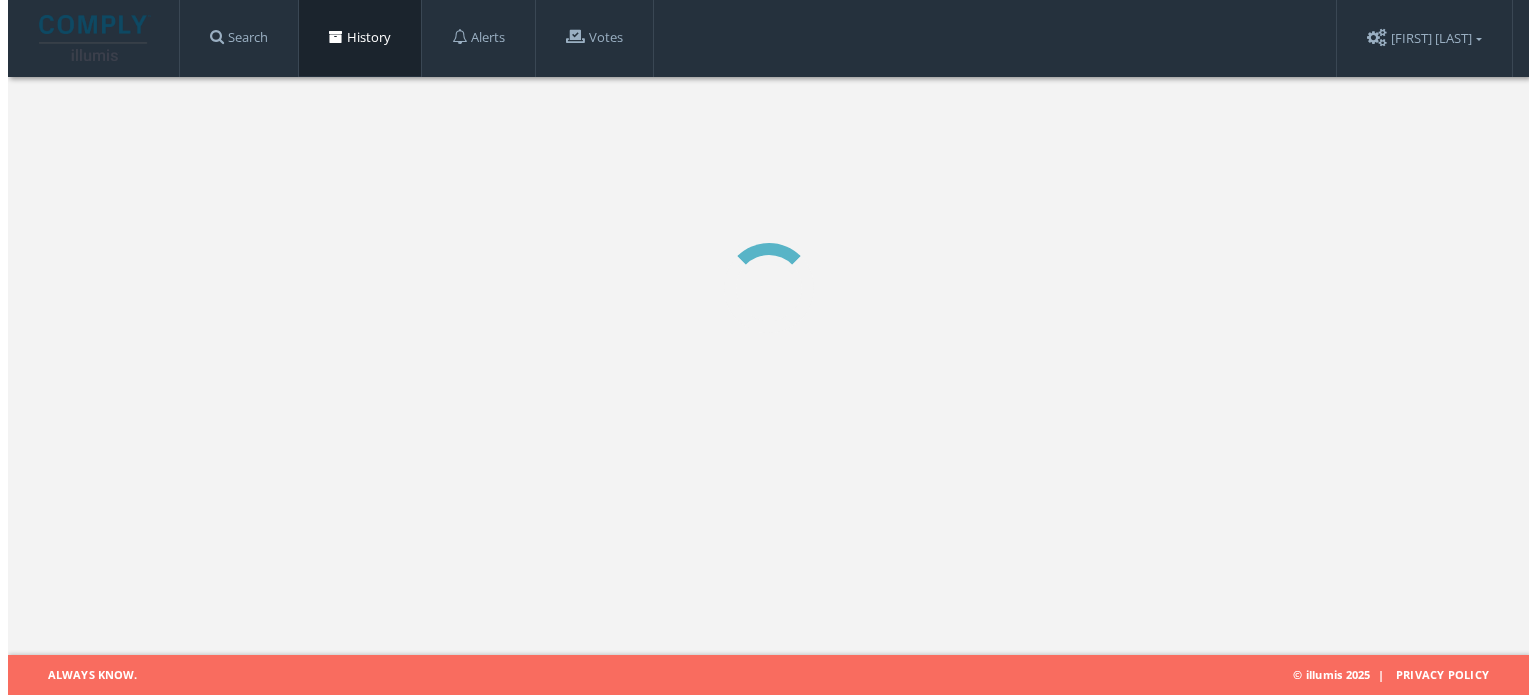scroll, scrollTop: 0, scrollLeft: 0, axis: both 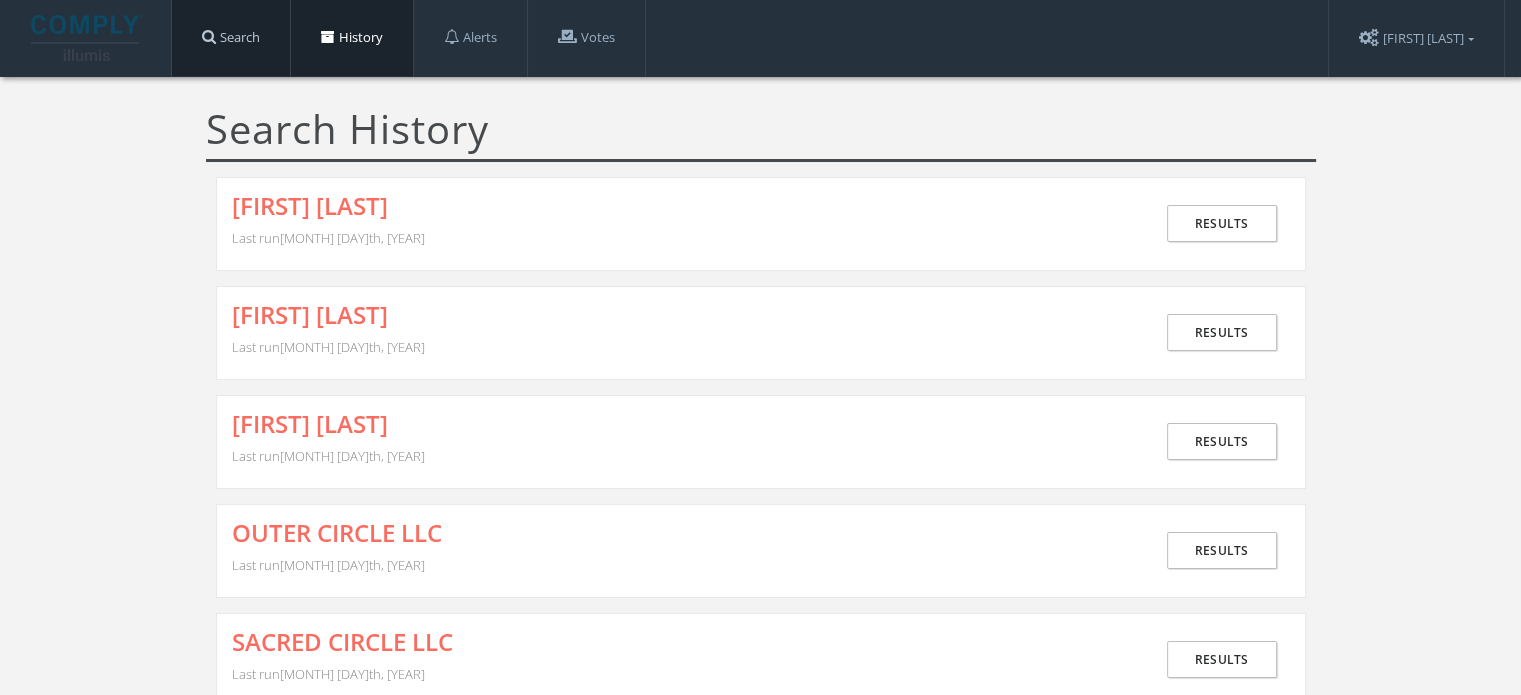 click on "Search" at bounding box center [231, 38] 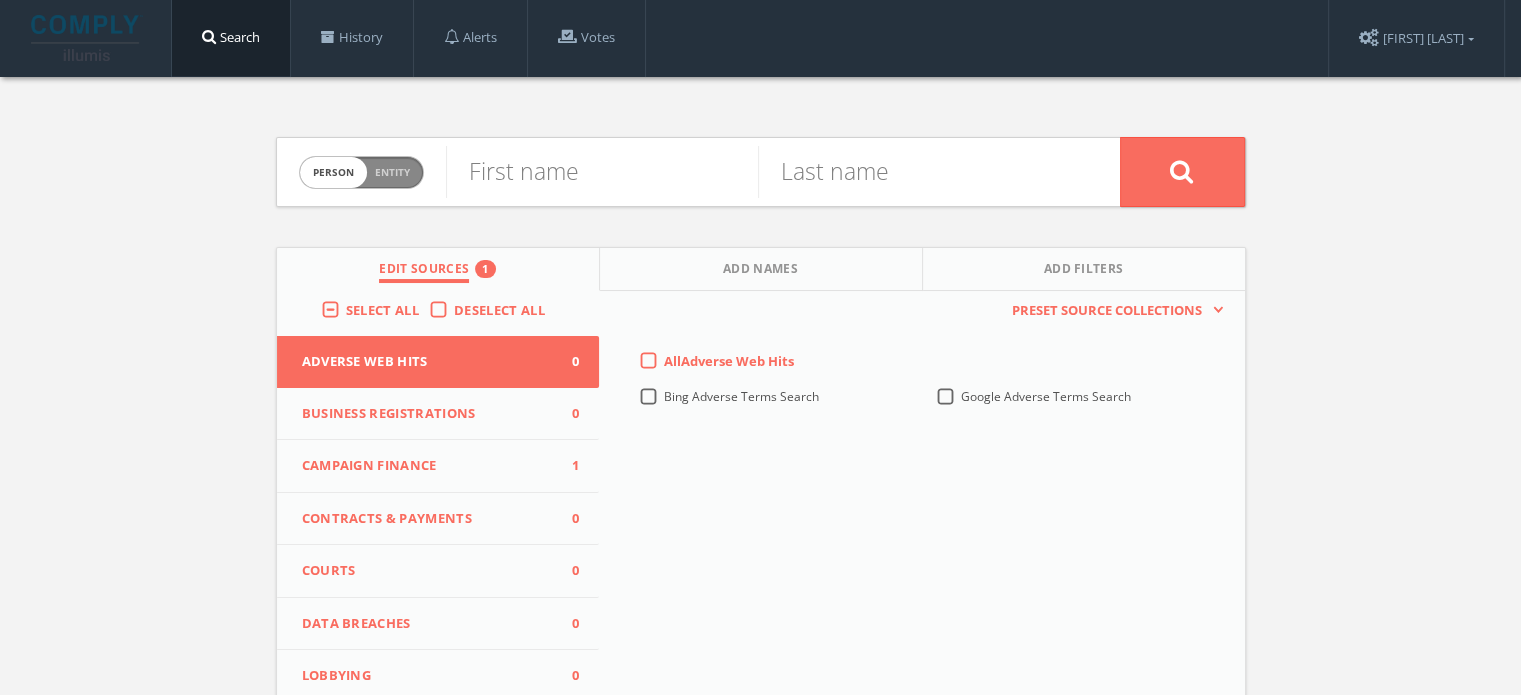 click on "Business Registrations 0" at bounding box center [438, 414] 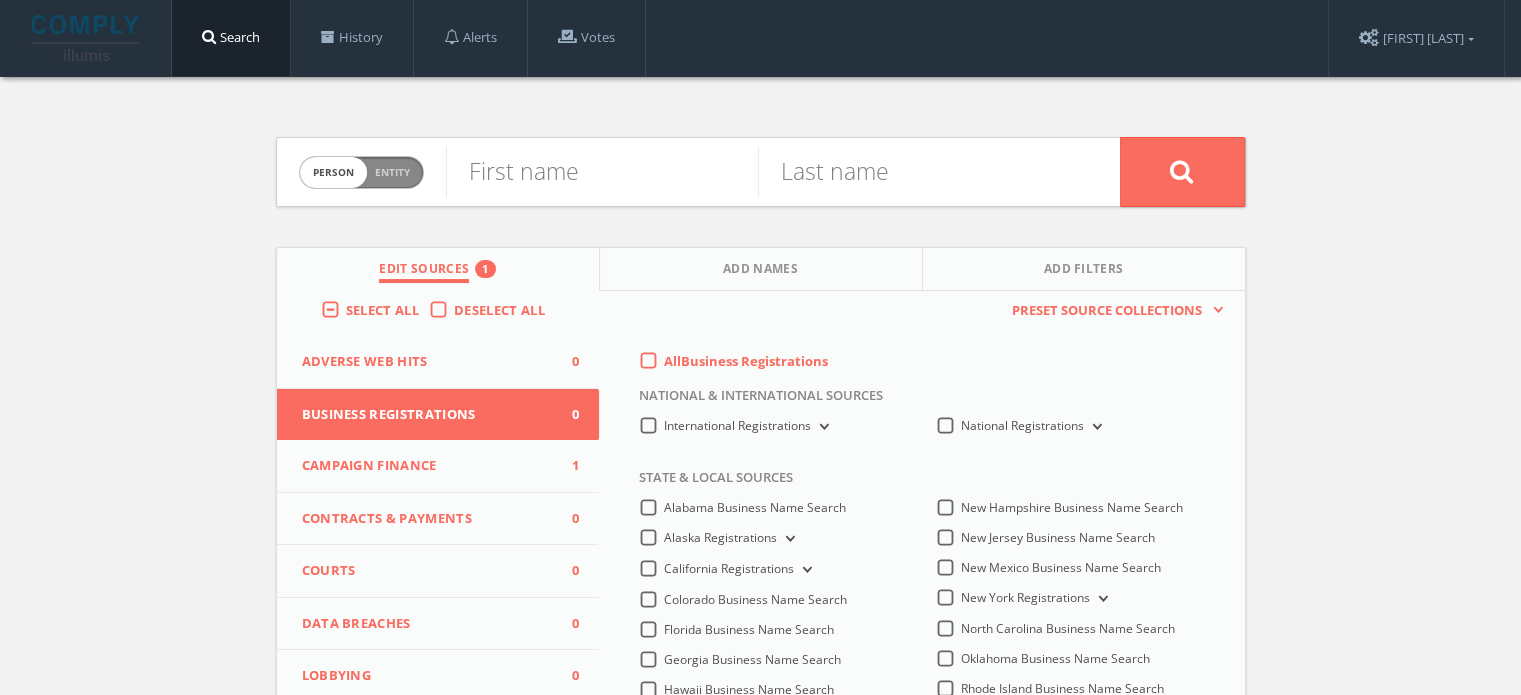 click on "Campaign Finance 1" at bounding box center [438, 466] 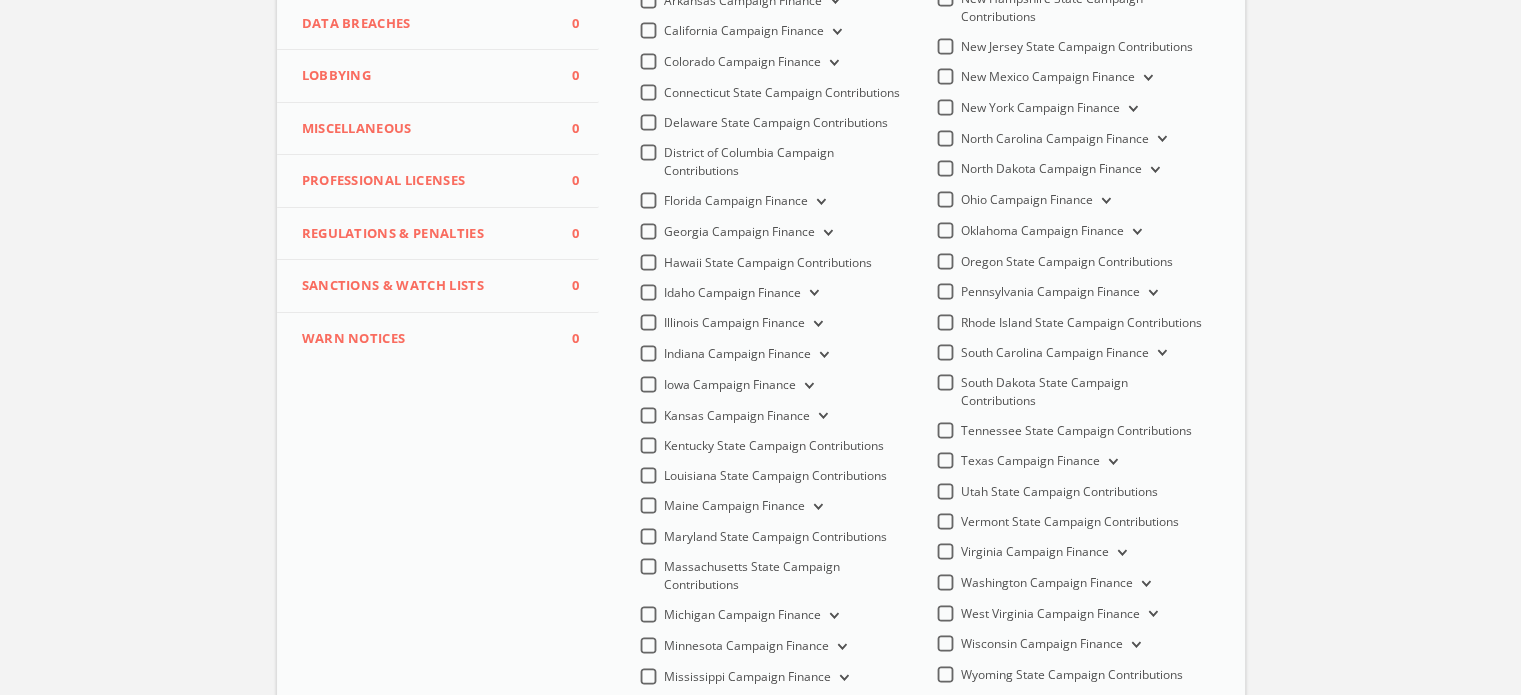 scroll, scrollTop: 800, scrollLeft: 0, axis: vertical 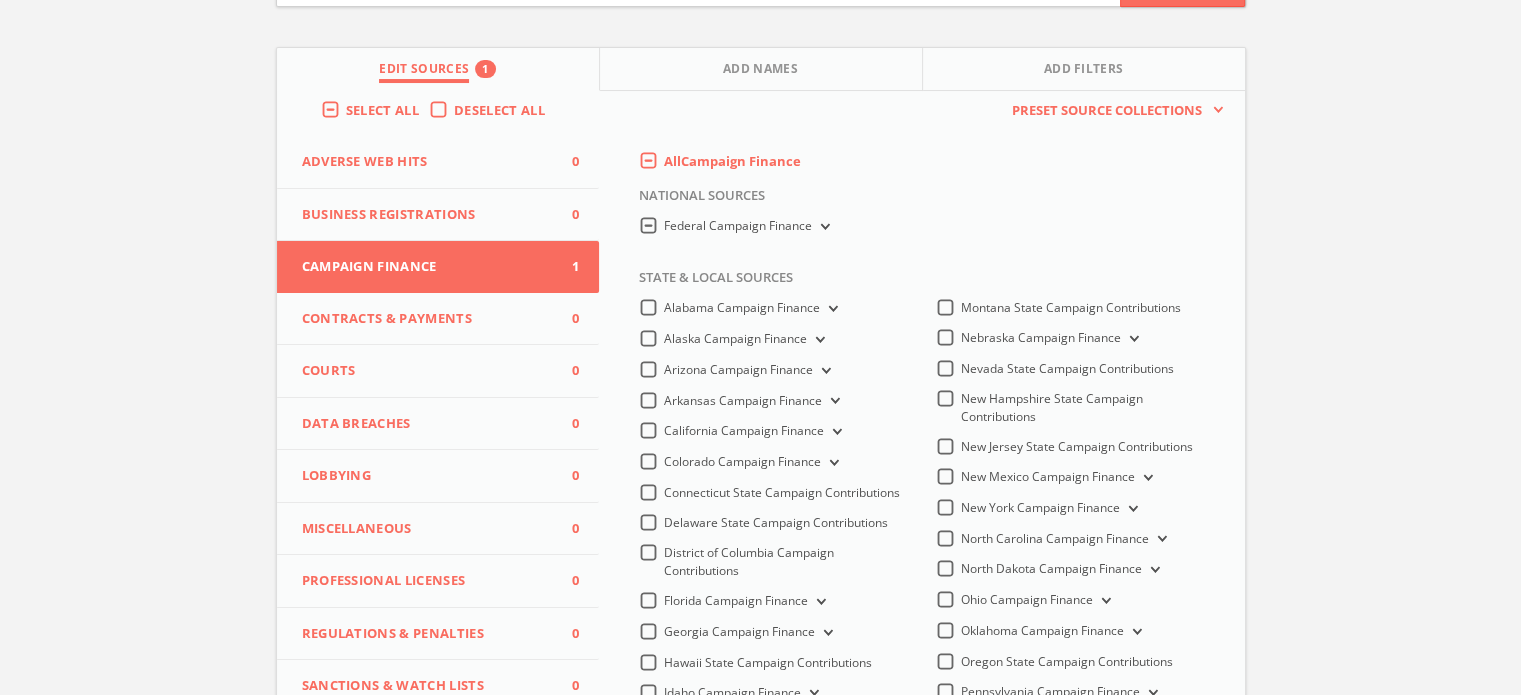 click on "Federal Campaign Finance" at bounding box center [738, 225] 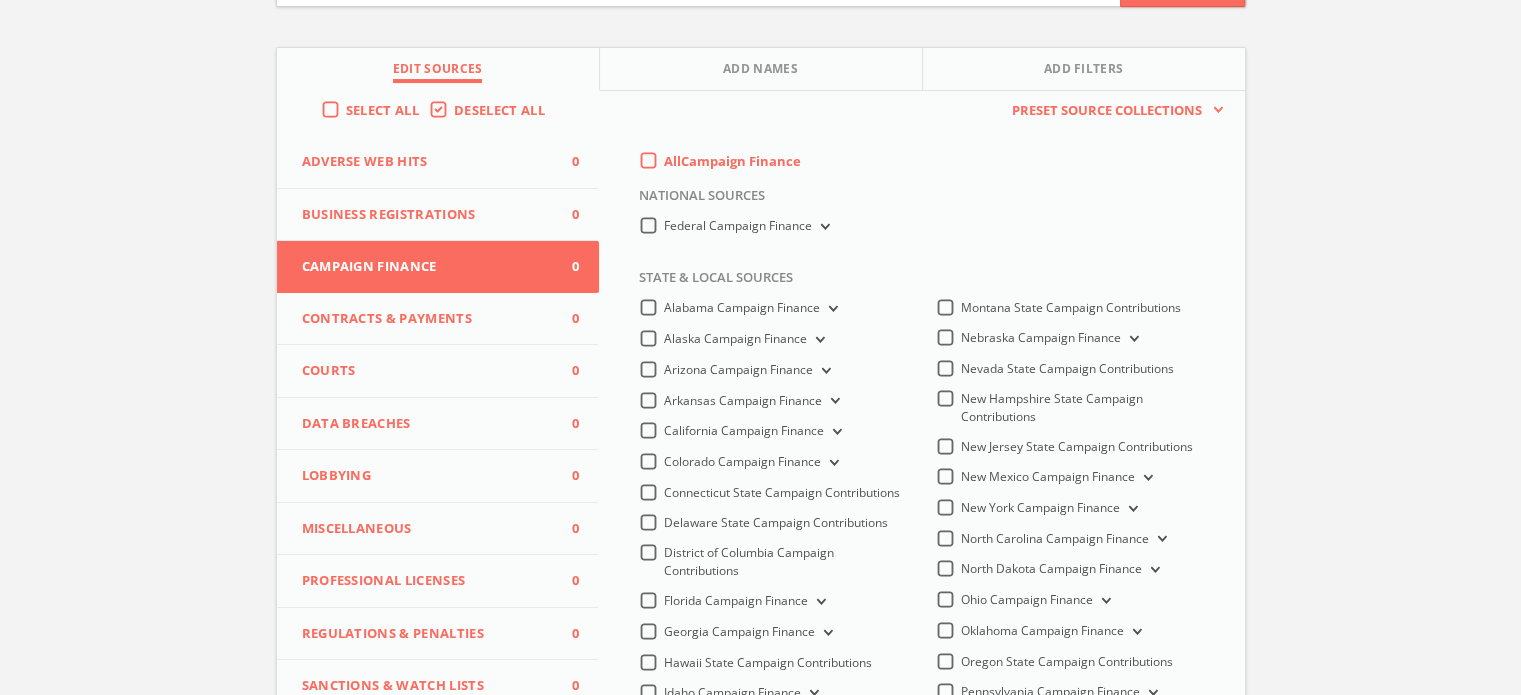 click at bounding box center (823, 227) 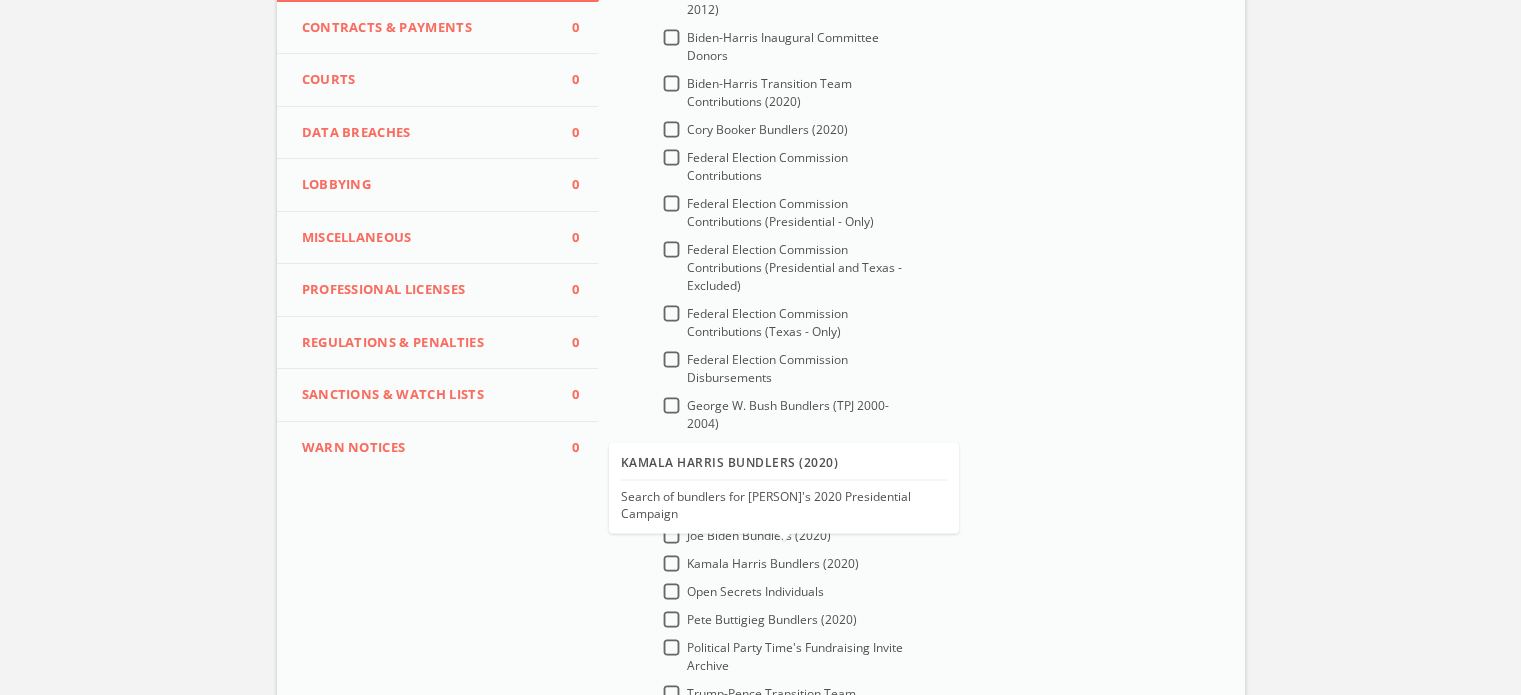 scroll, scrollTop: 500, scrollLeft: 0, axis: vertical 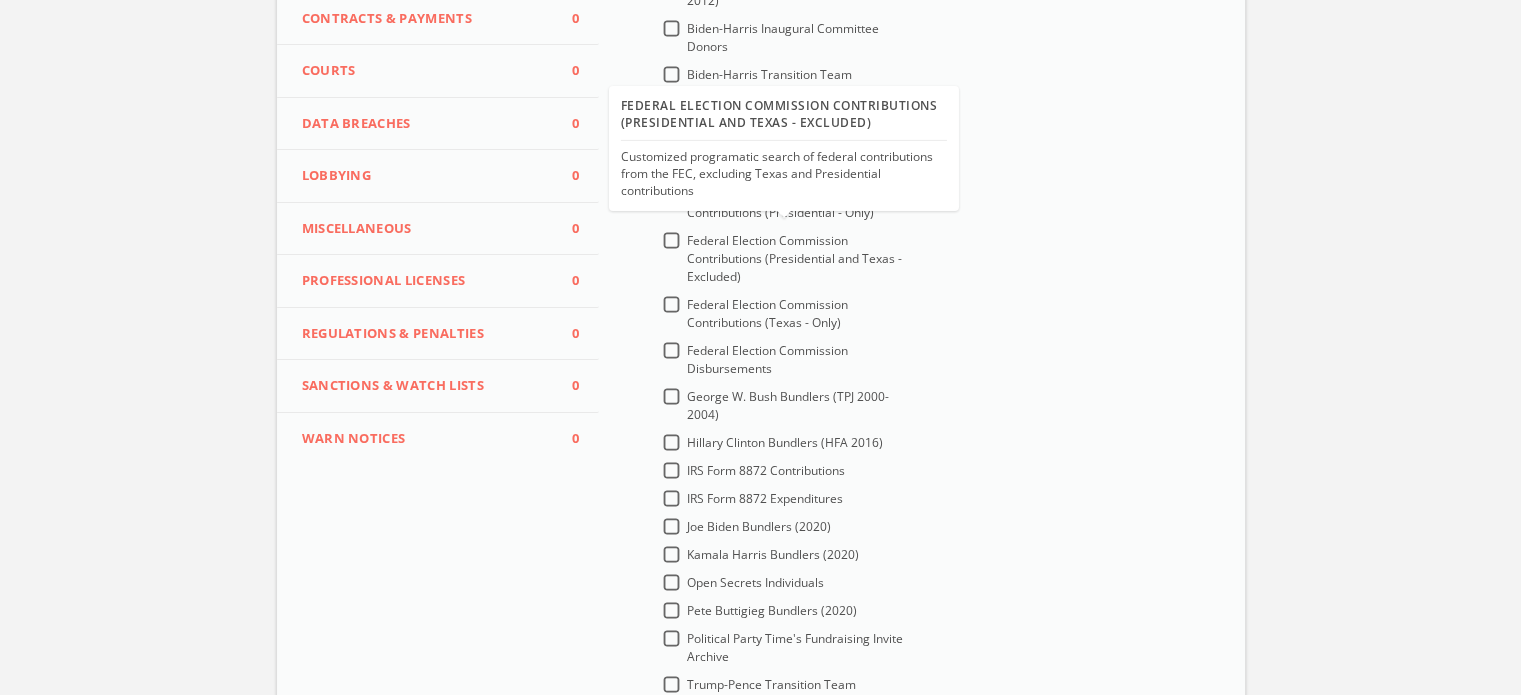 click on "Federal Election Commission Contributions (Presidential and Texas - Excluded)" at bounding box center [794, 258] 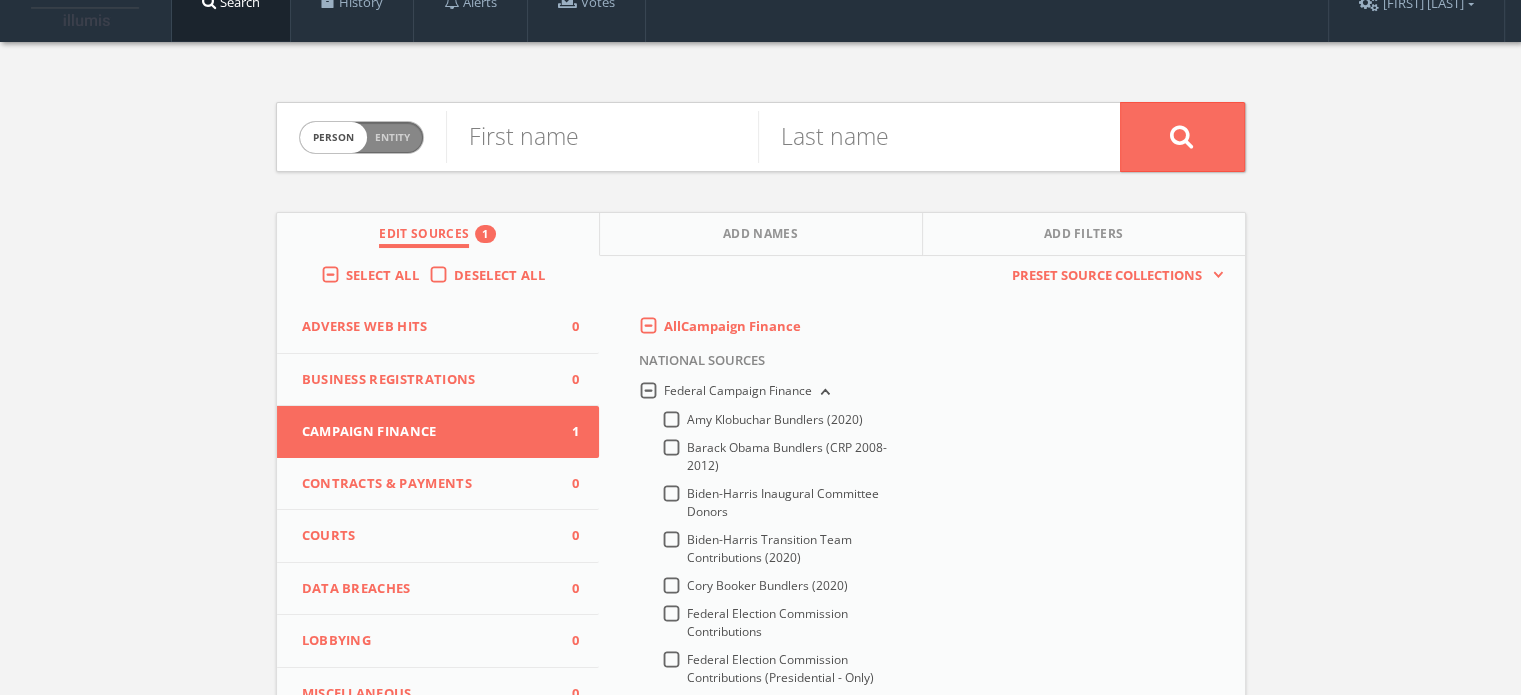 scroll, scrollTop: 0, scrollLeft: 0, axis: both 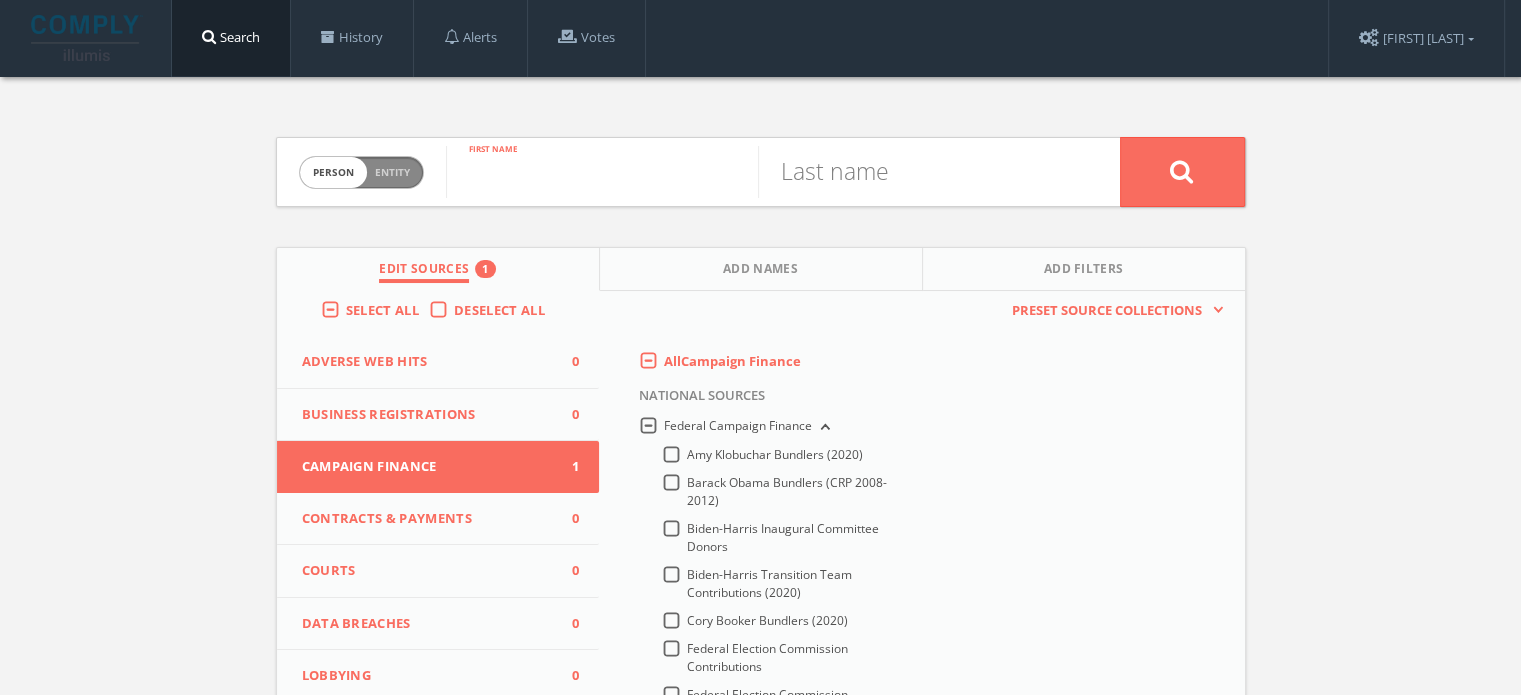 click at bounding box center (602, 172) 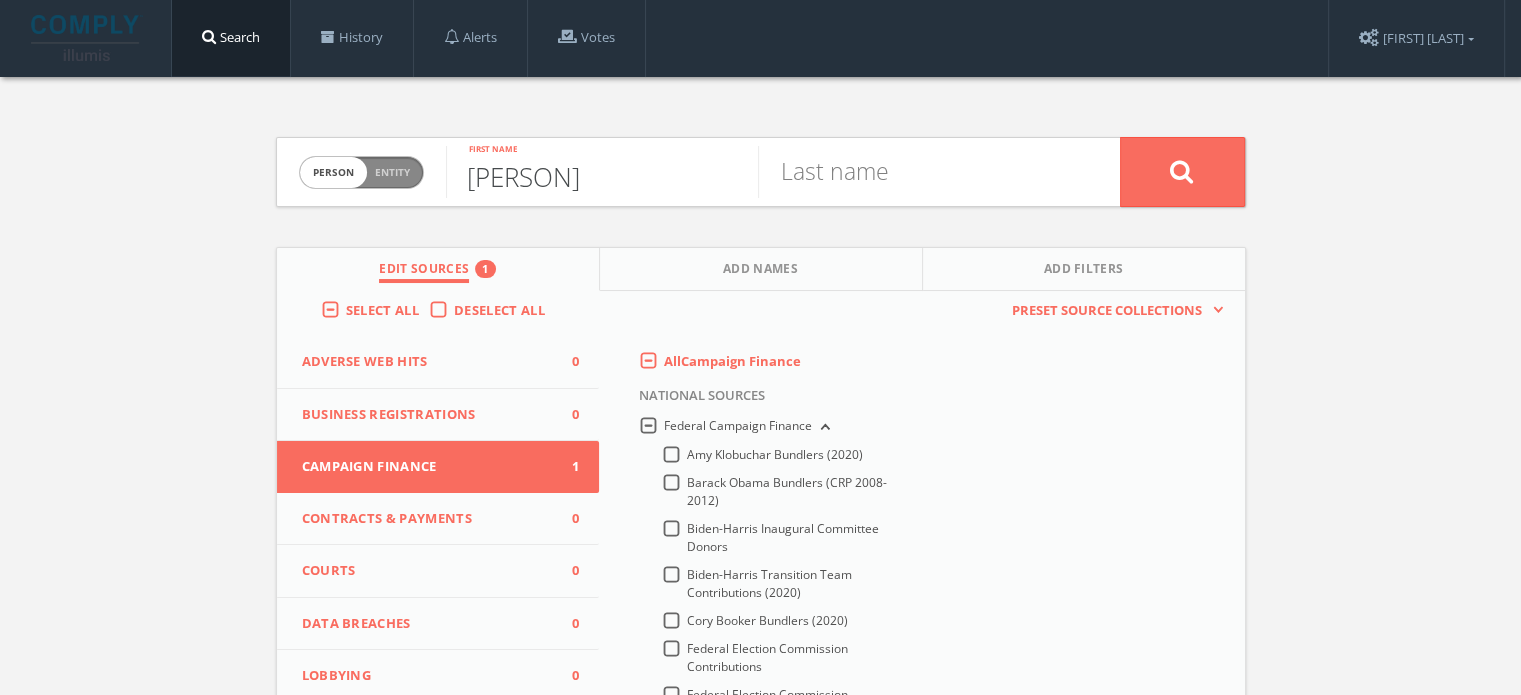 type on "[PERSON]" 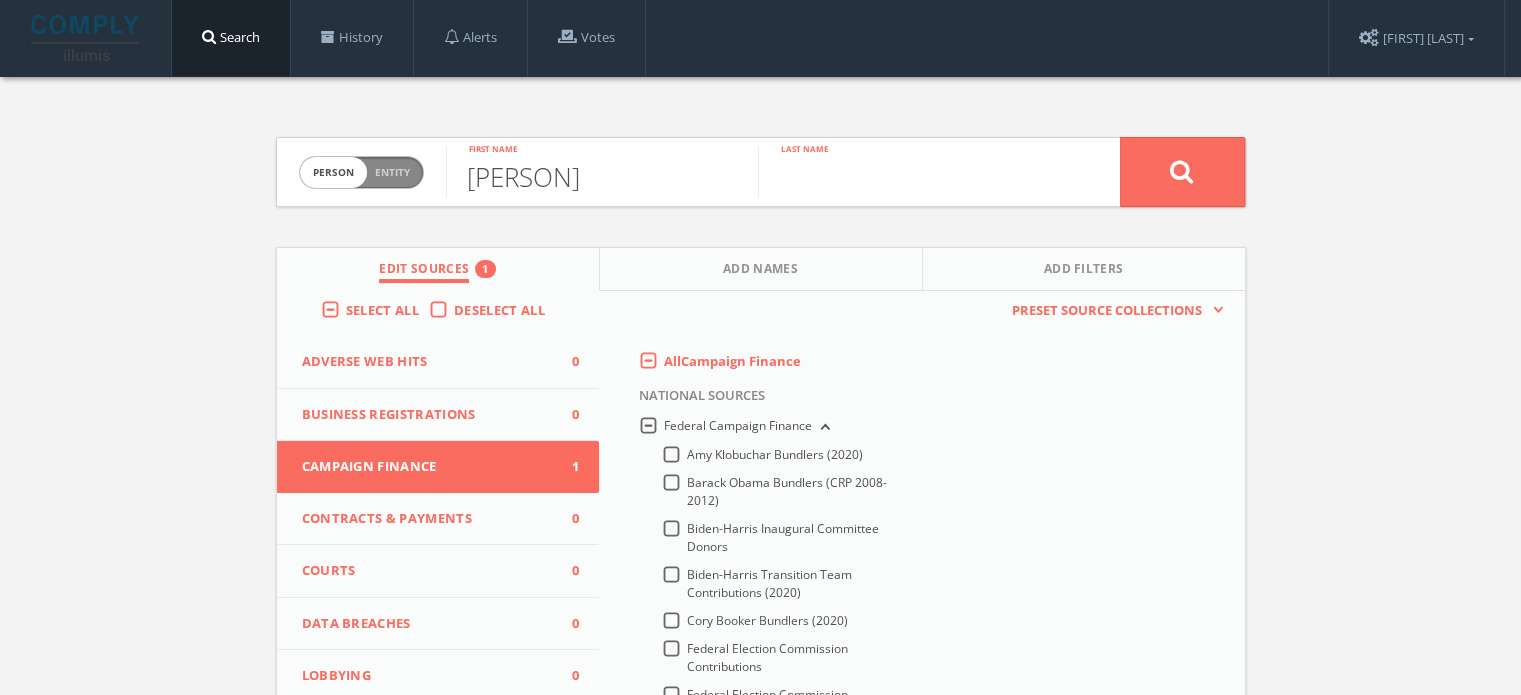 click at bounding box center [914, 172] 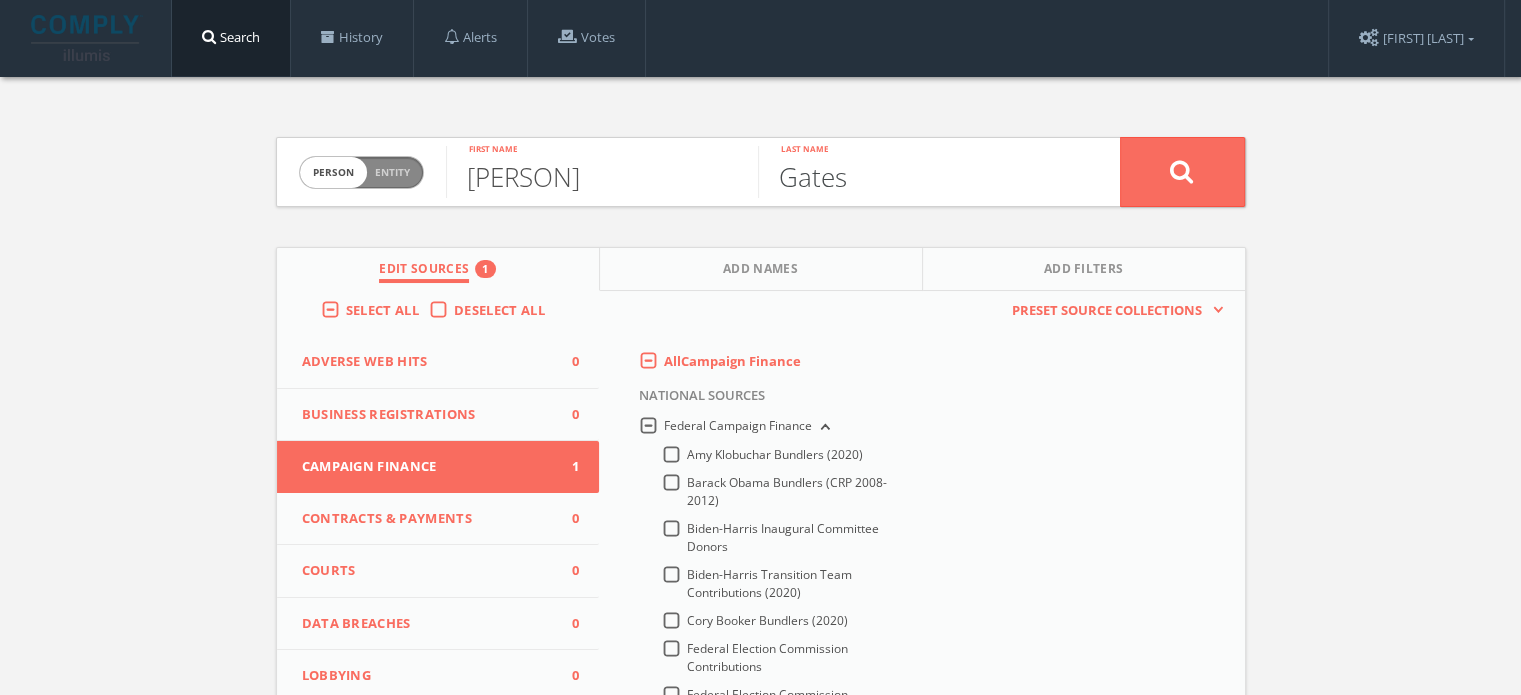 type on "Gates" 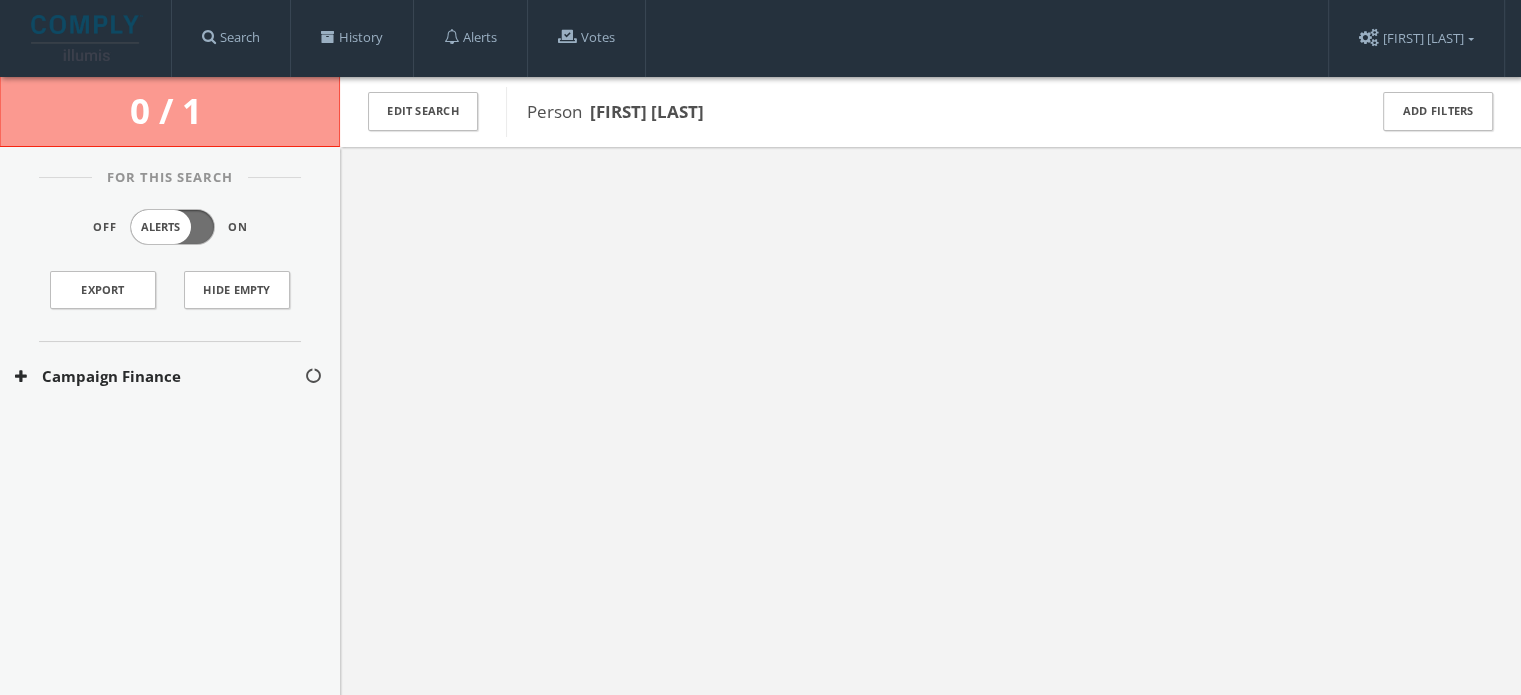 click on "Campaign Finance" at bounding box center (159, 376) 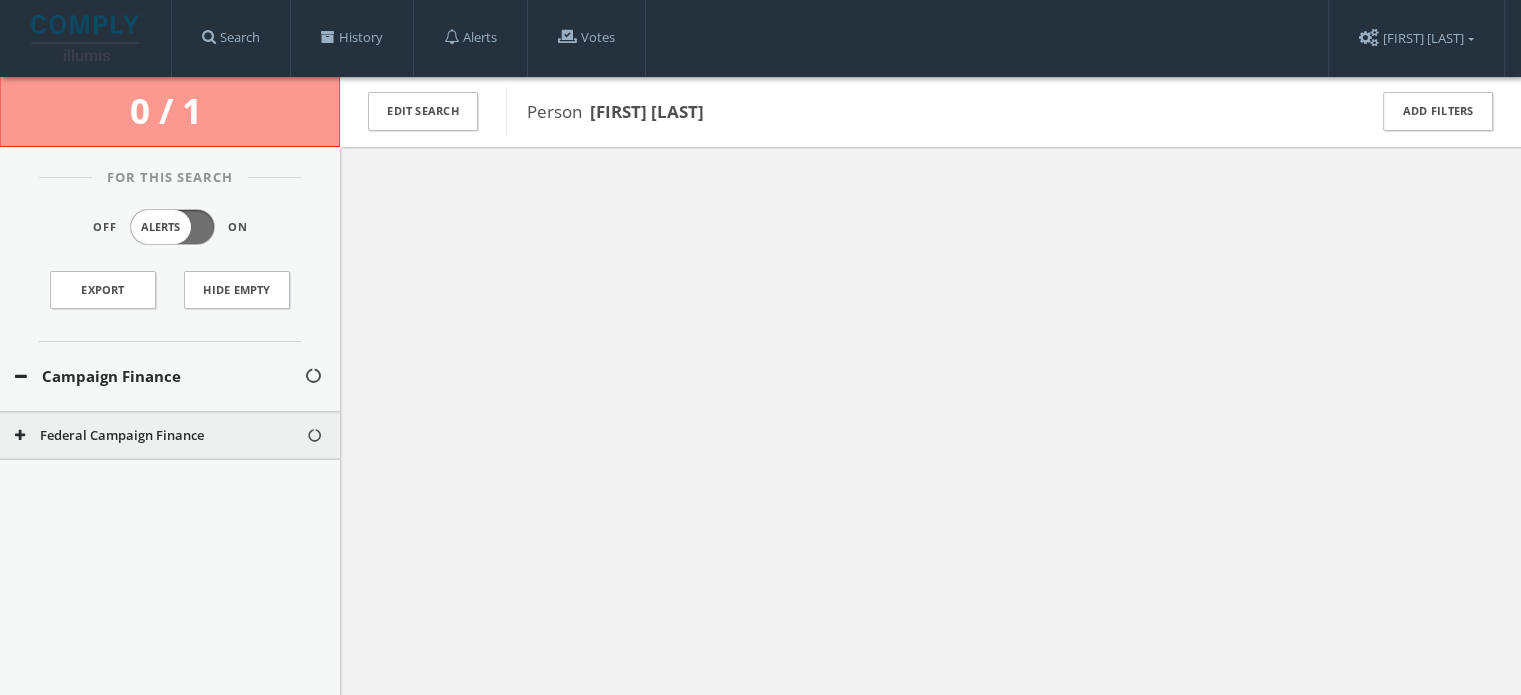click on "Federal Campaign Finance" at bounding box center (160, 436) 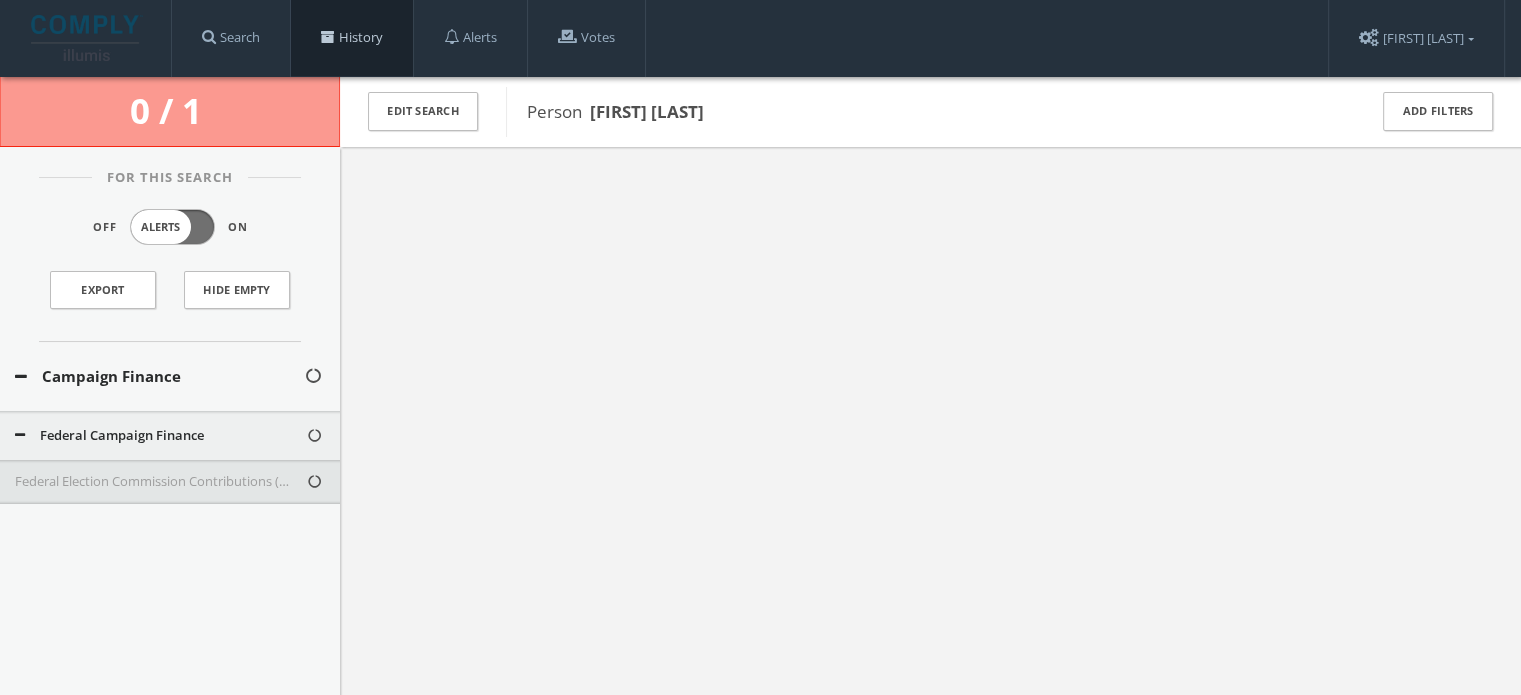 click at bounding box center (328, 37) 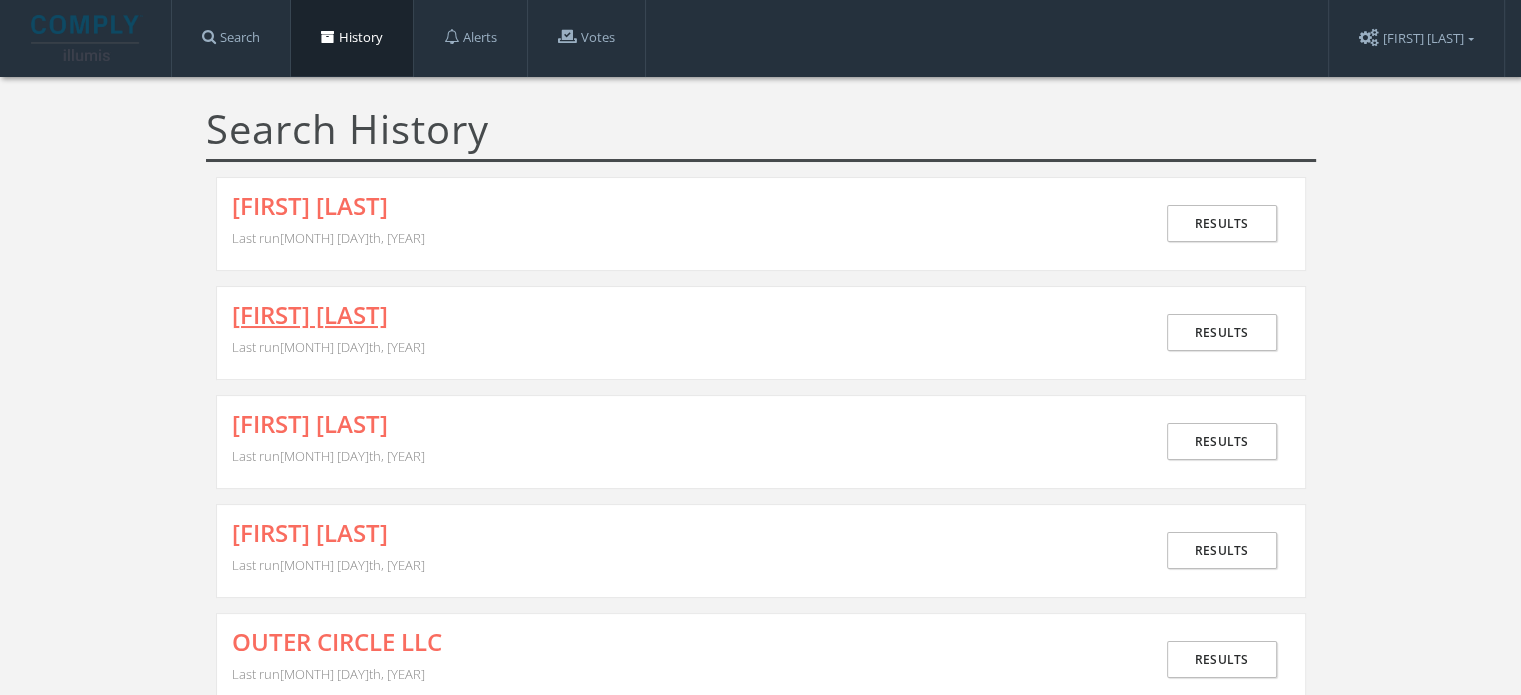 click on "[FIRST] [LAST]" at bounding box center [310, 315] 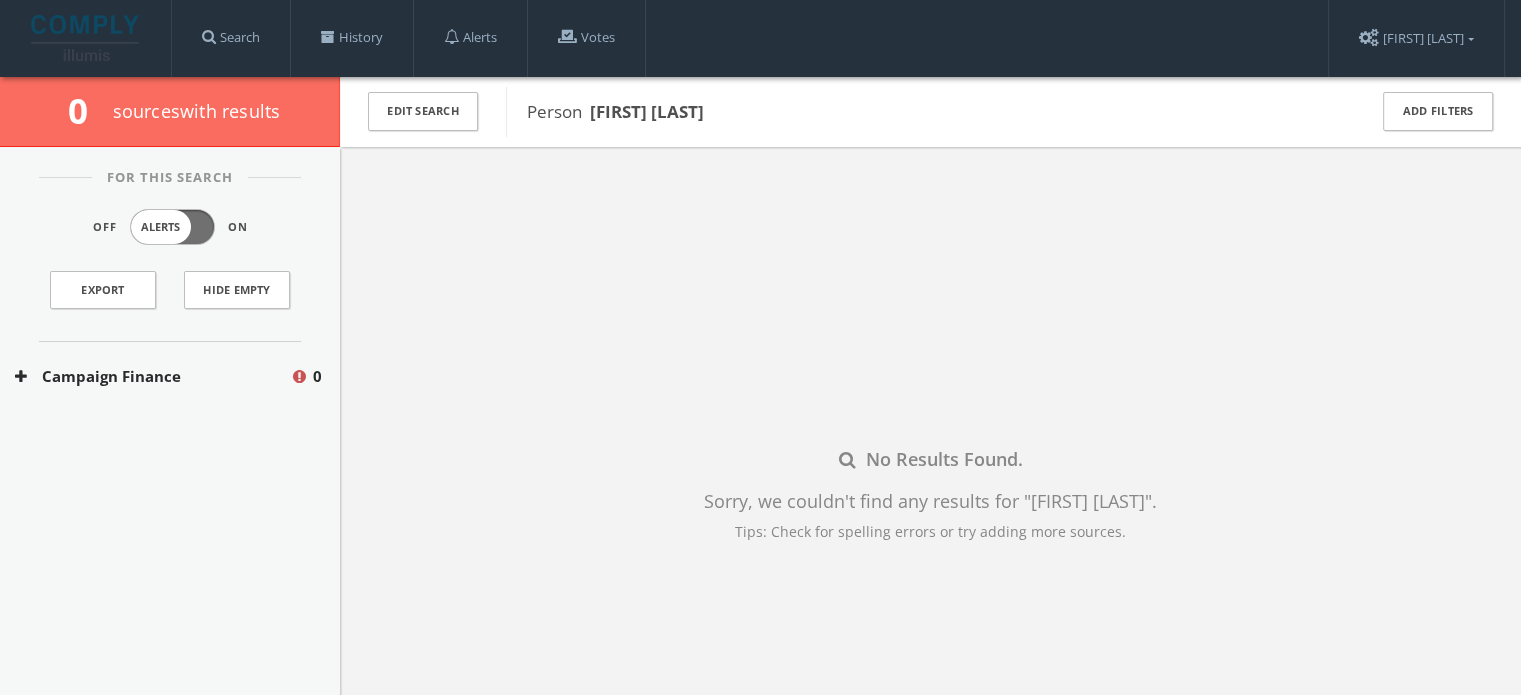 click on "Campaign Finance" at bounding box center (152, 376) 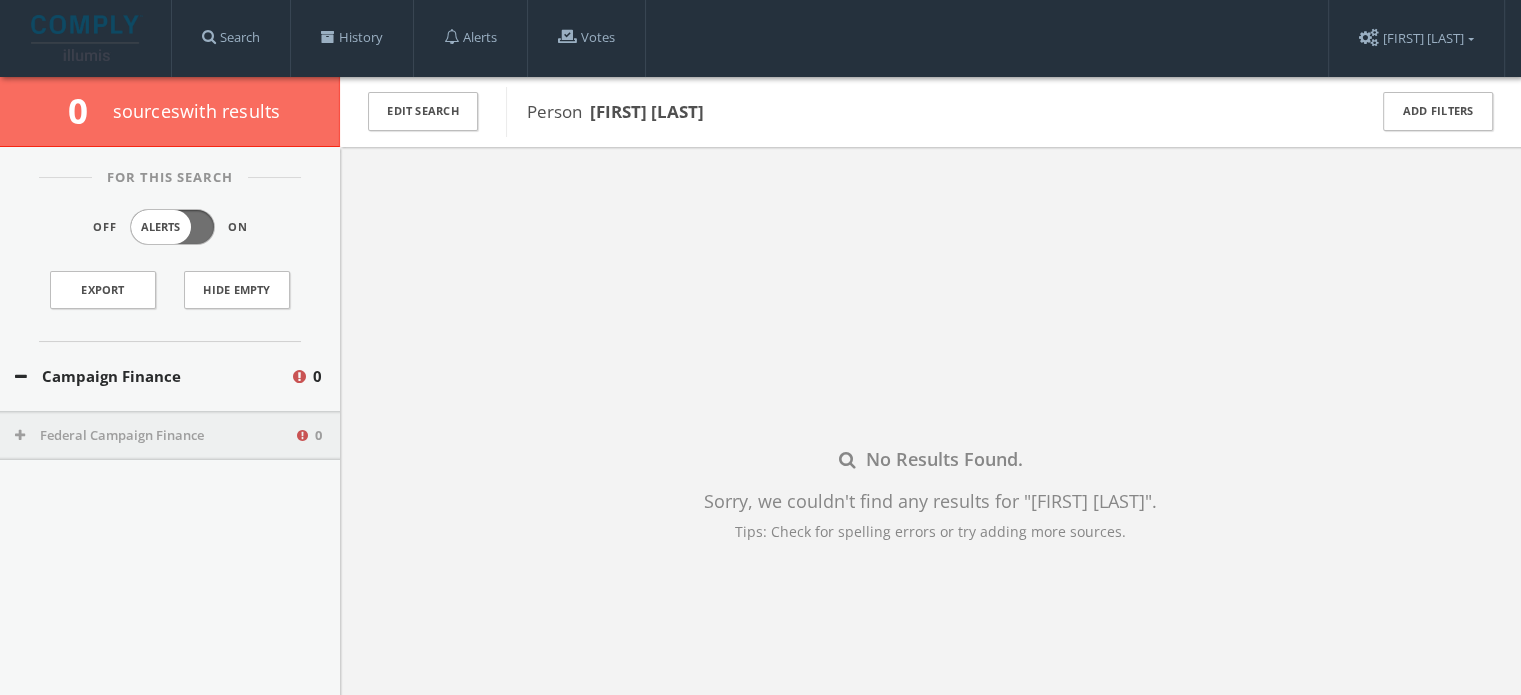 click on "Federal Campaign Finance" at bounding box center (154, 436) 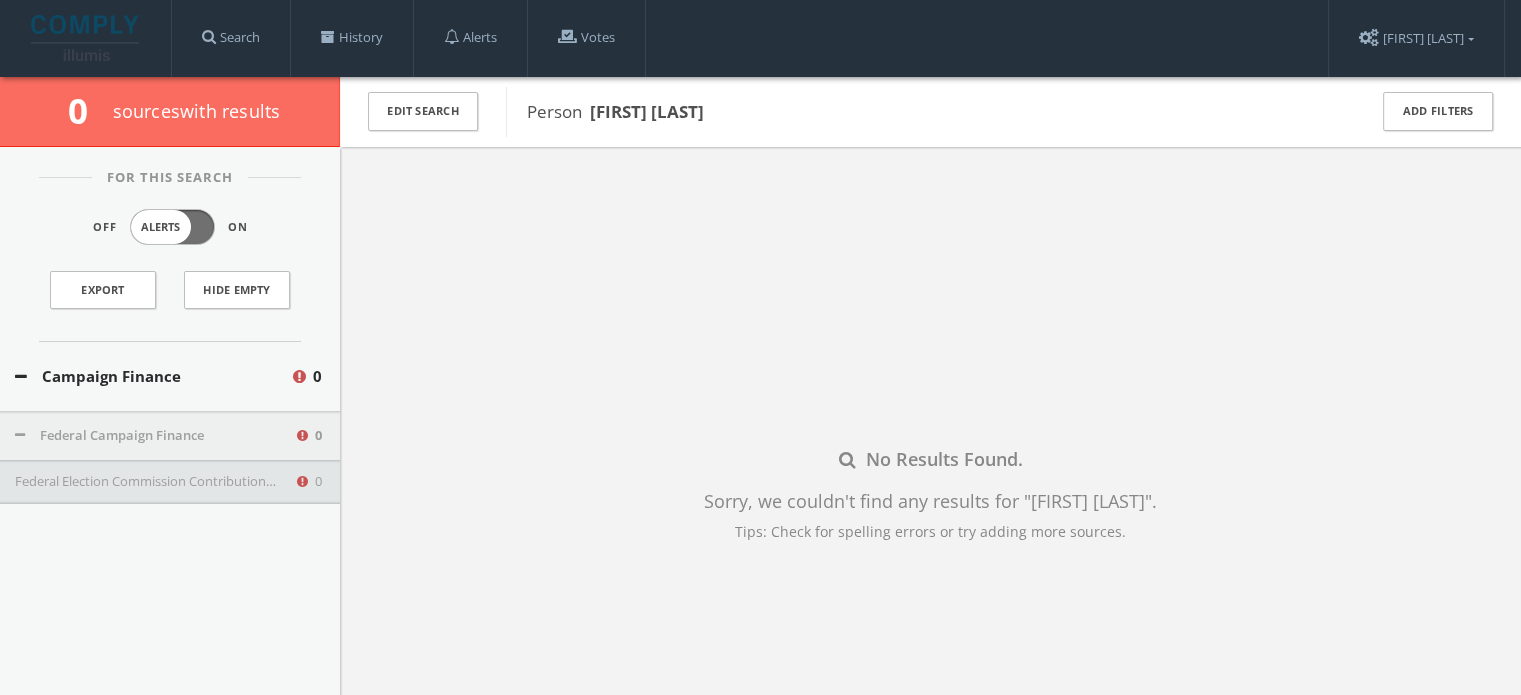 click on "Federal Election Commission Contributions (Texas - Only)" at bounding box center (154, 482) 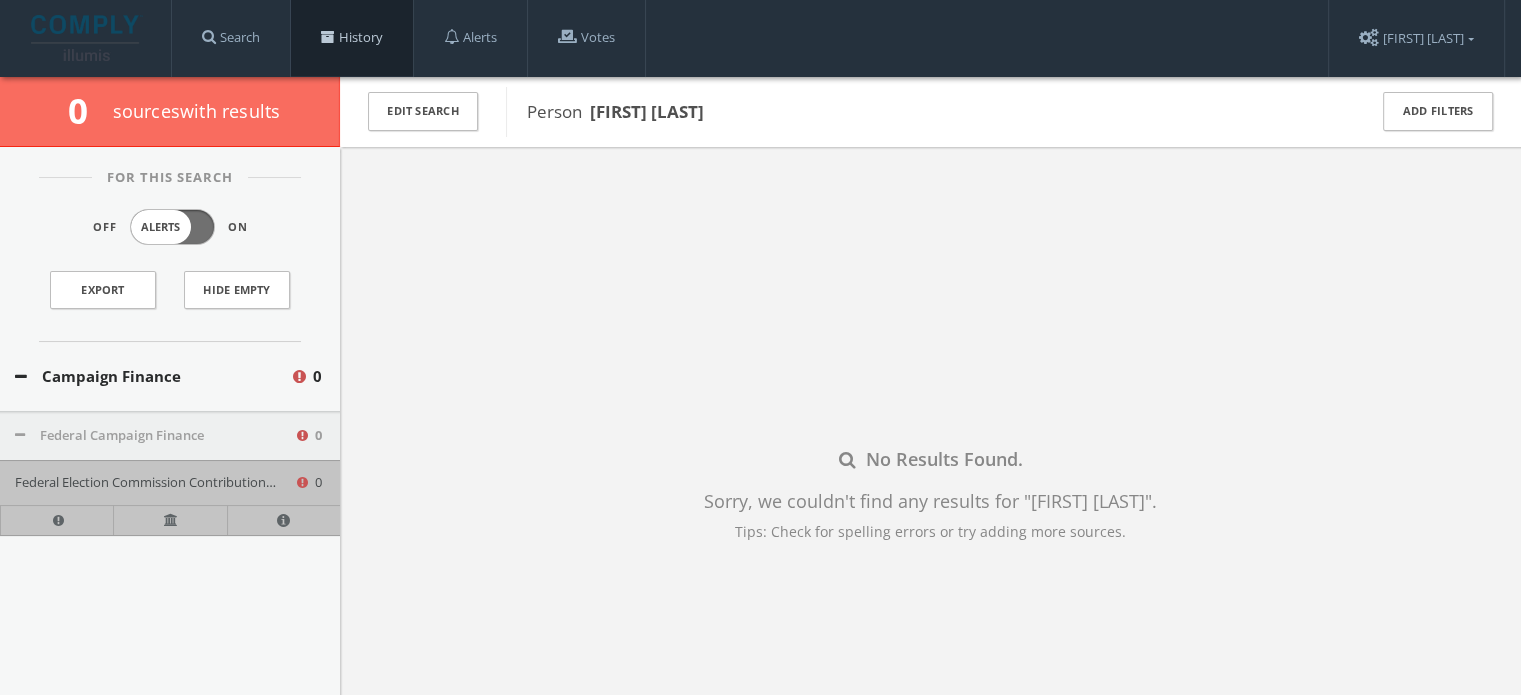 click on "History" at bounding box center [352, 38] 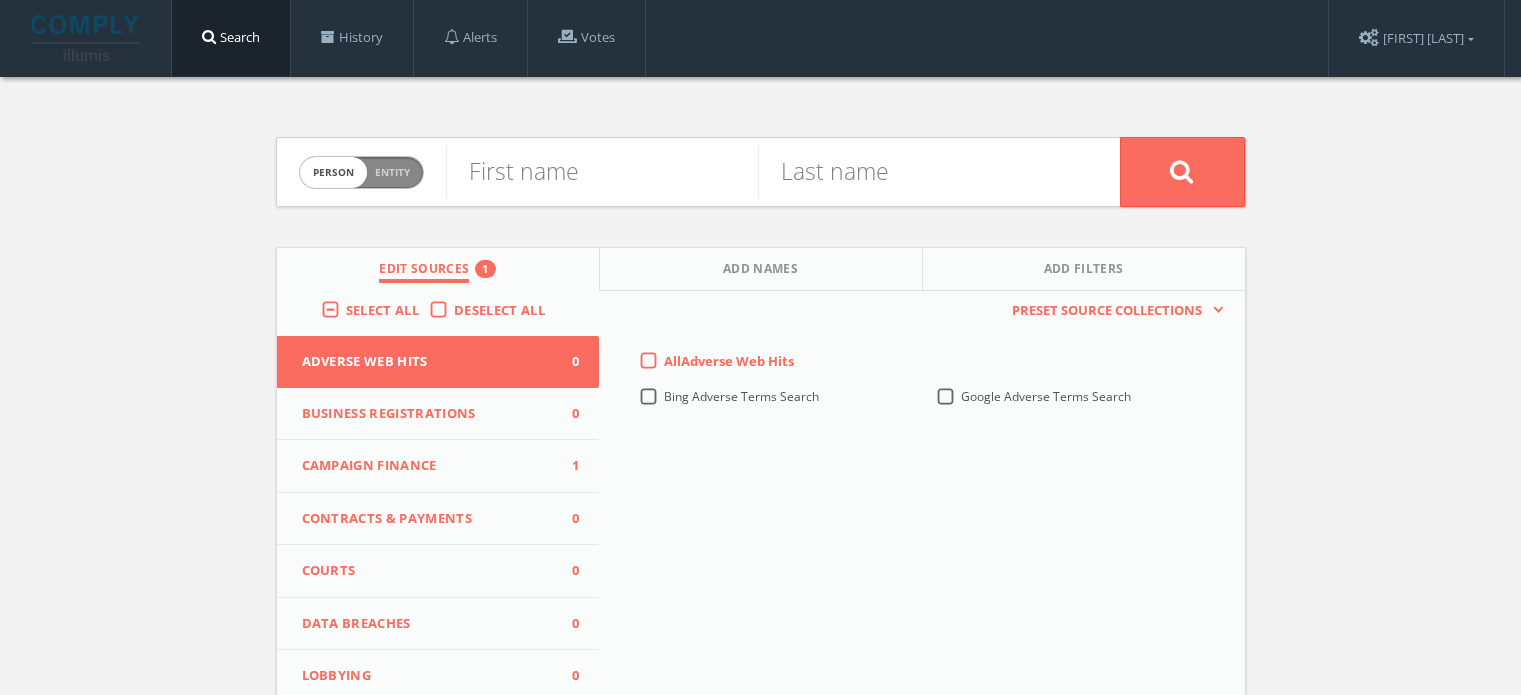 scroll, scrollTop: 0, scrollLeft: 0, axis: both 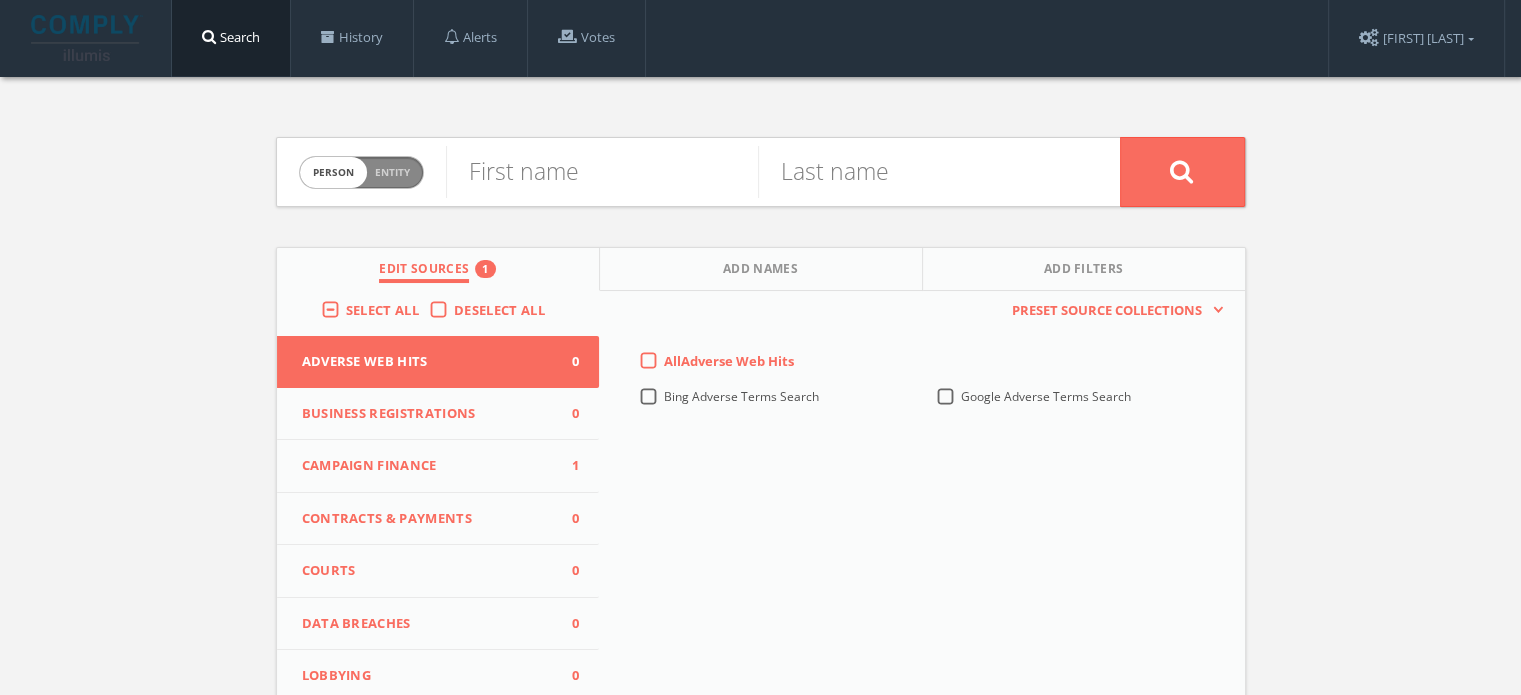 click on "Campaign Finance" at bounding box center [426, 466] 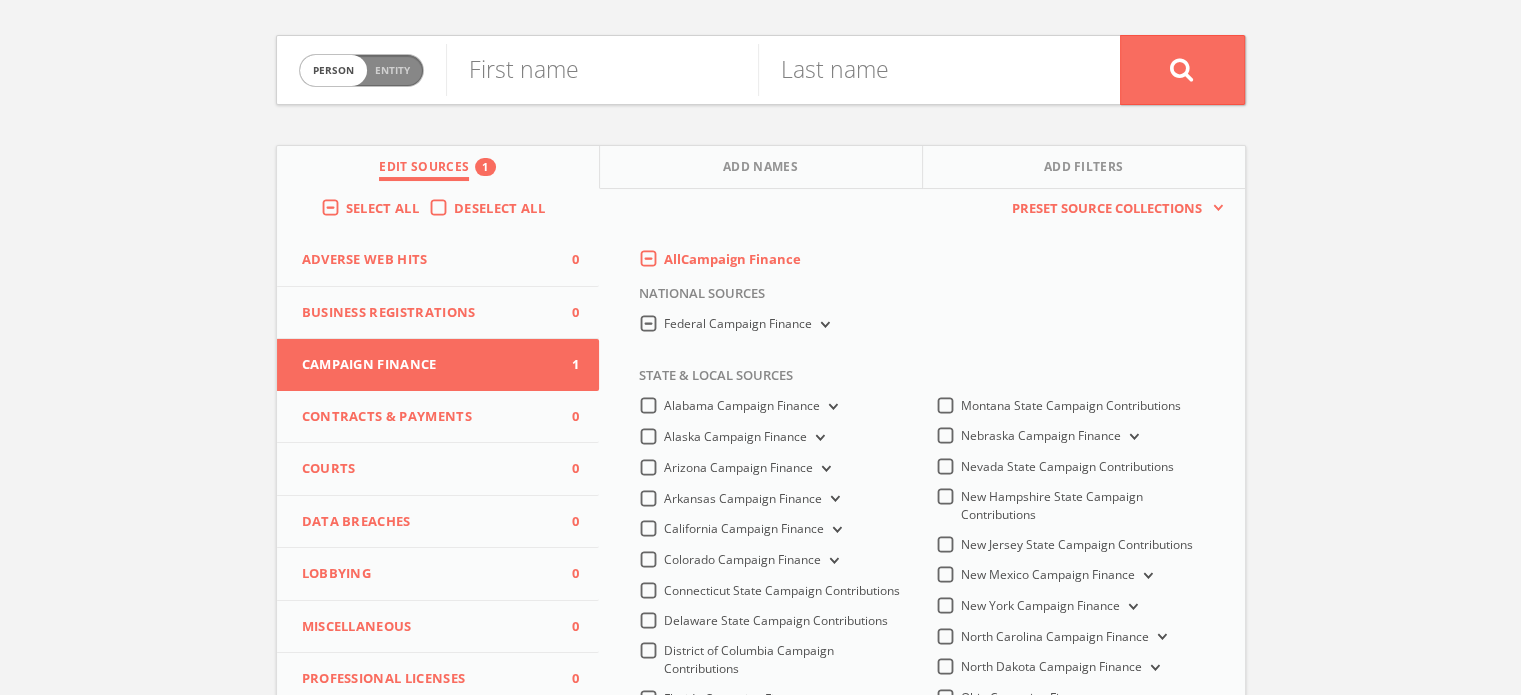 scroll, scrollTop: 100, scrollLeft: 0, axis: vertical 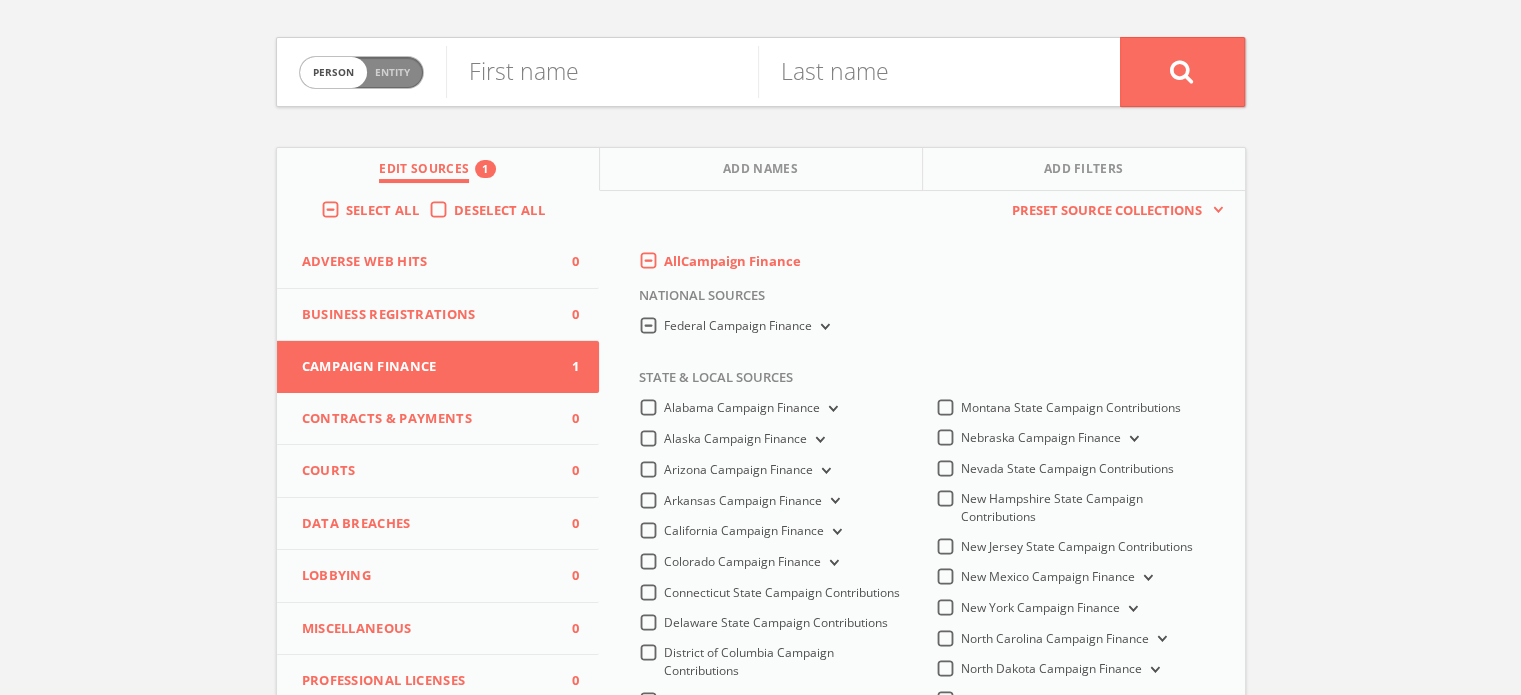 click at bounding box center [823, 327] 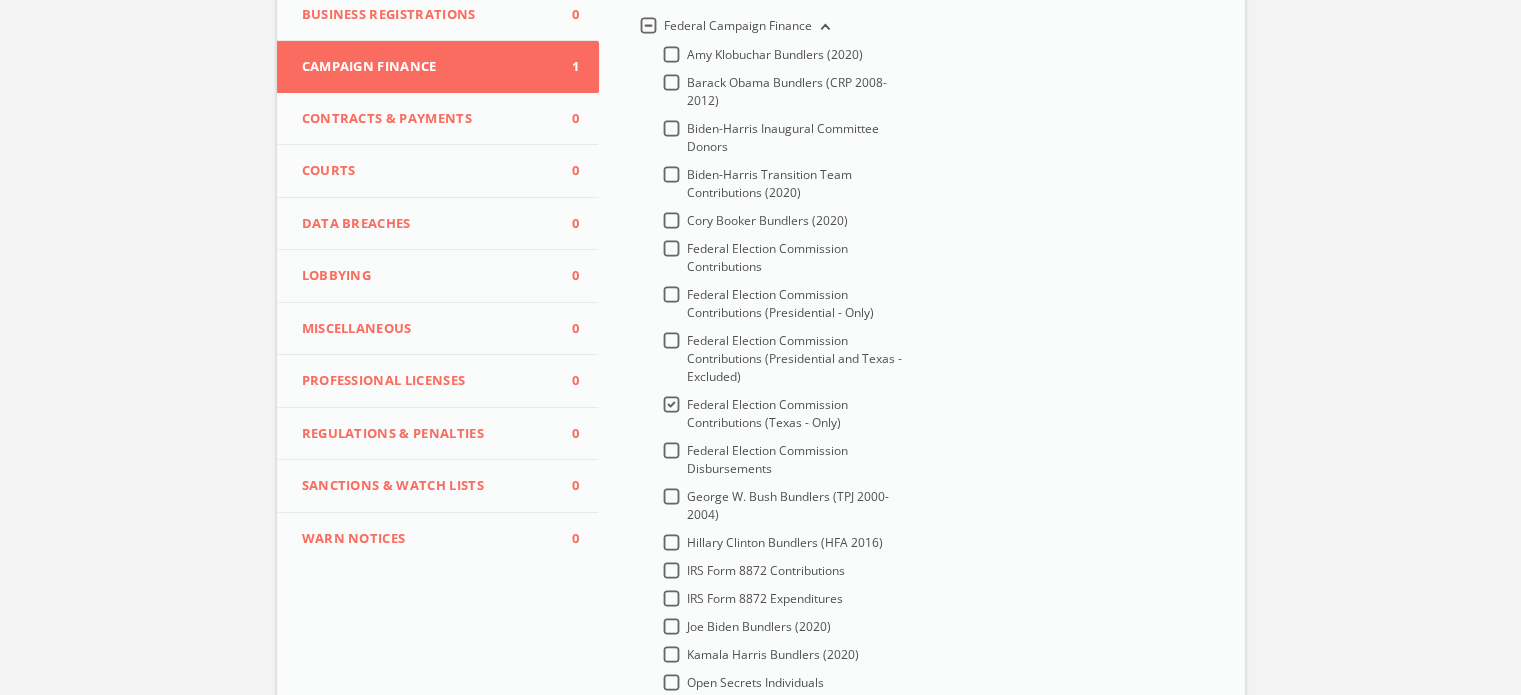 scroll, scrollTop: 100, scrollLeft: 0, axis: vertical 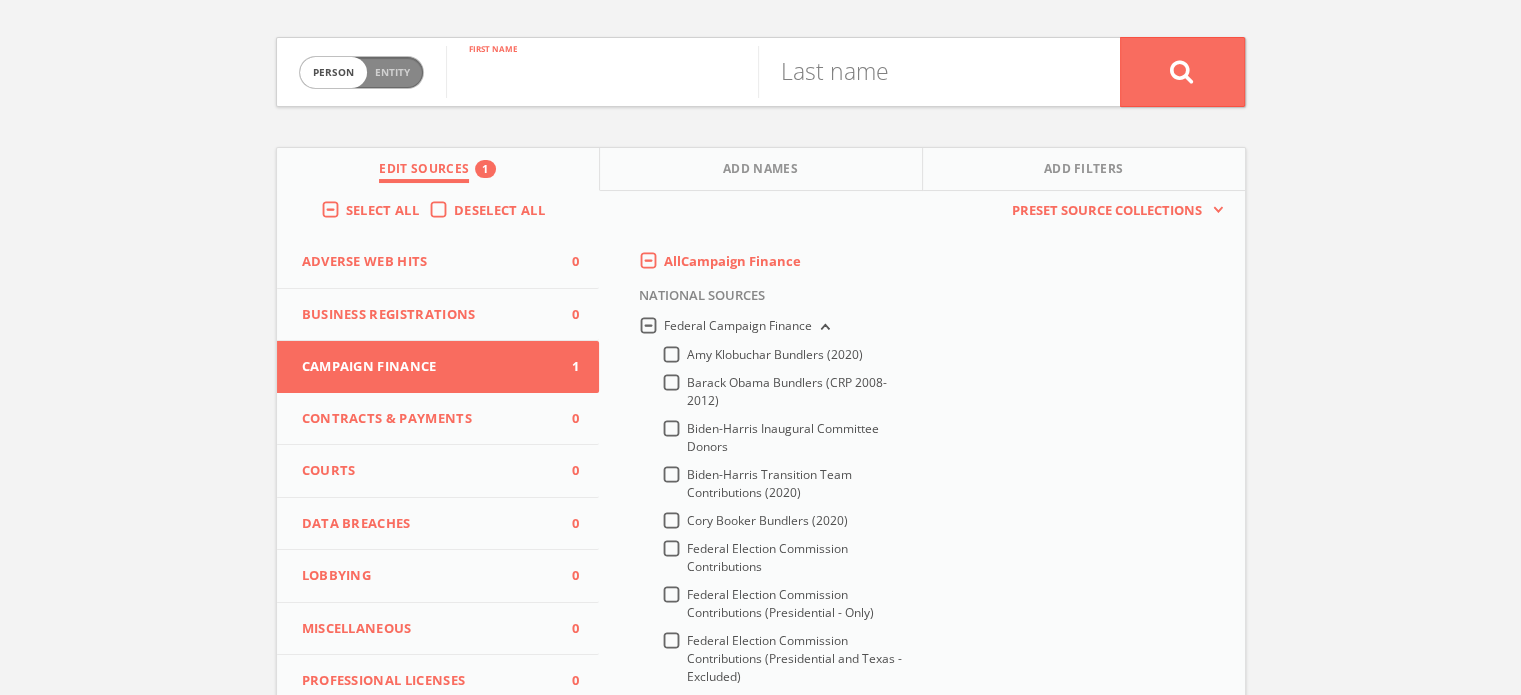 click at bounding box center (602, 72) 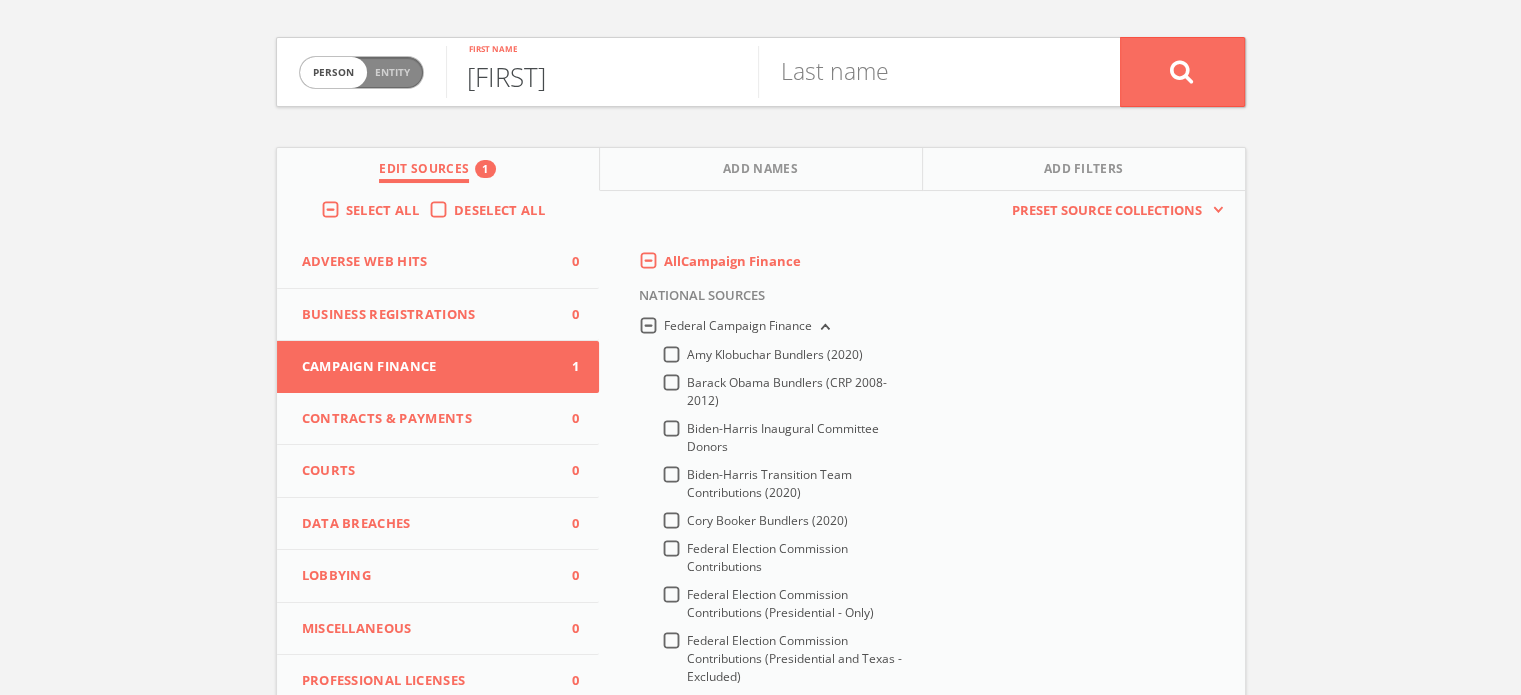 type on "JEFF" 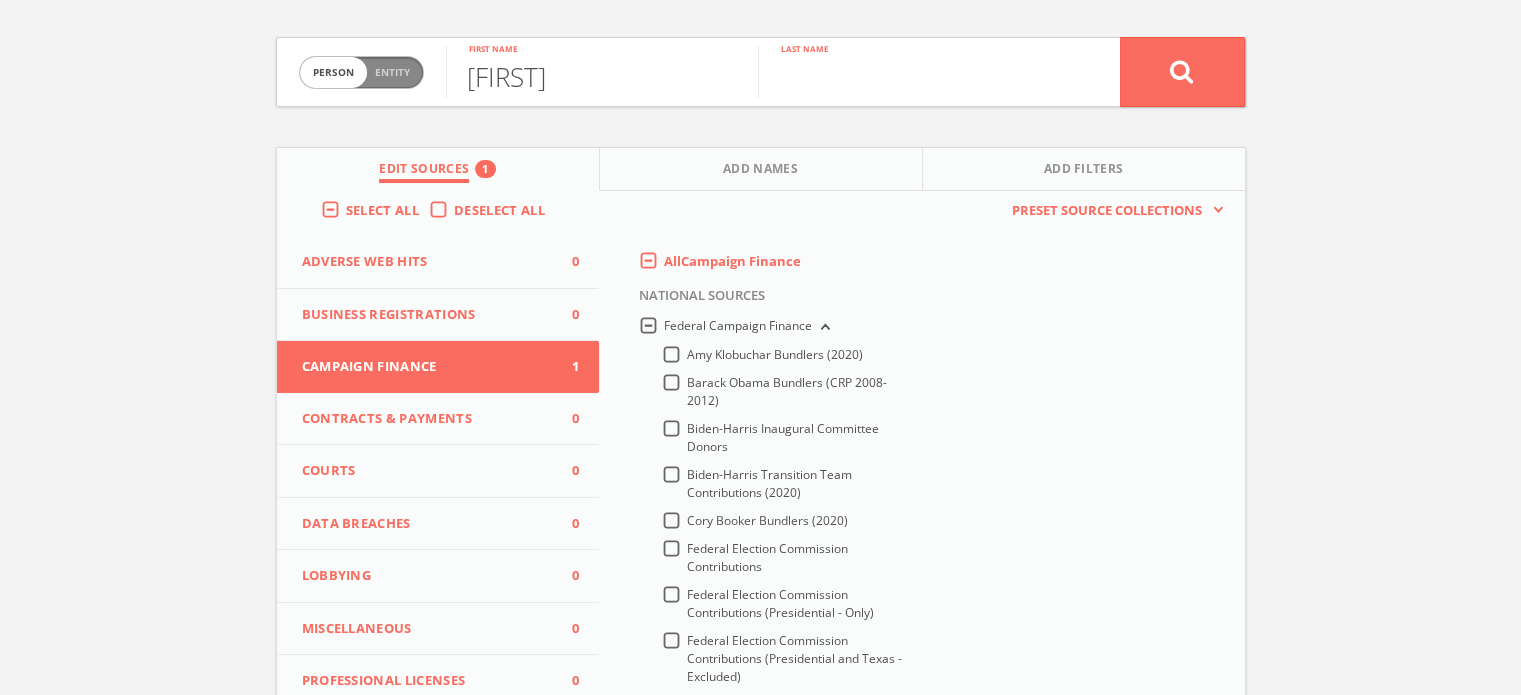 click at bounding box center [914, 72] 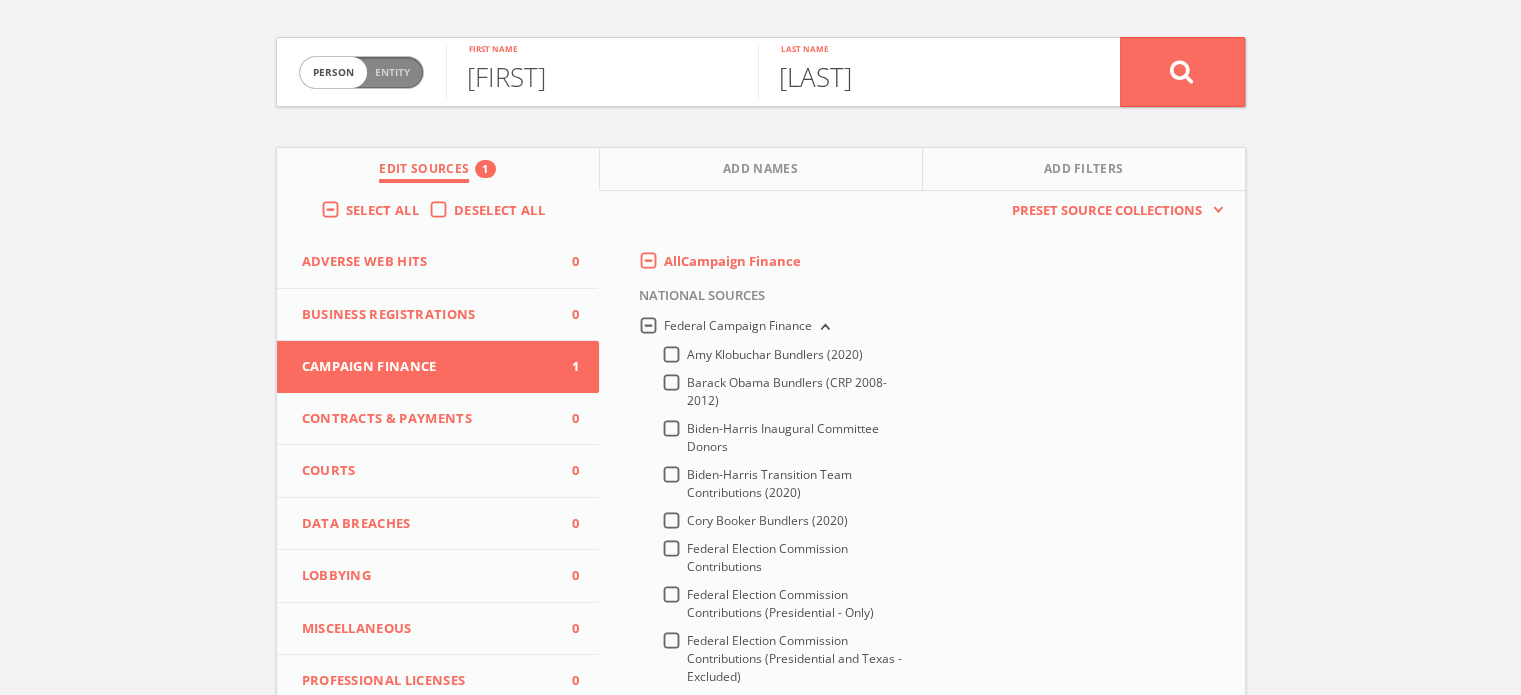type on "BROADHURST" 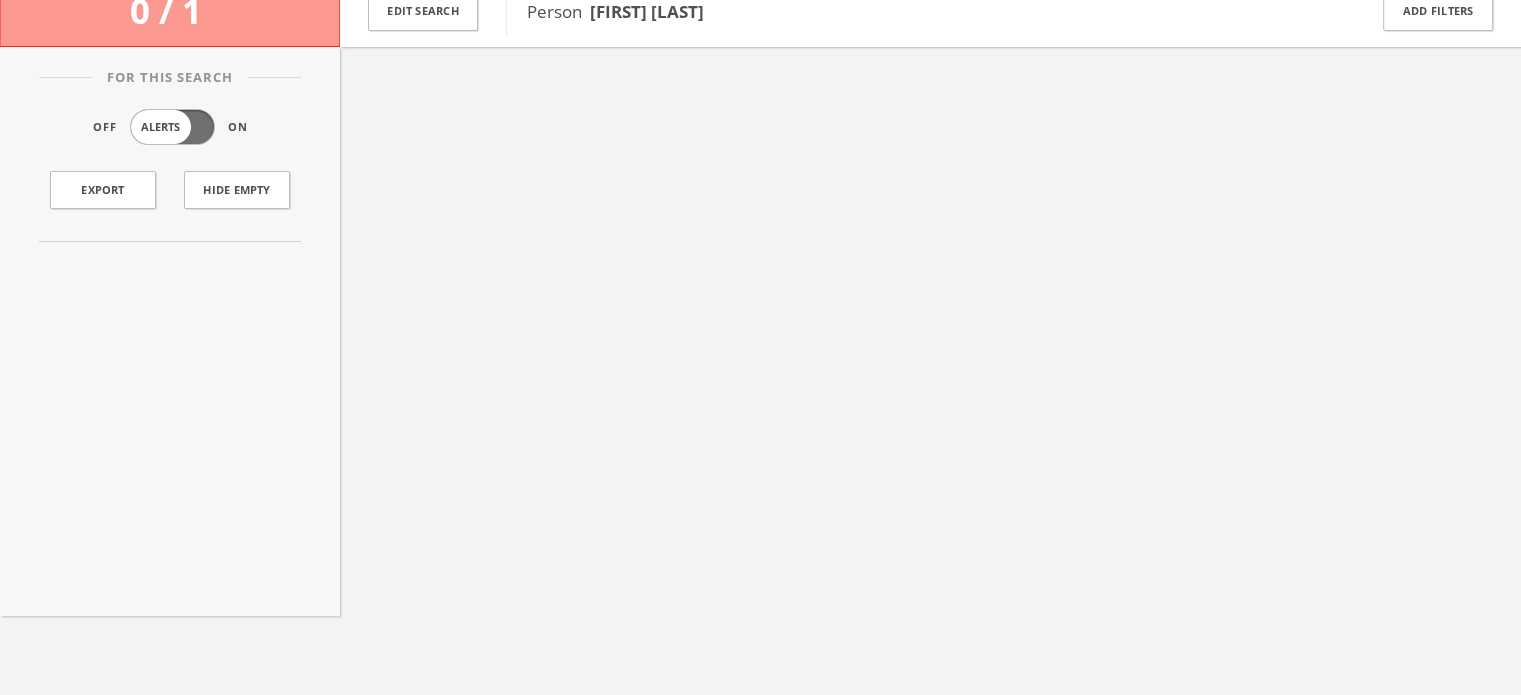 scroll, scrollTop: 0, scrollLeft: 0, axis: both 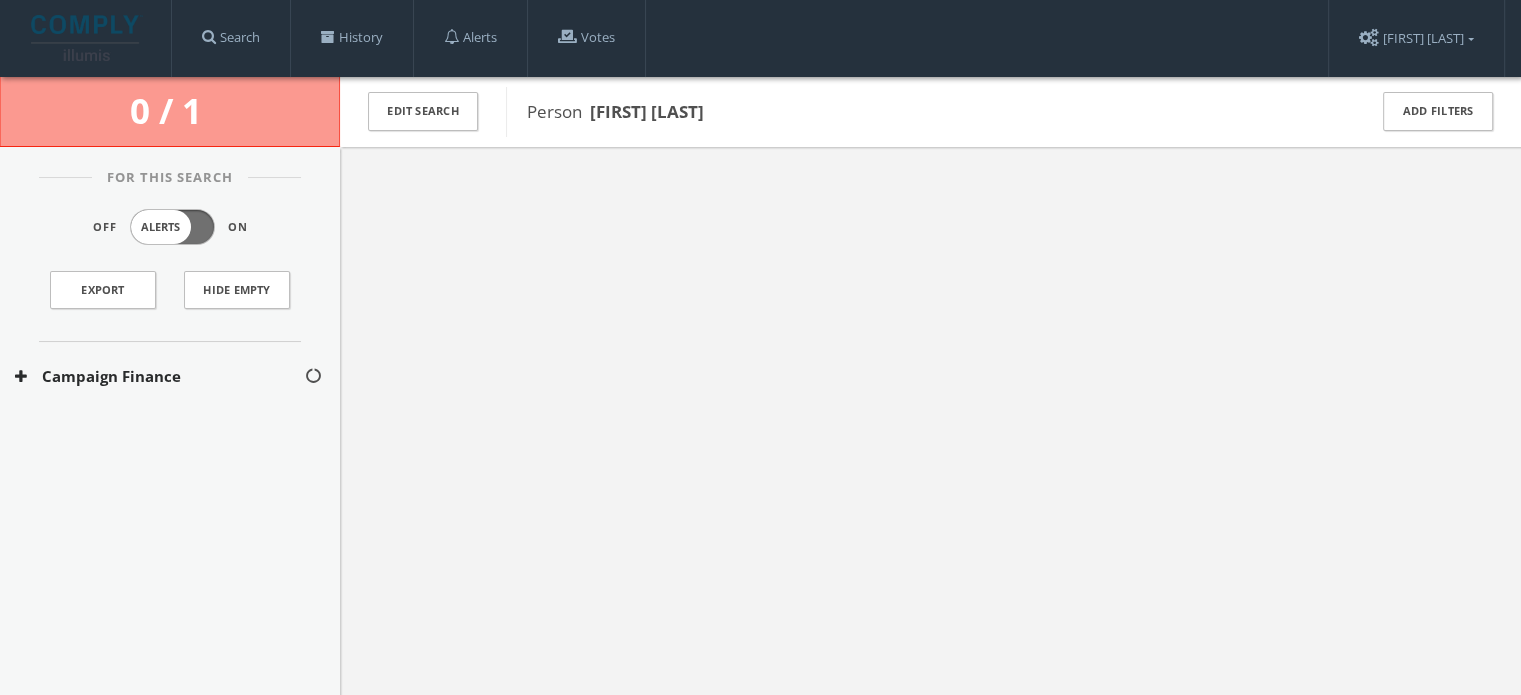 click on "Campaign Finance" at bounding box center [159, 376] 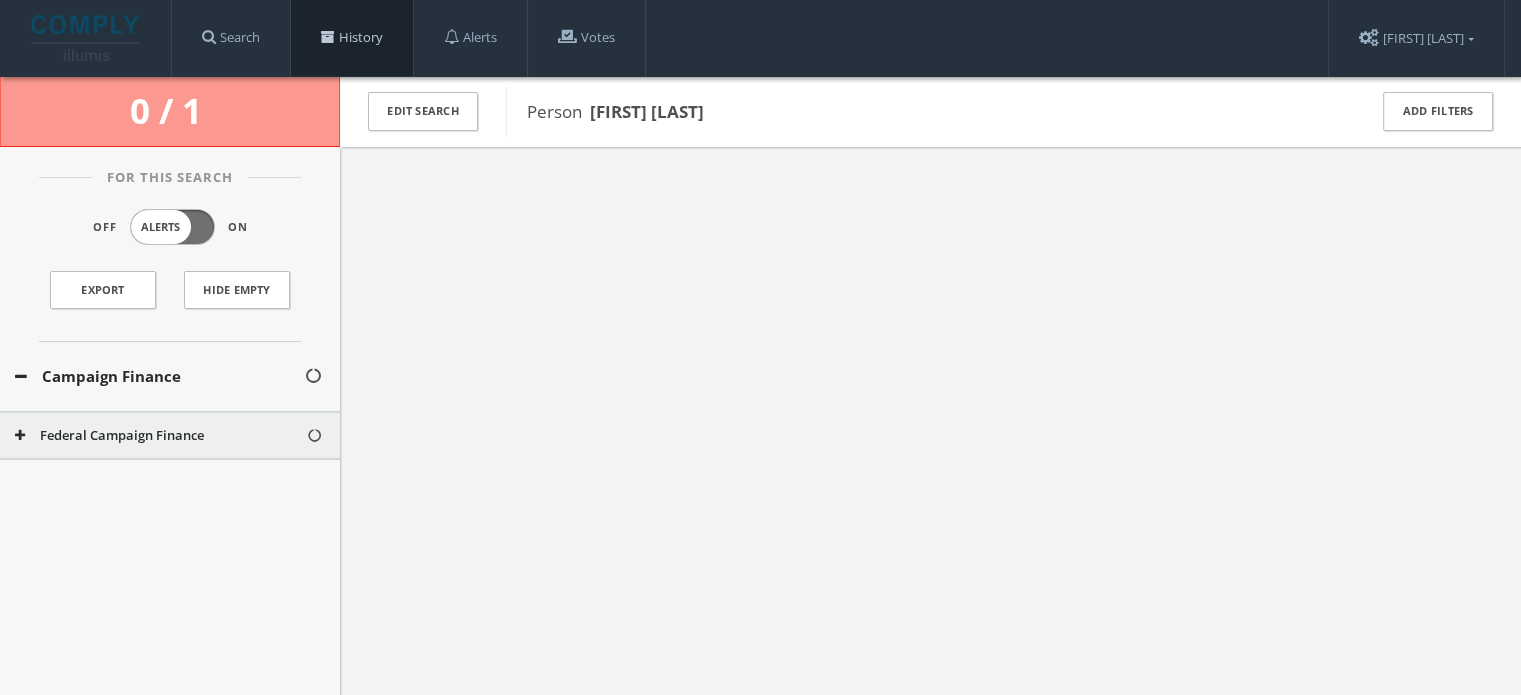 click on "History" at bounding box center [352, 38] 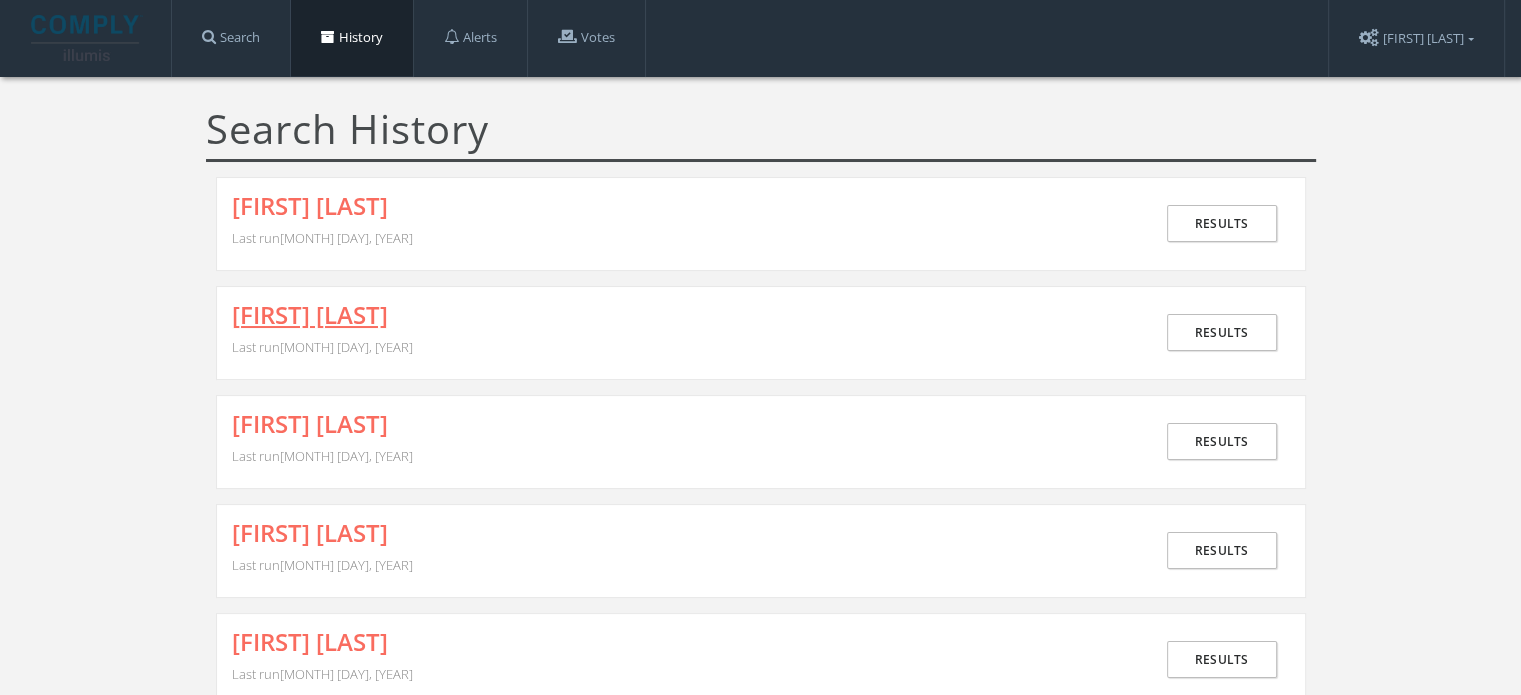 click on "[FIRST] [LAST]" at bounding box center [310, 315] 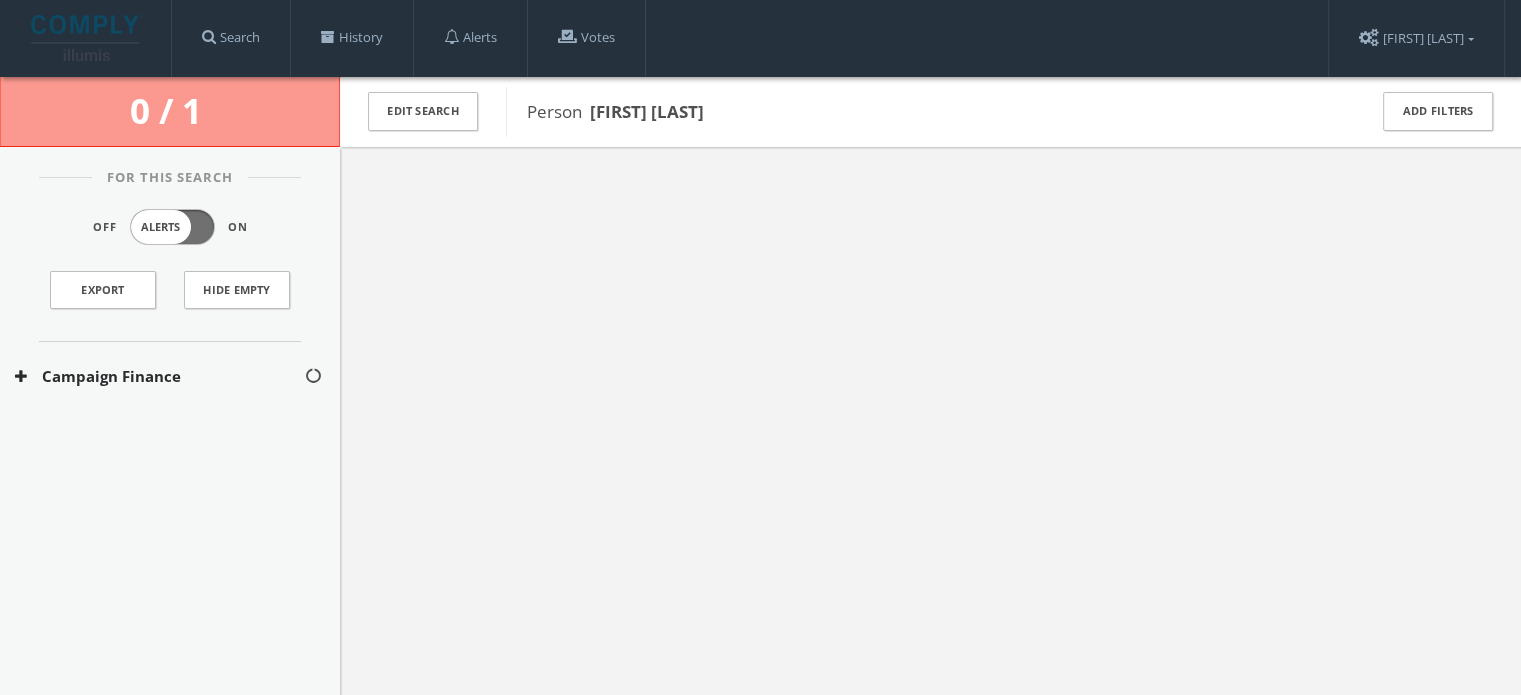 click on "Campaign Finance" at bounding box center (159, 376) 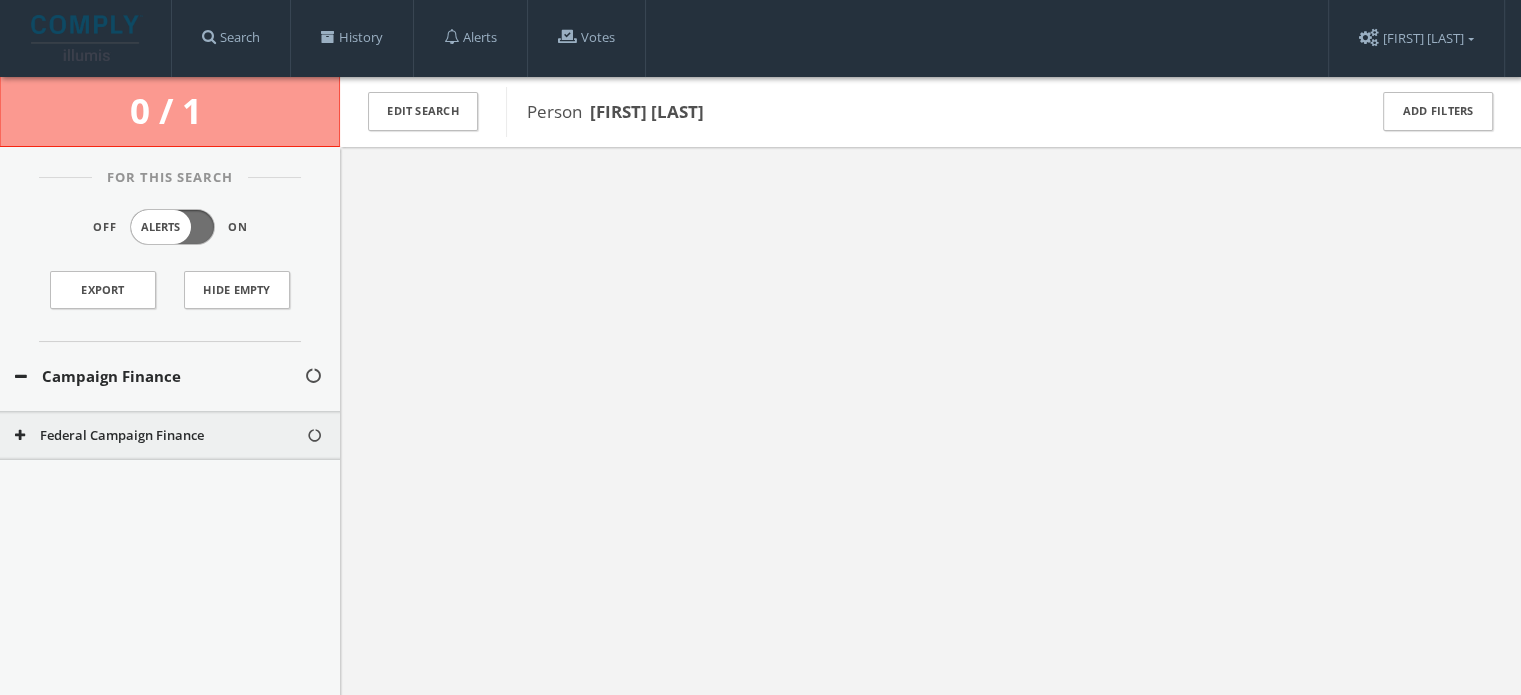 click on "Federal Campaign Finance" at bounding box center [160, 436] 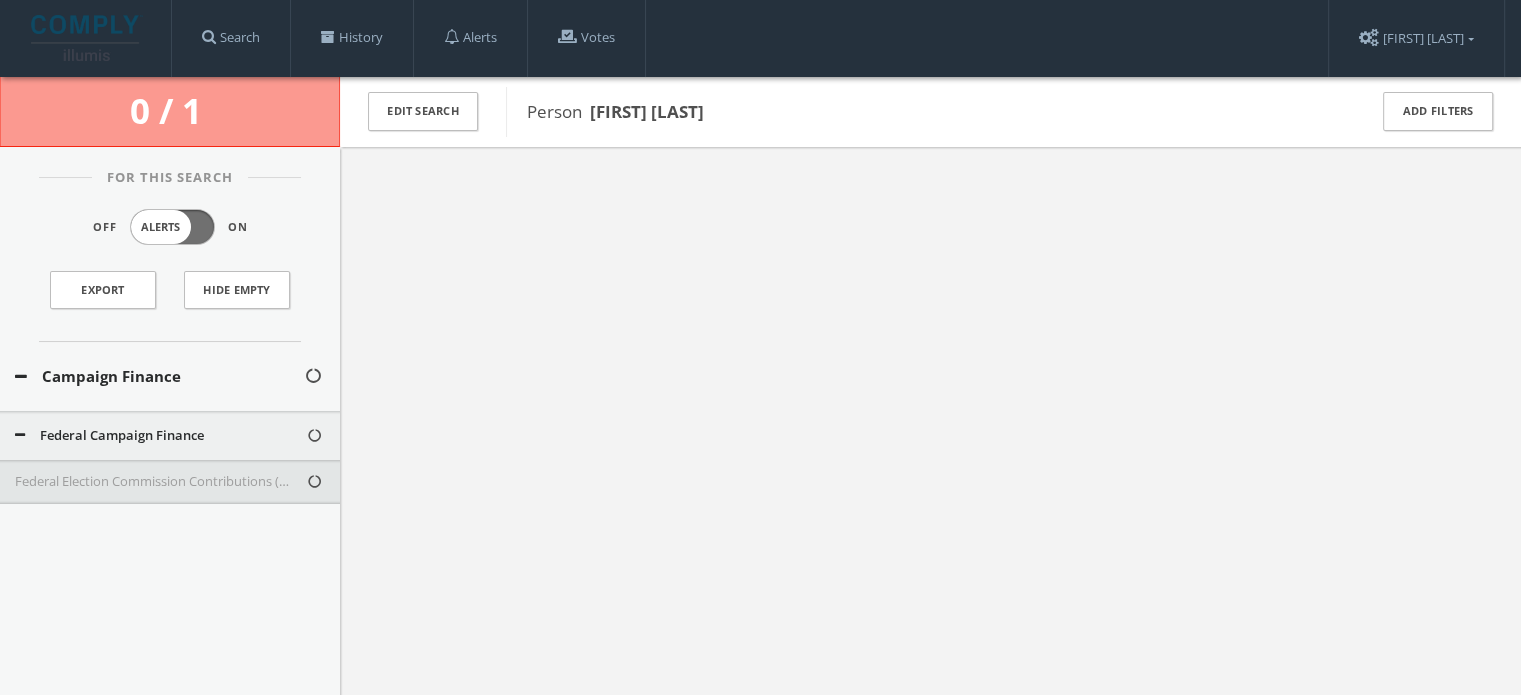click on "Federal Election Commission Contributions (Presidential and Texas - Excluded)" at bounding box center (160, 482) 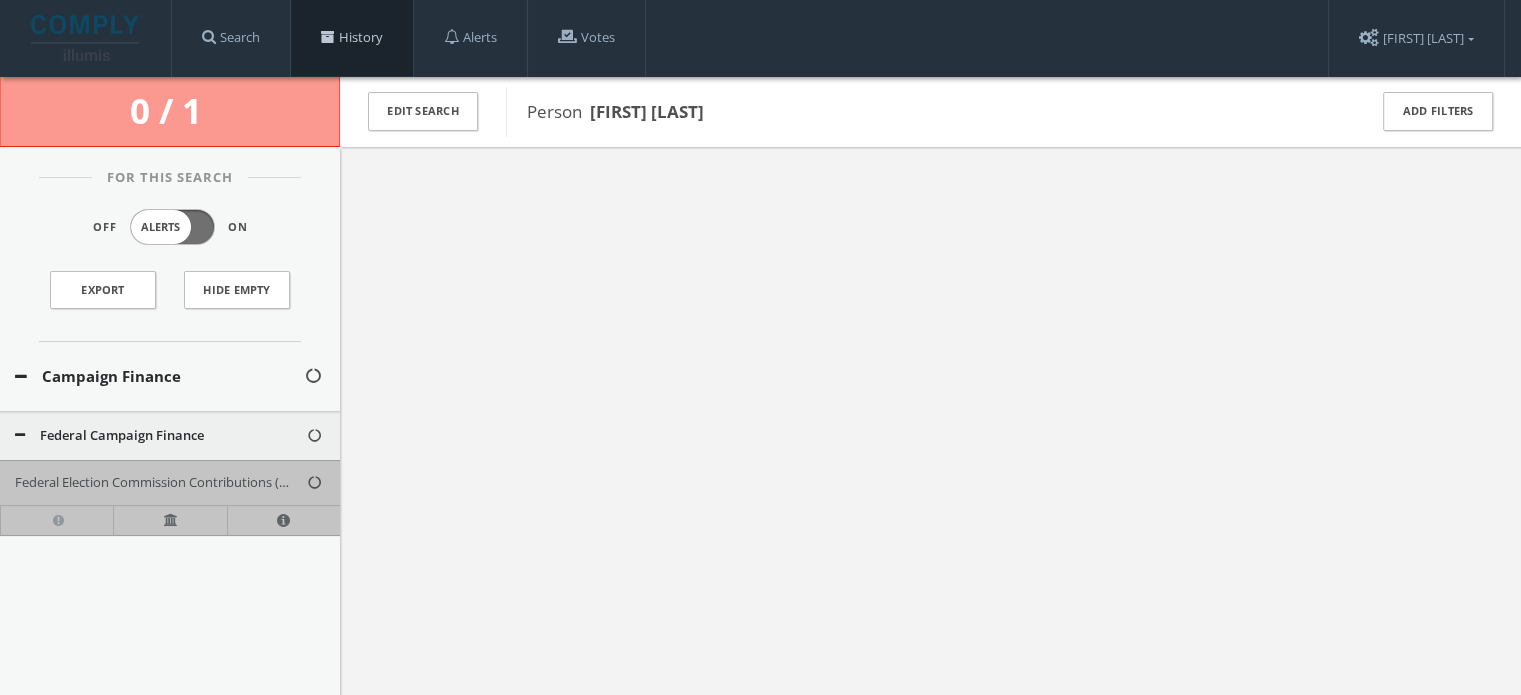 click on "History" at bounding box center [352, 38] 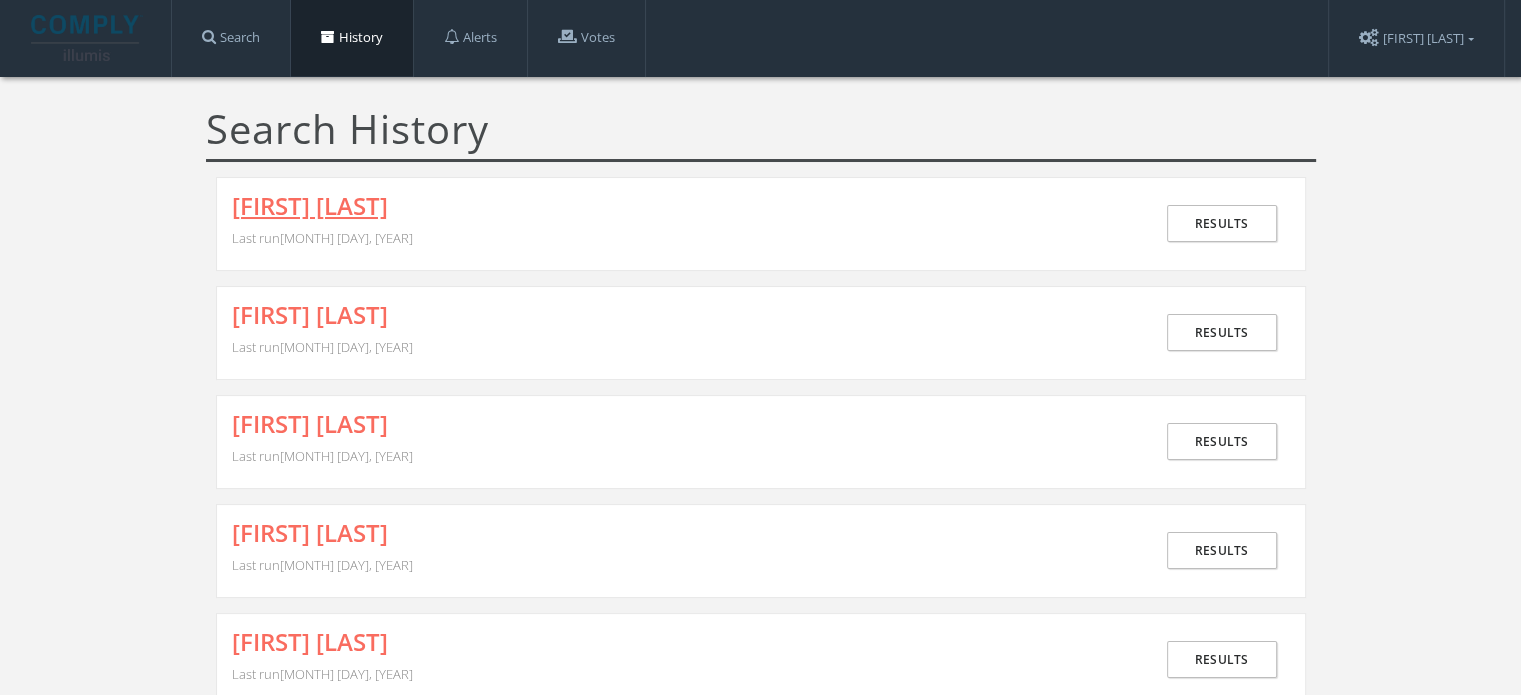 click on "[FIRST] [LAST]" at bounding box center (310, 206) 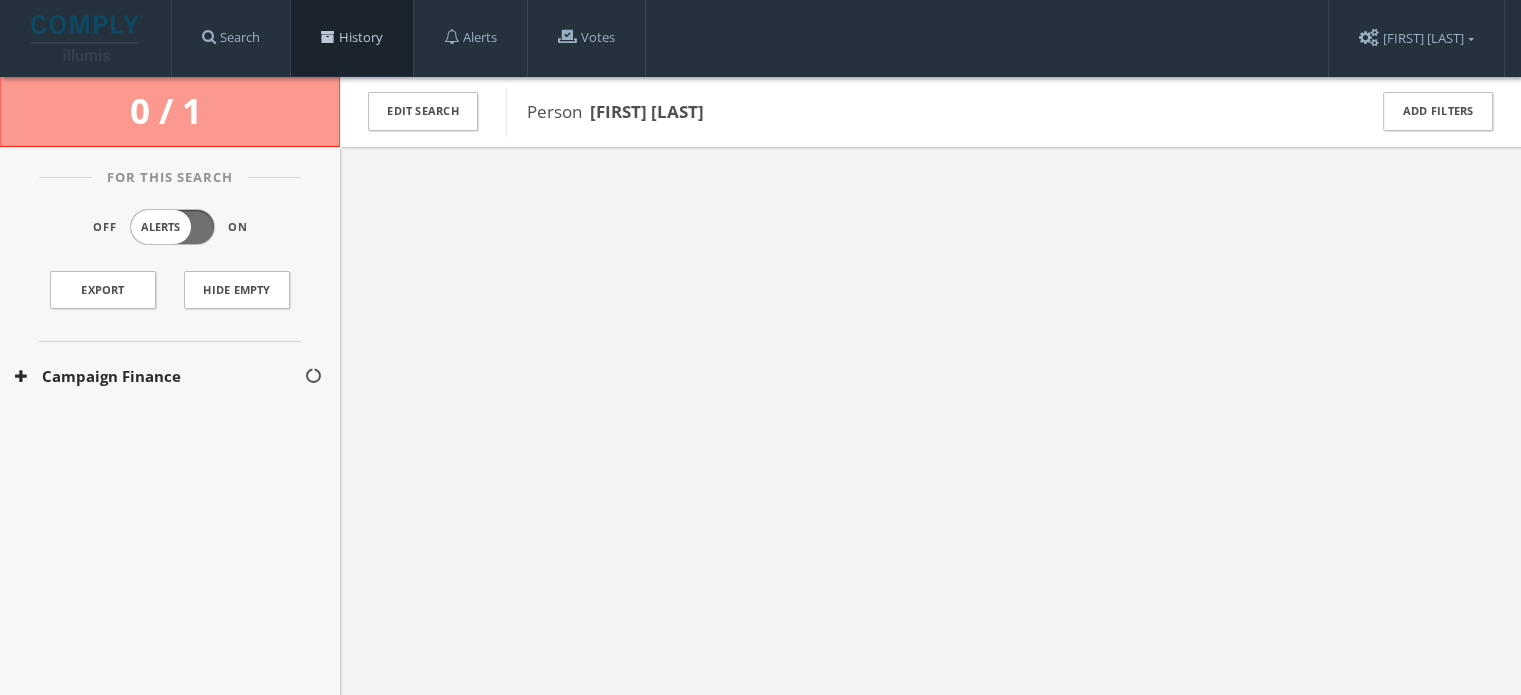 click on "History" at bounding box center [352, 38] 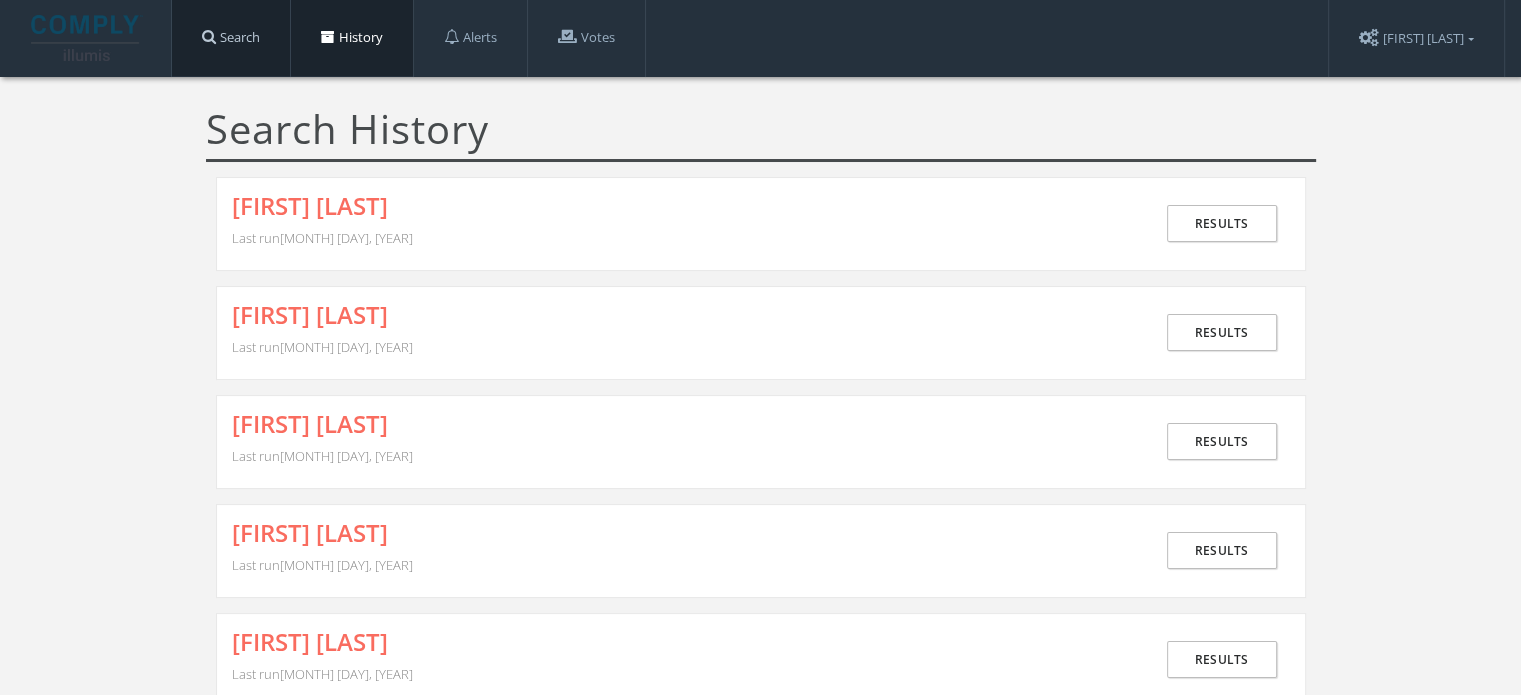 click on "Search" at bounding box center [231, 38] 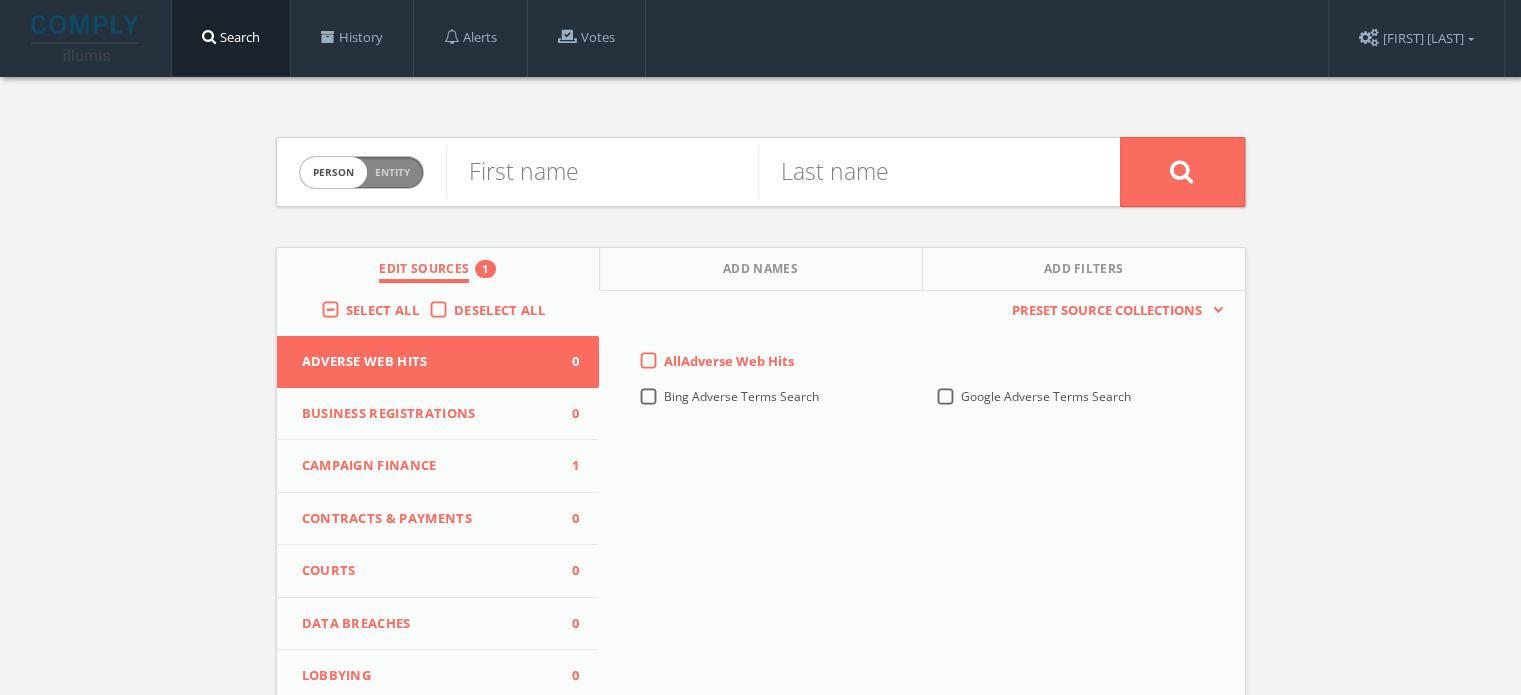 click on "Campaign Finance" at bounding box center (426, 466) 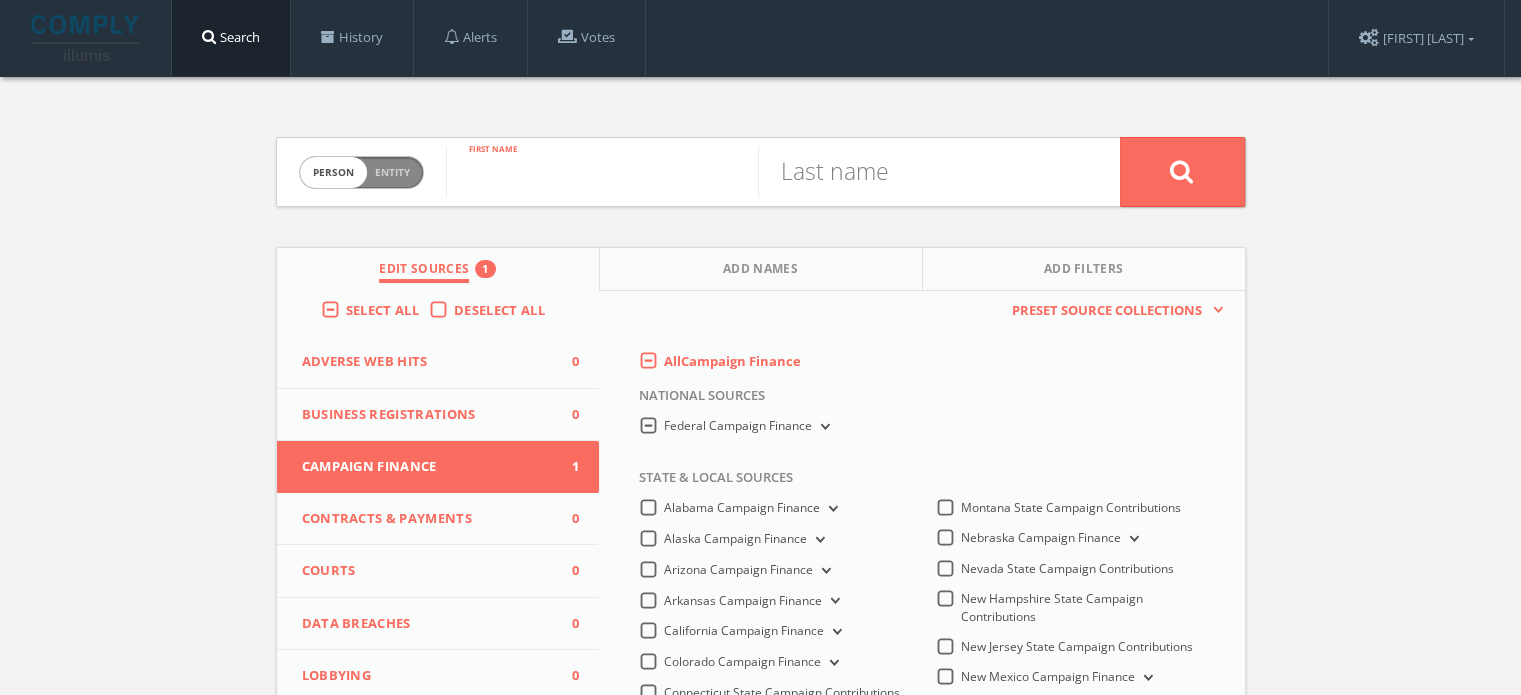 click at bounding box center (602, 172) 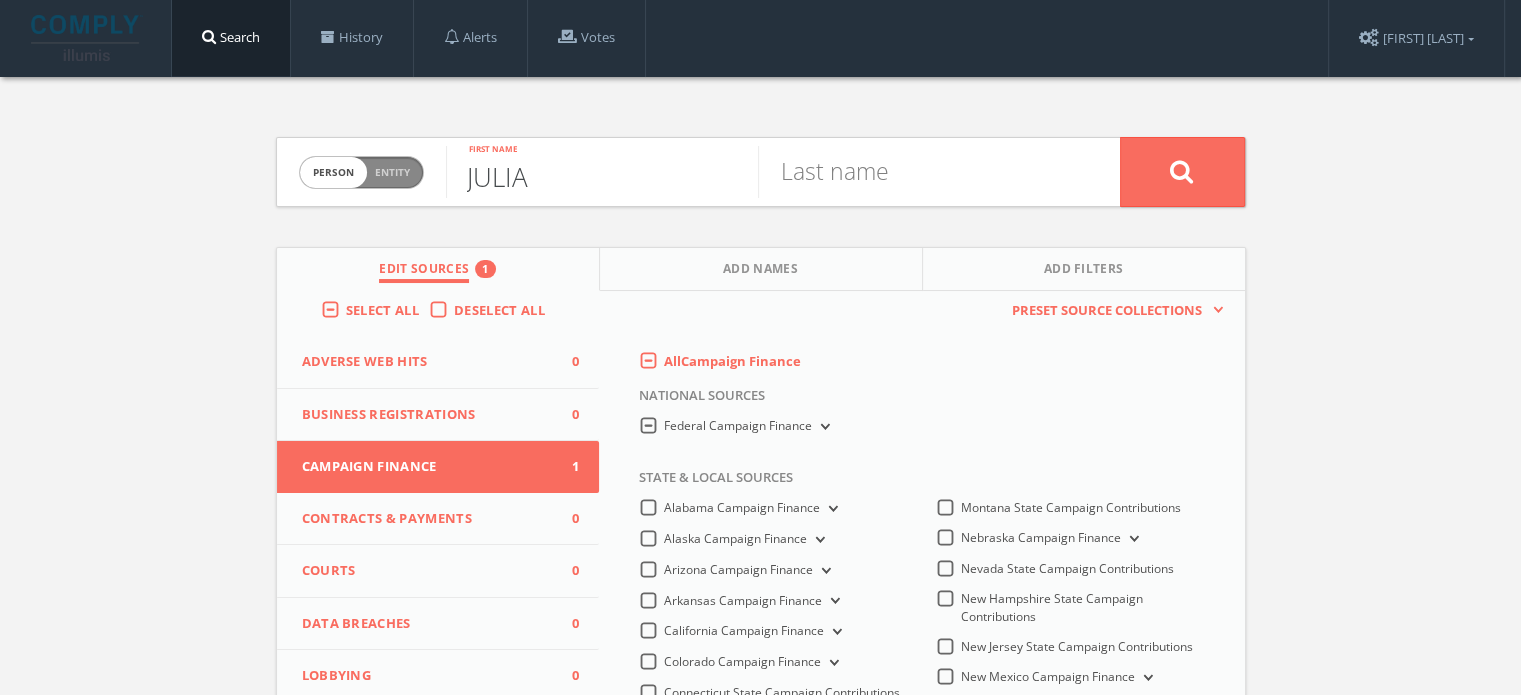 type on "JULIA" 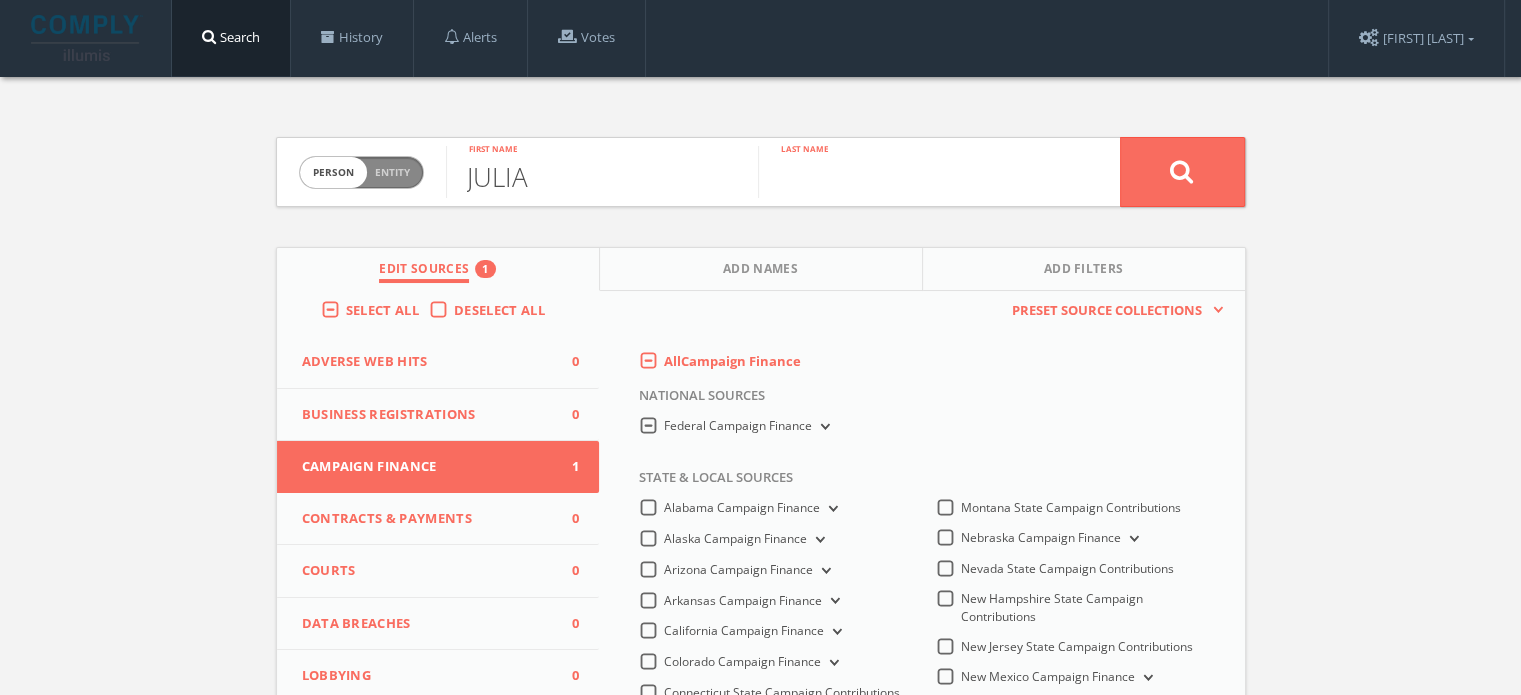 click at bounding box center [914, 172] 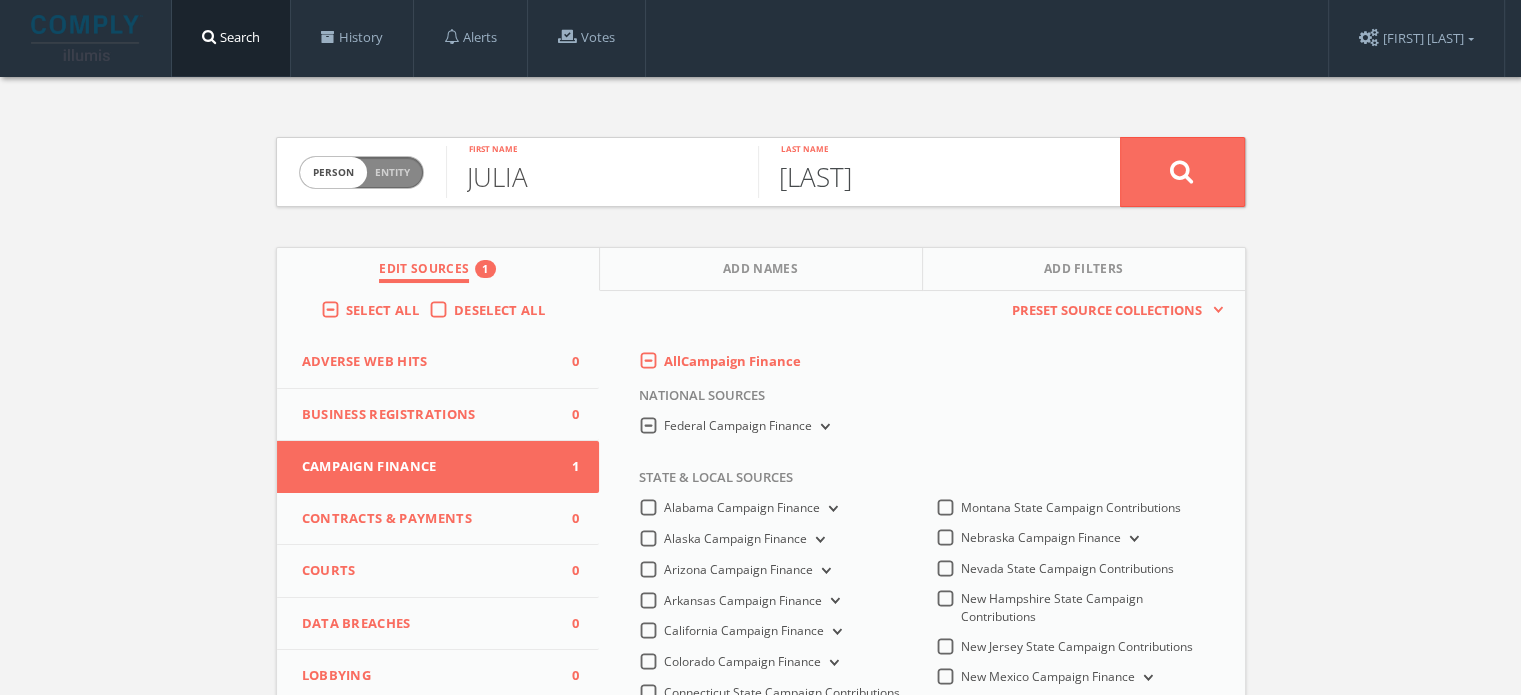 type on "BROCHETTI" 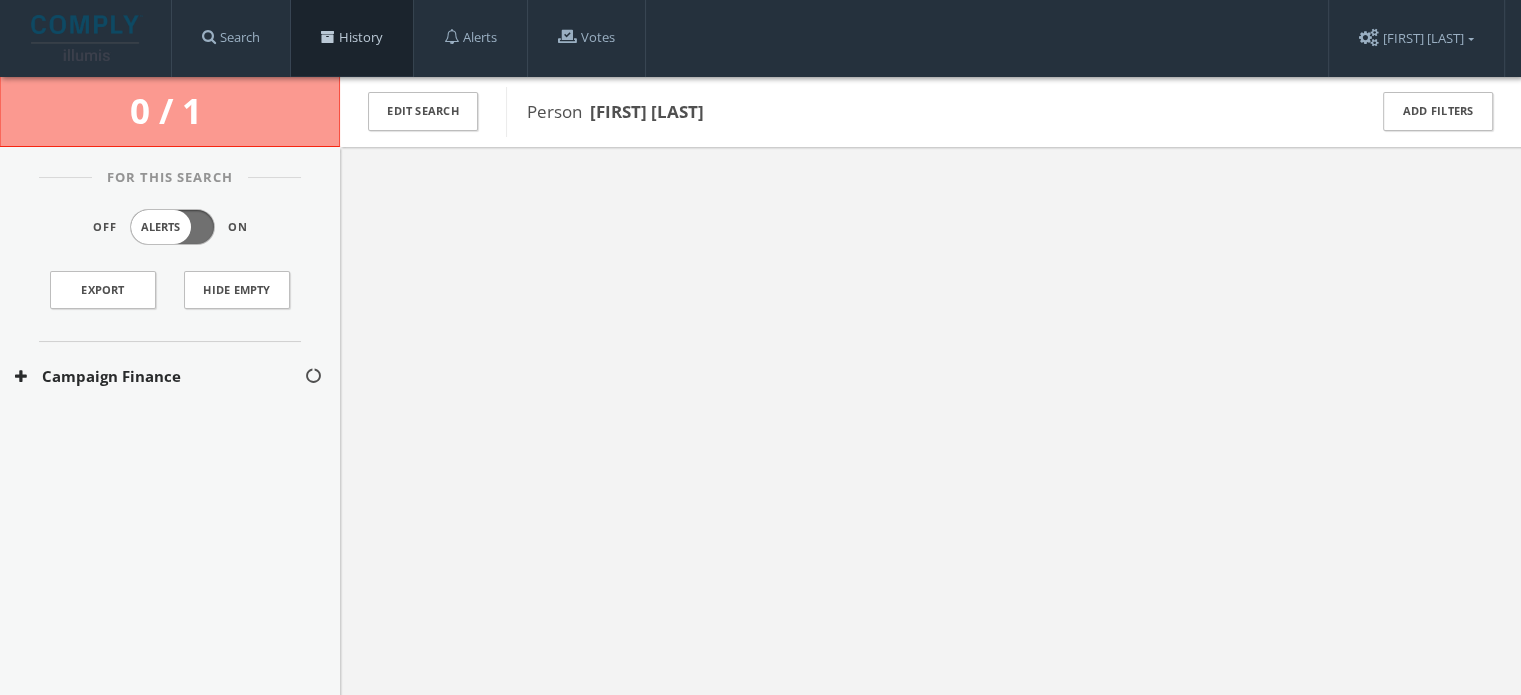 click at bounding box center (328, 37) 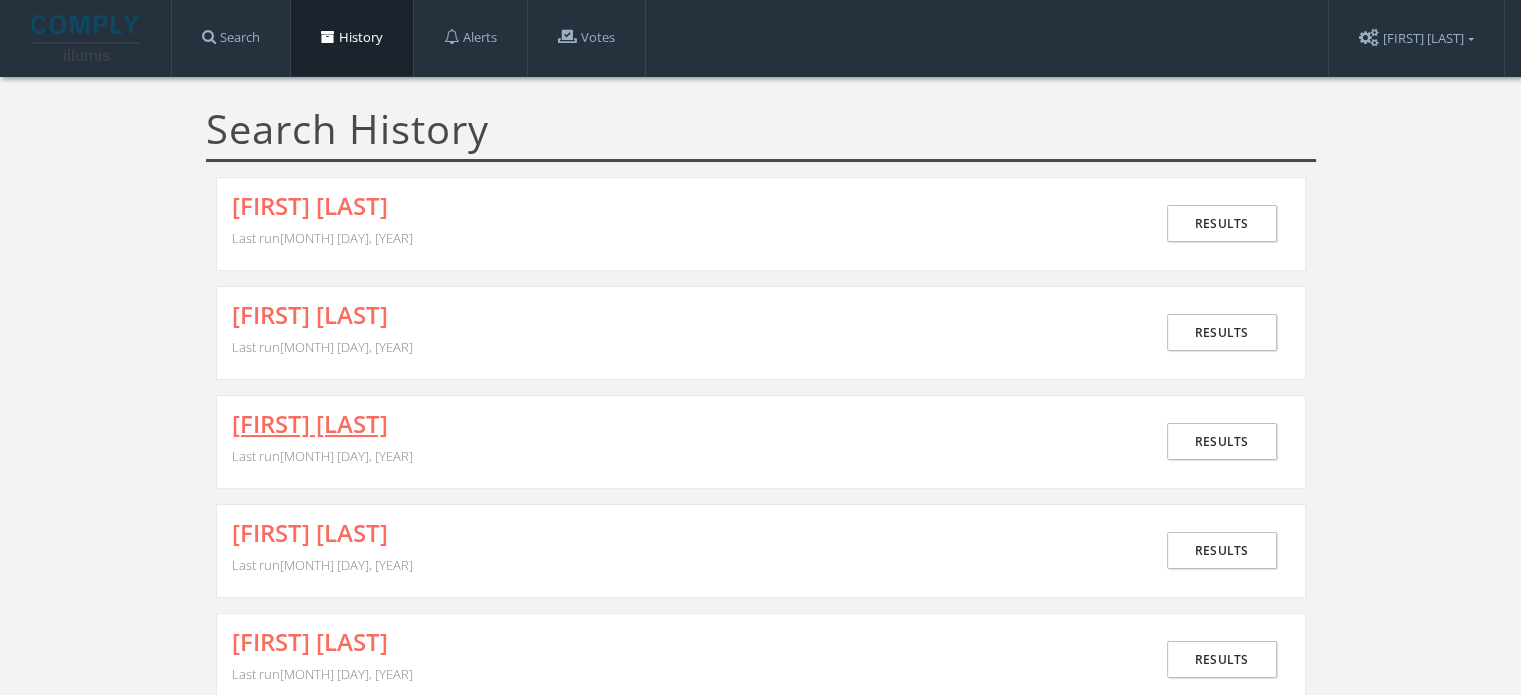 click on "[FIRST] [LAST]" at bounding box center [310, 424] 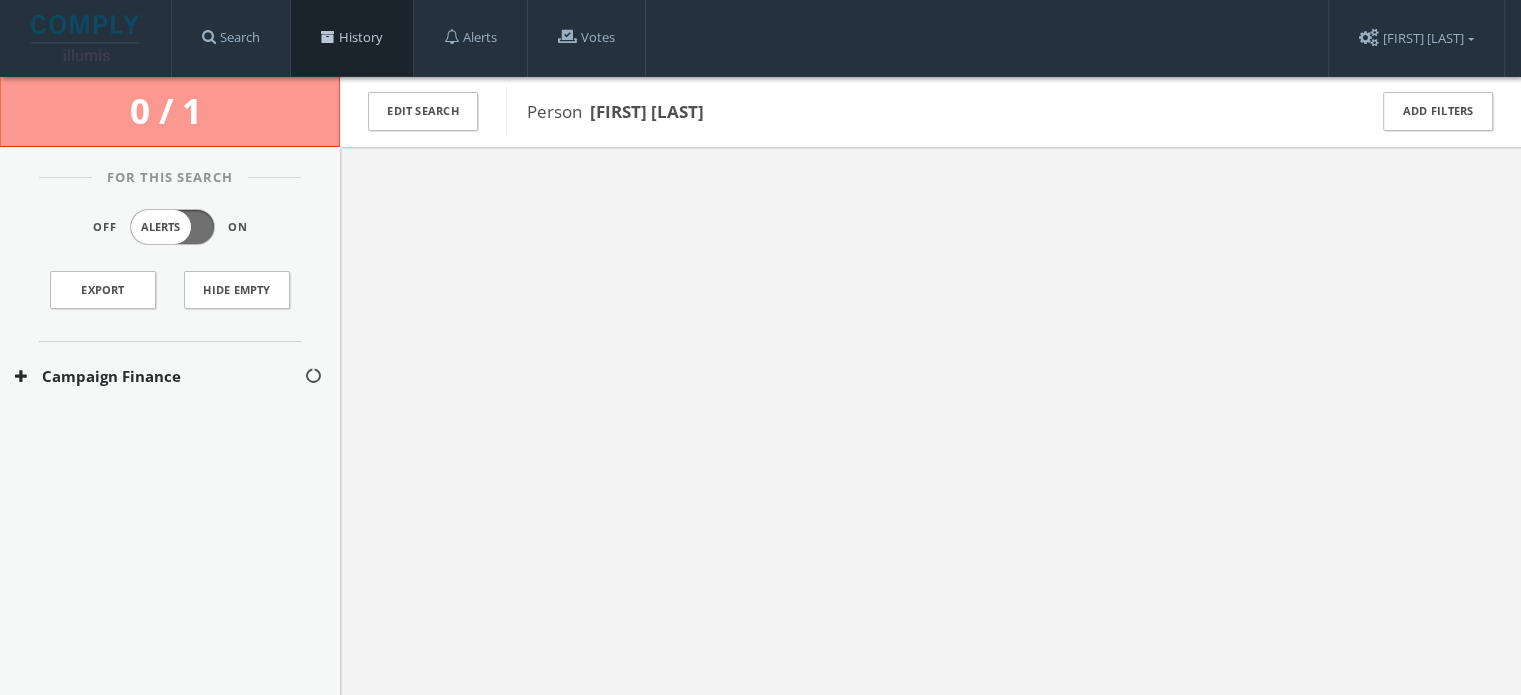 click on "History" at bounding box center [352, 38] 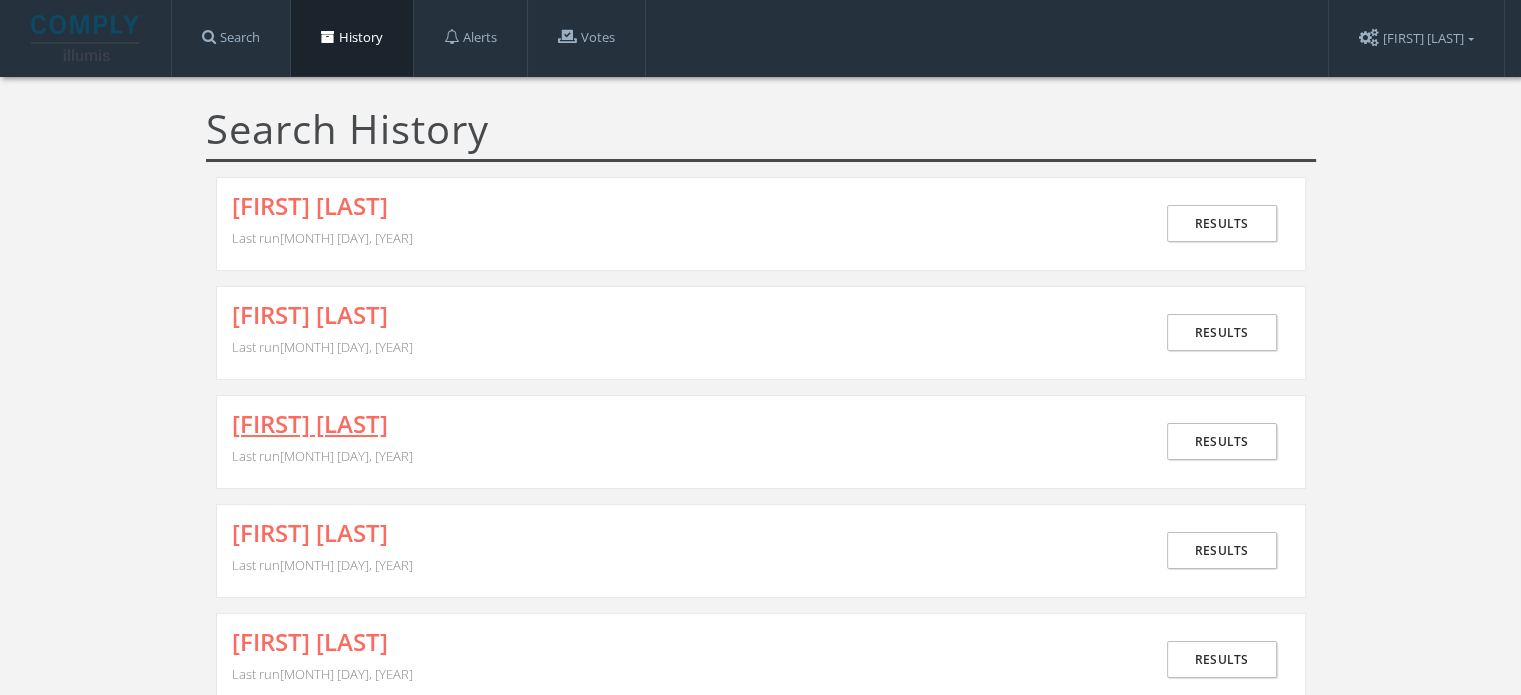 click on "[FIRST] [LAST]" at bounding box center (310, 424) 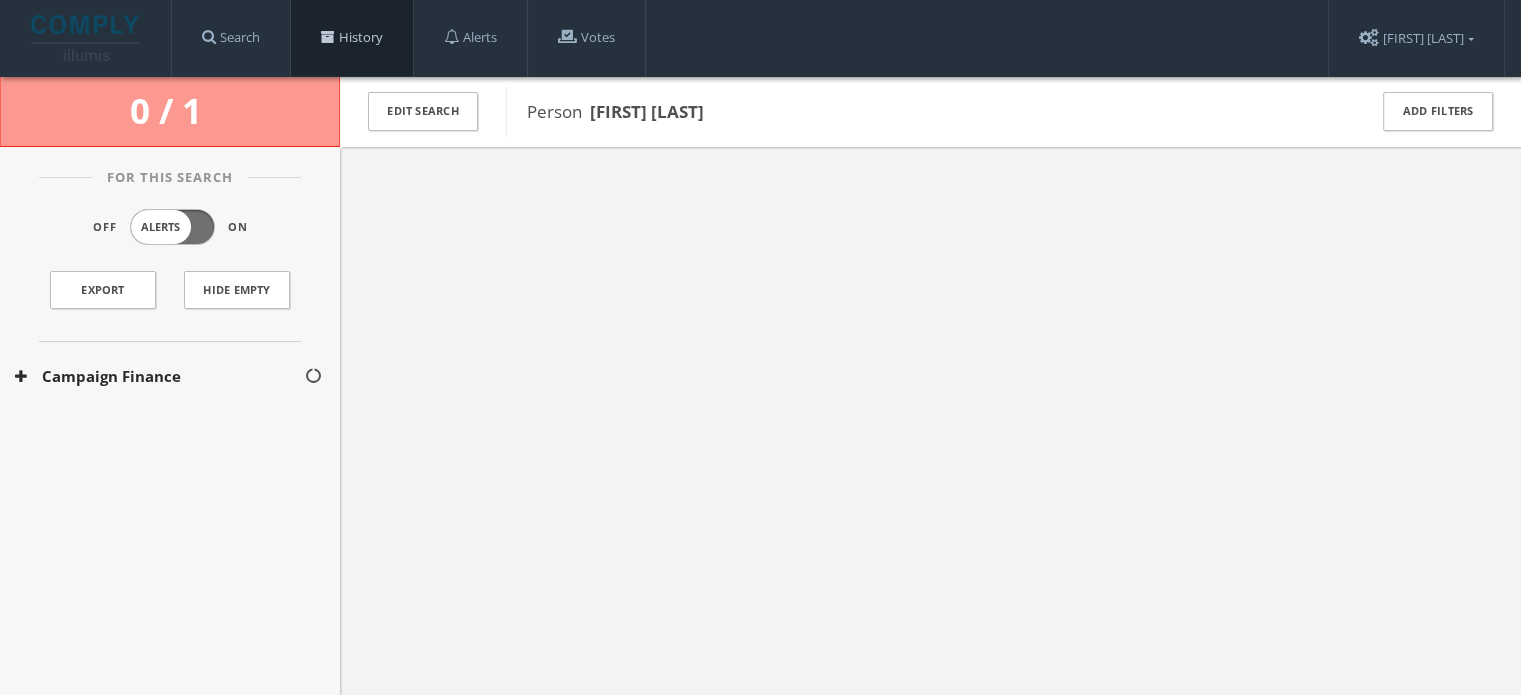 click on "History" at bounding box center (352, 38) 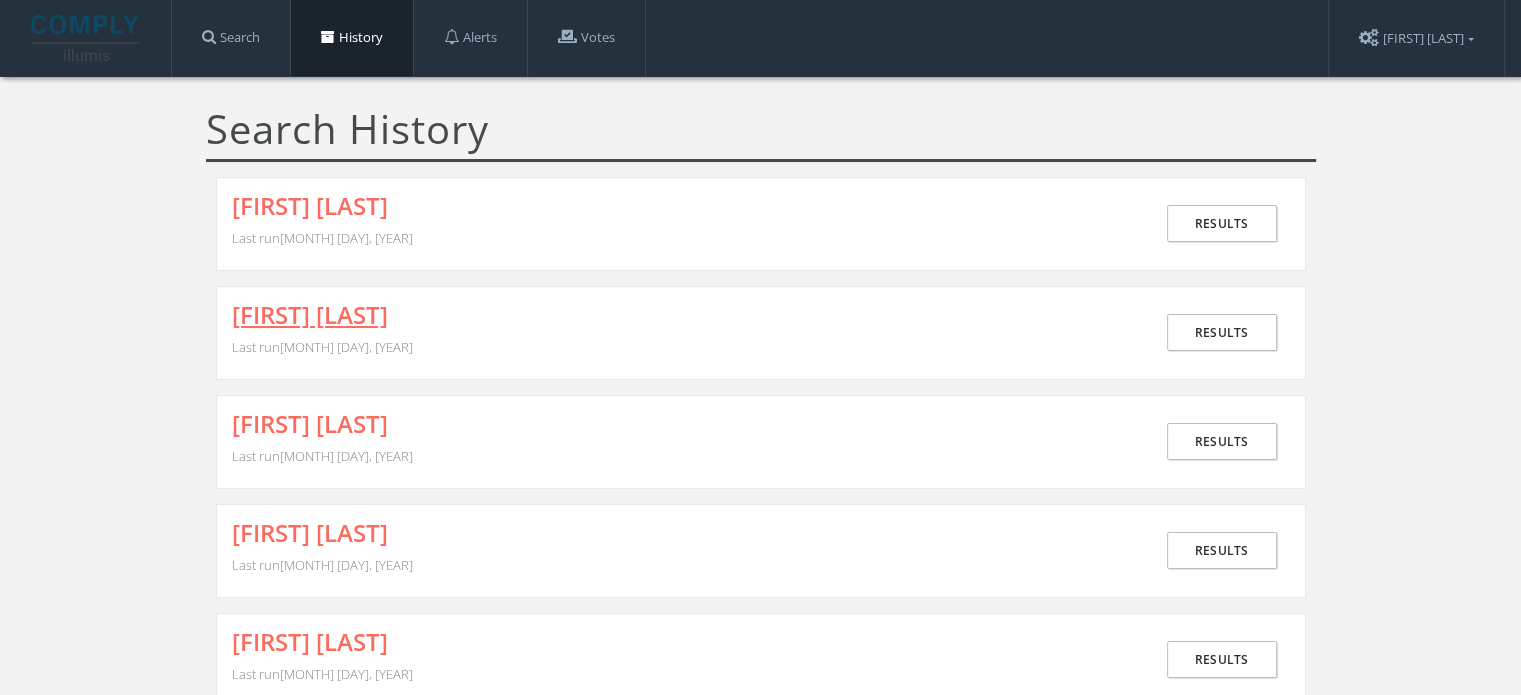 click on "[FIRST] [LAST]" at bounding box center (310, 315) 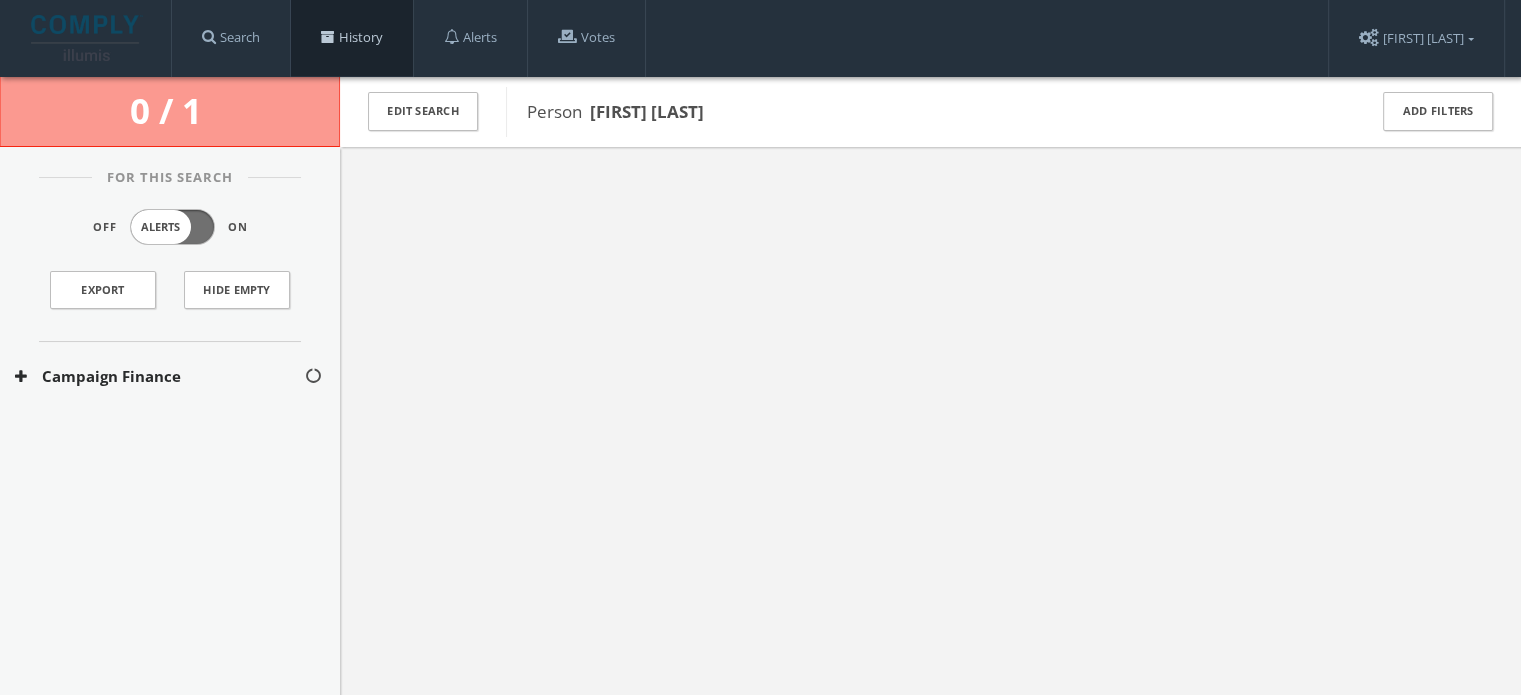 click on "History" at bounding box center (352, 38) 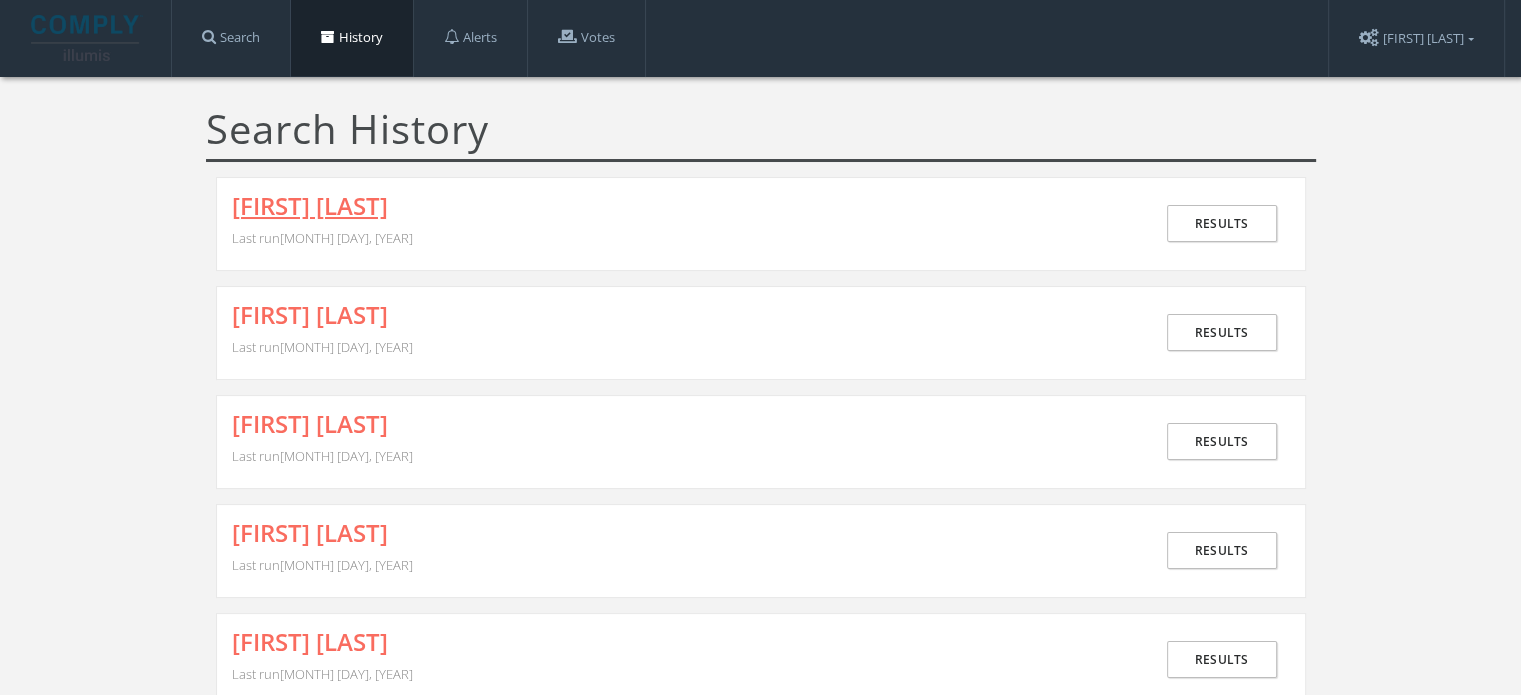 click on "[FIRST] [LAST]" at bounding box center (310, 206) 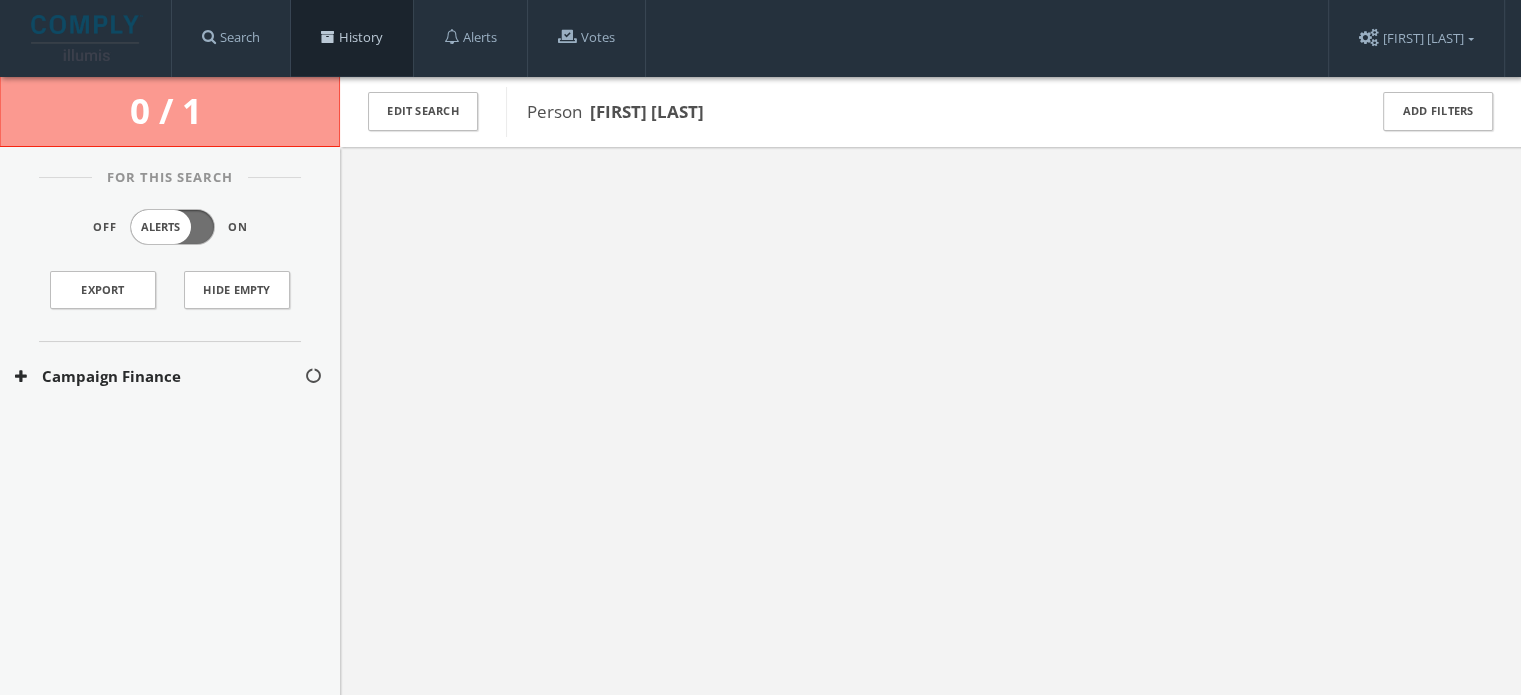 click on "History" at bounding box center (352, 38) 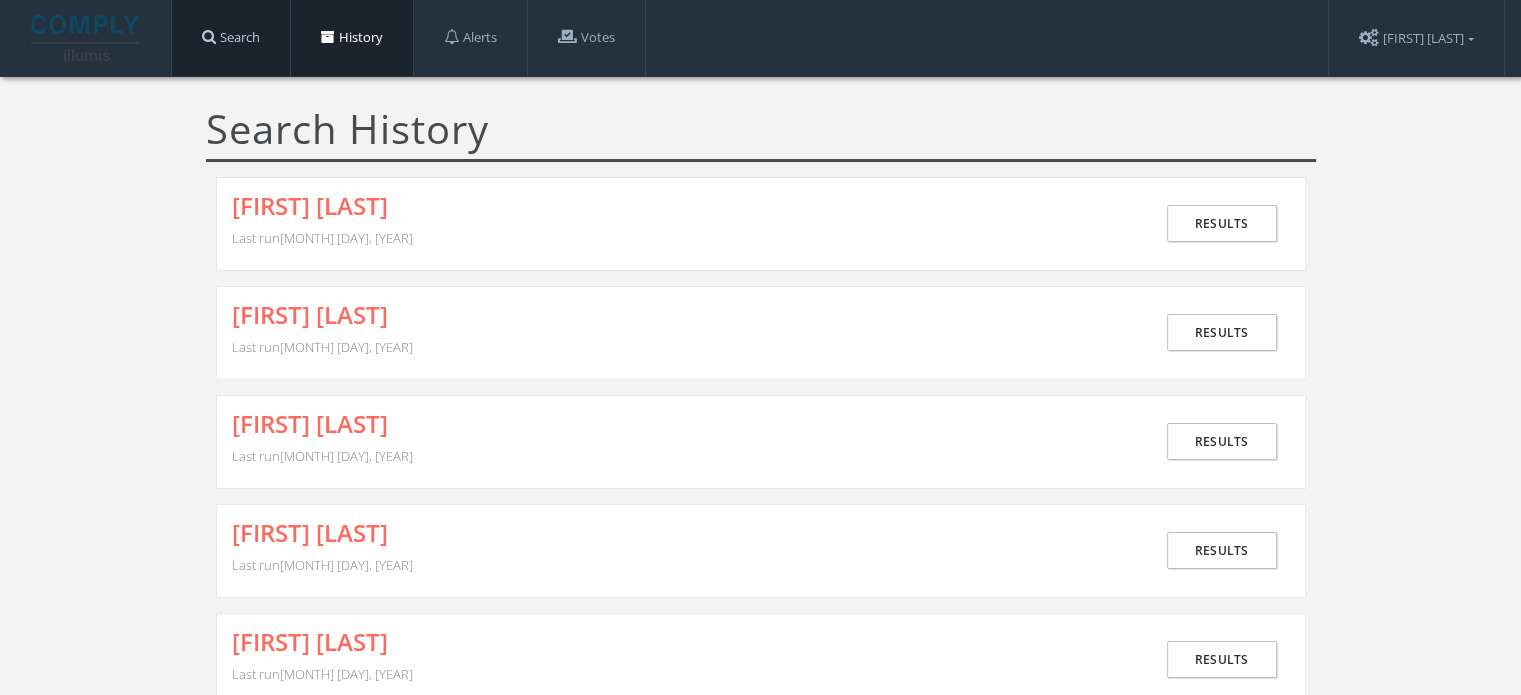 click on "Search" at bounding box center (231, 38) 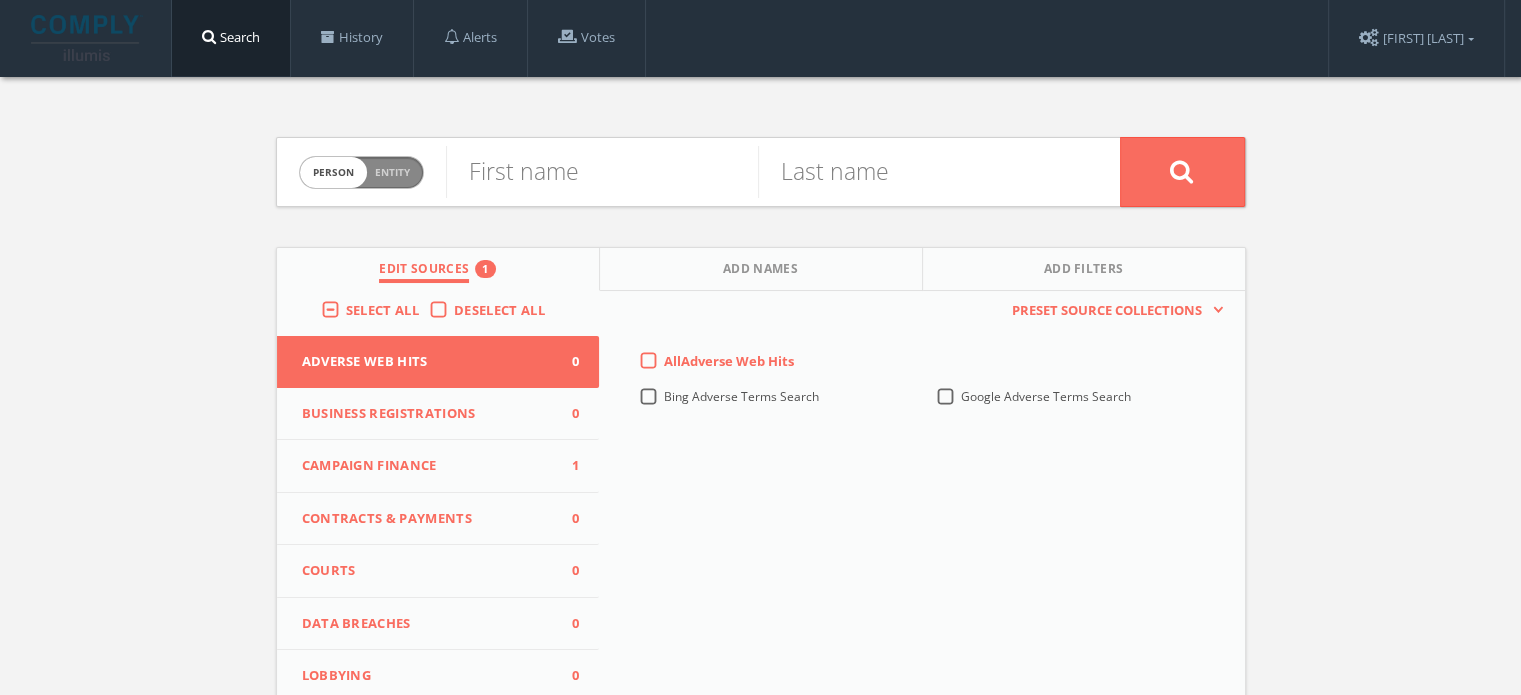 click on "Campaign Finance" at bounding box center (426, 466) 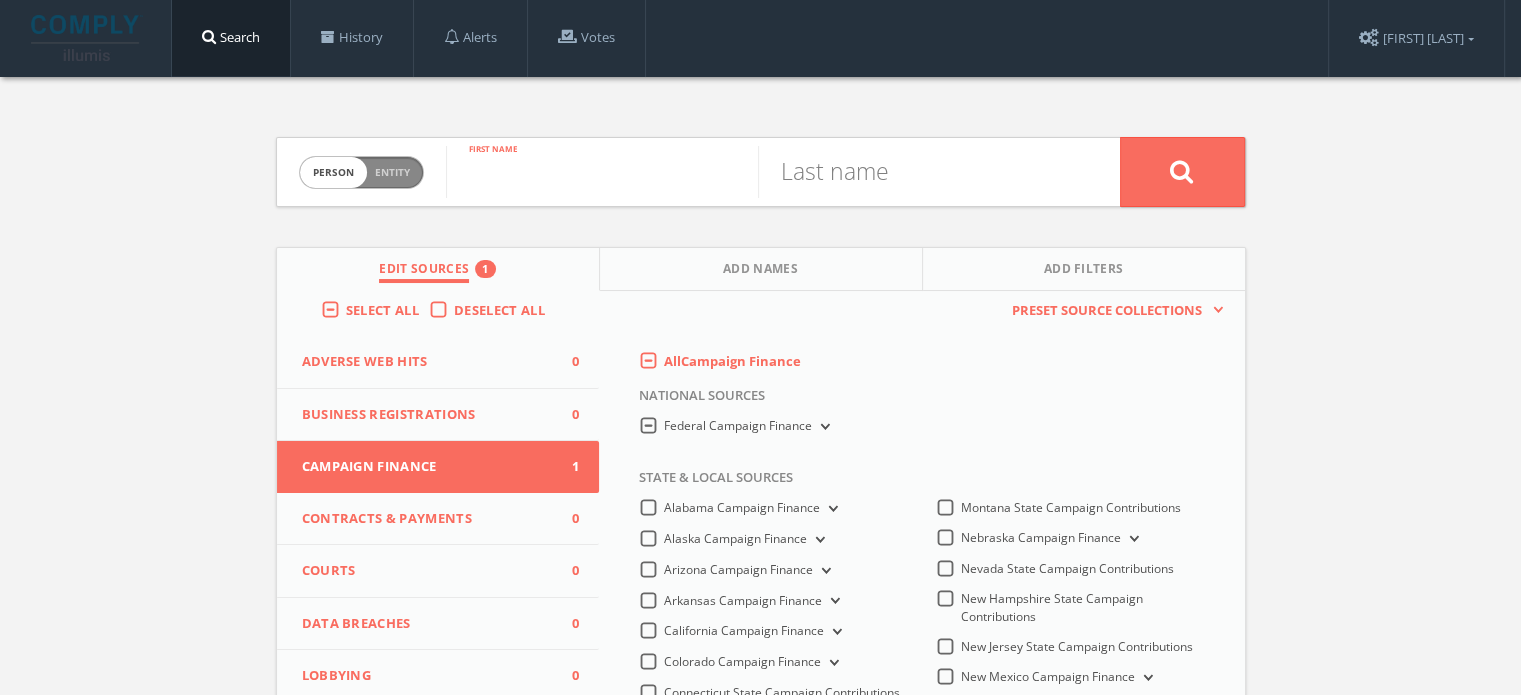 click at bounding box center (602, 172) 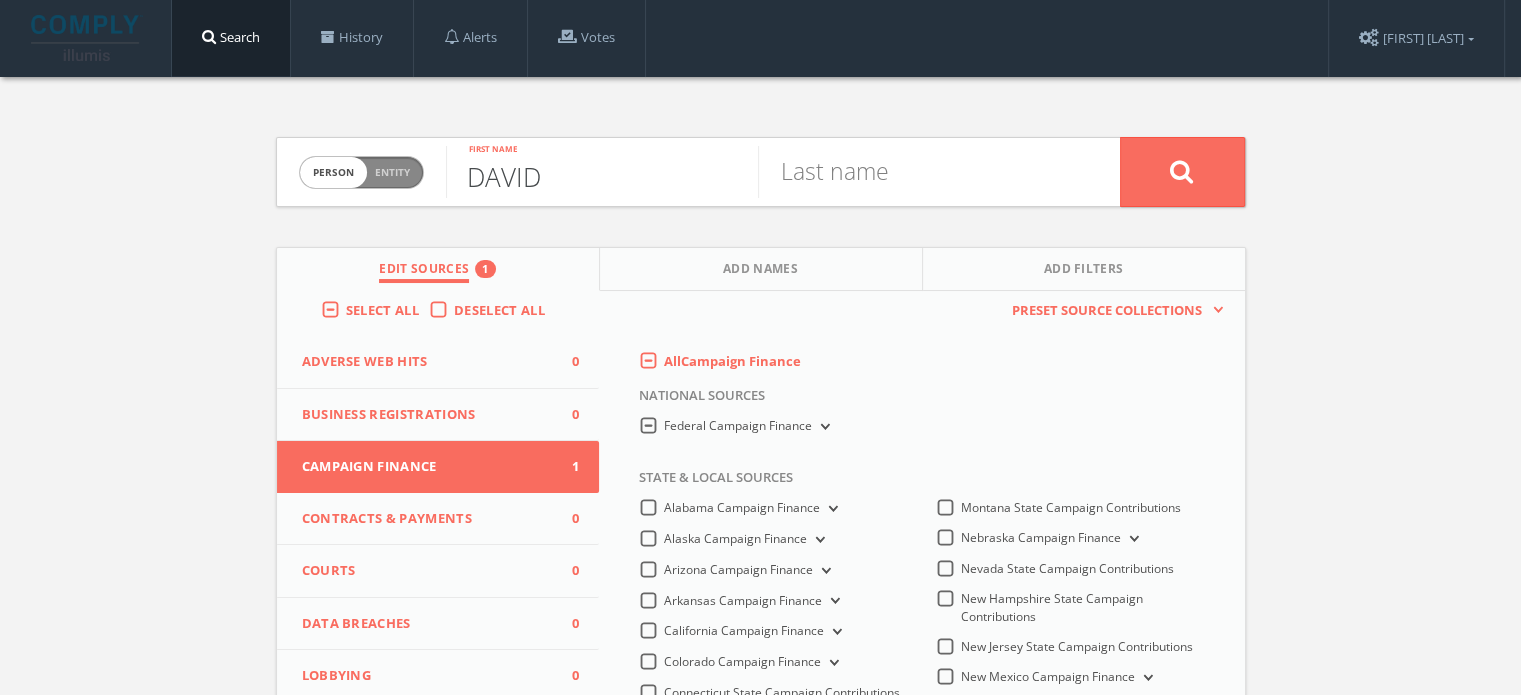 type on "DAVID" 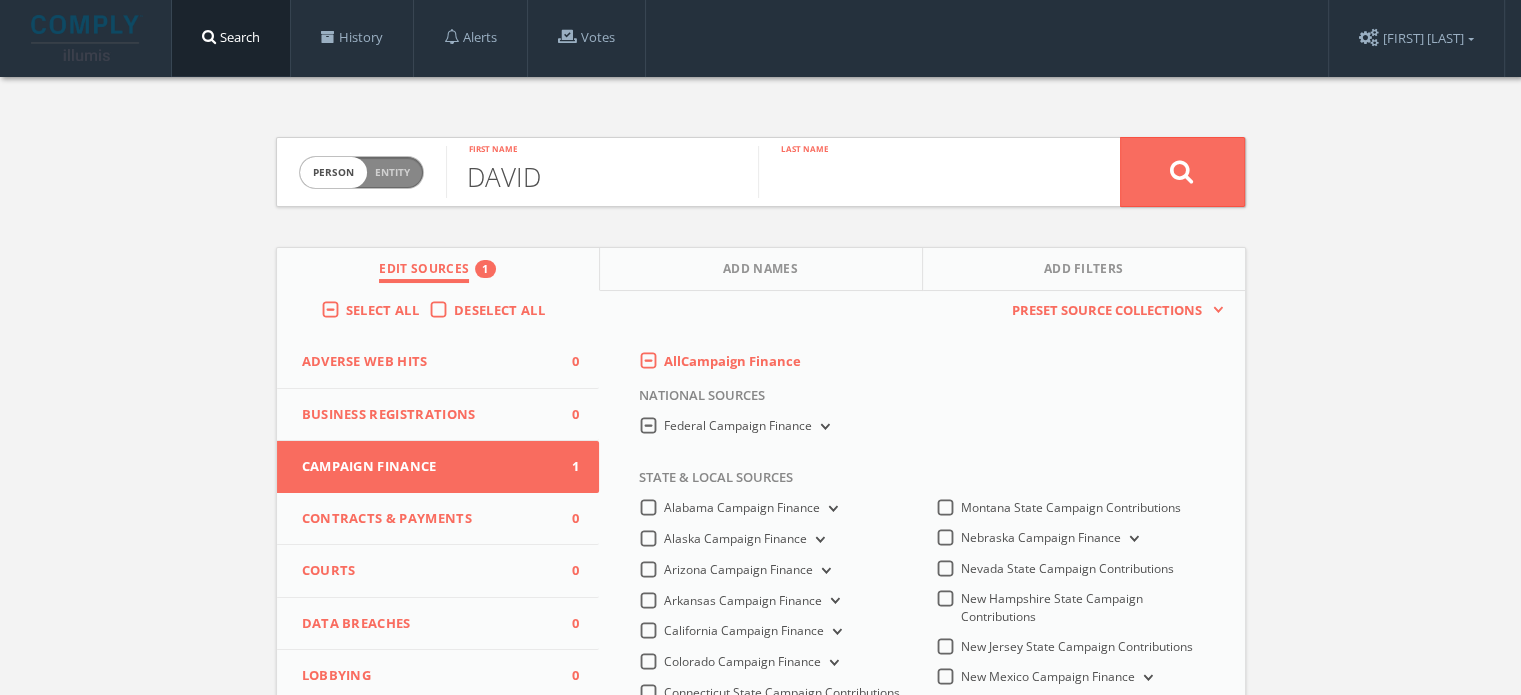 click at bounding box center (914, 172) 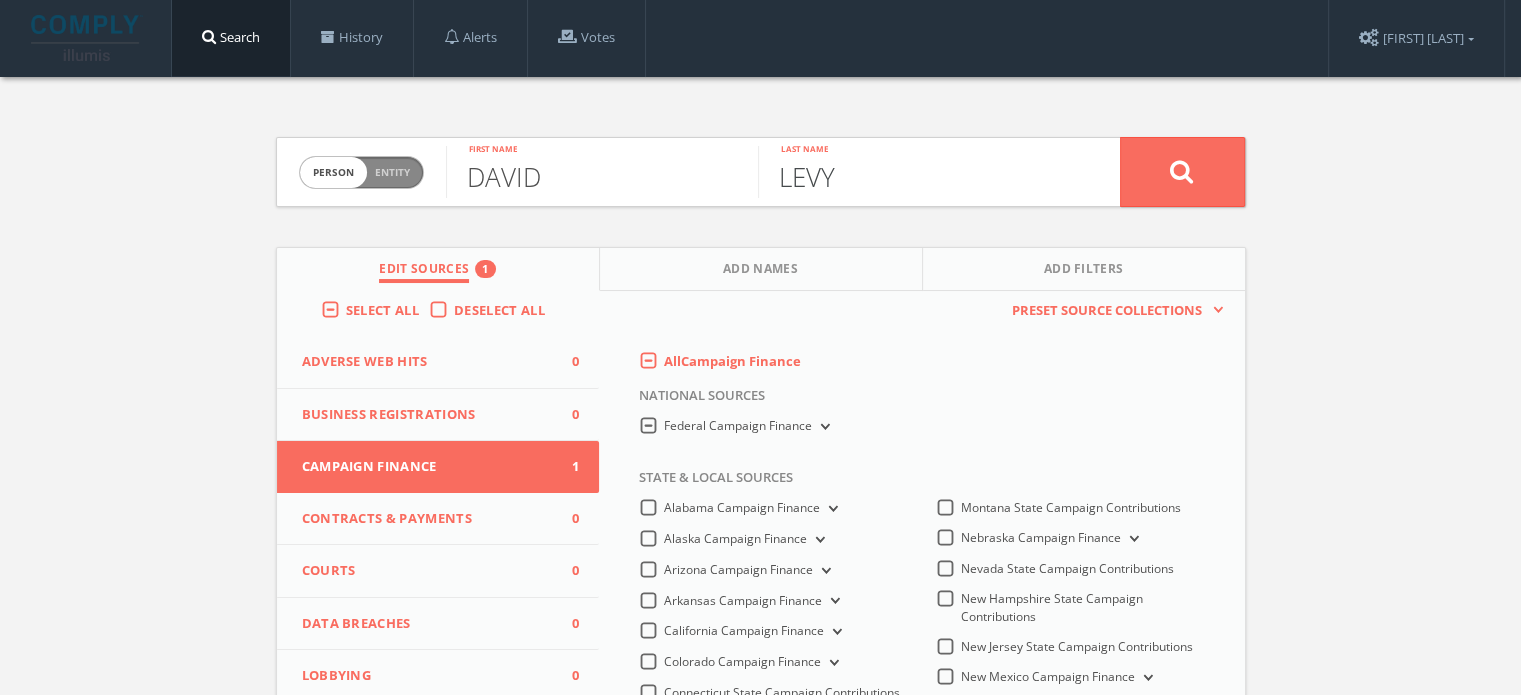 type on "LEVY" 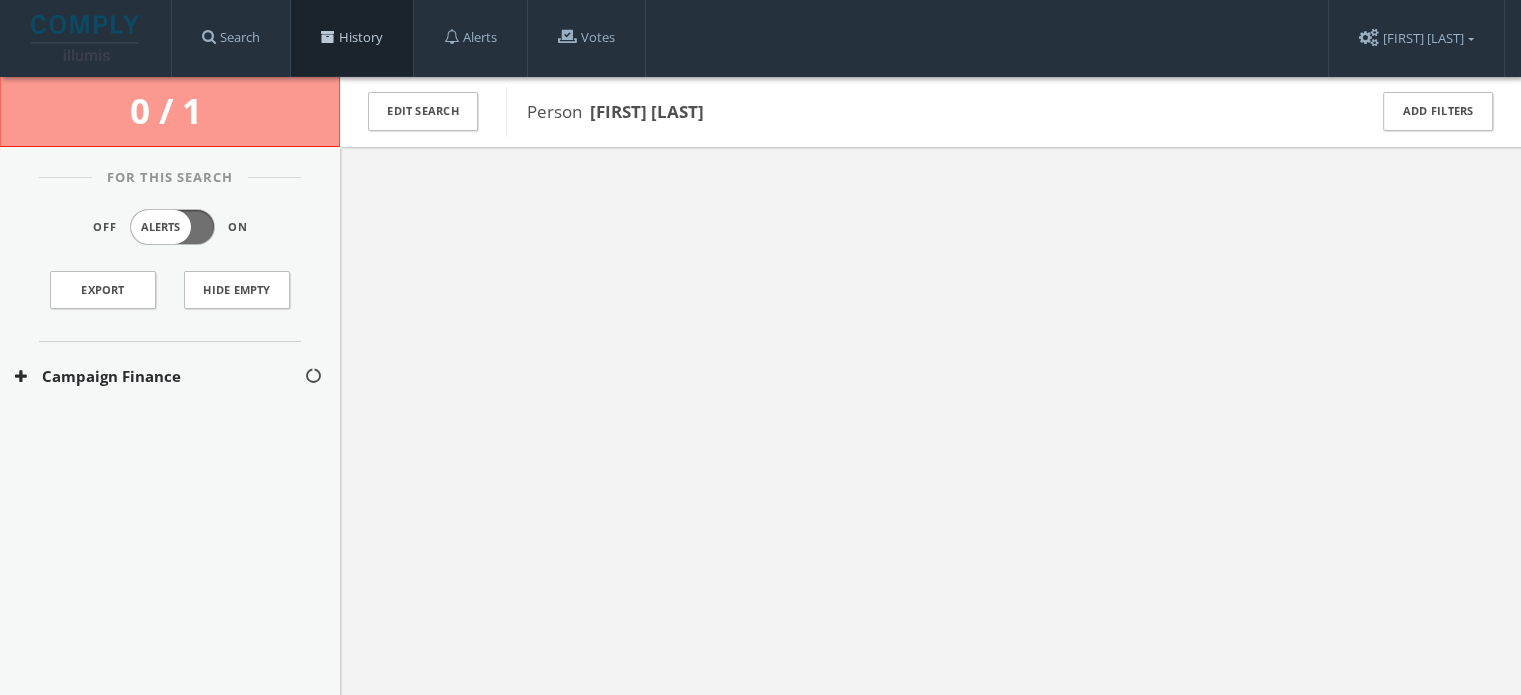 click at bounding box center (328, 37) 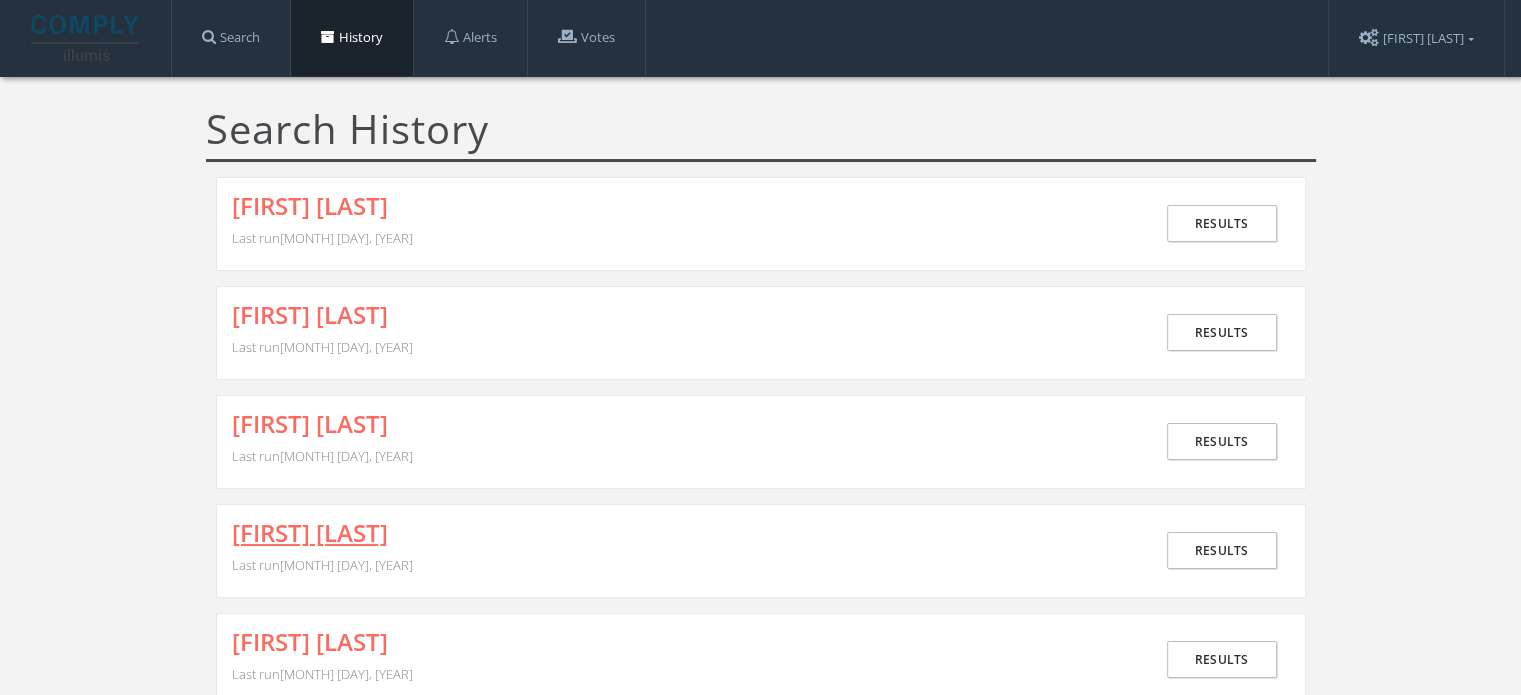 click on "[FIRST] [LAST]" at bounding box center (310, 533) 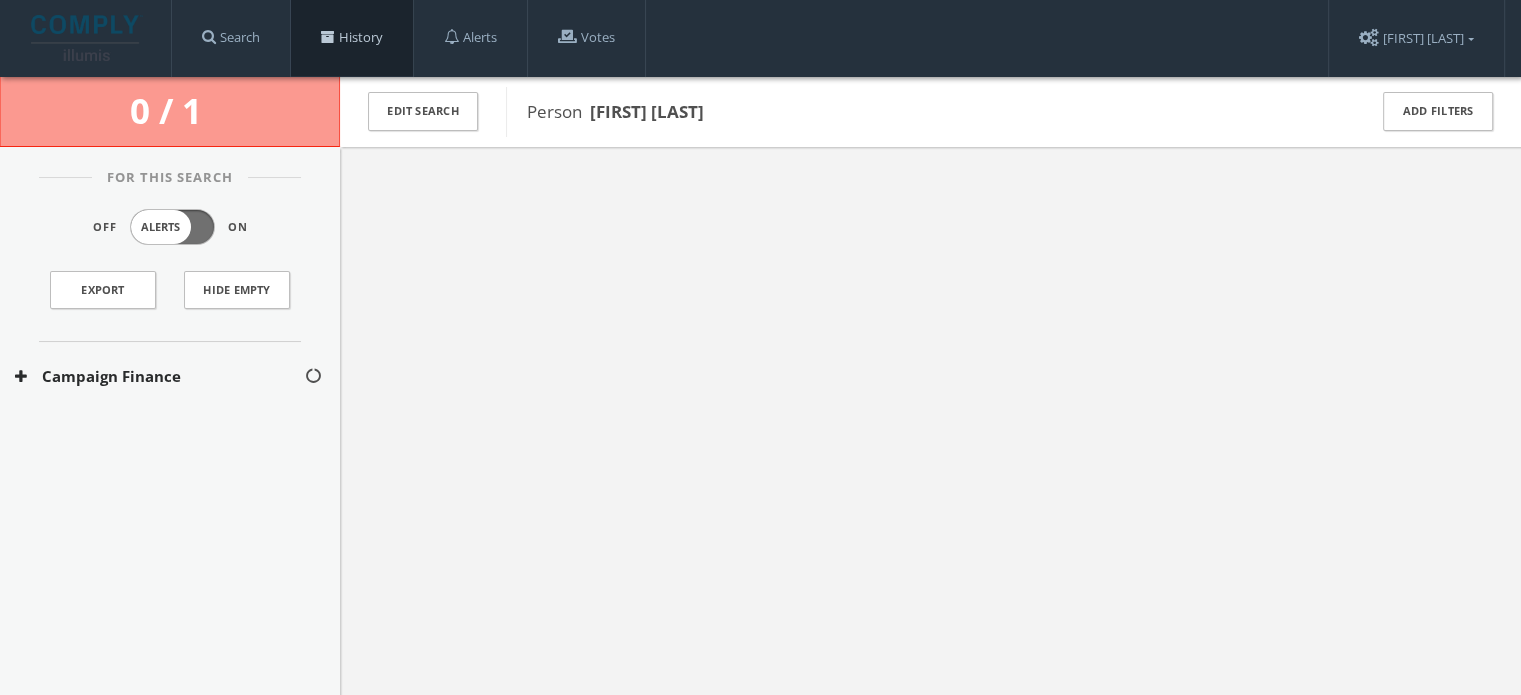 click on "History" at bounding box center [352, 38] 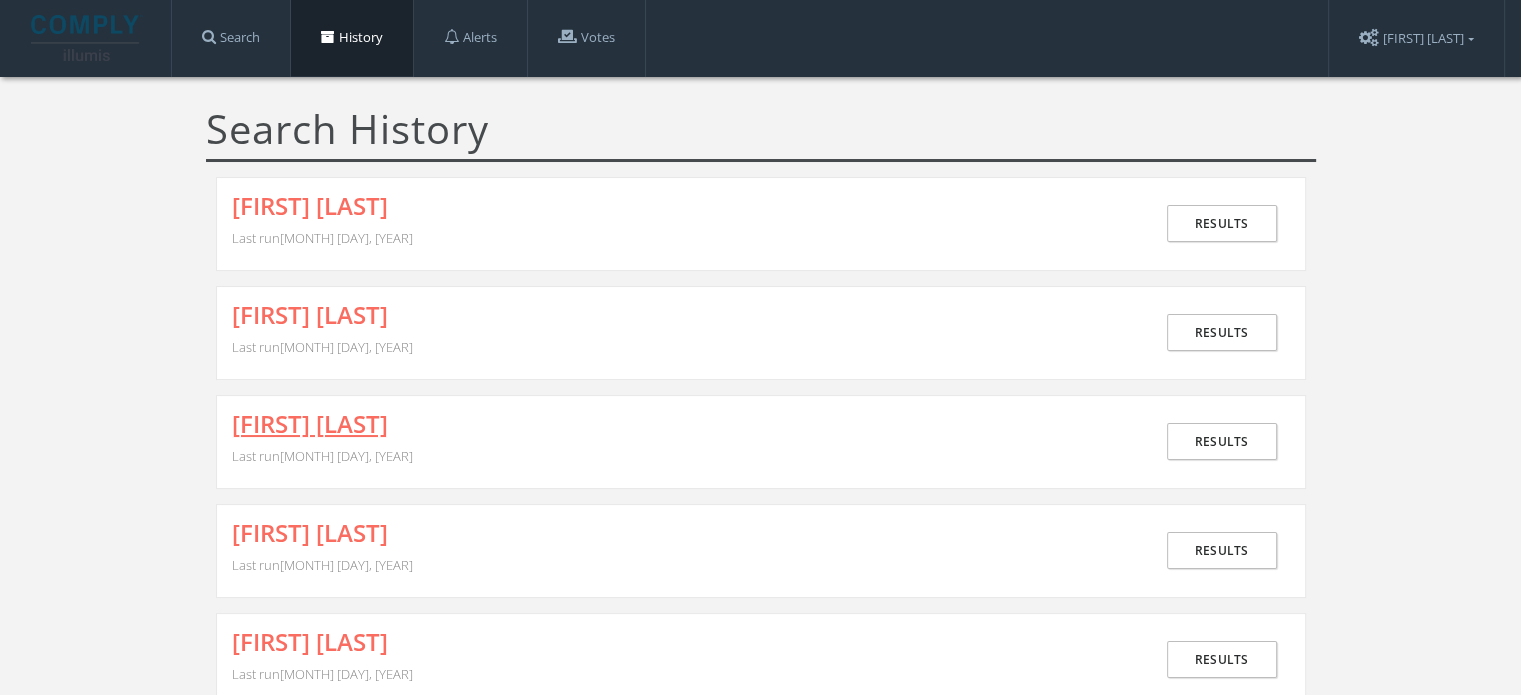 click on "[FIRST] [LAST]" at bounding box center (310, 424) 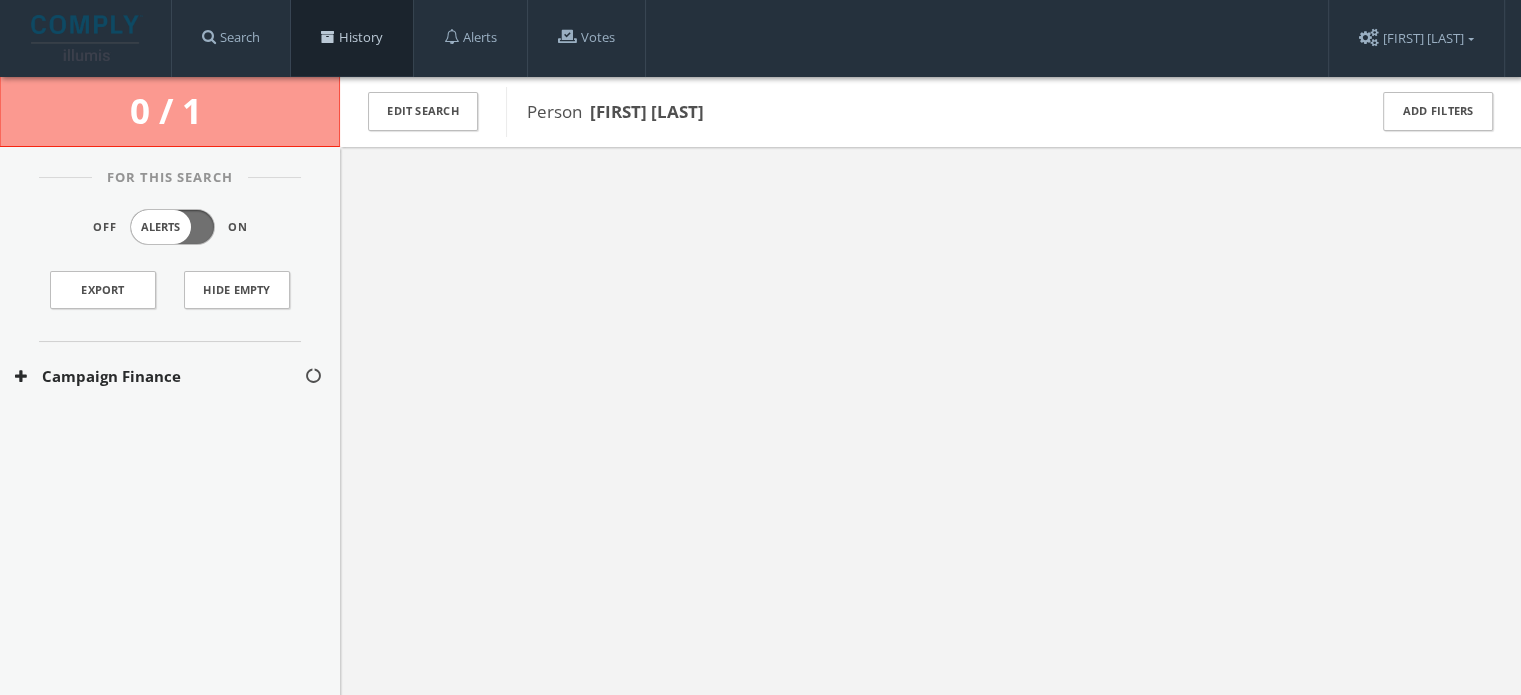 click on "History" at bounding box center [352, 38] 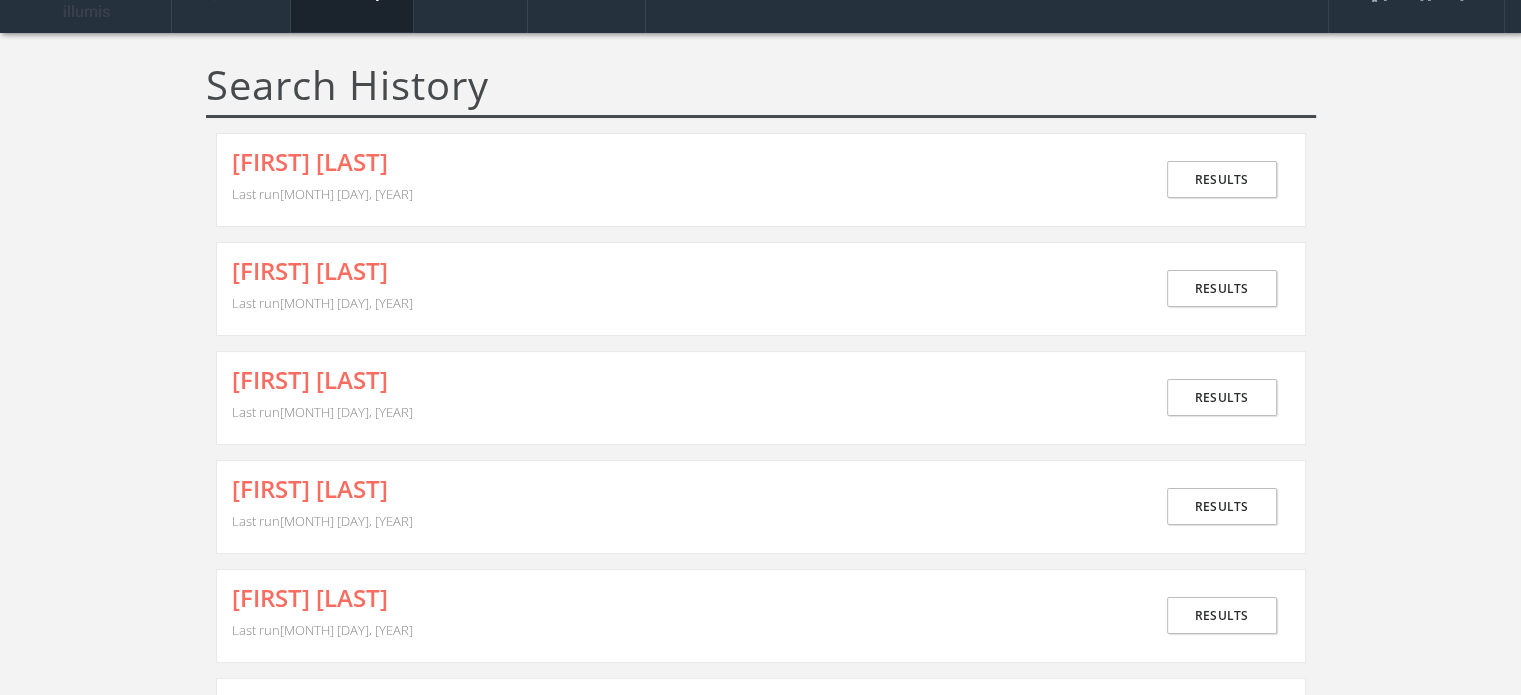 scroll, scrollTop: 46, scrollLeft: 0, axis: vertical 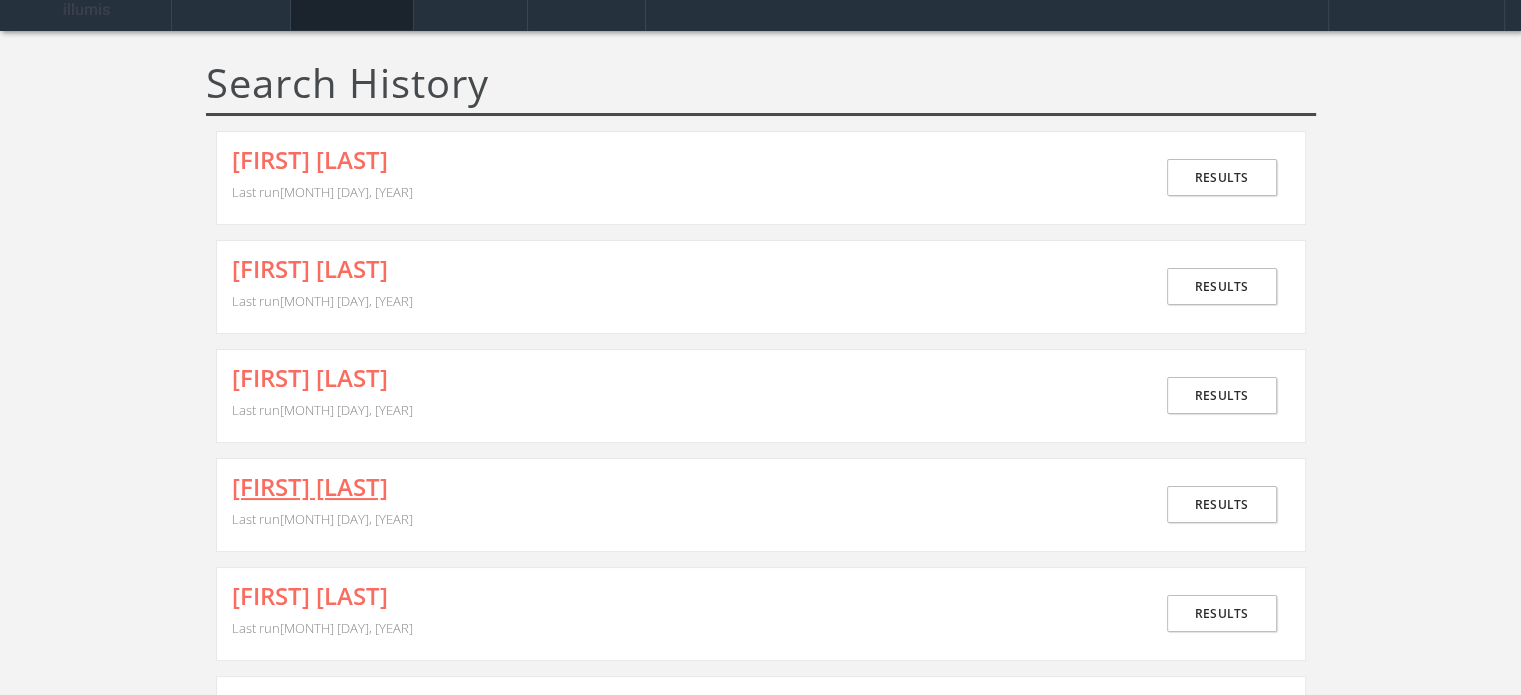 click on "[FIRST] [LAST]" at bounding box center [310, 487] 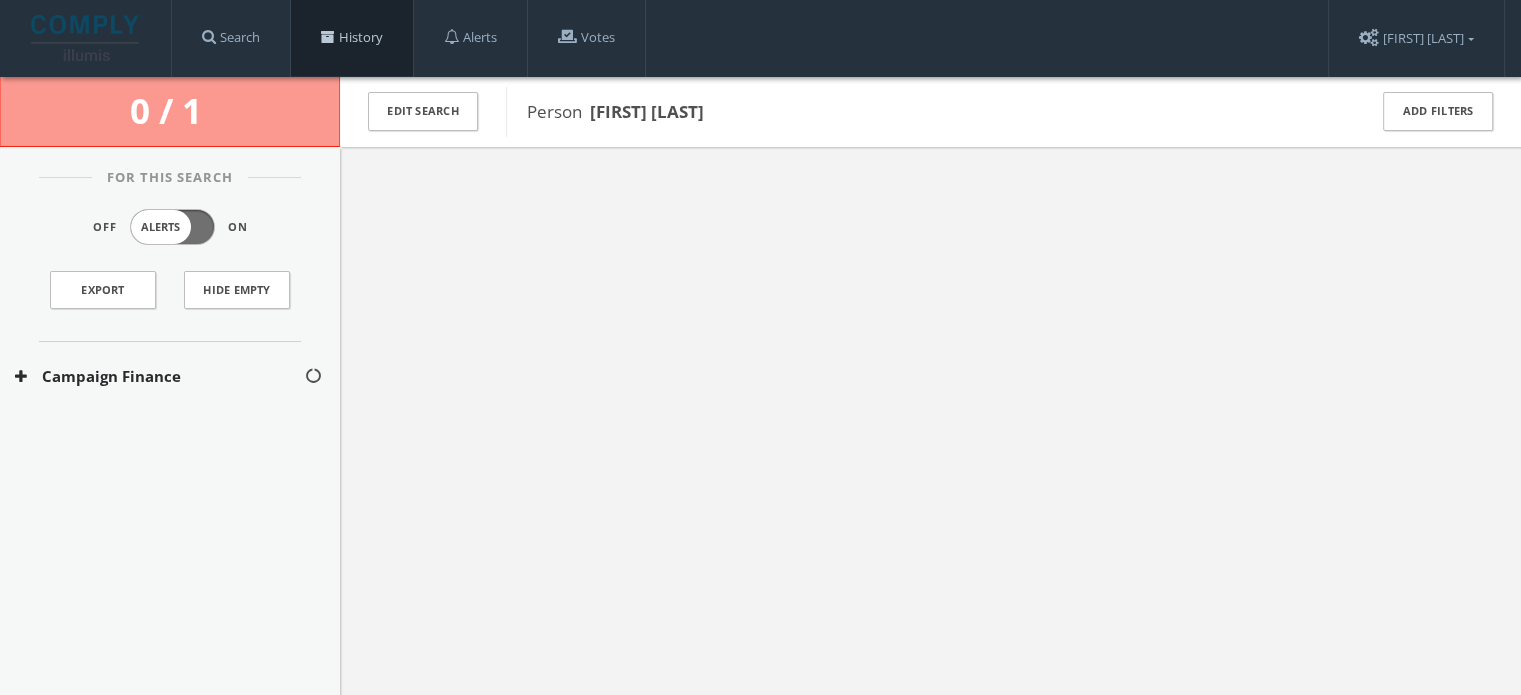 click at bounding box center (328, 37) 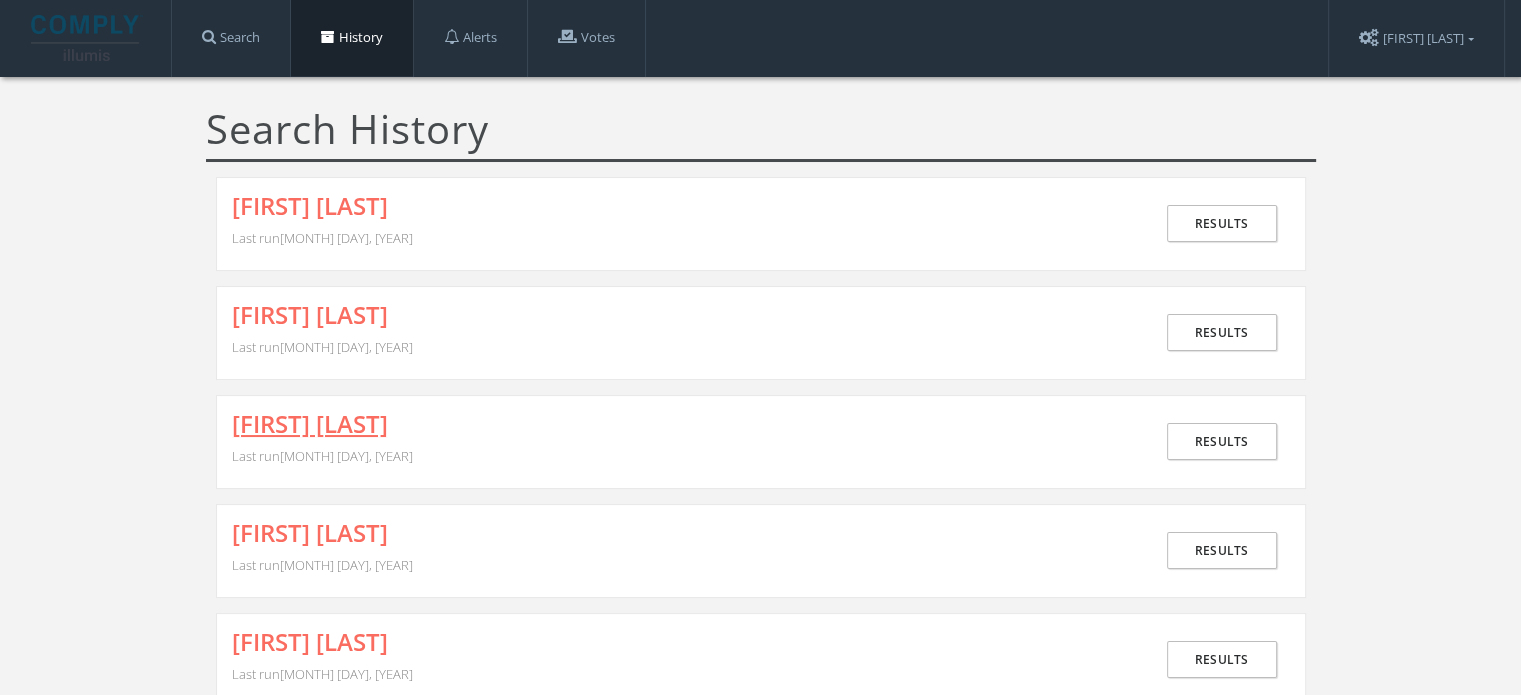 click on "[FIRST] [LAST]" at bounding box center (310, 424) 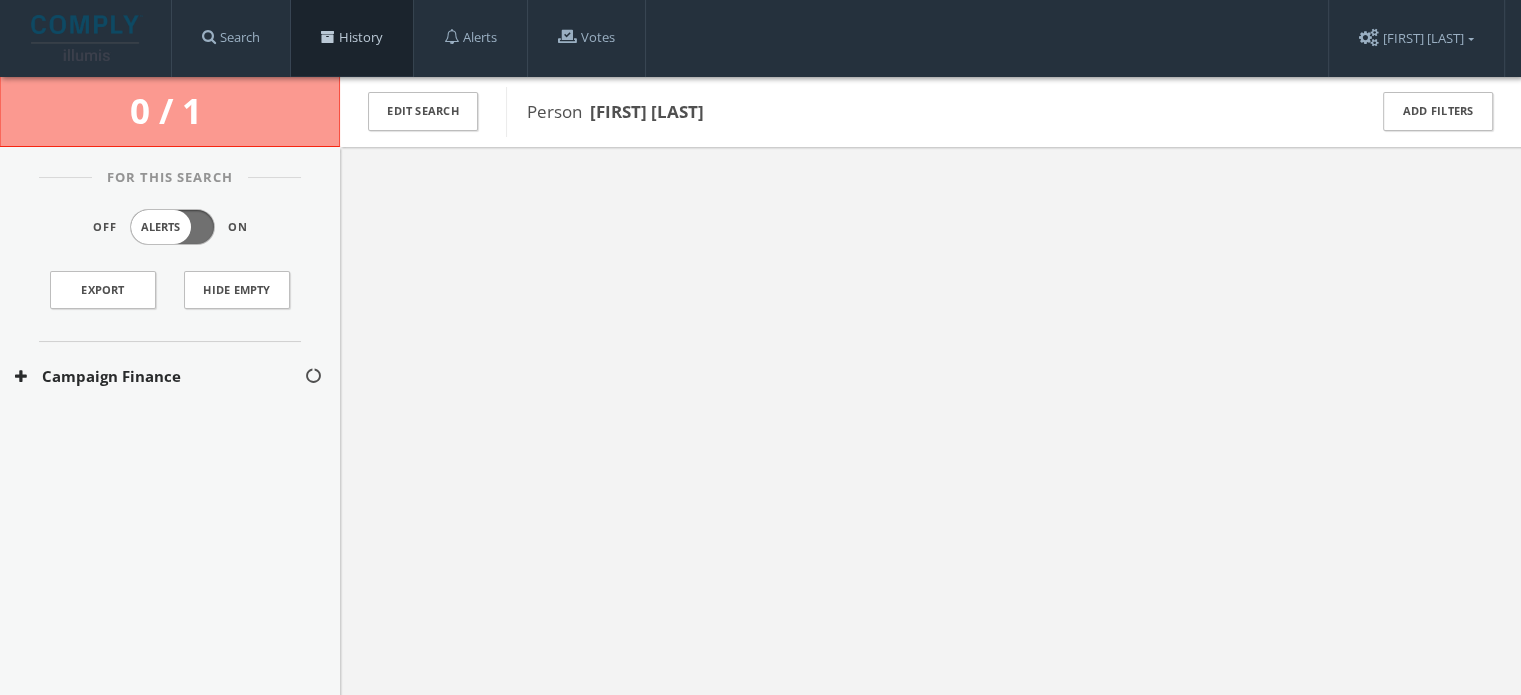 click on "History" at bounding box center [352, 38] 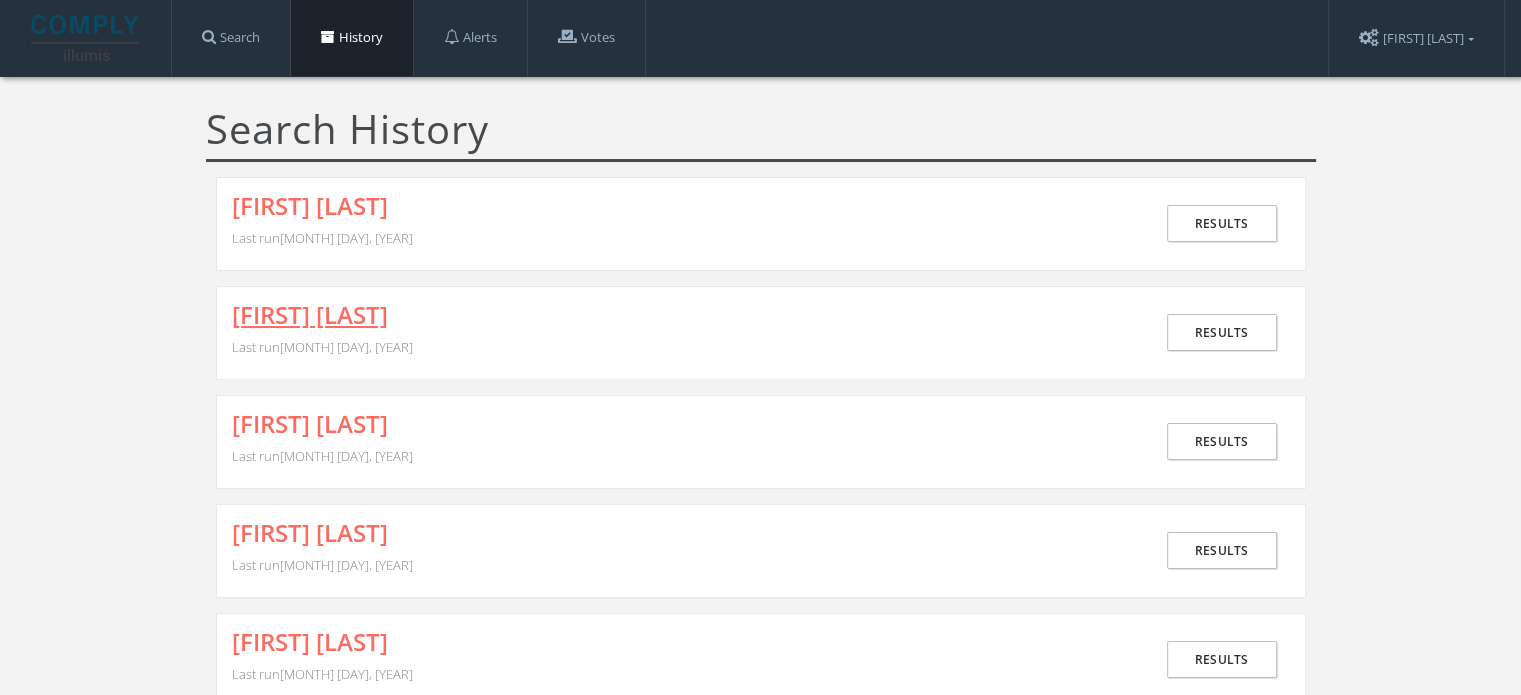 click on "[FIRST] [LAST]" at bounding box center (310, 315) 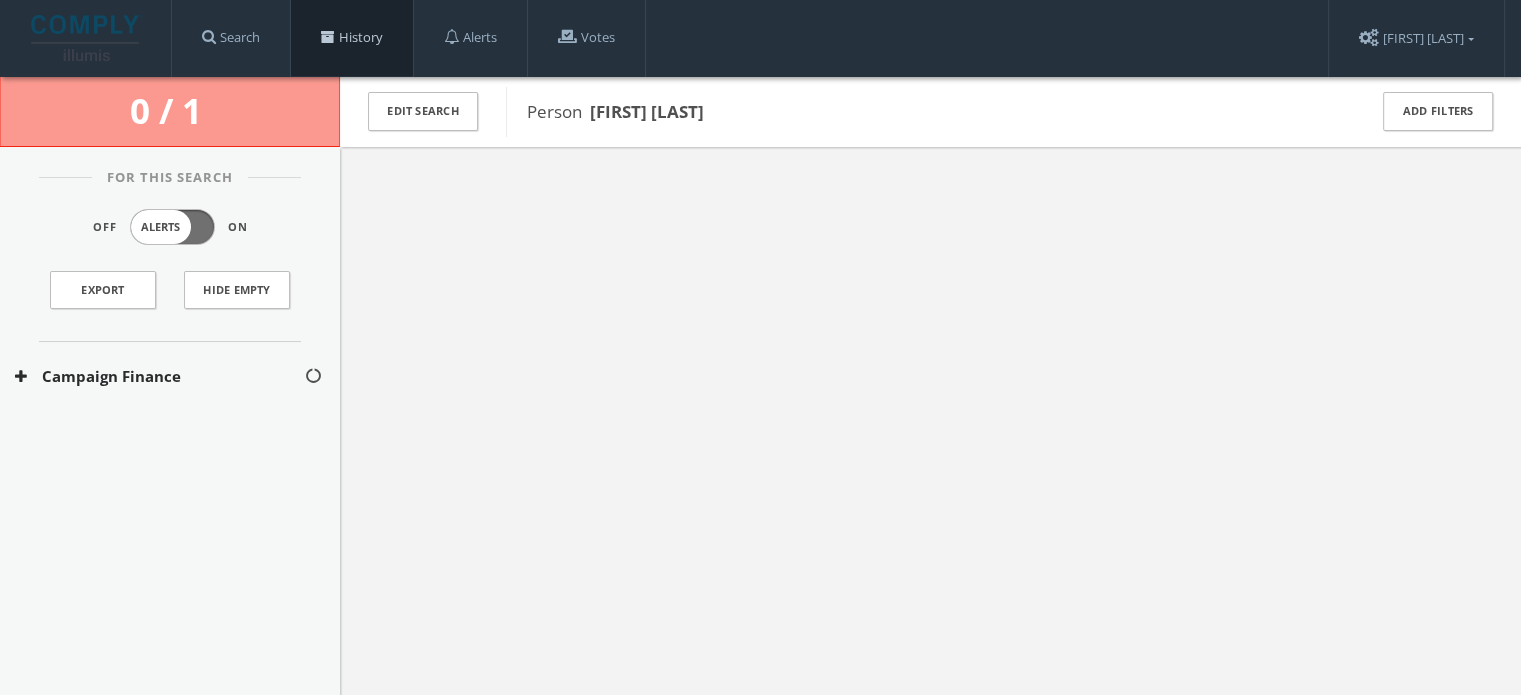 click on "History" at bounding box center (352, 38) 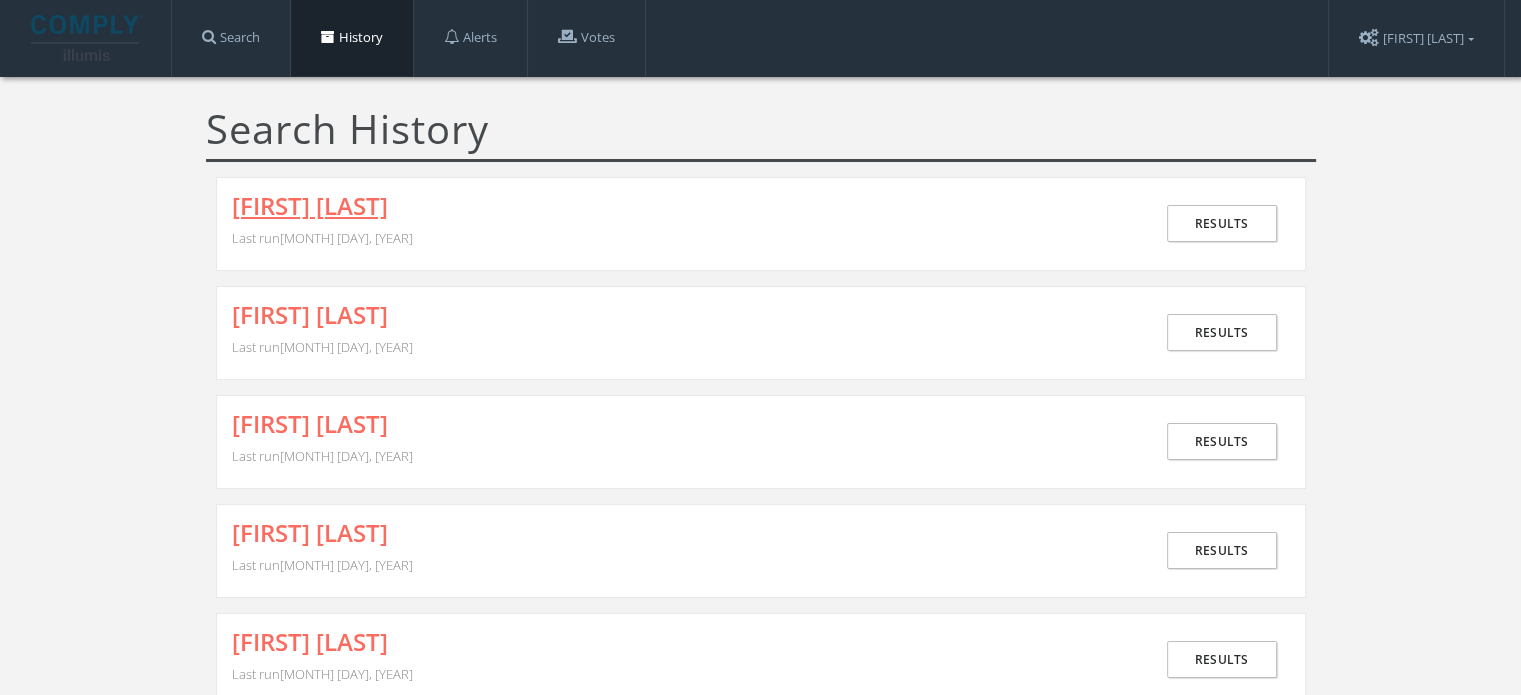 click on "[FIRST] [LAST]" at bounding box center (310, 206) 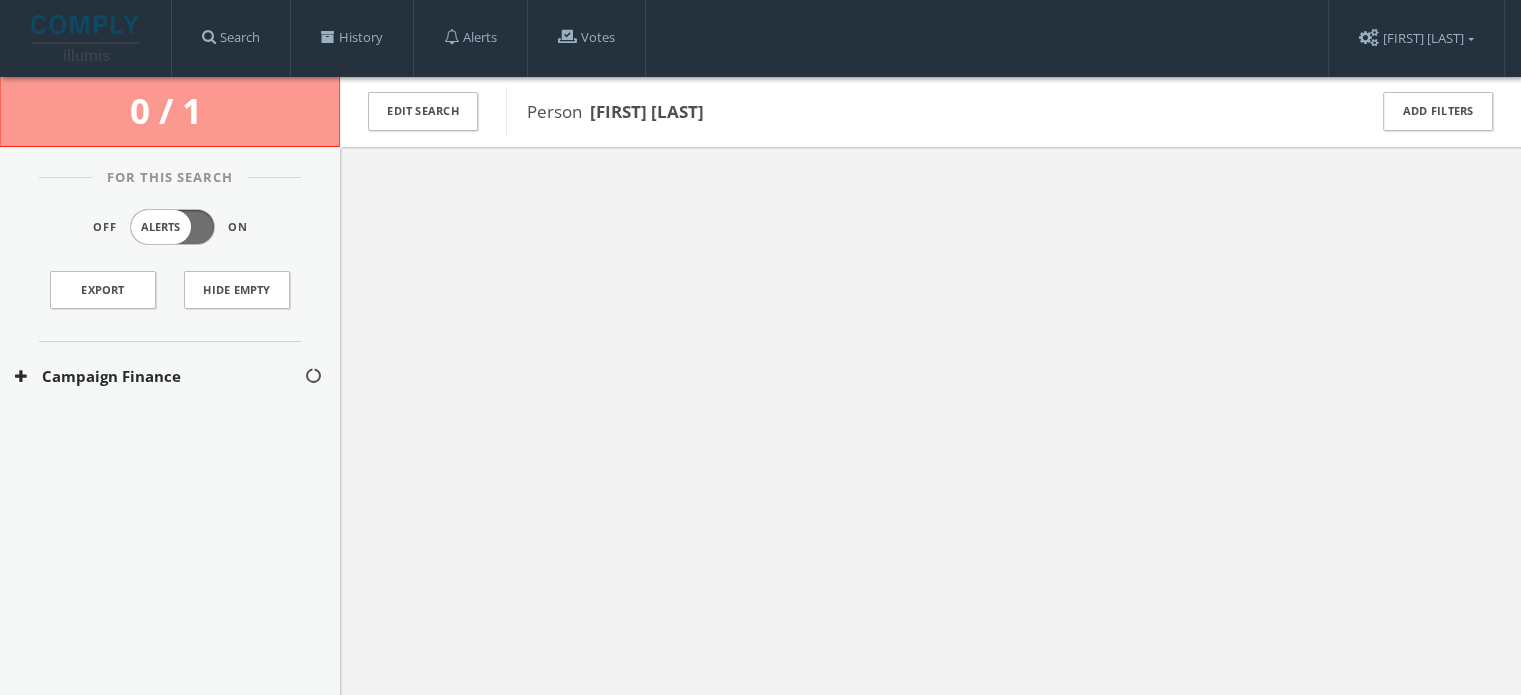 click on "Campaign Finance" at bounding box center [170, 376] 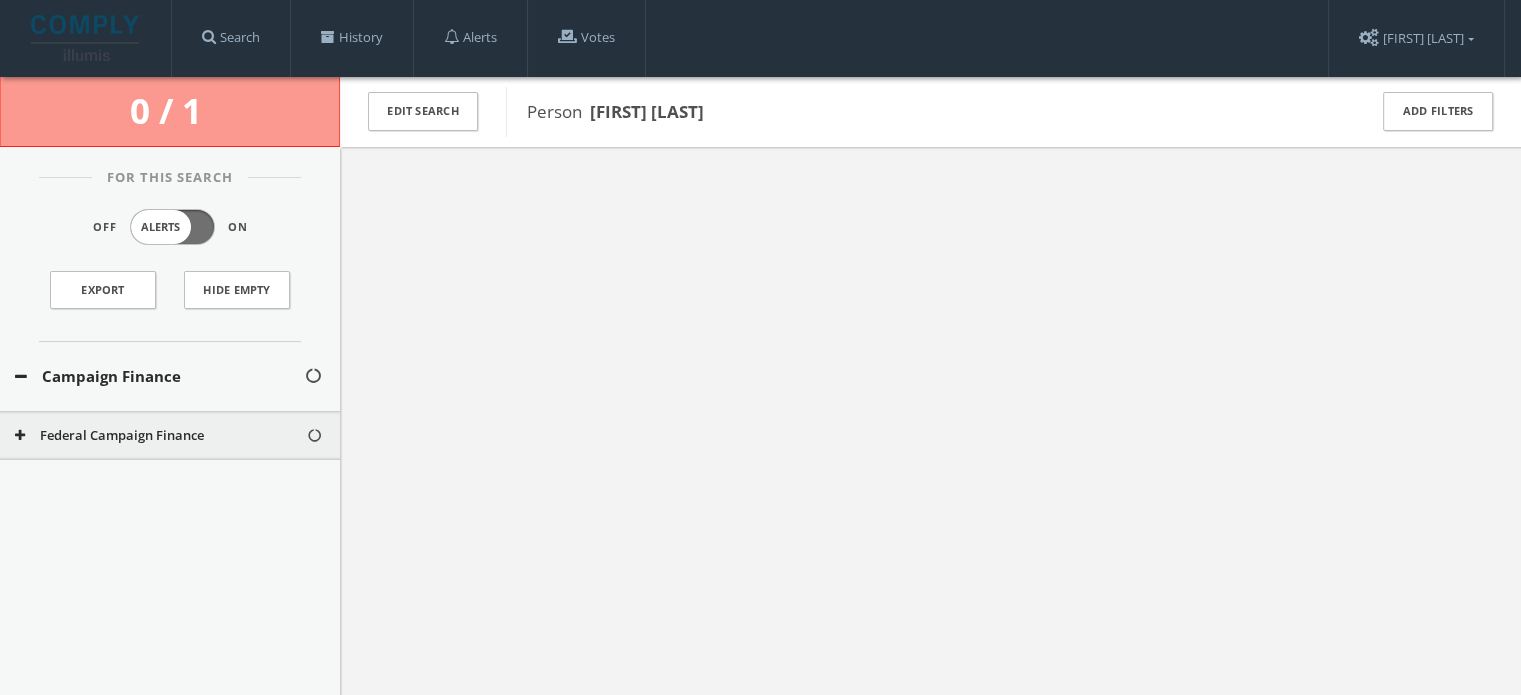 click on "Federal Campaign Finance" at bounding box center (160, 436) 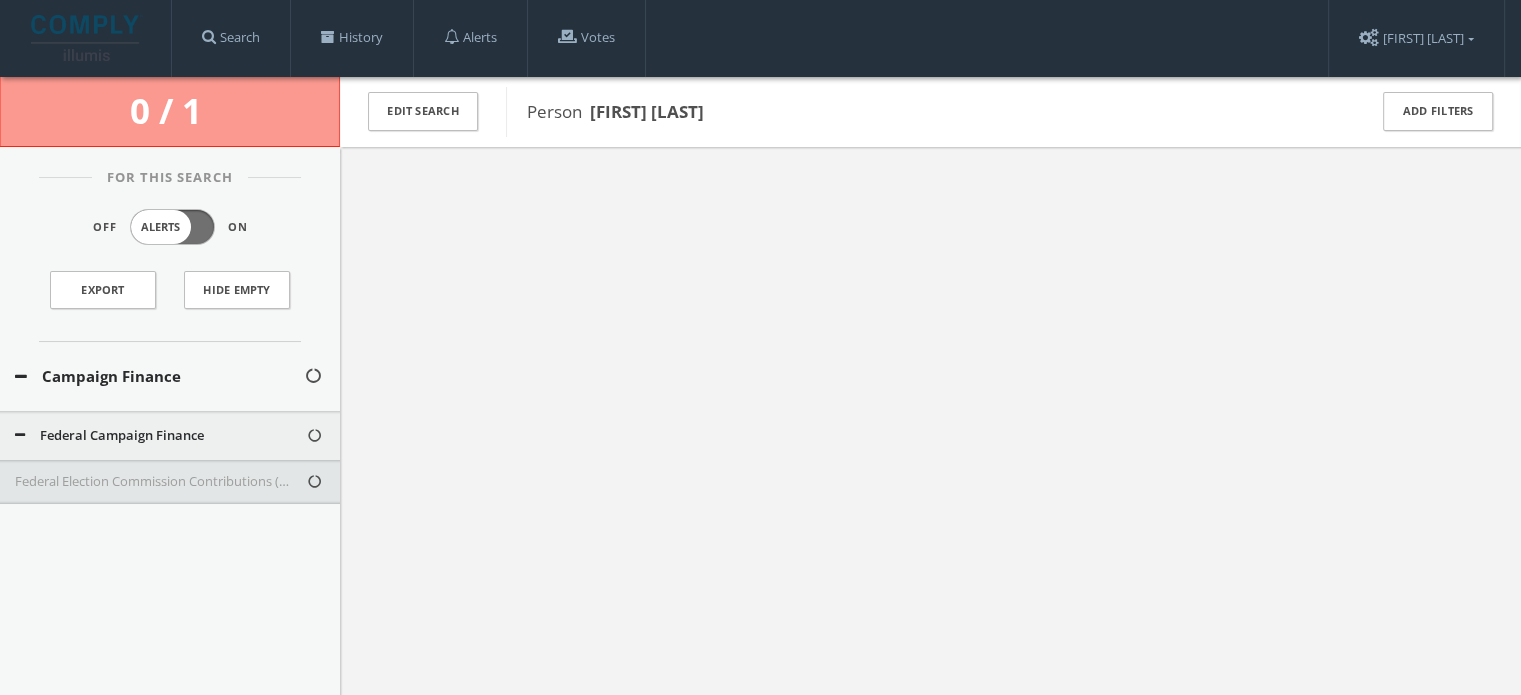 click on "Federal Election Commission Contributions (Texas - Only)" at bounding box center (160, 482) 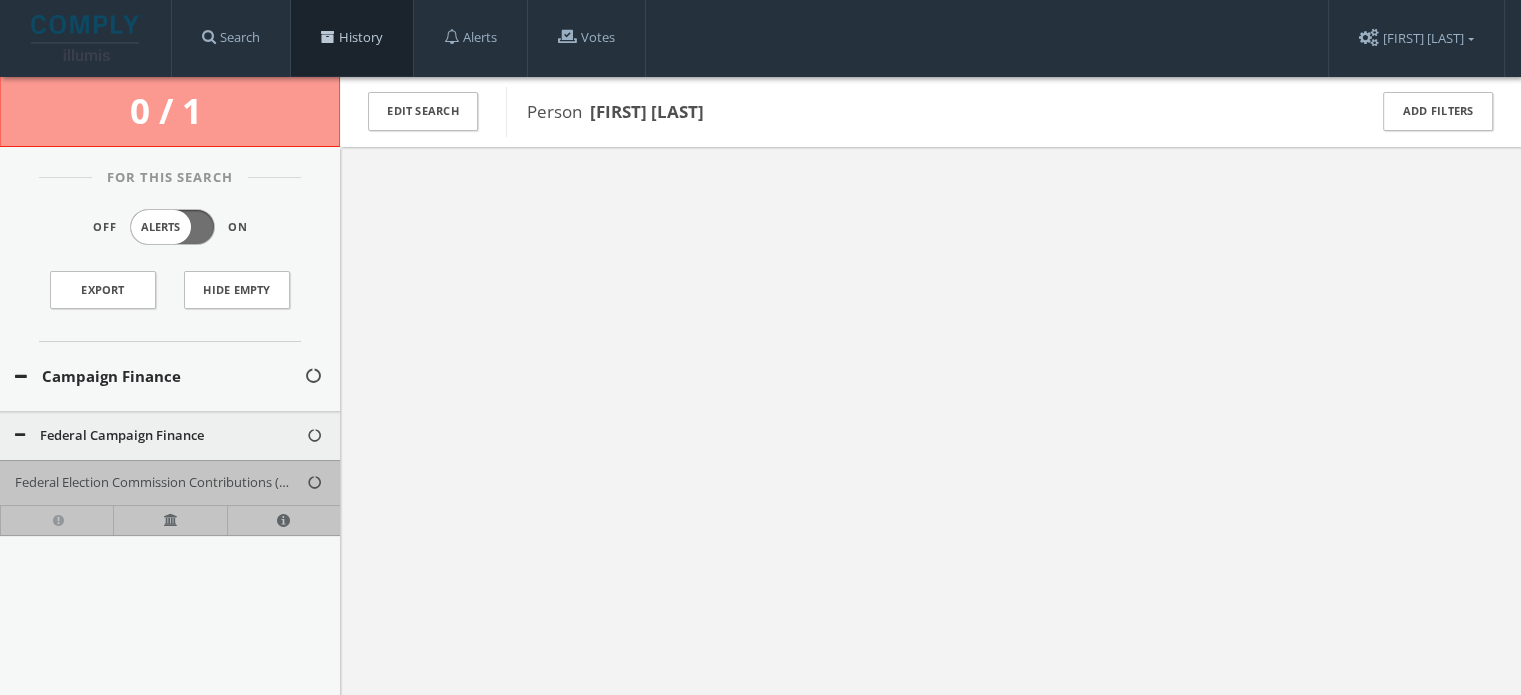 click on "History" at bounding box center [352, 38] 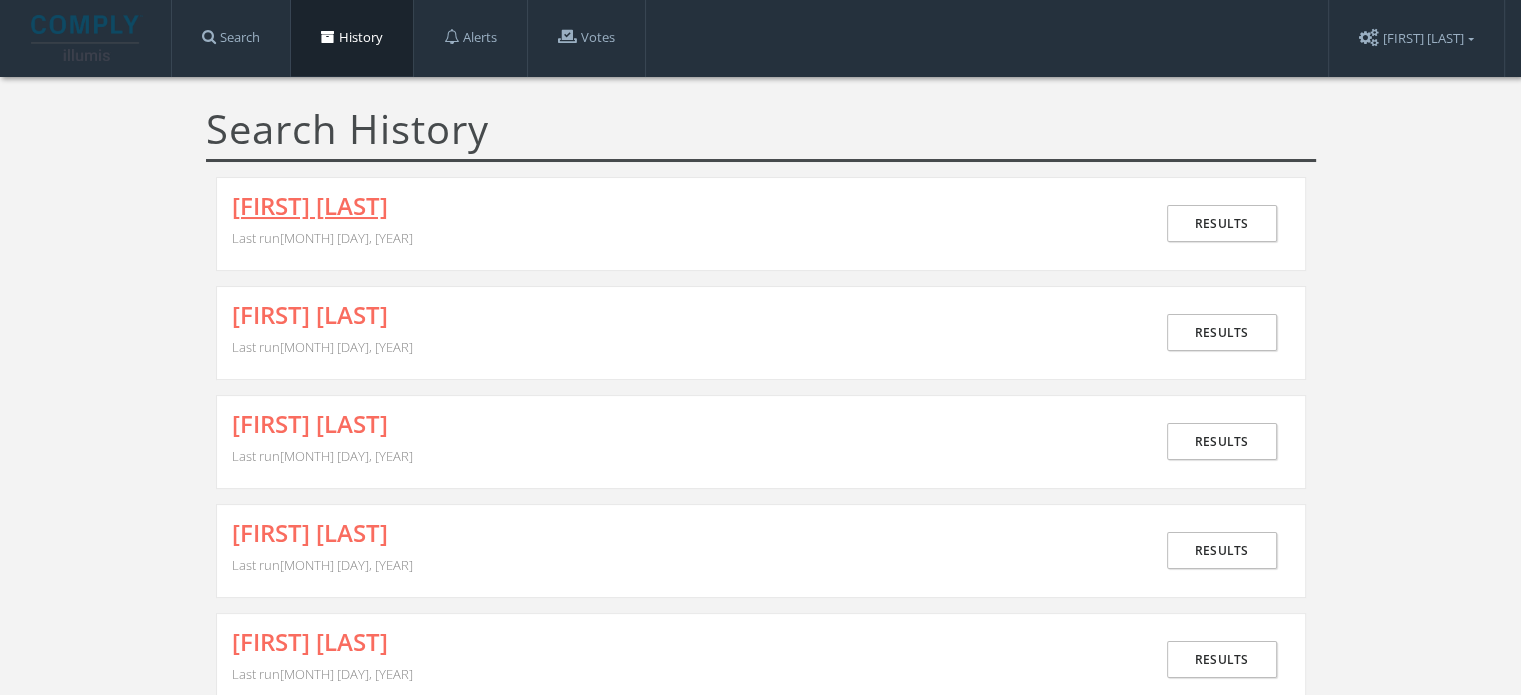 click on "[FIRST] [LAST]" at bounding box center [310, 206] 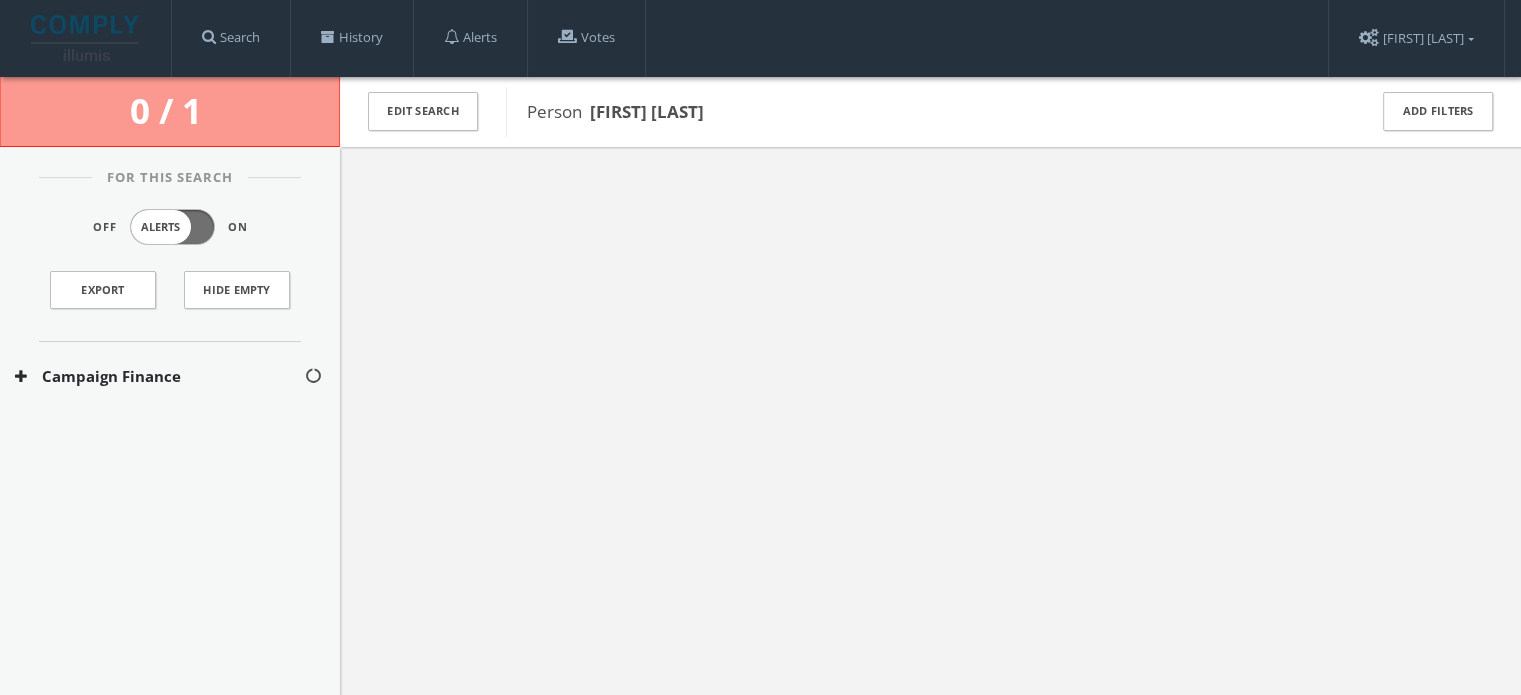 click on "Campaign Finance" at bounding box center (159, 376) 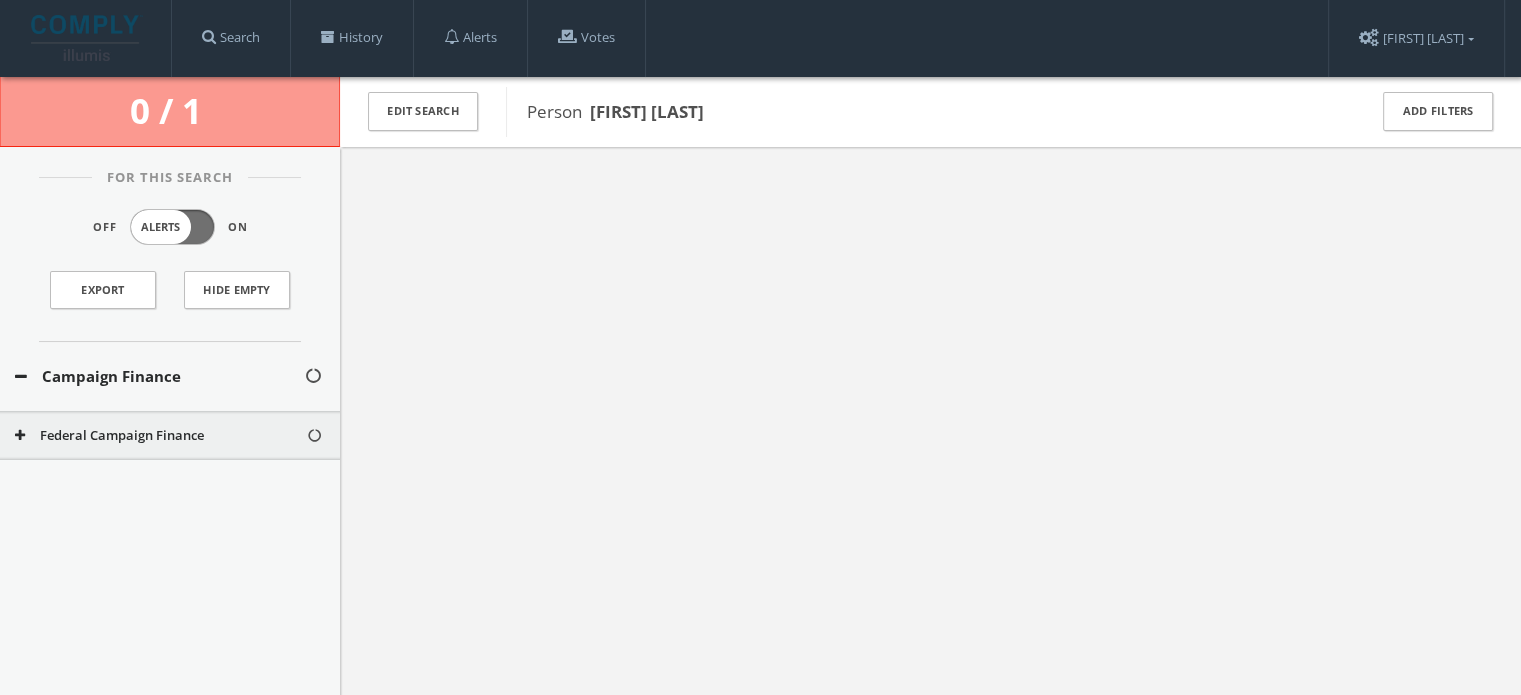click on "Federal Campaign Finance" at bounding box center [170, 436] 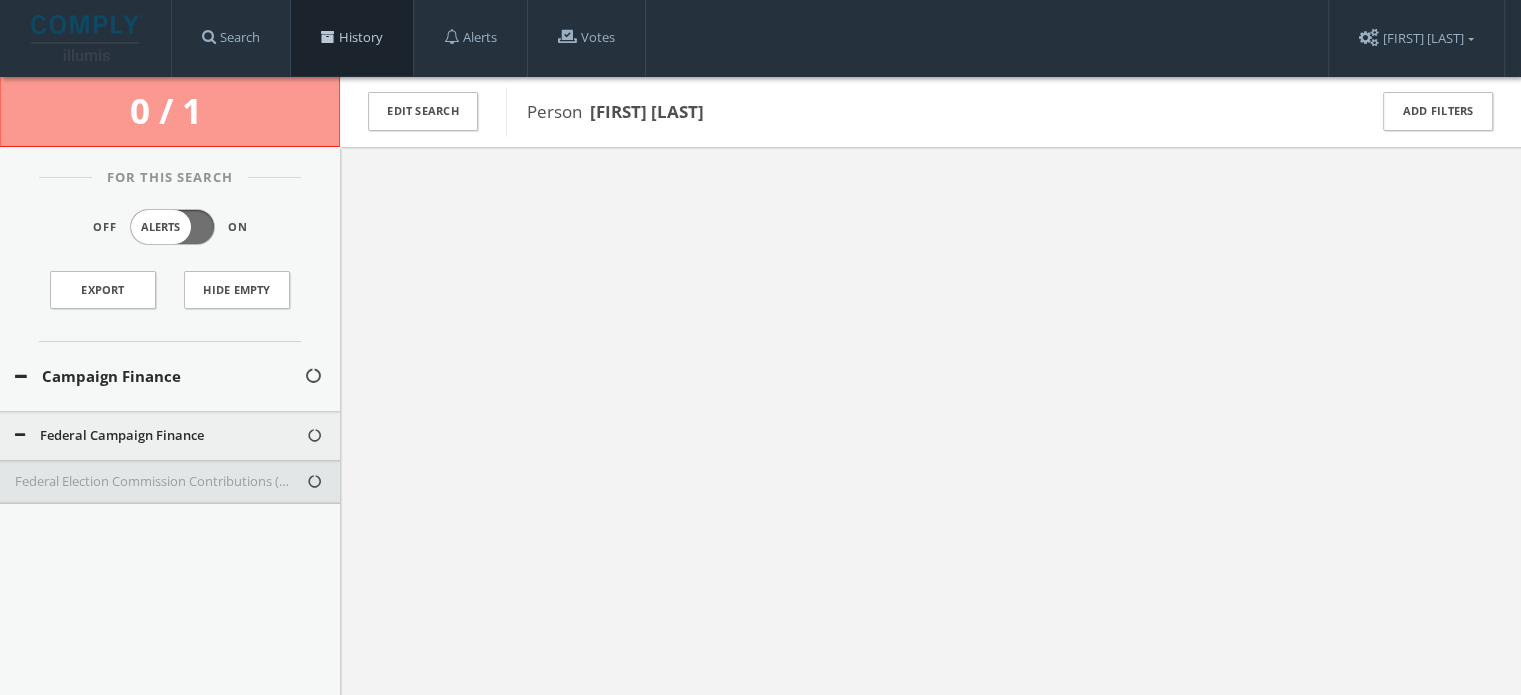 click on "History" at bounding box center (352, 38) 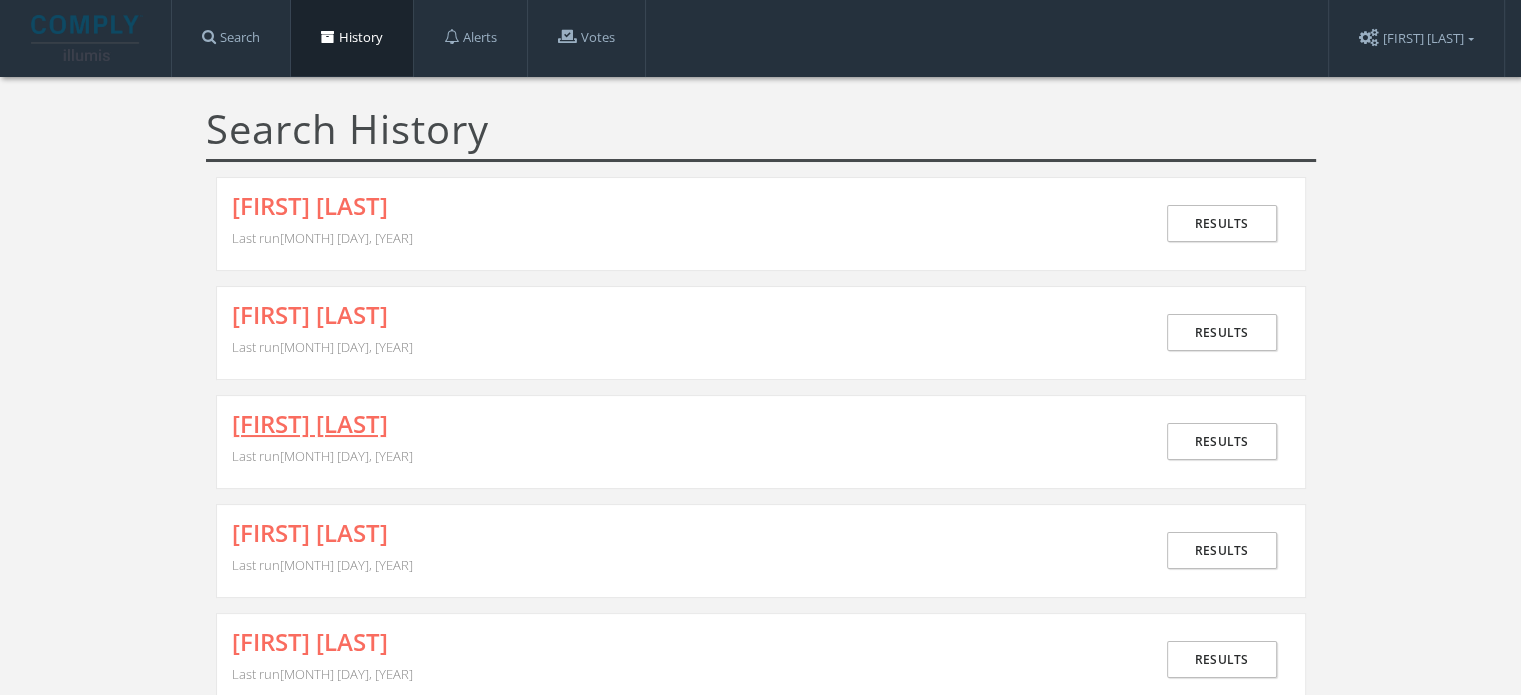 click on "[FIRST] [LAST]" at bounding box center [310, 424] 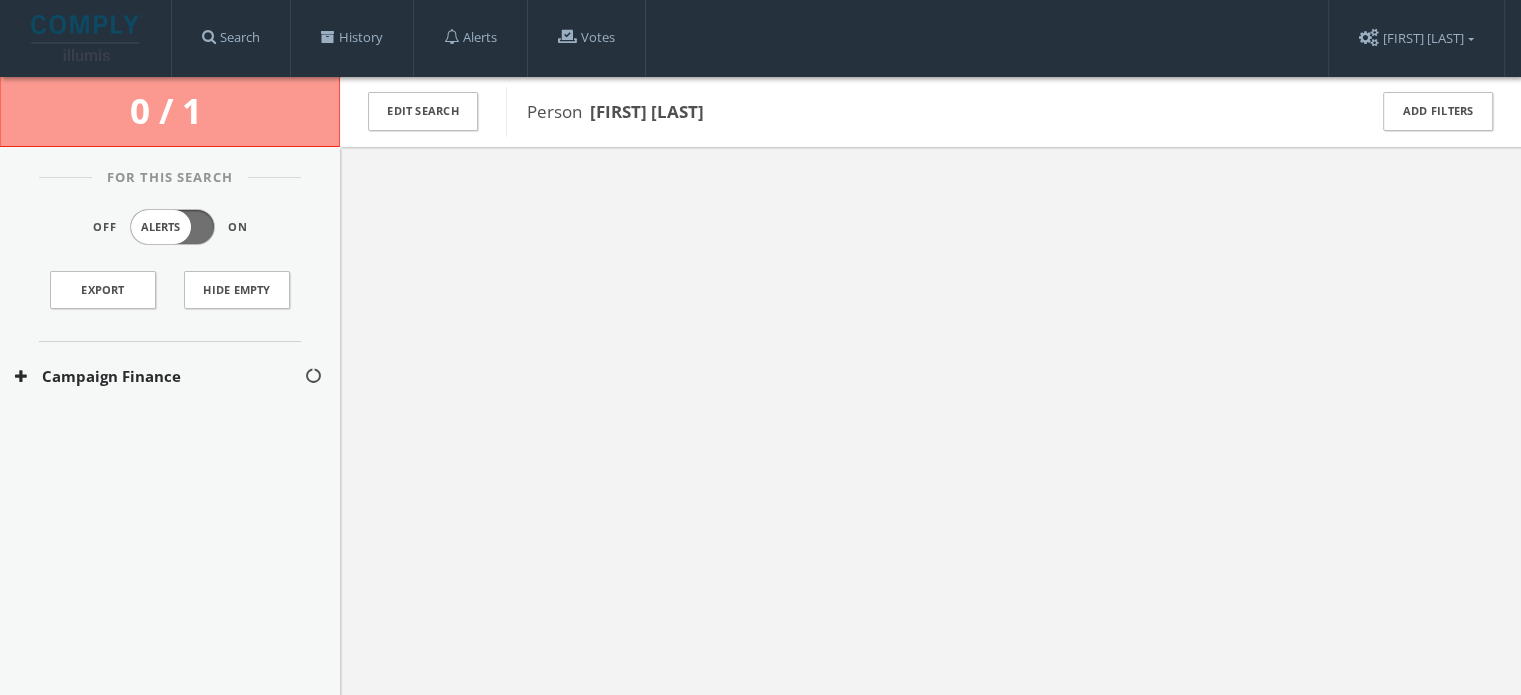 click on "Campaign Finance" at bounding box center (170, 376) 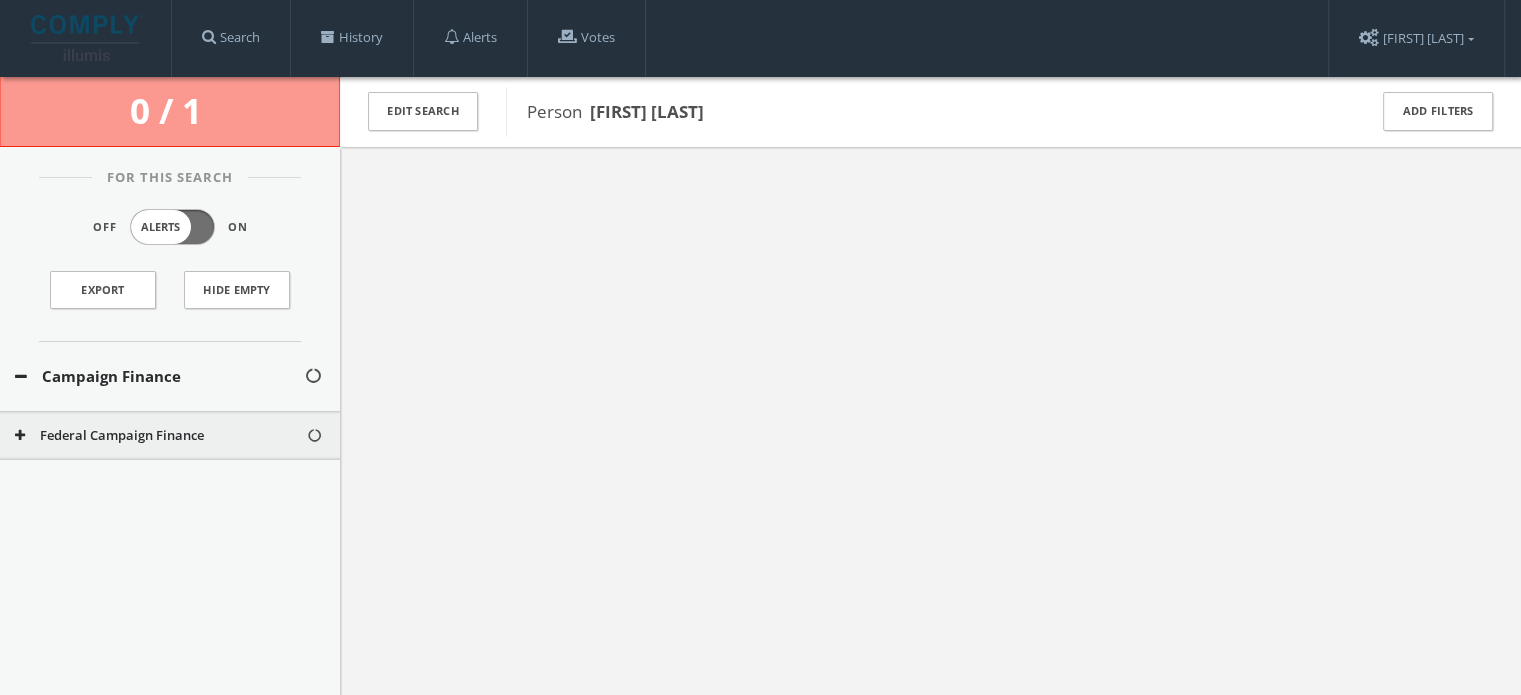 click on "Campaign Finance" at bounding box center (159, 376) 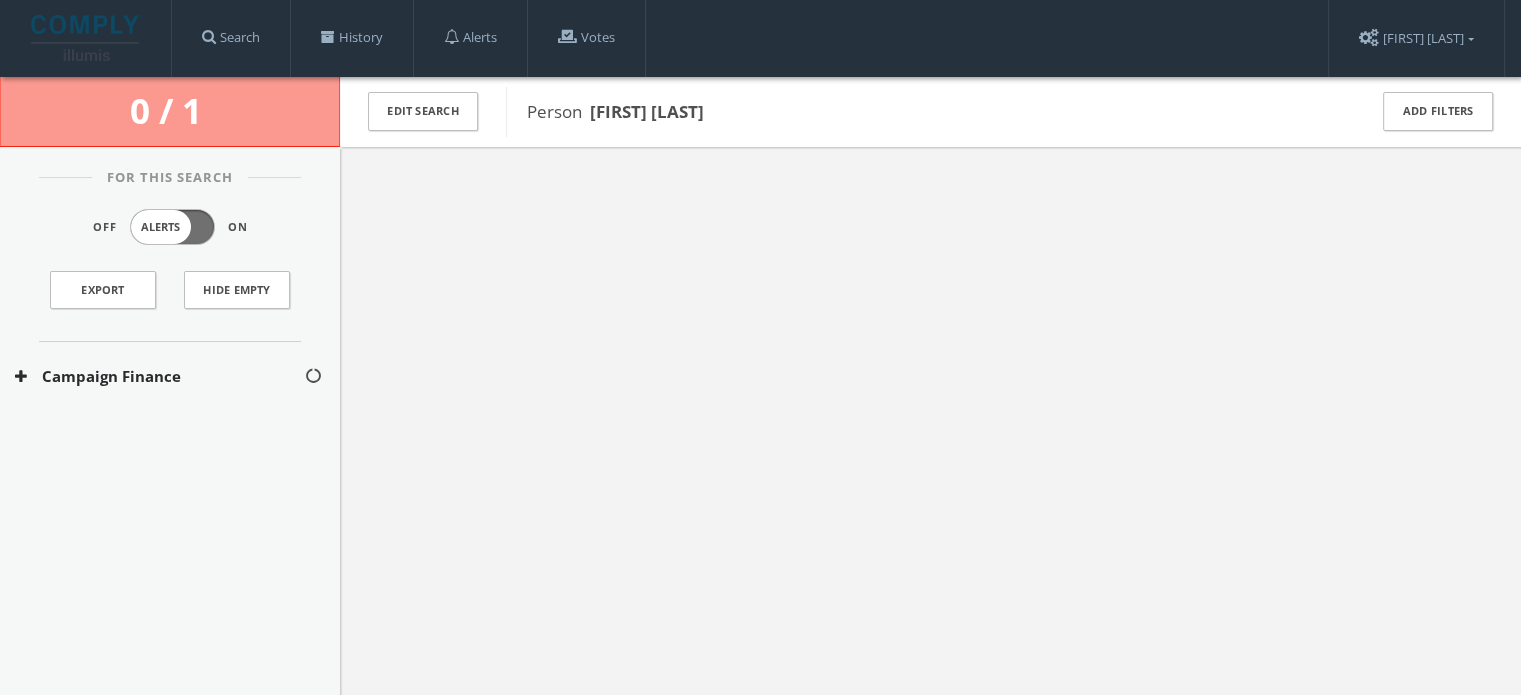 click on "Campaign Finance" at bounding box center (170, 376) 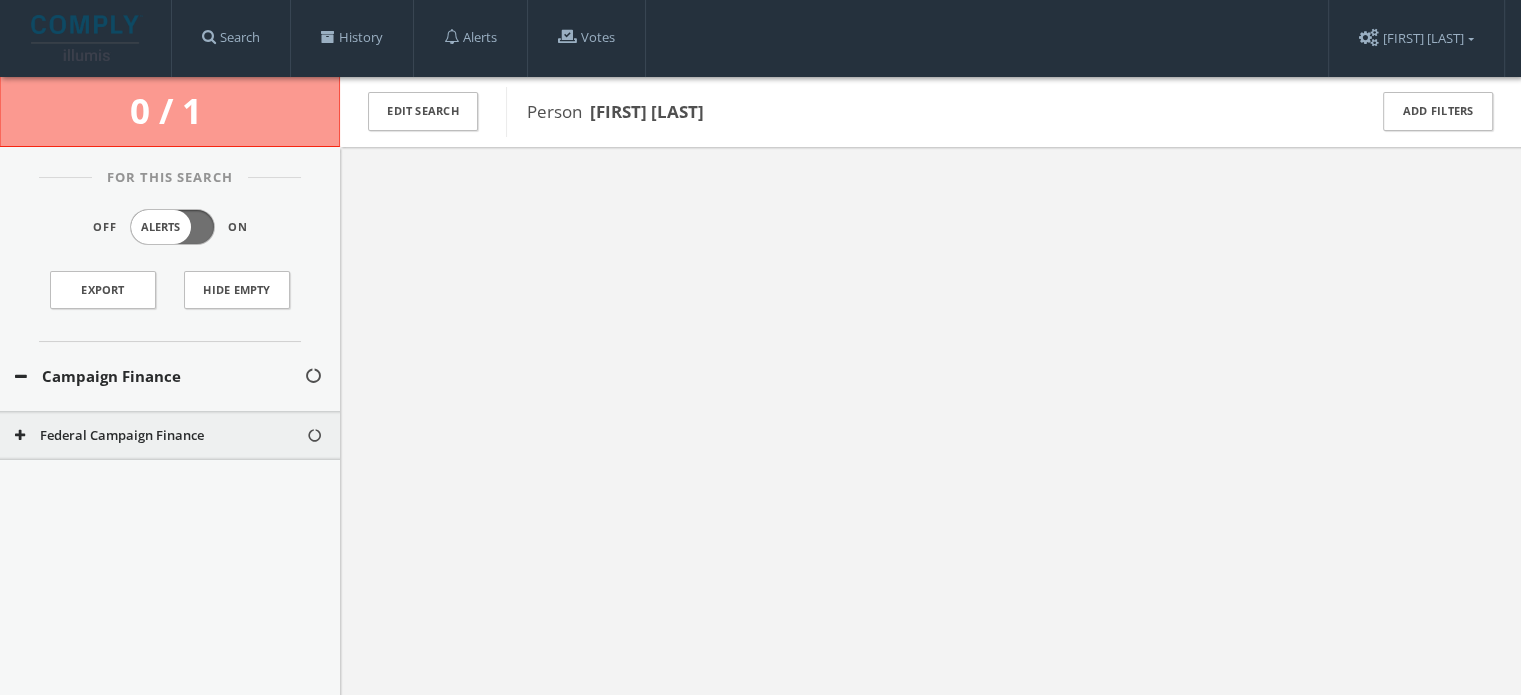 click on "Federal Campaign Finance" at bounding box center [160, 436] 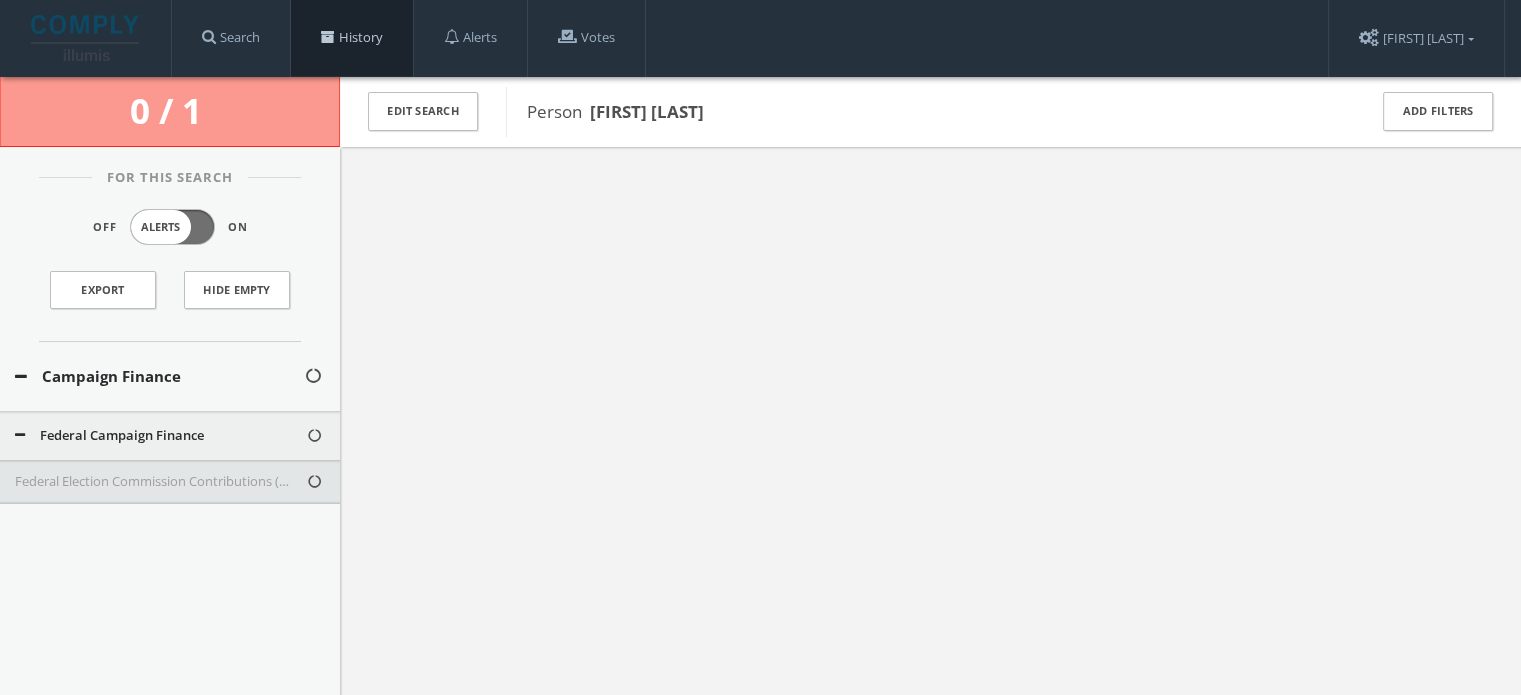 click on "History" at bounding box center [352, 38] 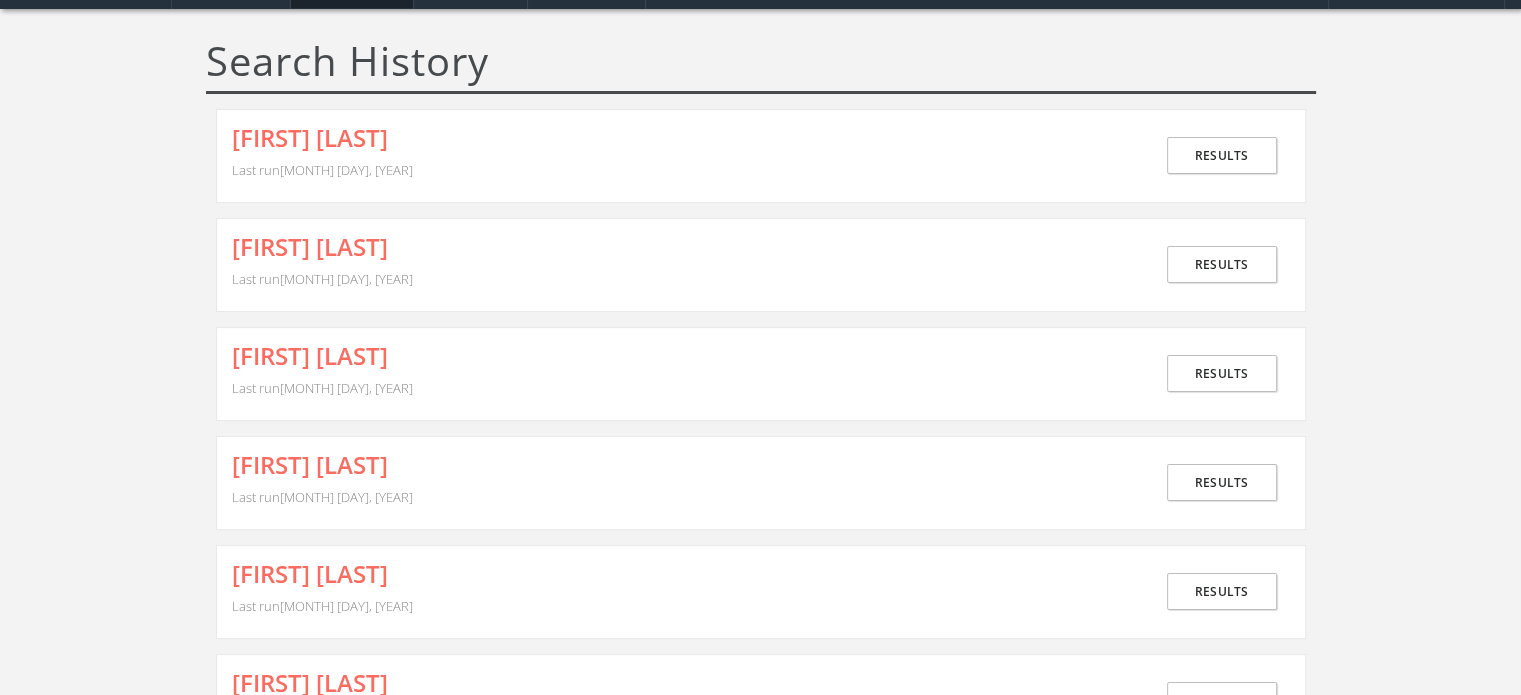 scroll, scrollTop: 100, scrollLeft: 0, axis: vertical 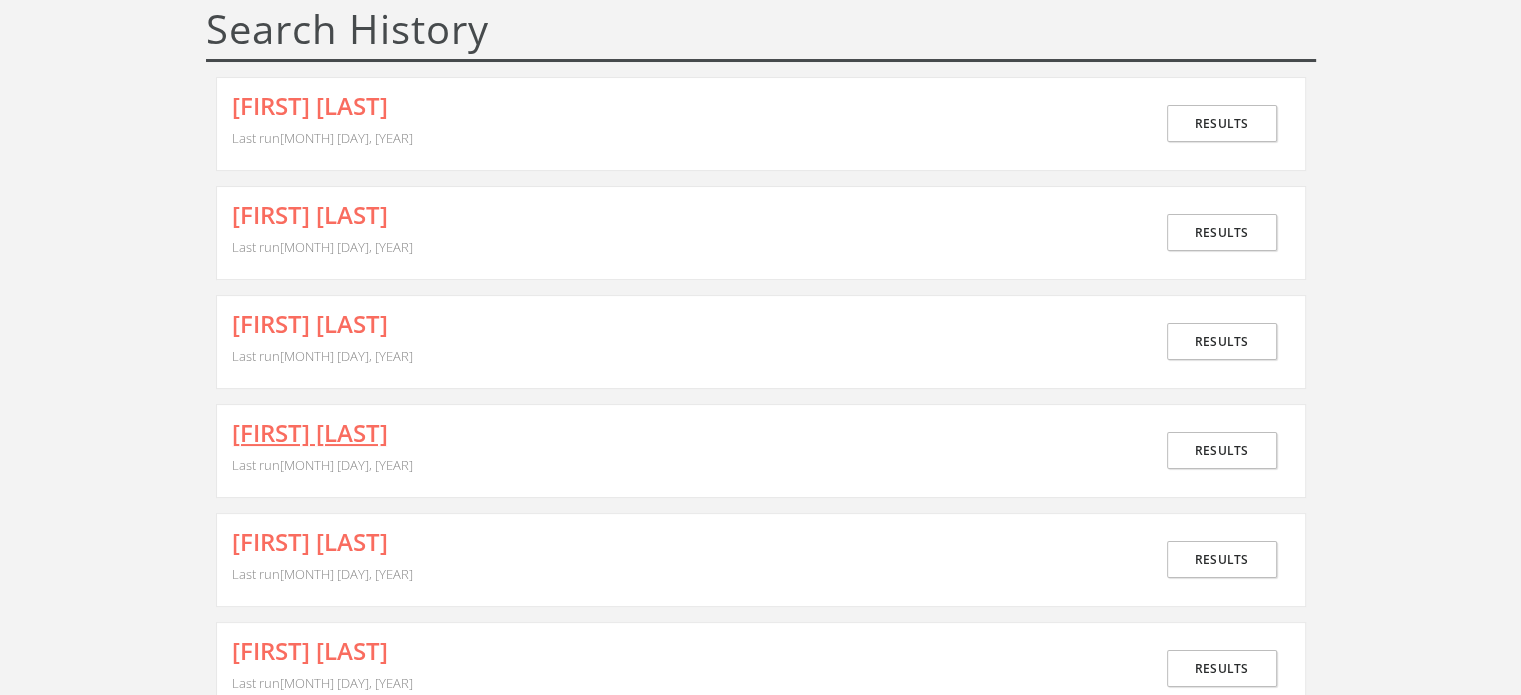 click on "[FIRST] [LAST]" at bounding box center (310, 433) 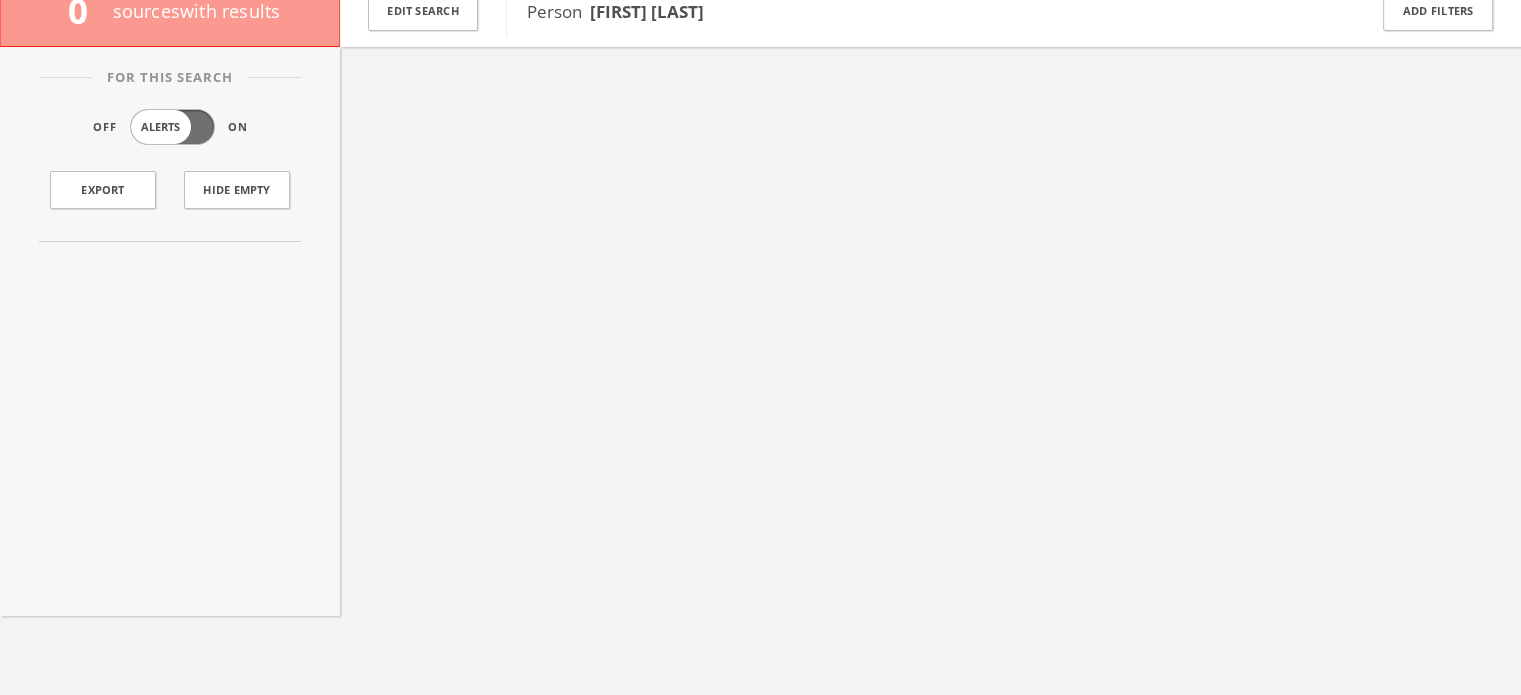 scroll, scrollTop: 0, scrollLeft: 0, axis: both 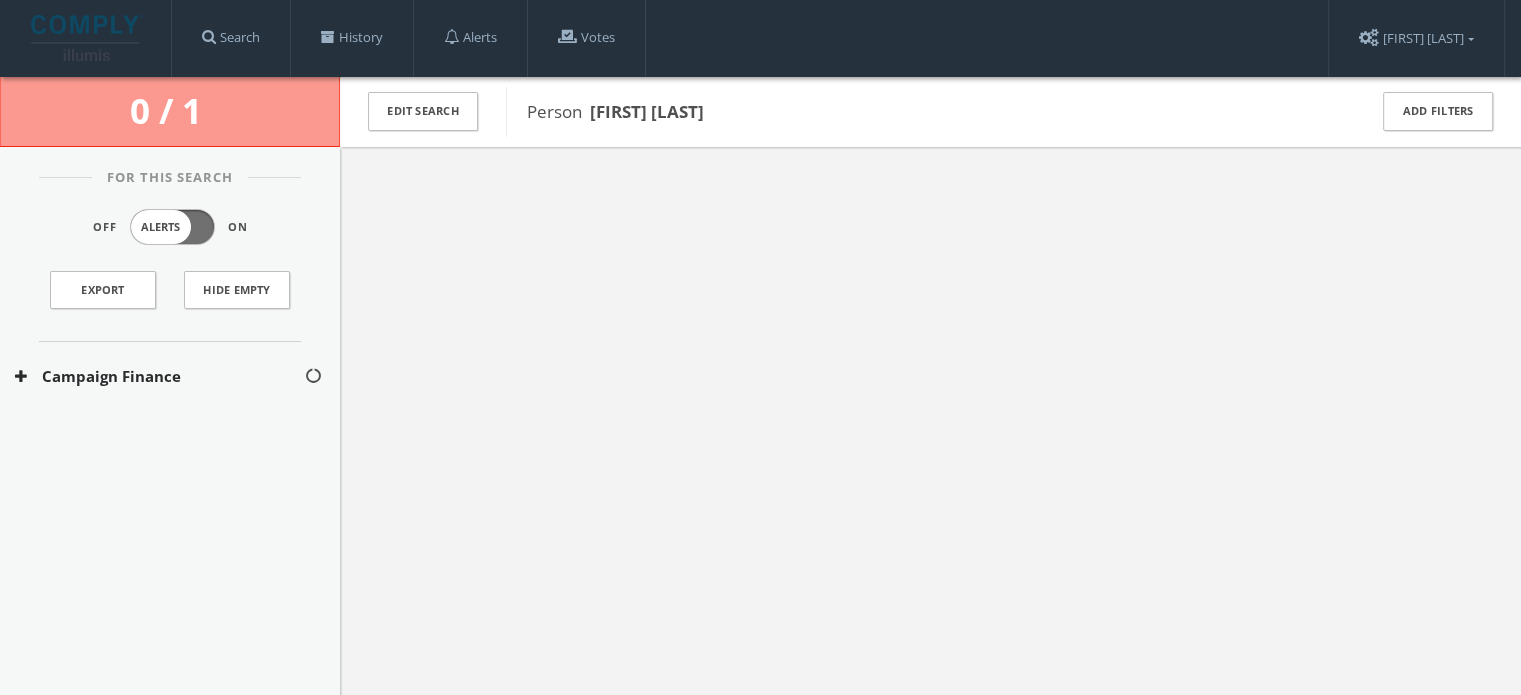 click on "Campaign Finance" at bounding box center [159, 376] 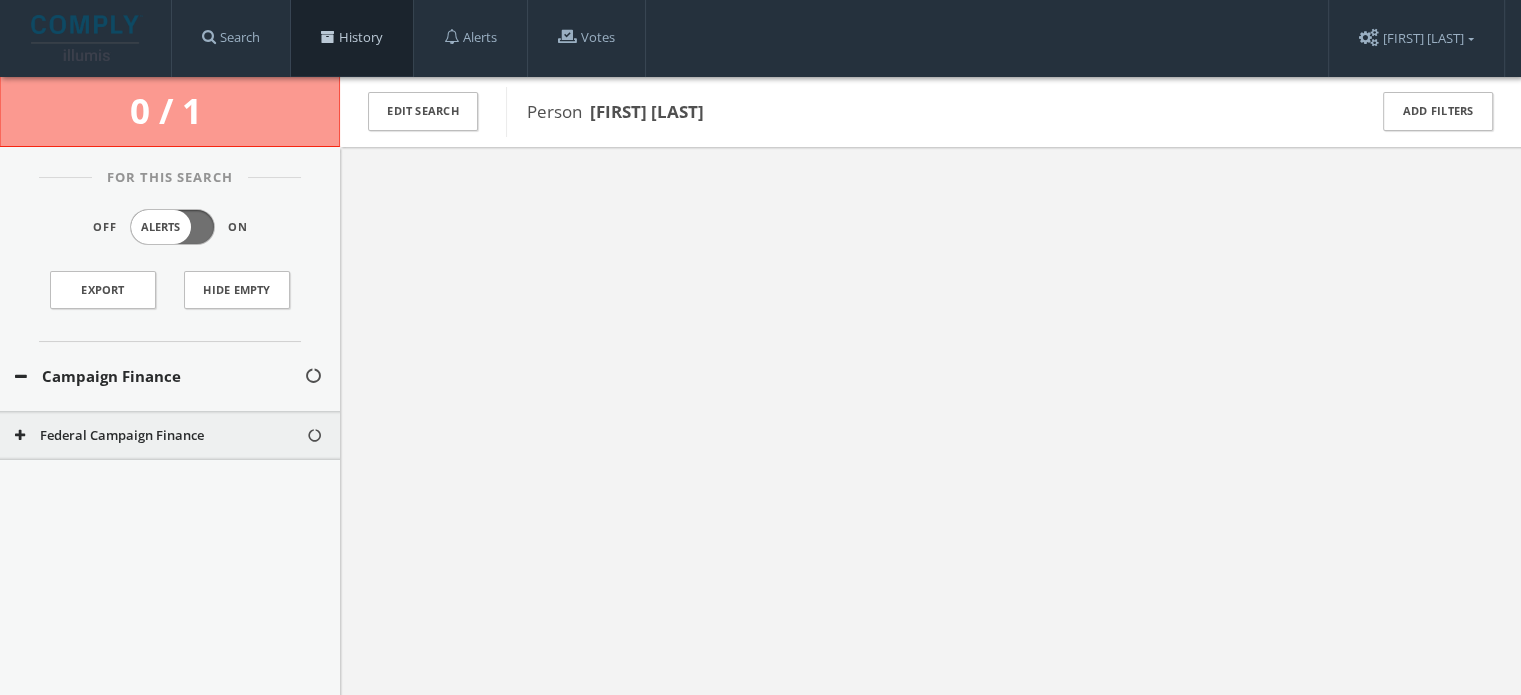 click on "History" at bounding box center (352, 38) 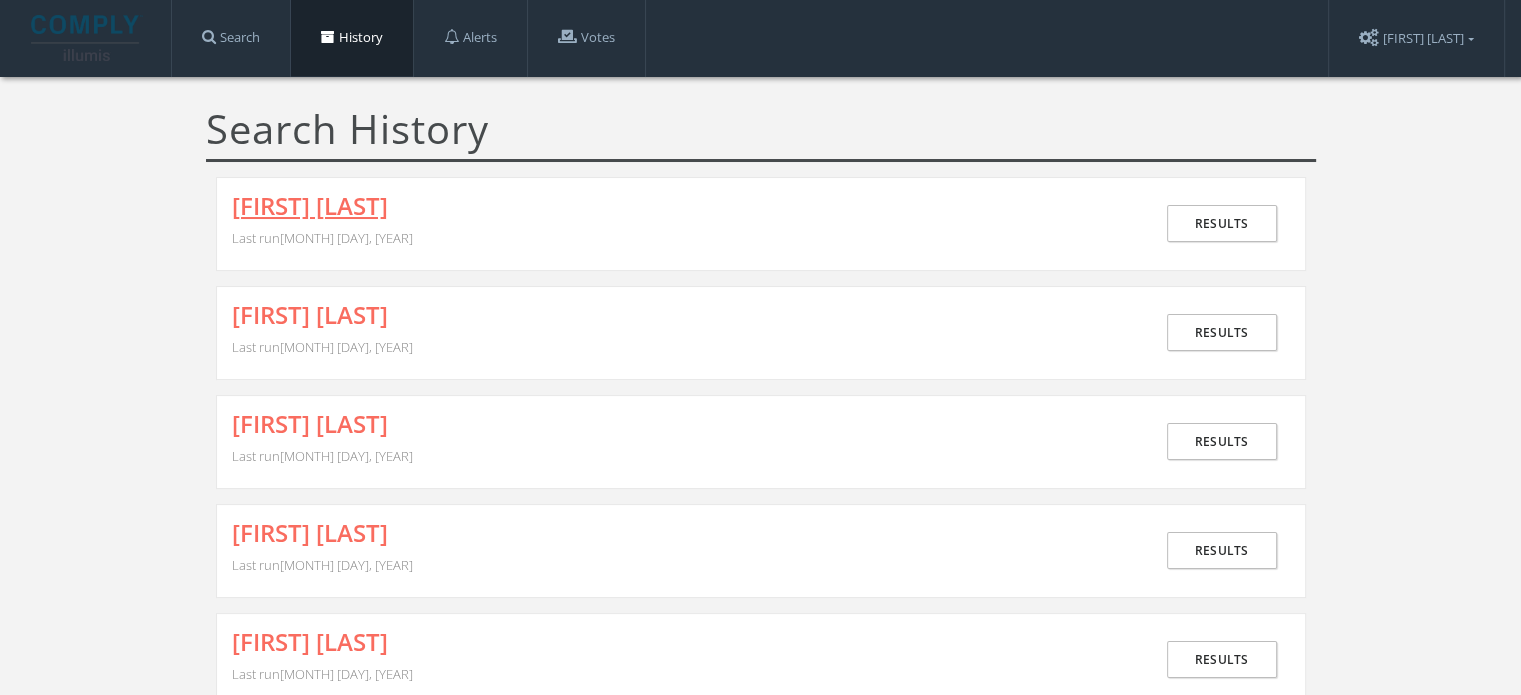 click on "[FIRST] [LAST]" at bounding box center [310, 206] 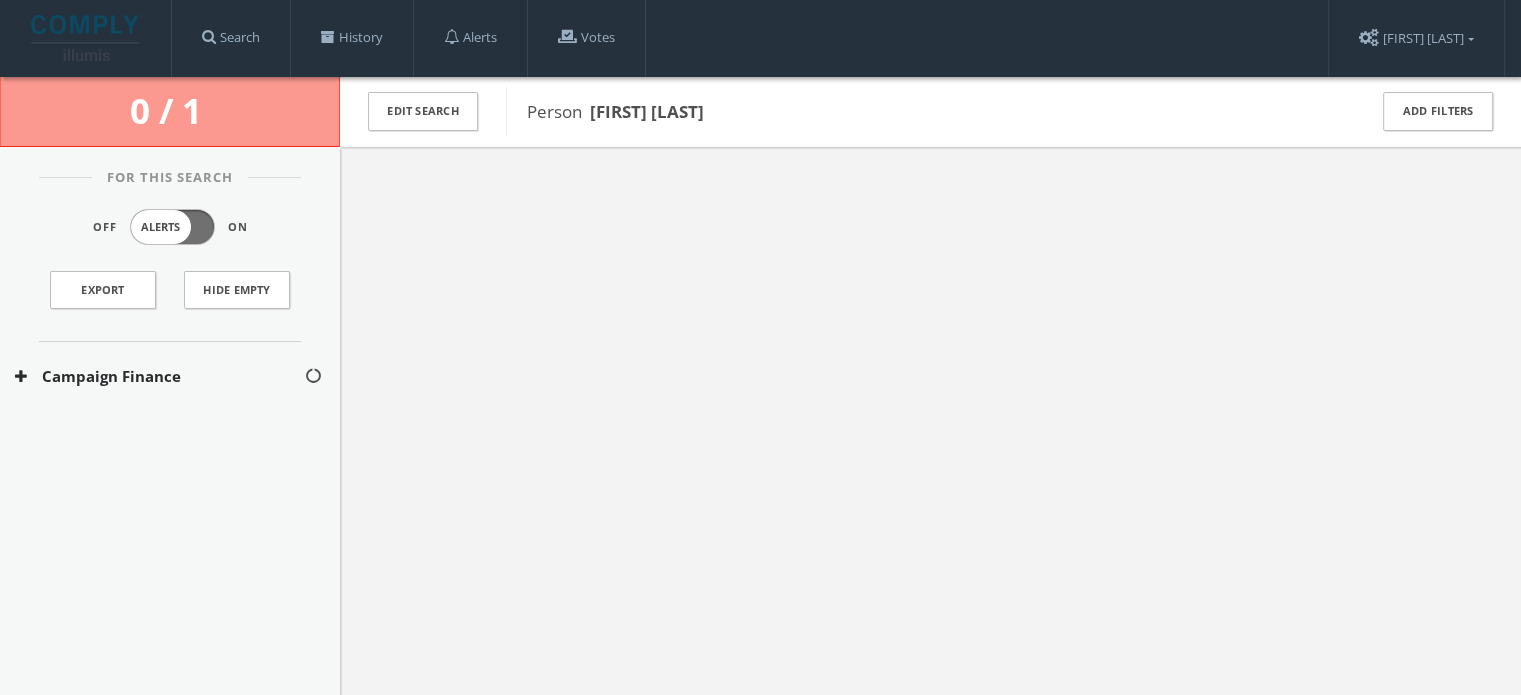 click on "Campaign Finance" at bounding box center (159, 376) 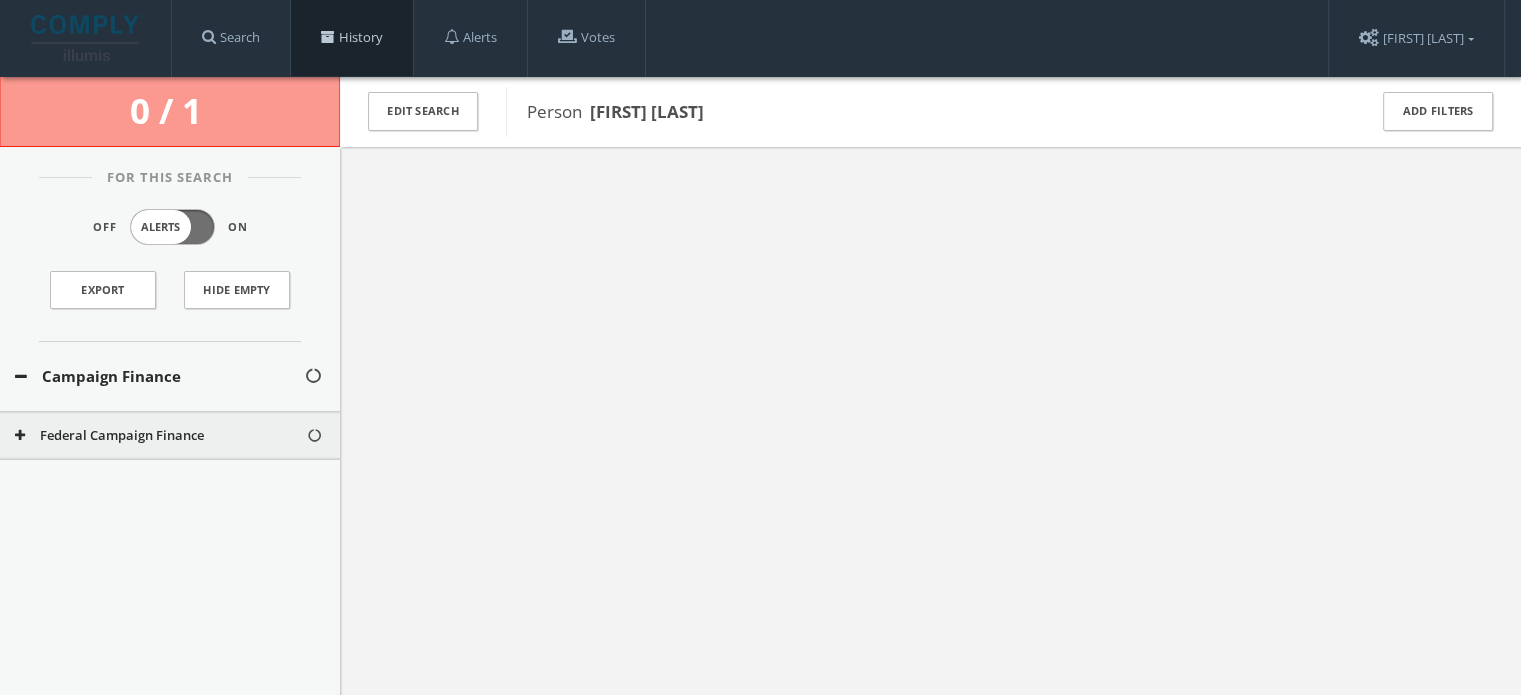click on "History" at bounding box center [352, 38] 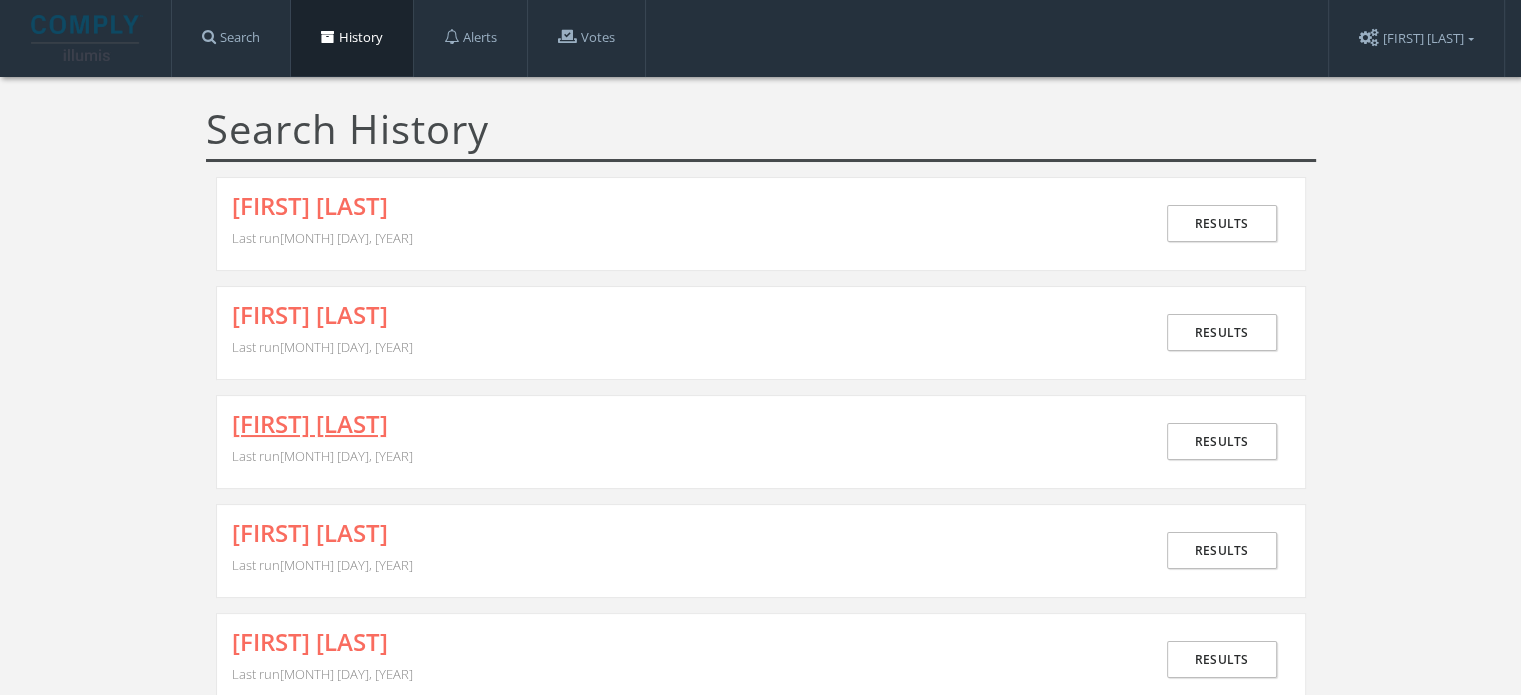click on "[FIRST] [LAST]" at bounding box center [310, 424] 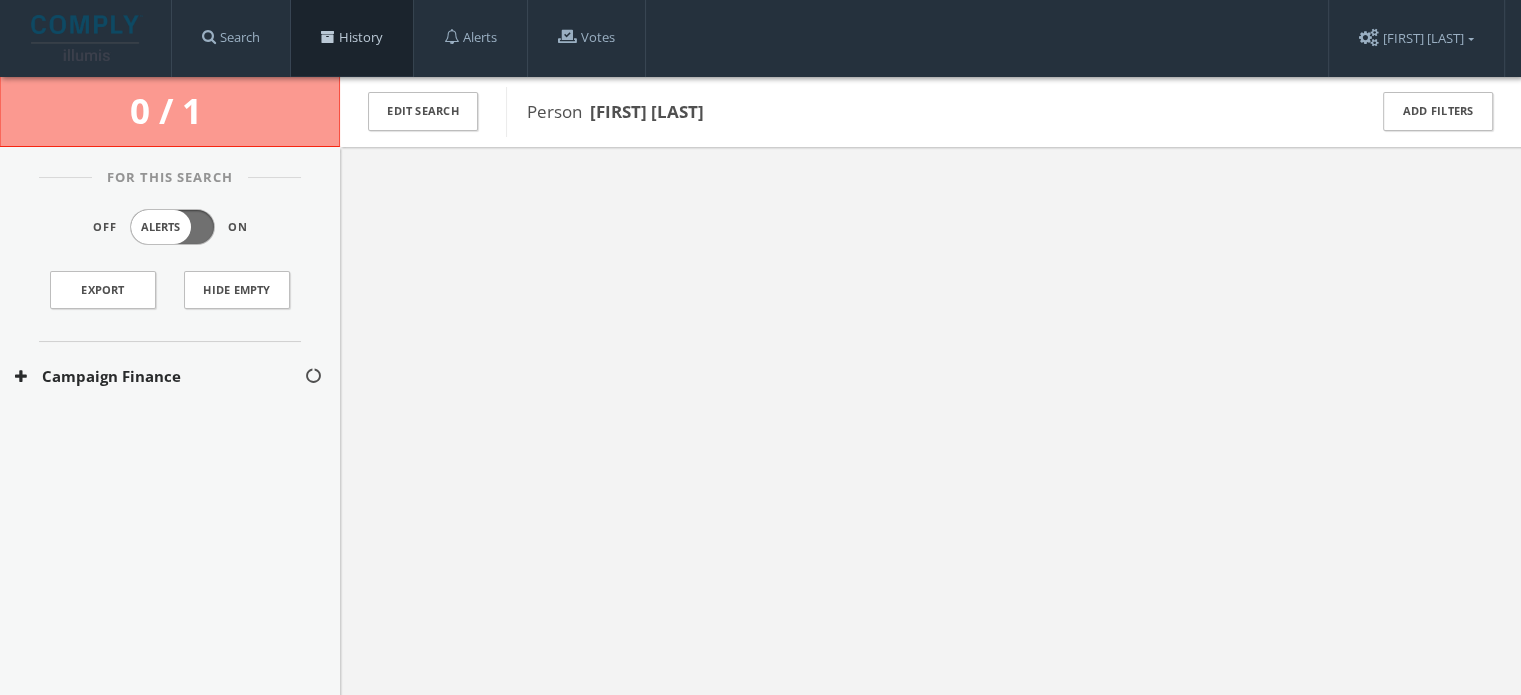 click at bounding box center [328, 37] 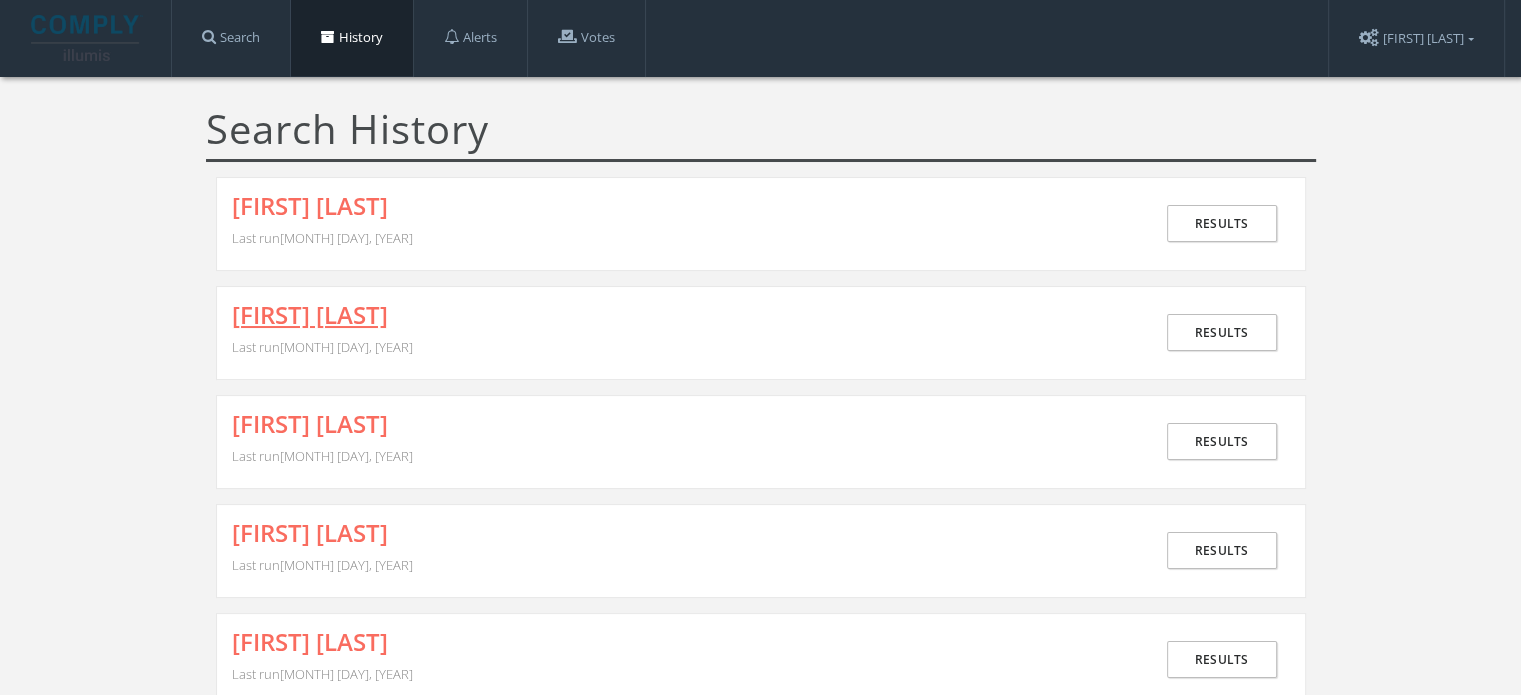click on "[FIRST] [LAST]" at bounding box center (310, 315) 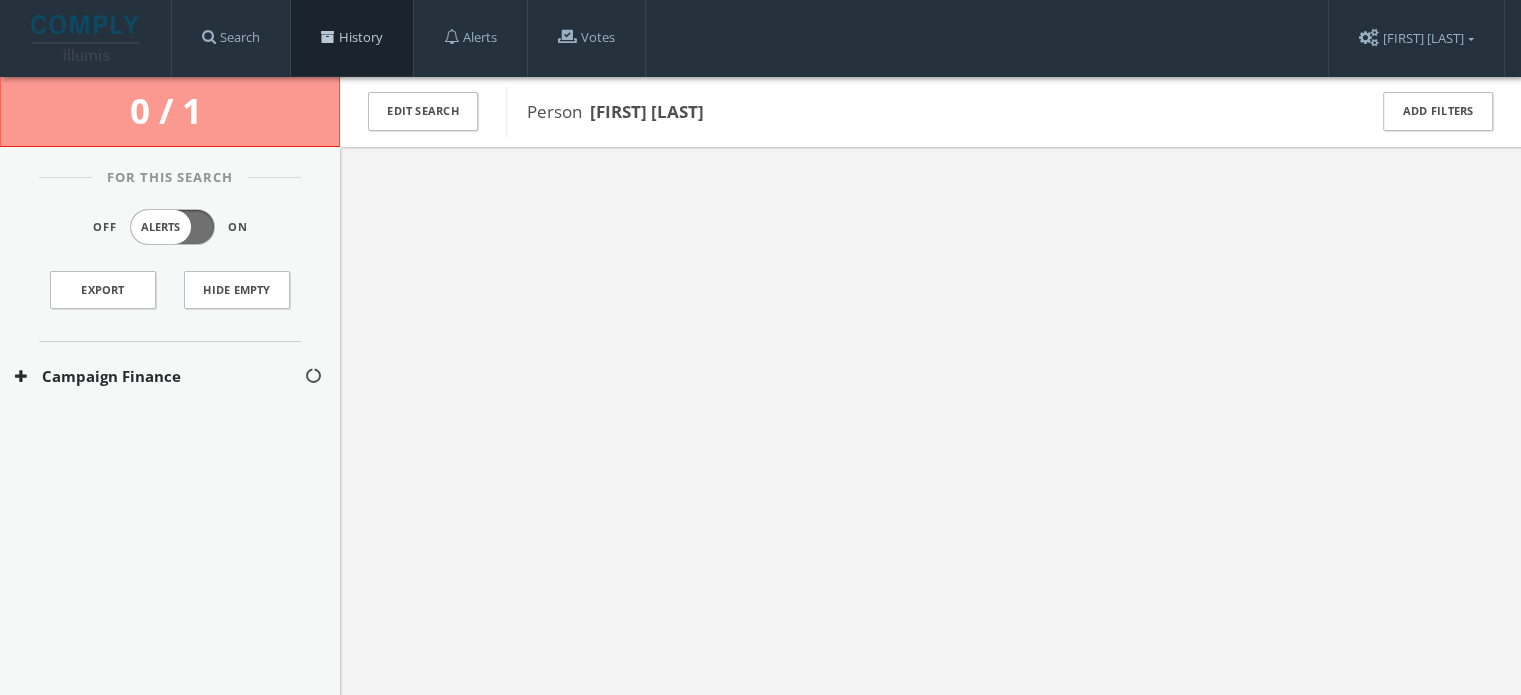 click on "History" at bounding box center [352, 38] 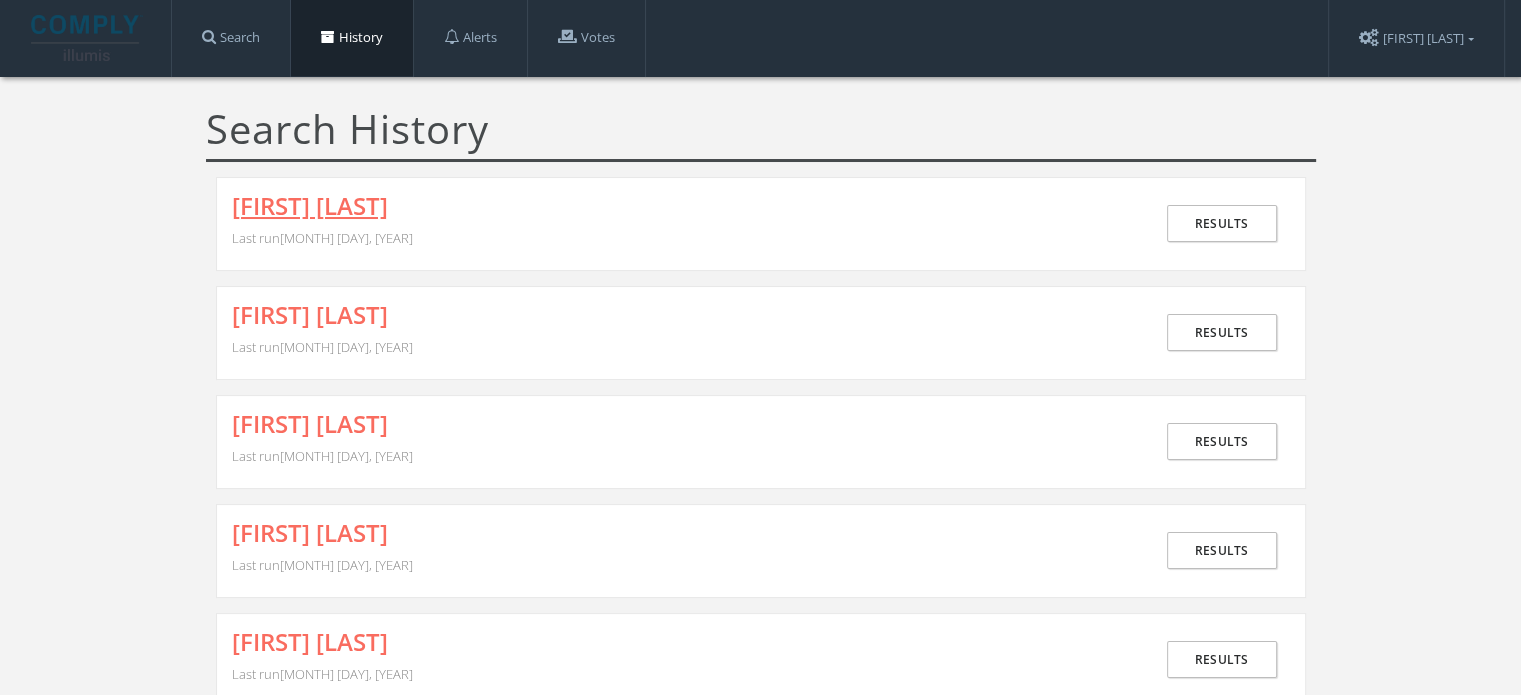 click on "[FIRST] [LAST]" at bounding box center (310, 206) 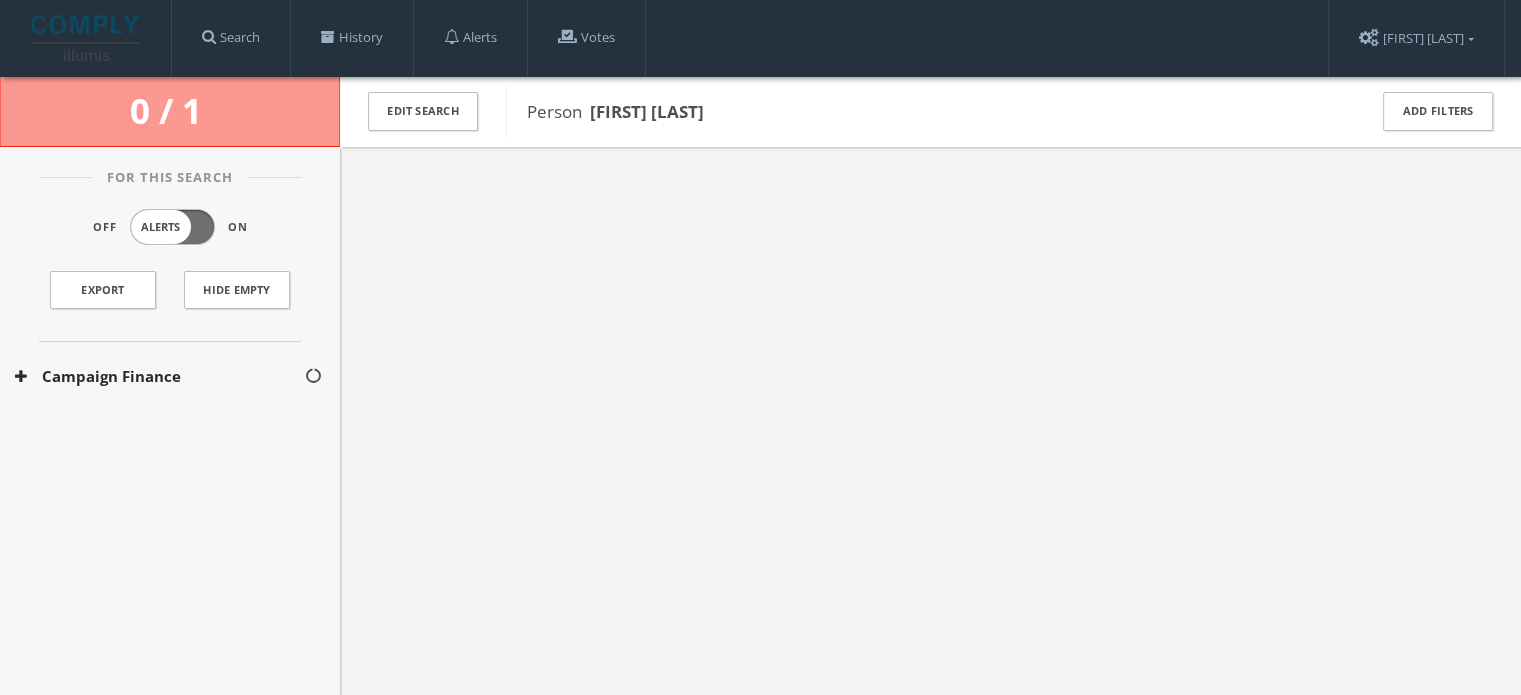 click on "Campaign Finance" at bounding box center (159, 376) 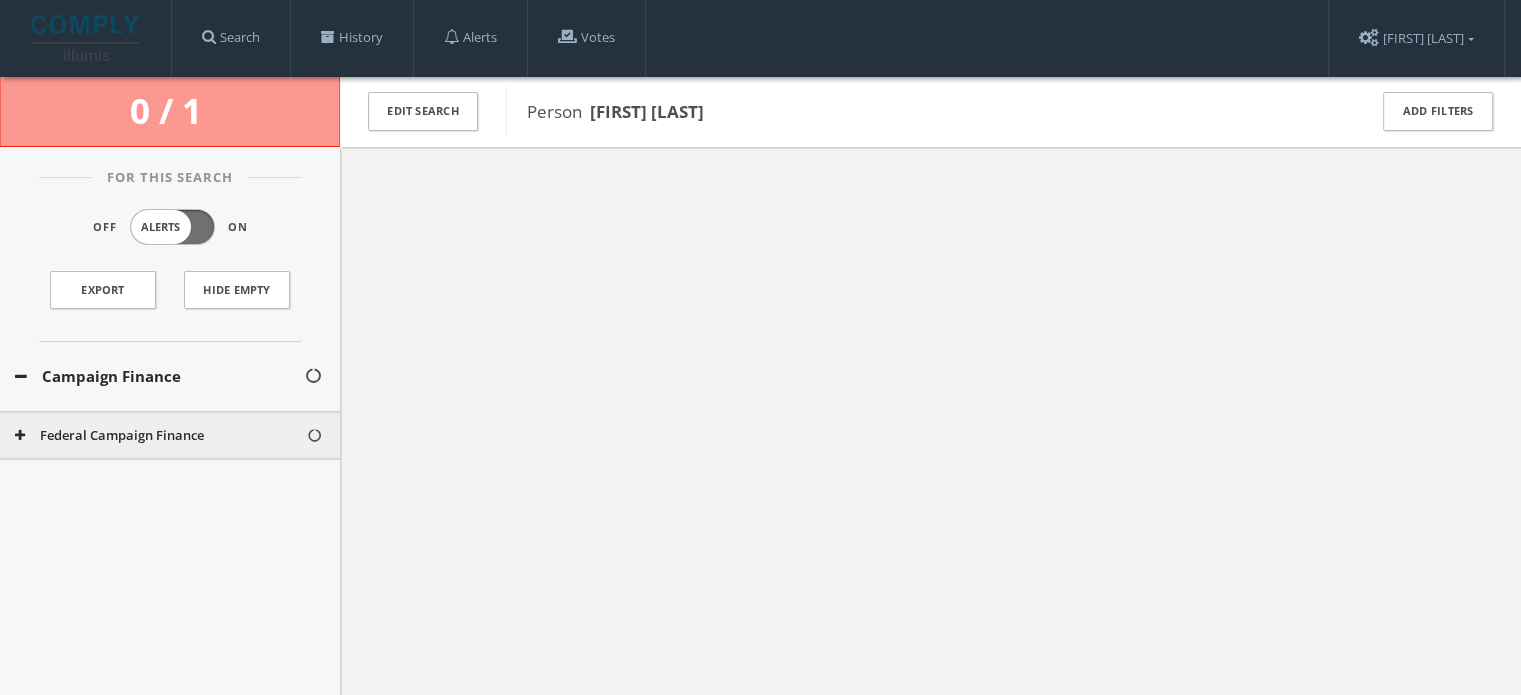 click on "Federal Campaign Finance" at bounding box center (160, 436) 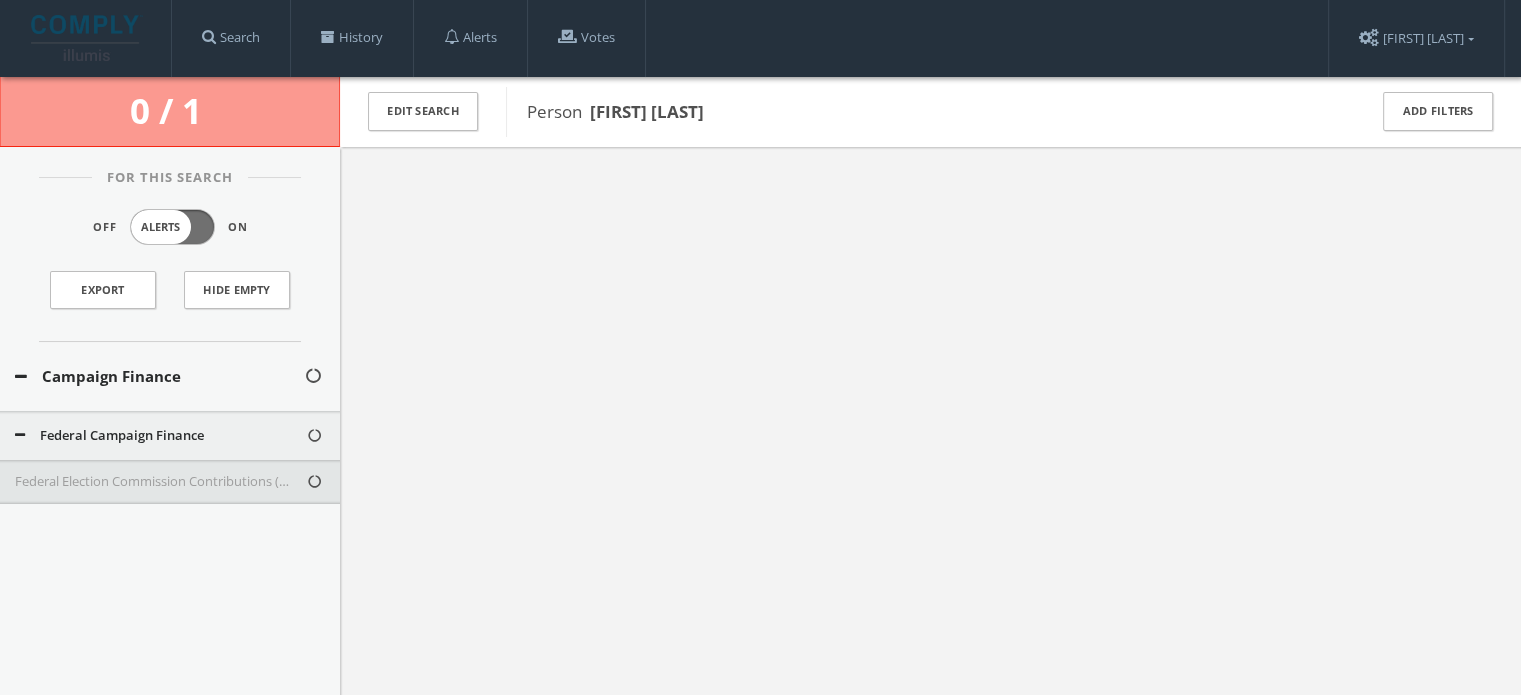click on "Federal Election Commission Contributions (Texas - Only)" at bounding box center (160, 482) 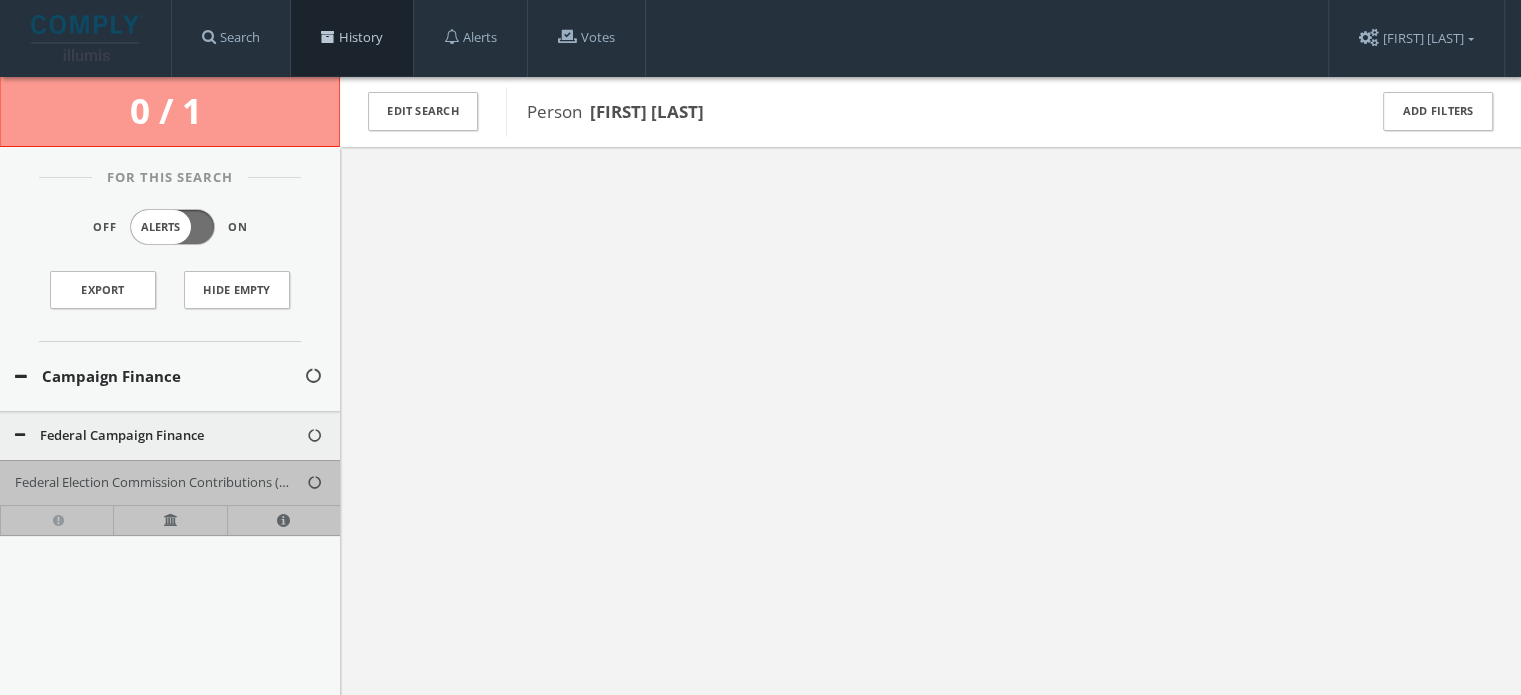 click on "History" at bounding box center [352, 38] 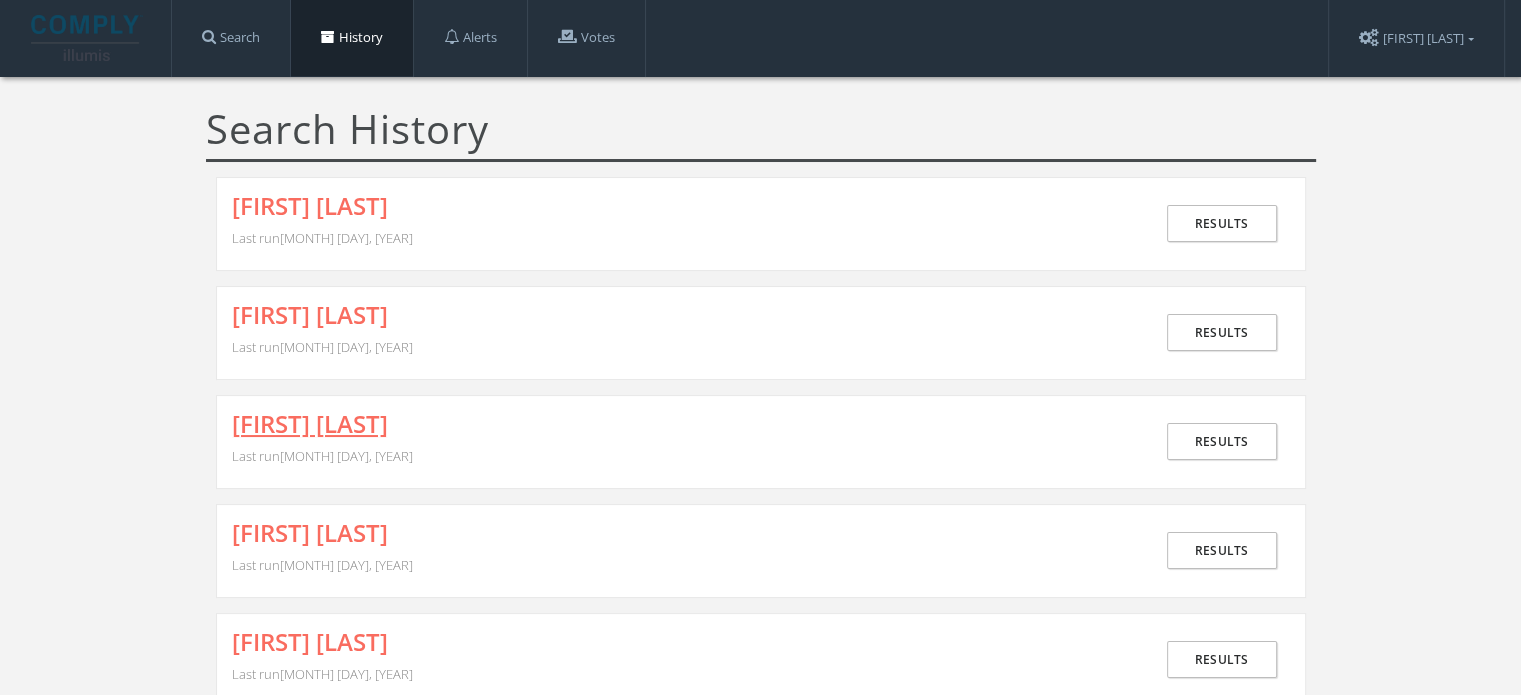 click on "[FIRST] [LAST]" at bounding box center [310, 424] 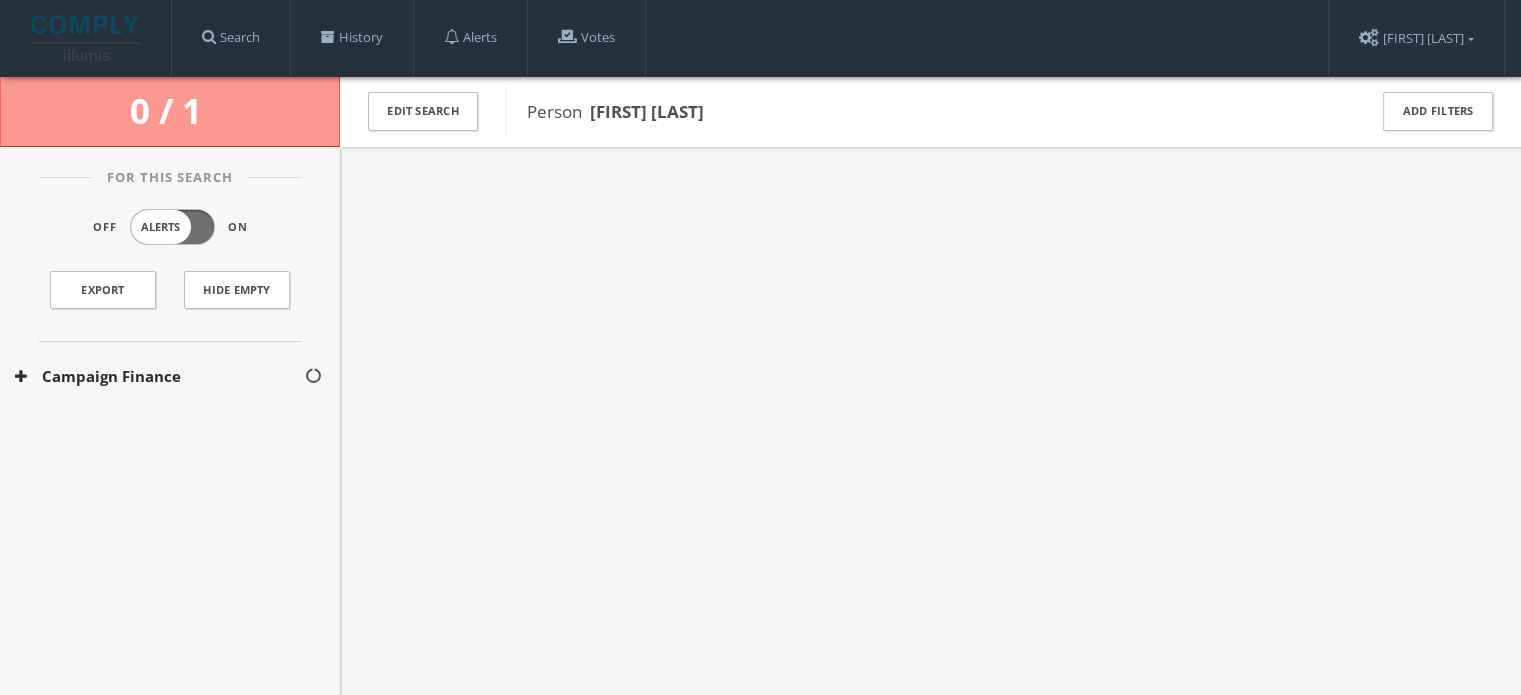 click on "Campaign Finance" at bounding box center (159, 376) 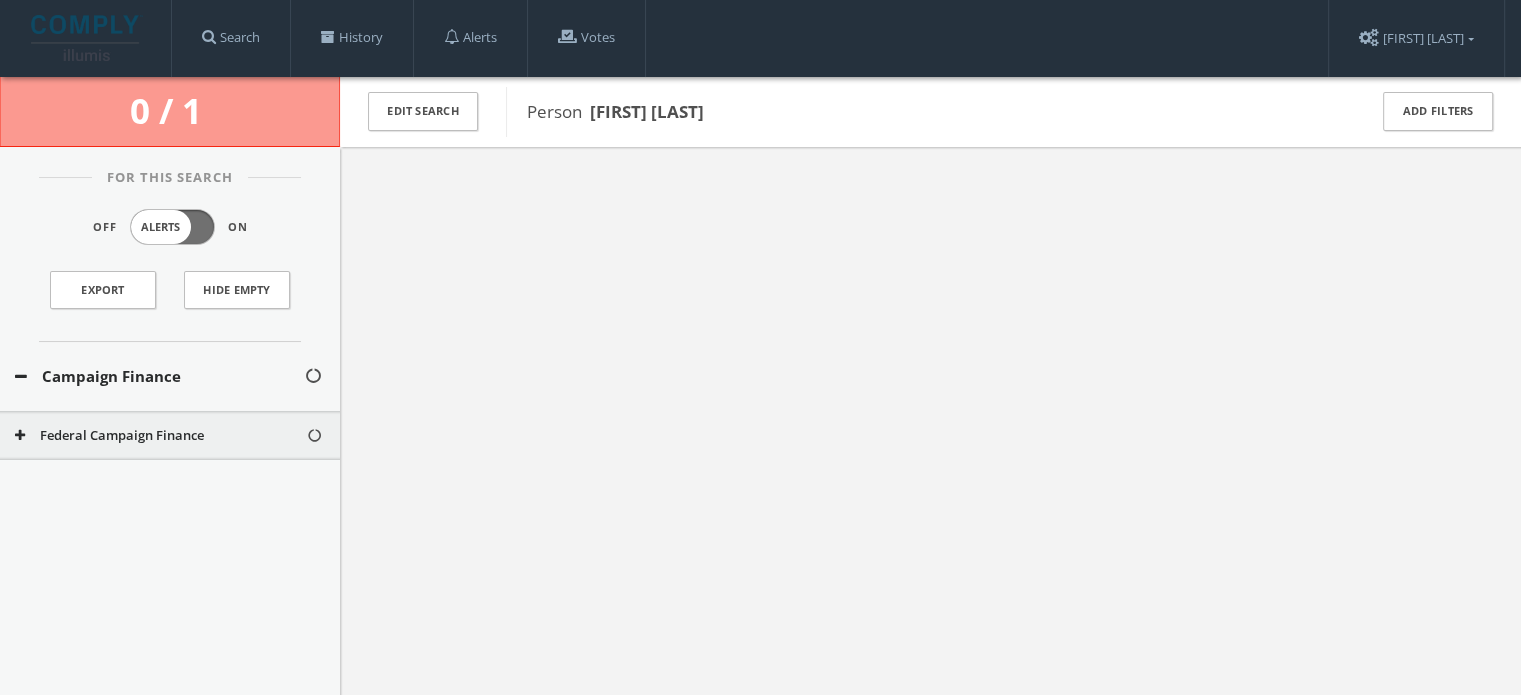 click on "Federal Campaign Finance" at bounding box center [160, 436] 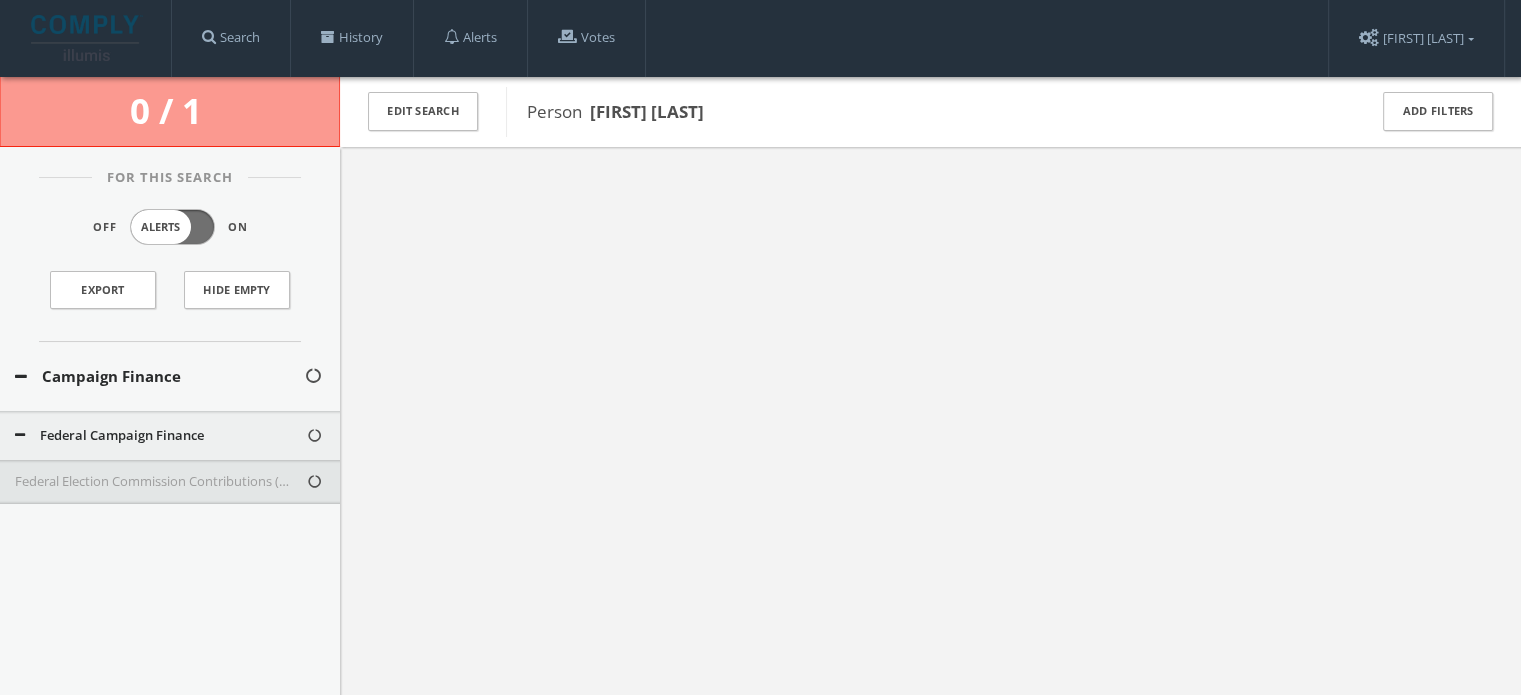 click on "Federal Election Commission Contributions (Texas - Only)" at bounding box center [160, 482] 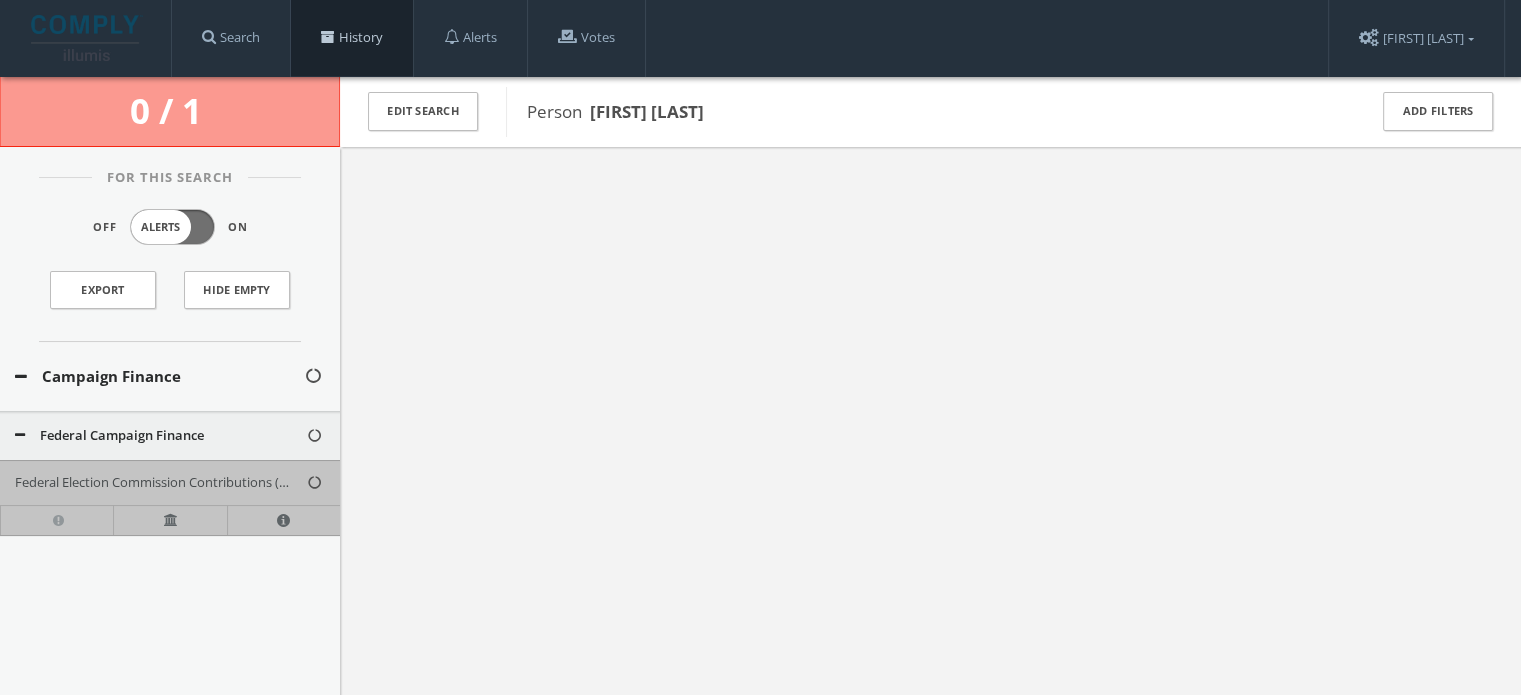 click on "History" at bounding box center [352, 38] 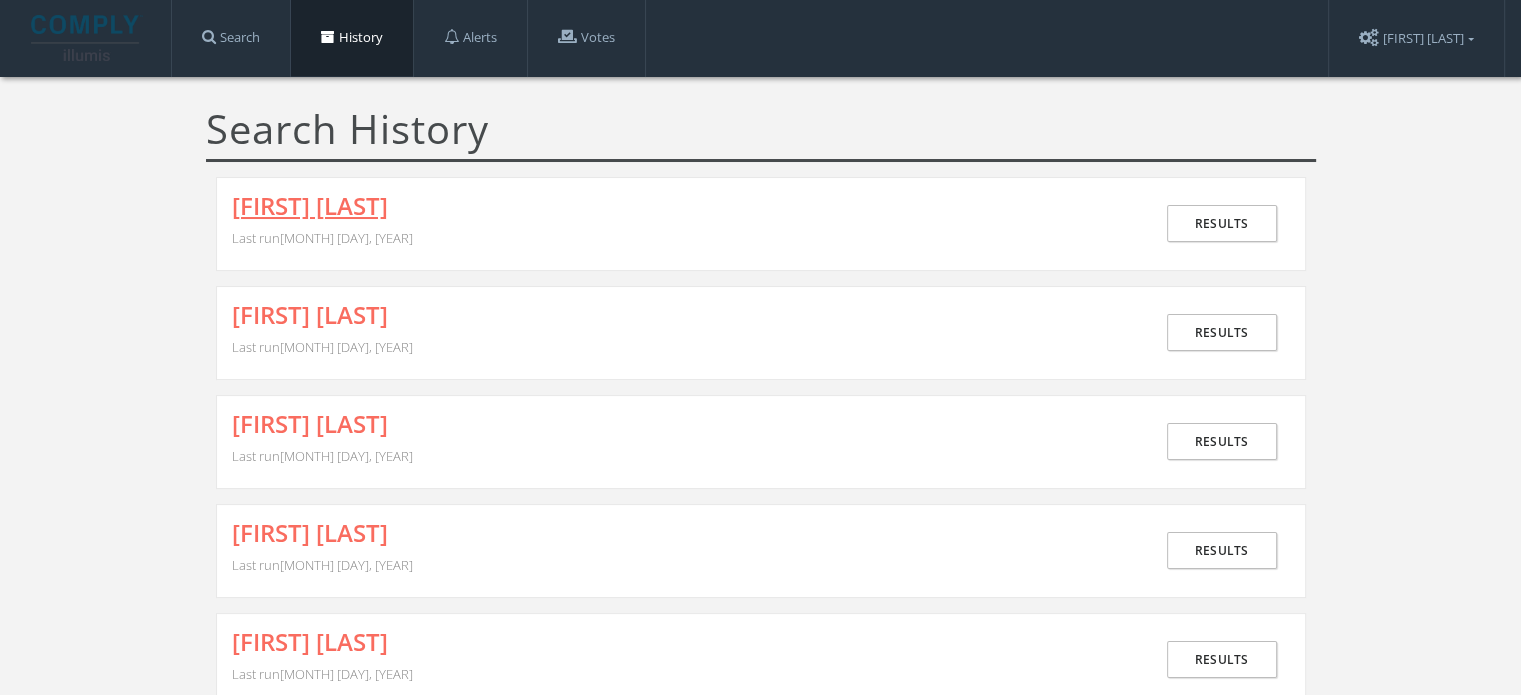click on "[FIRST] [LAST]" at bounding box center [310, 206] 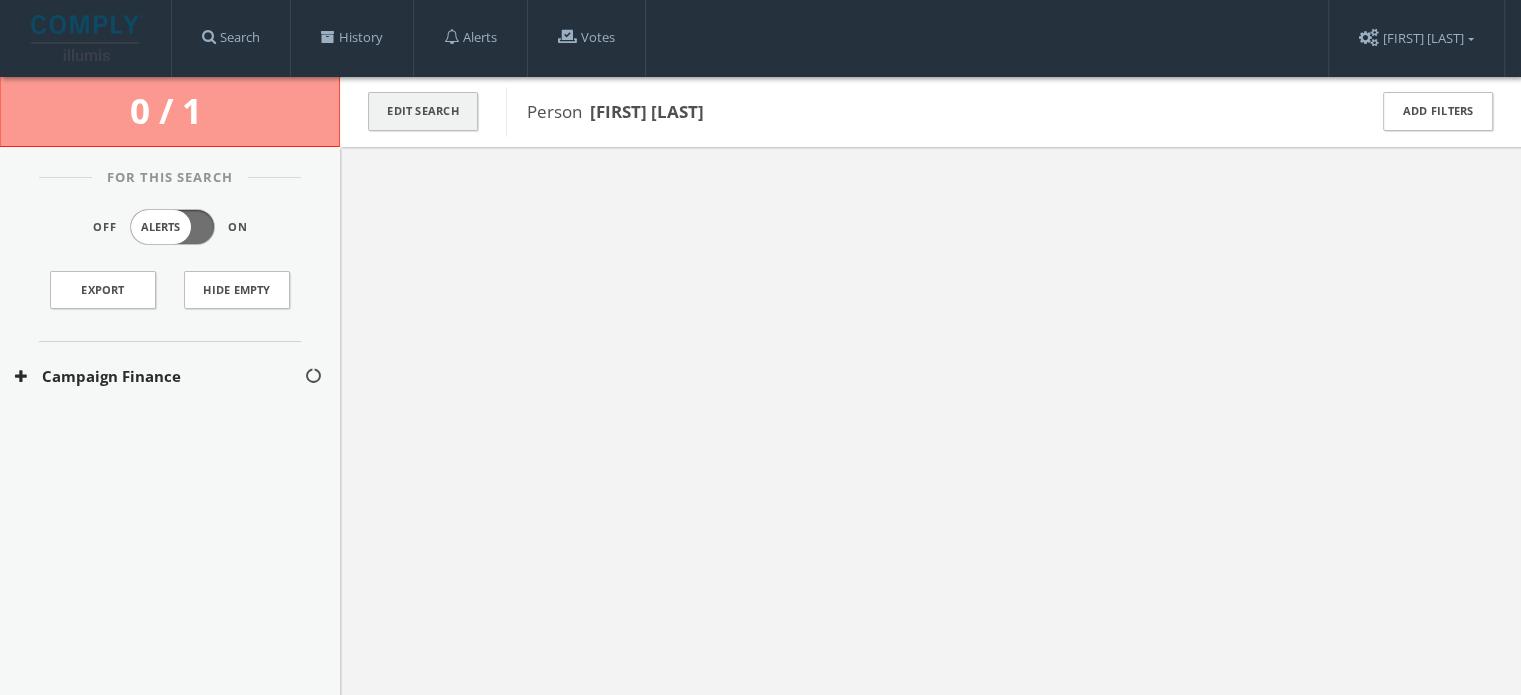 click on "Edit Search" at bounding box center [423, 111] 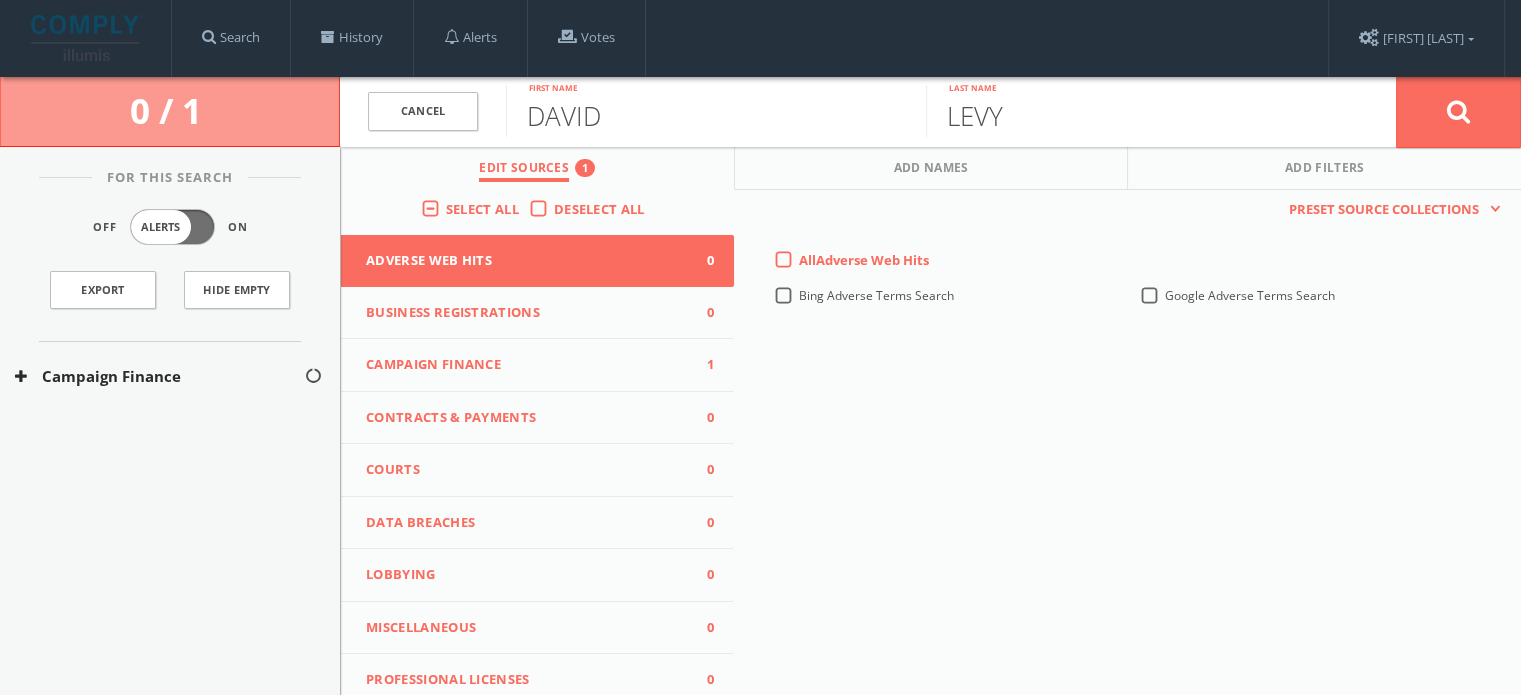 click on "Campaign Finance" at bounding box center [525, 365] 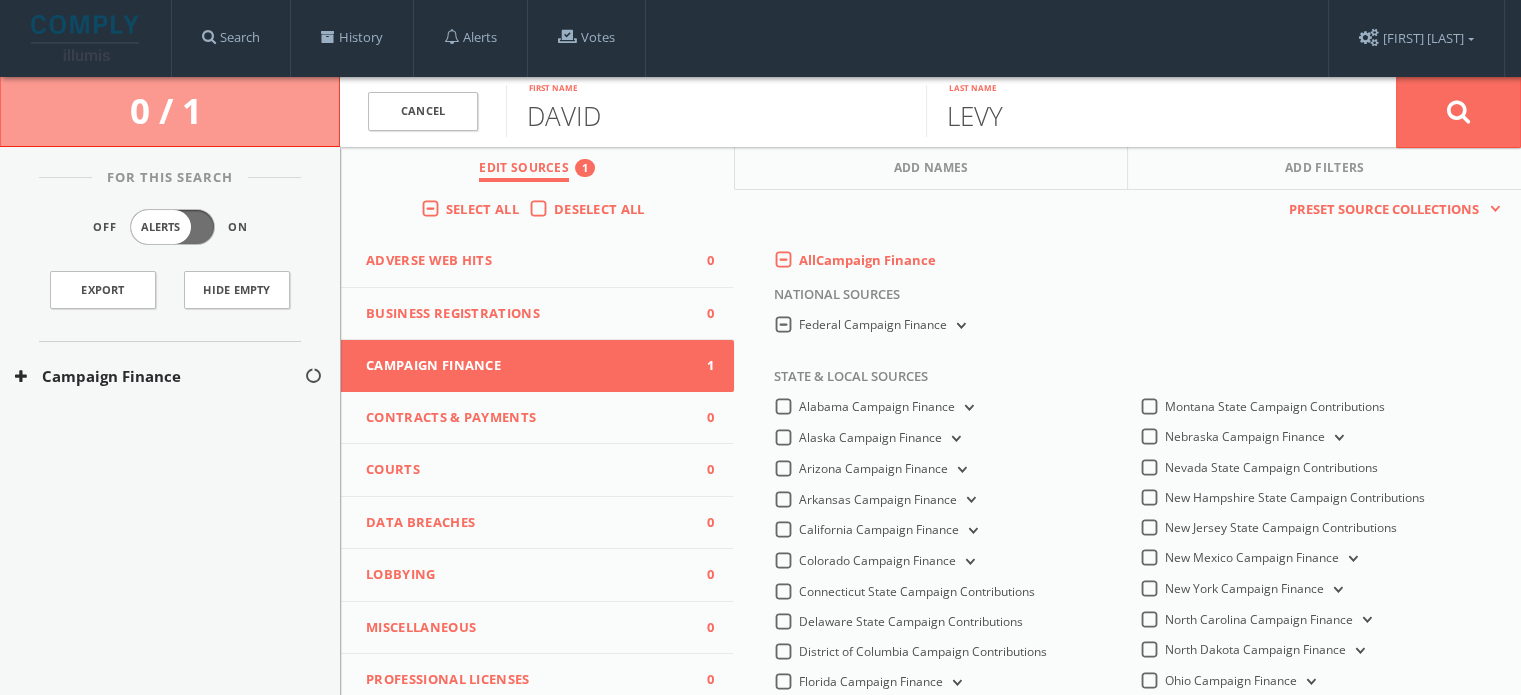 scroll, scrollTop: 68, scrollLeft: 0, axis: vertical 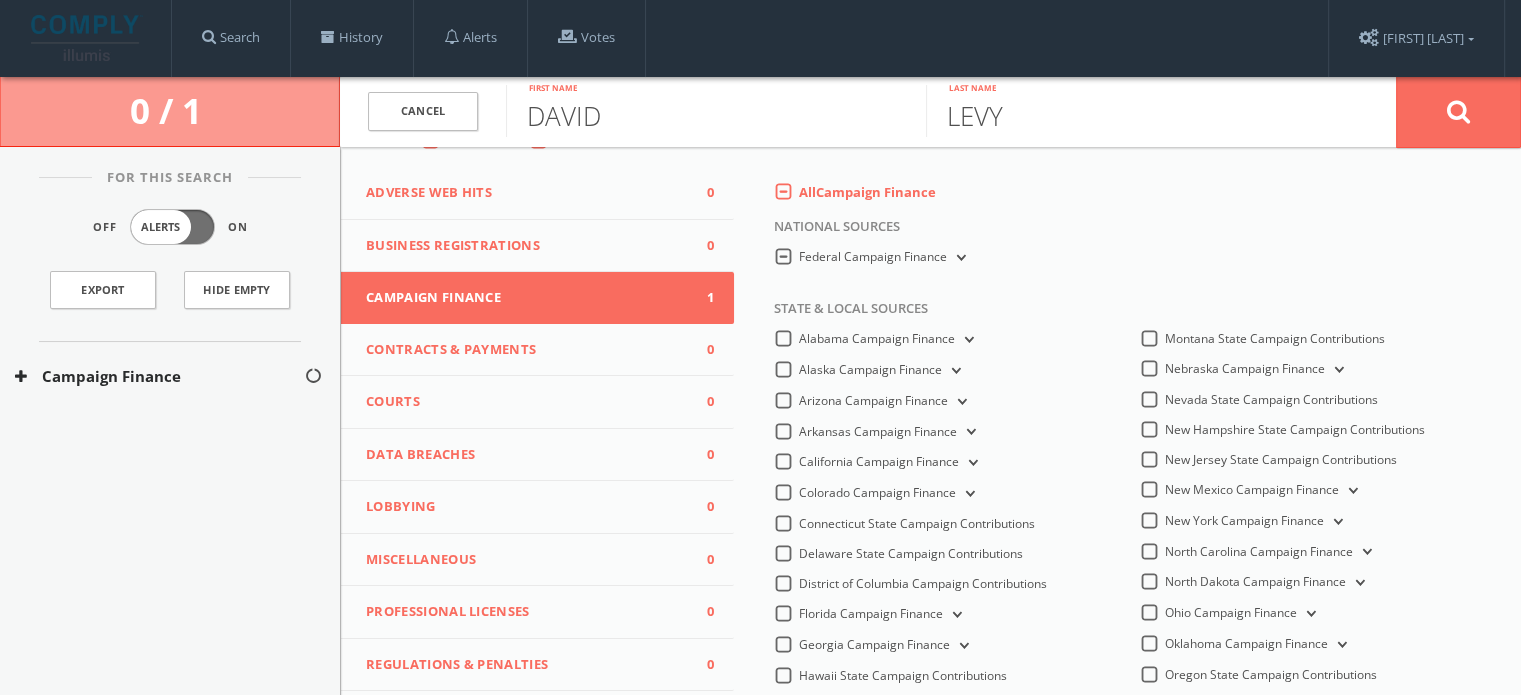 click at bounding box center [958, 258] 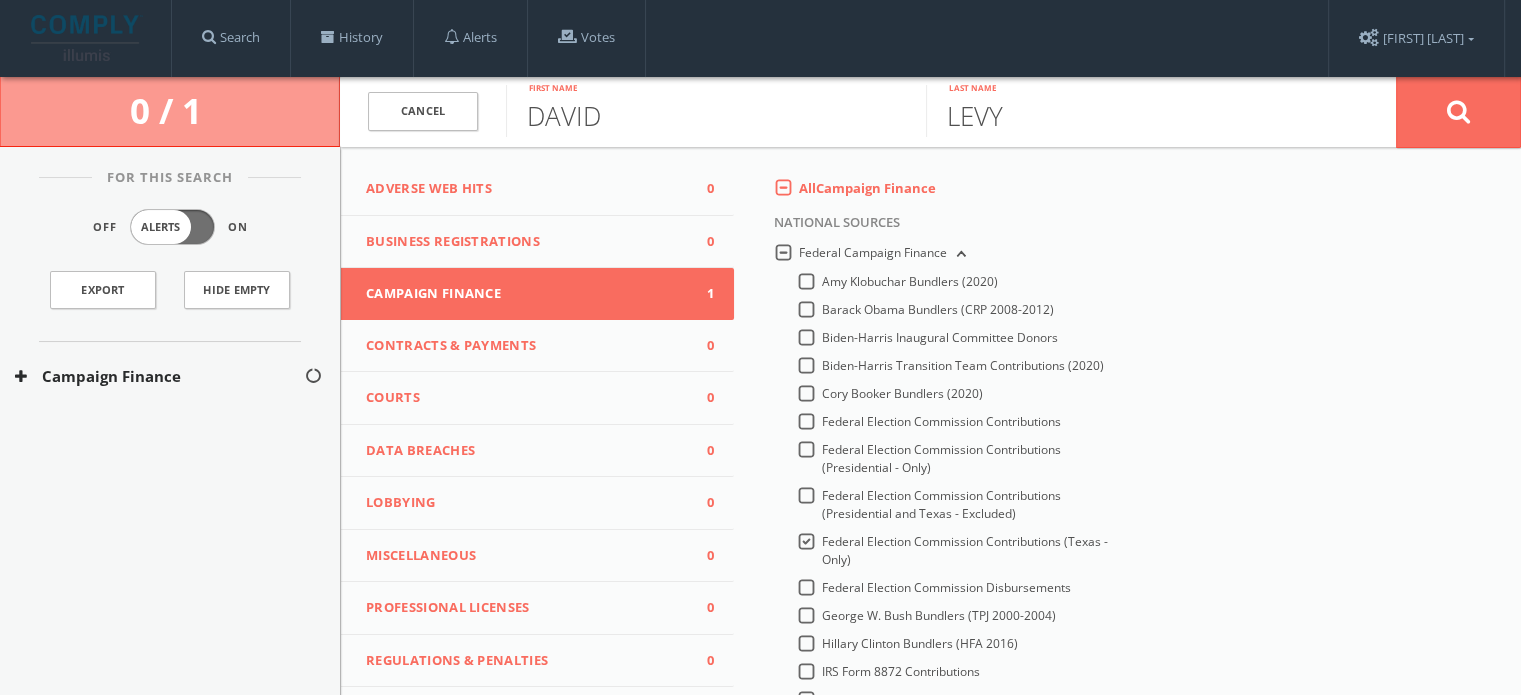 click on "Federal Election Commission Contributions (Texas - Only)" at bounding box center [966, 551] 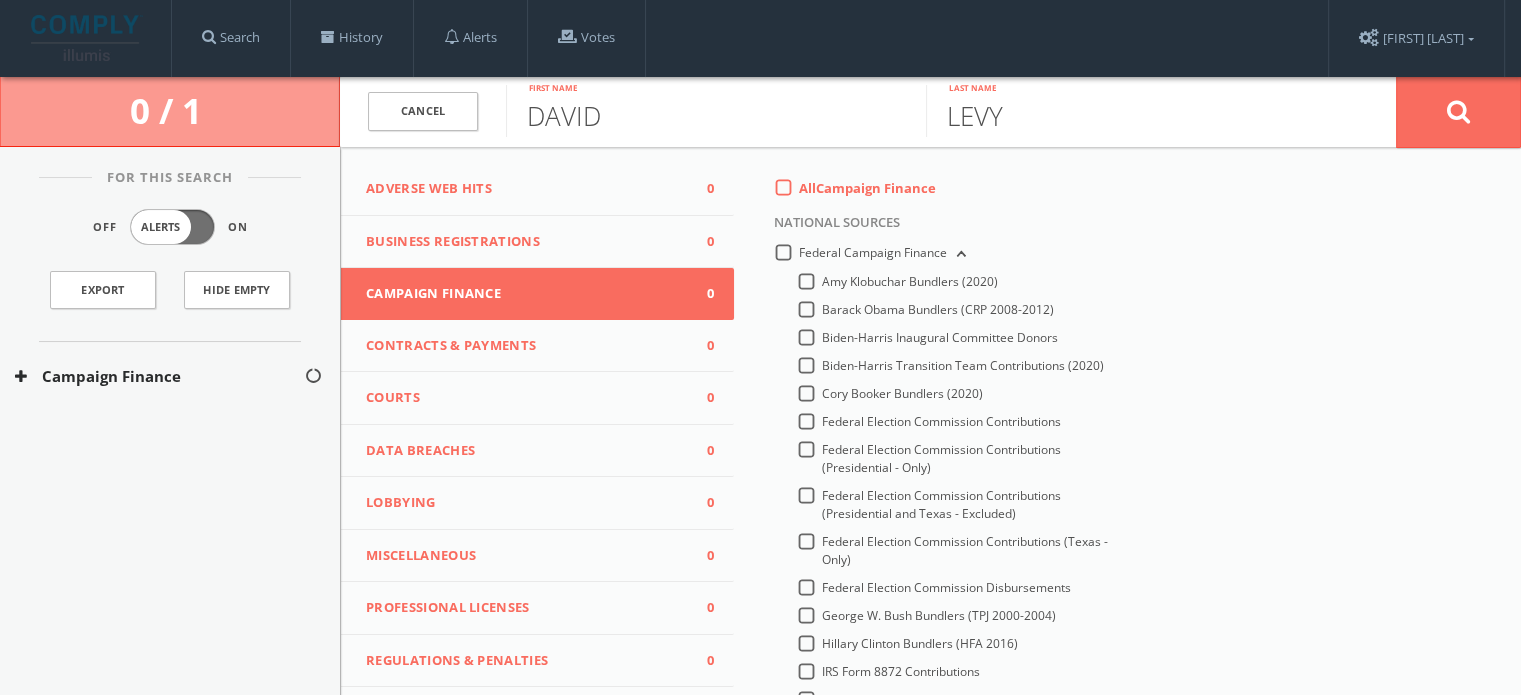 click on "Federal Election Commission Contributions (Presidential and Texas - Excluded)" at bounding box center (941, 504) 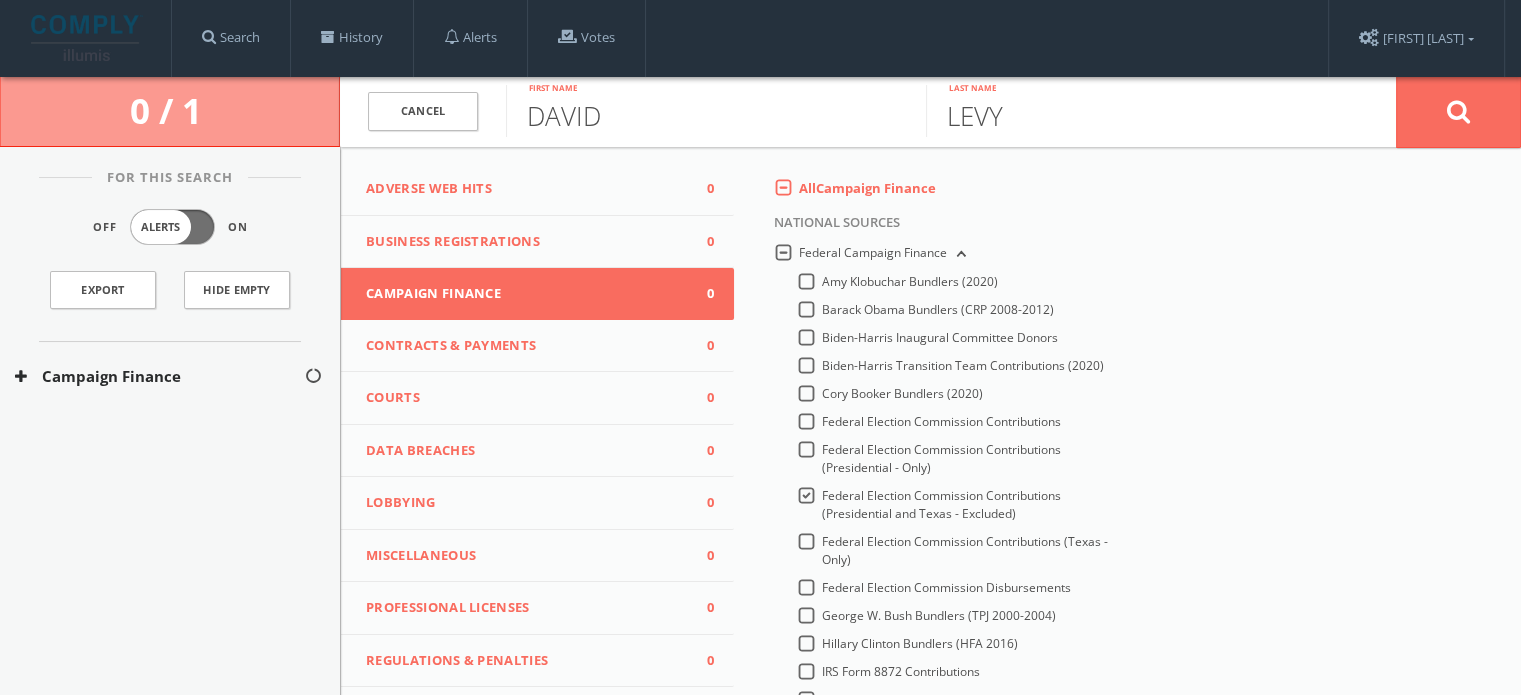 scroll, scrollTop: 72, scrollLeft: 0, axis: vertical 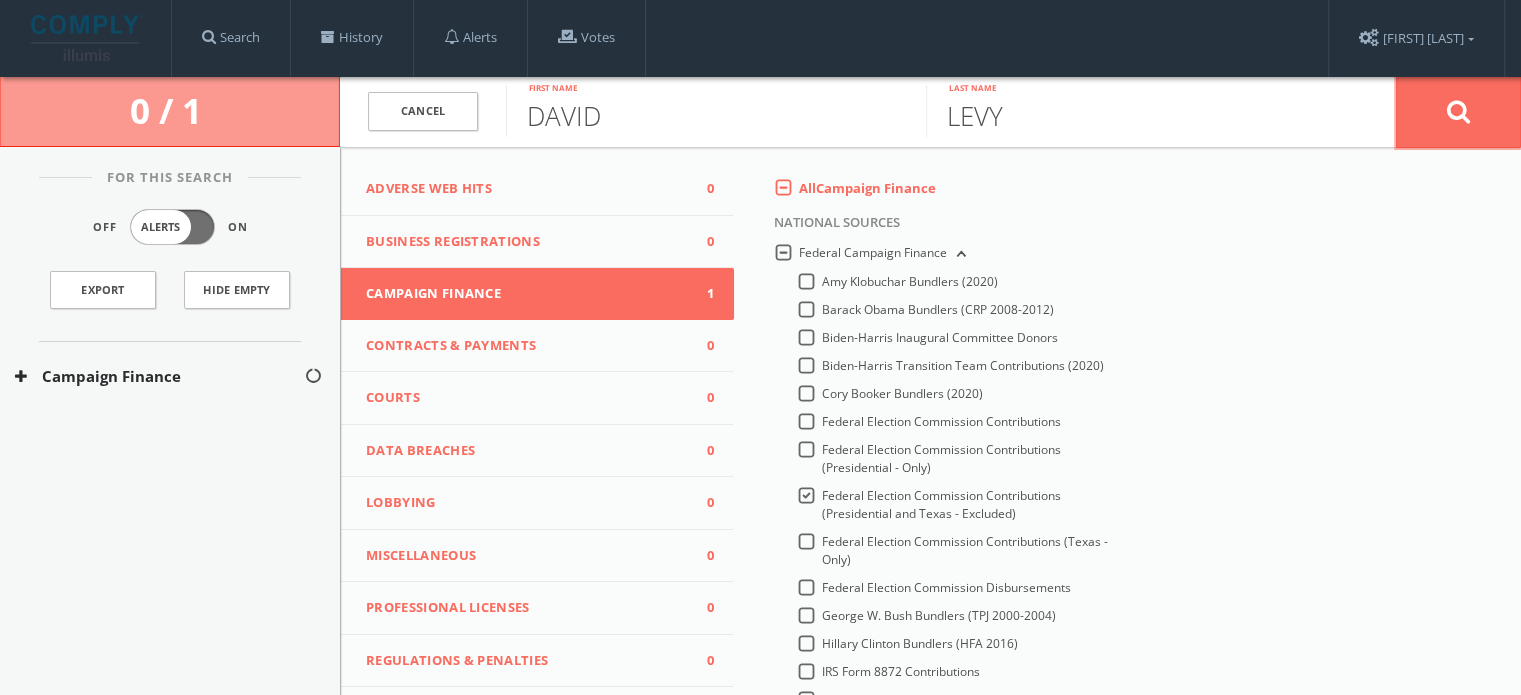 click at bounding box center (1458, 112) 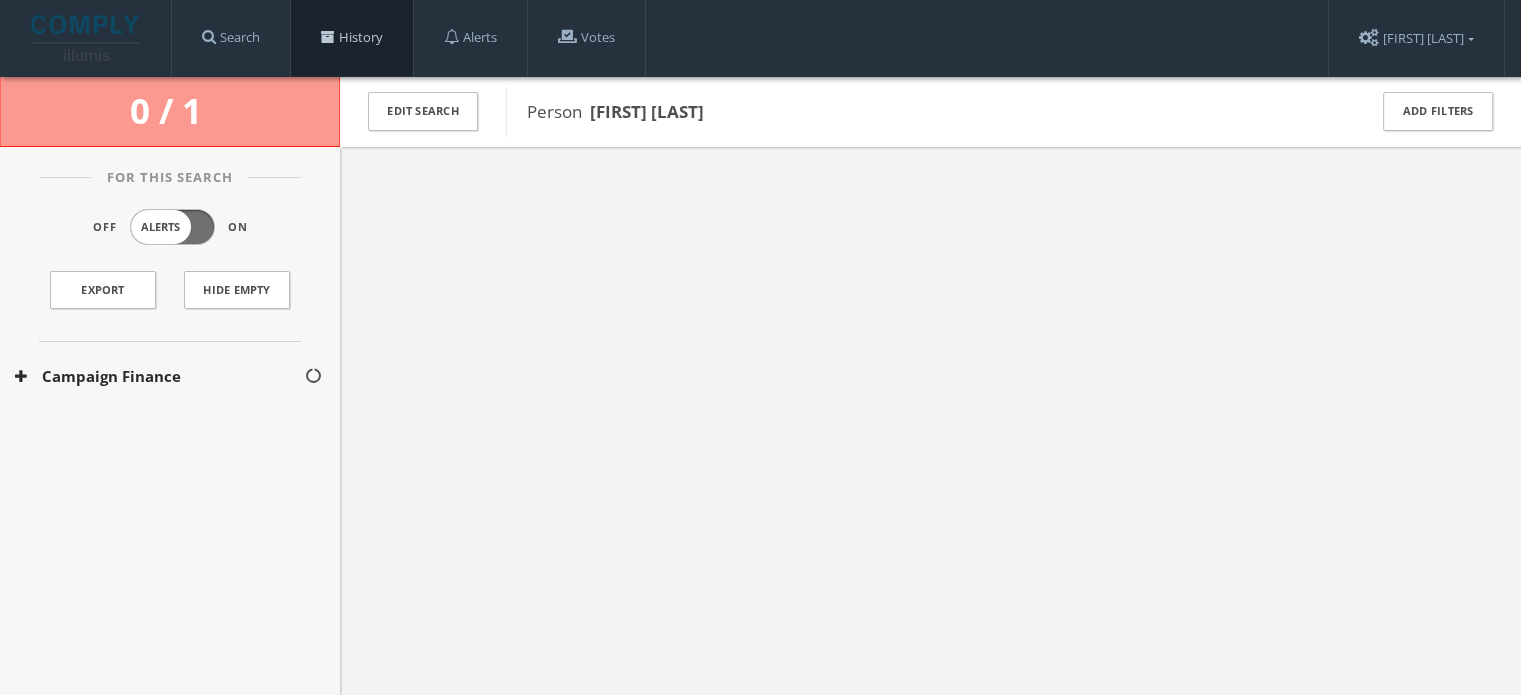 click on "History" at bounding box center [352, 38] 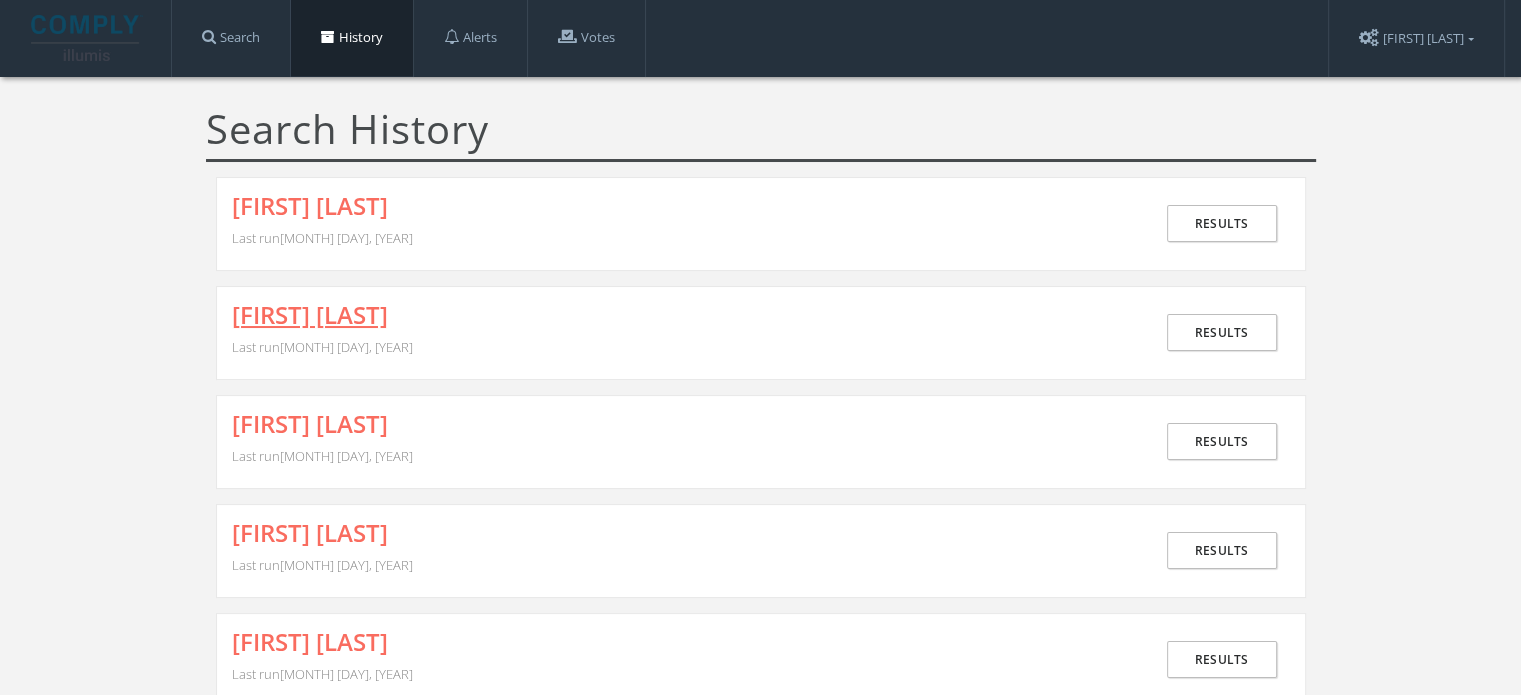 click on "[FIRST] [LAST]" at bounding box center (310, 315) 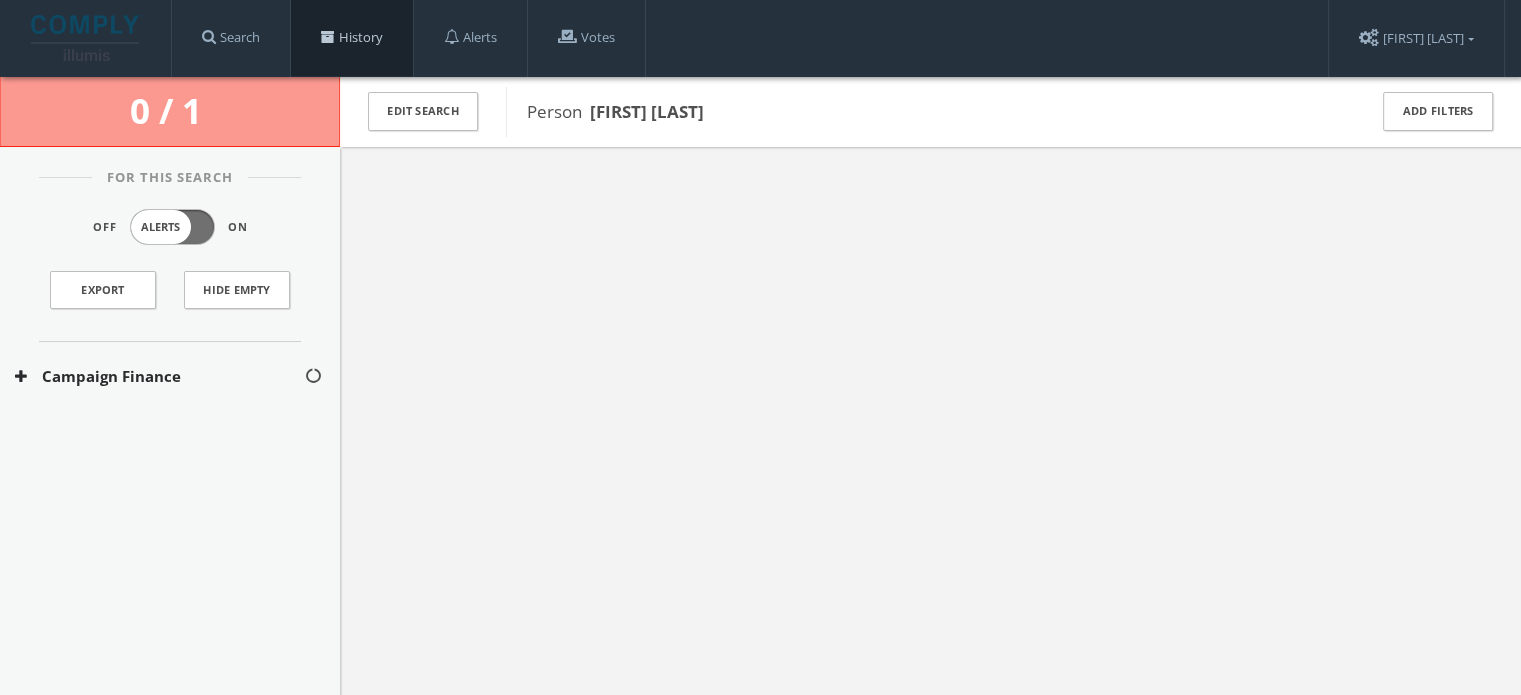 click on "History" at bounding box center [352, 38] 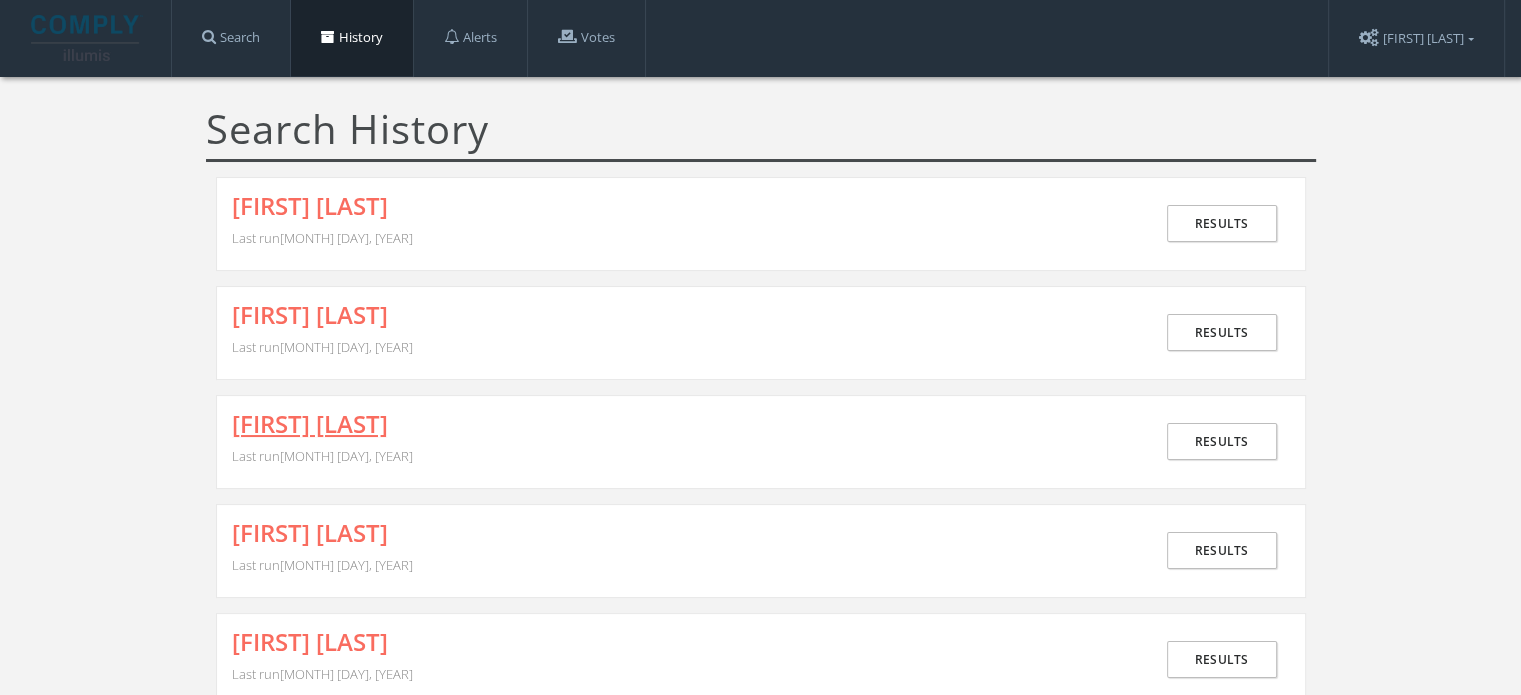 click on "[FIRST] [LAST]" at bounding box center [310, 424] 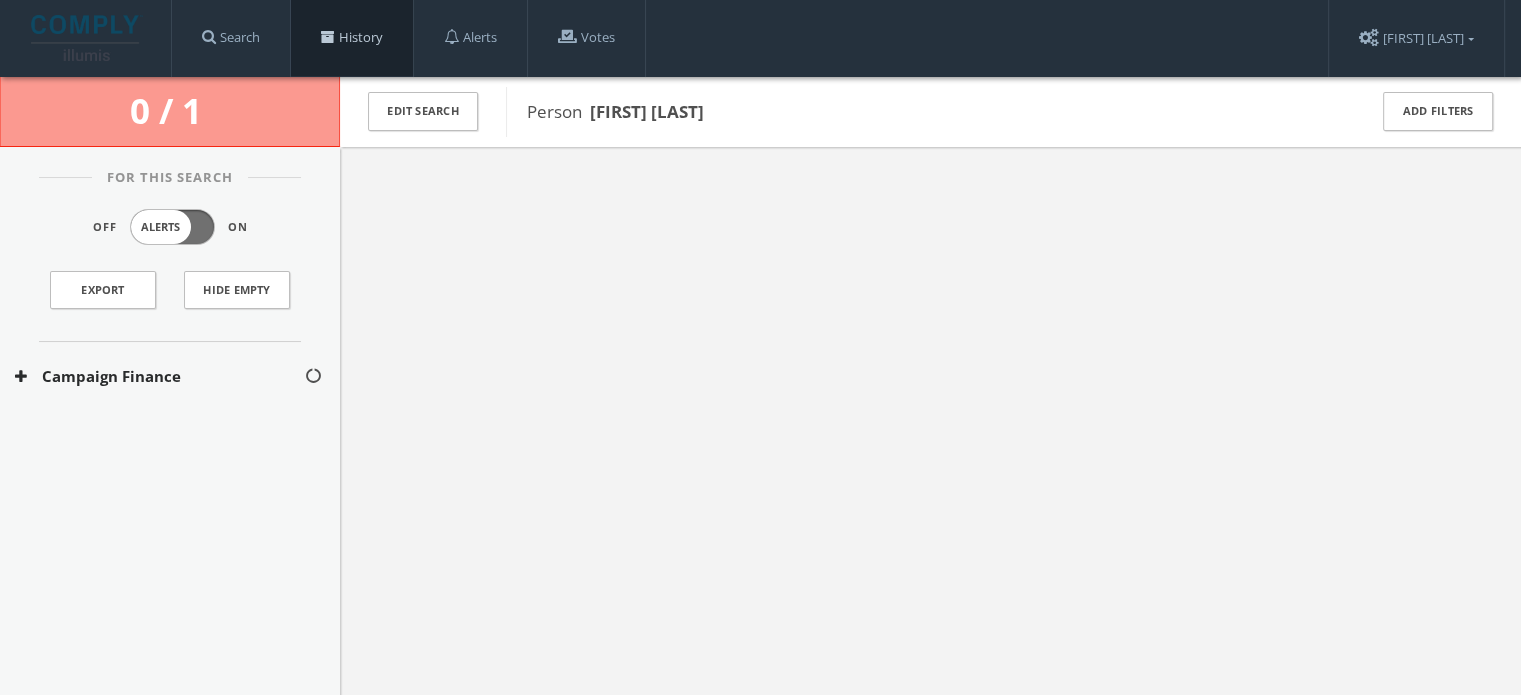 click on "History" at bounding box center [352, 38] 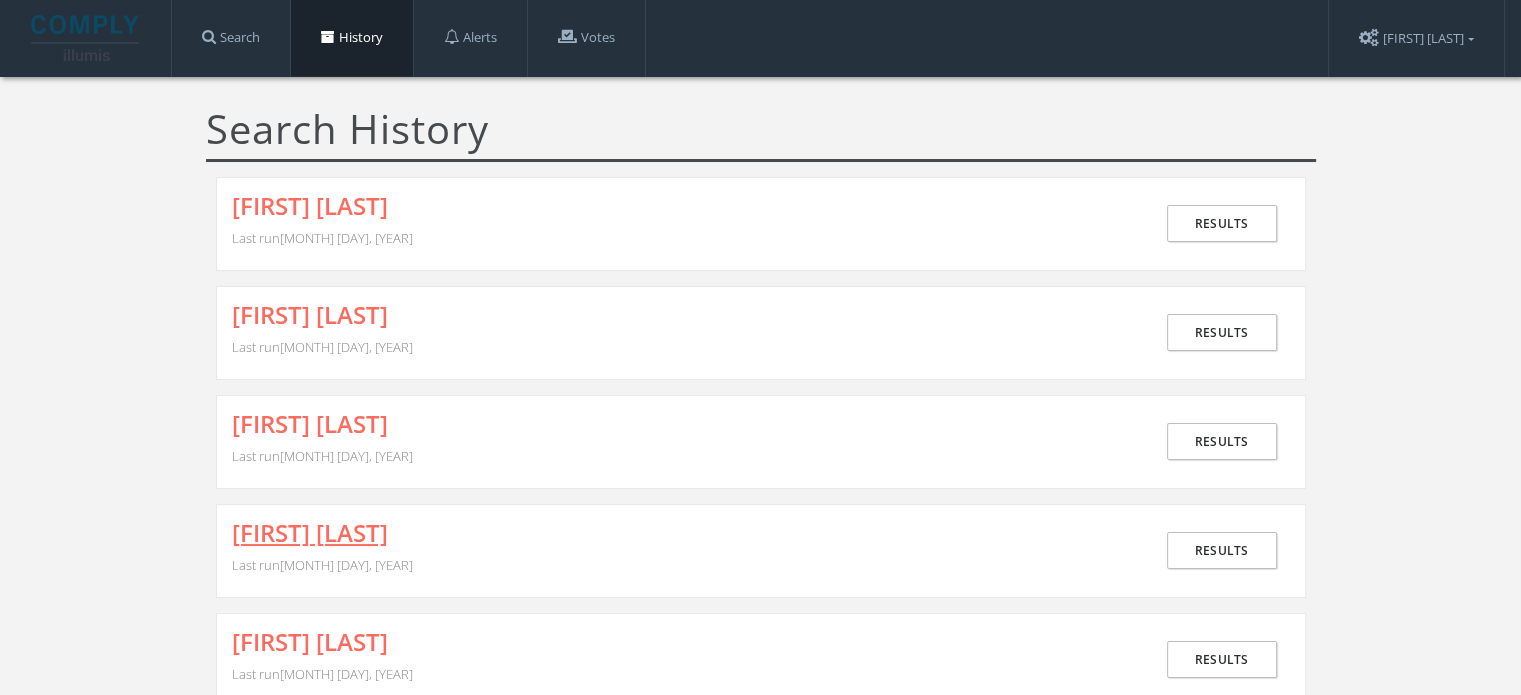 click on "[FIRST] [LAST]" at bounding box center [310, 533] 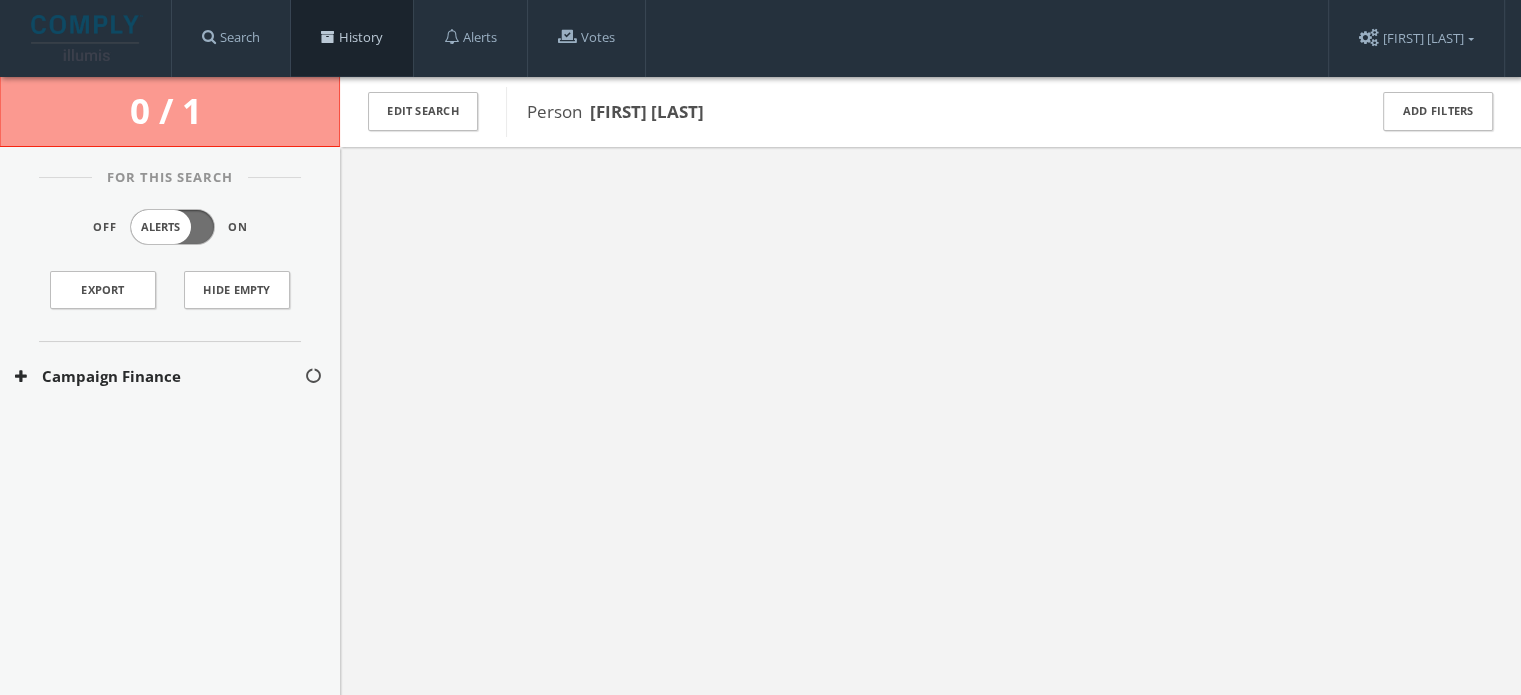 click on "History" at bounding box center (352, 38) 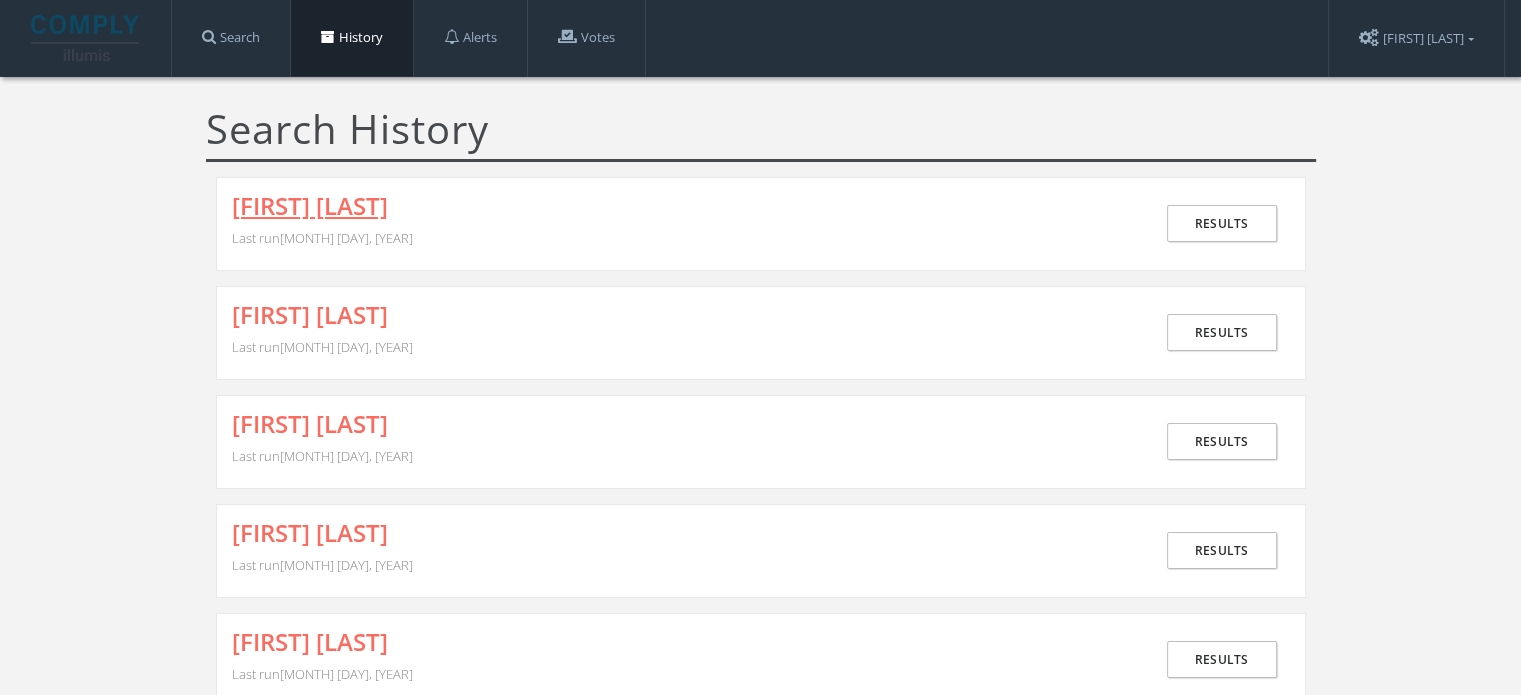 click on "[FIRST] [LAST]" at bounding box center (310, 206) 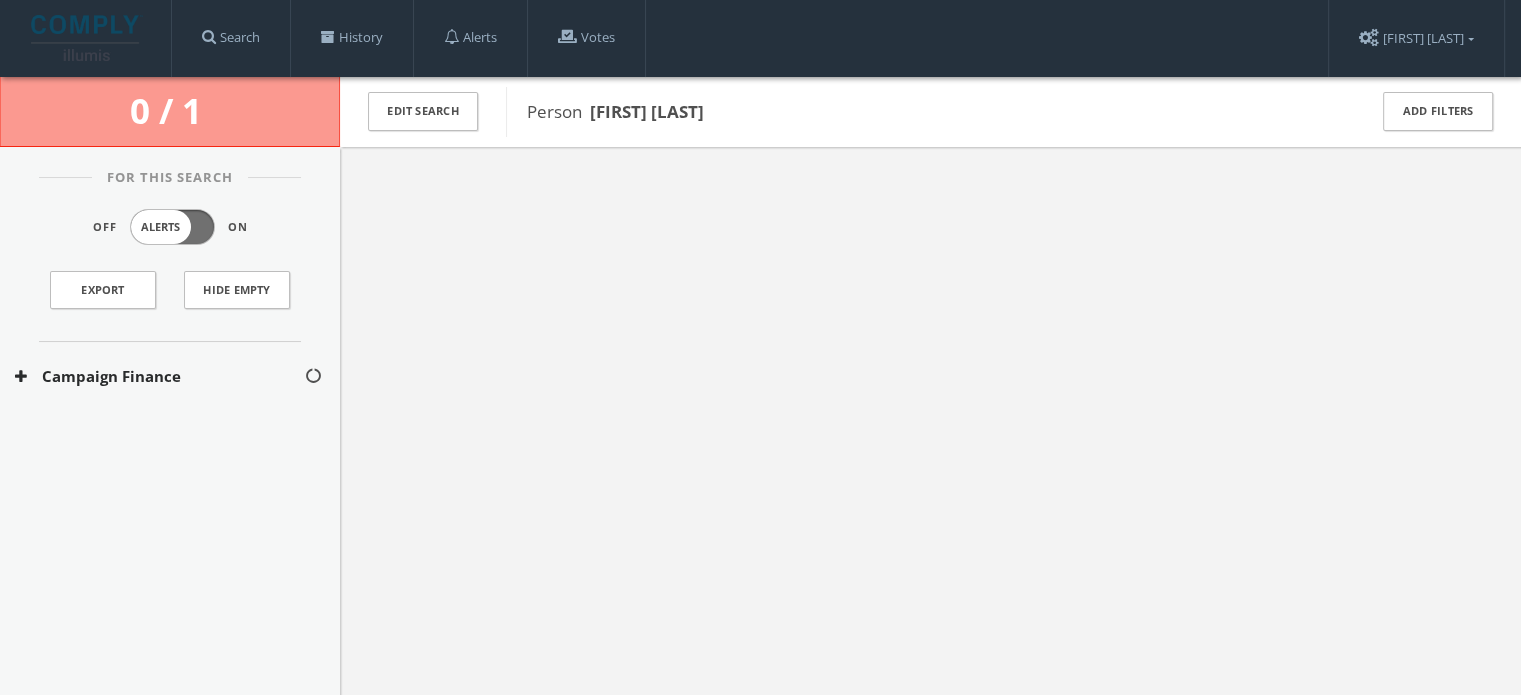 click on "Campaign Finance" at bounding box center (159, 376) 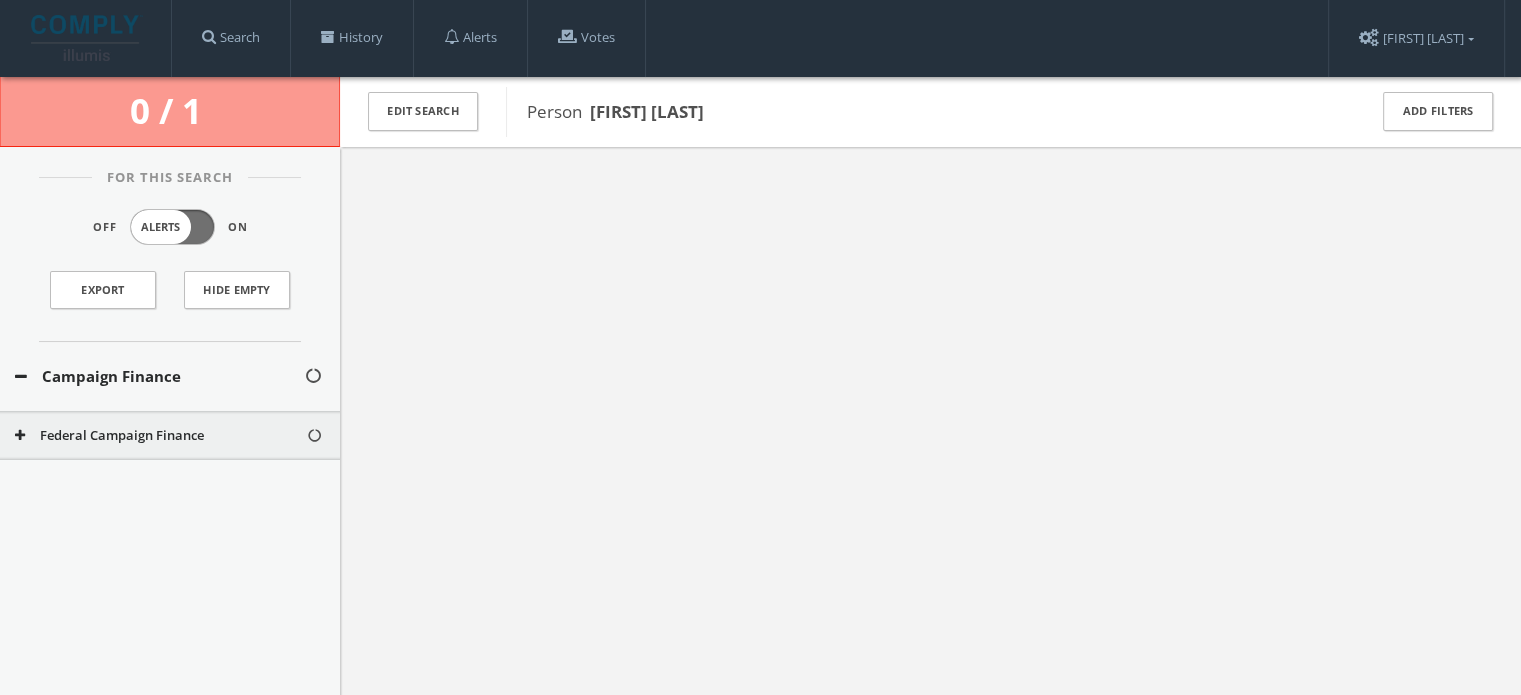 click on "Federal Campaign Finance" at bounding box center (170, 436) 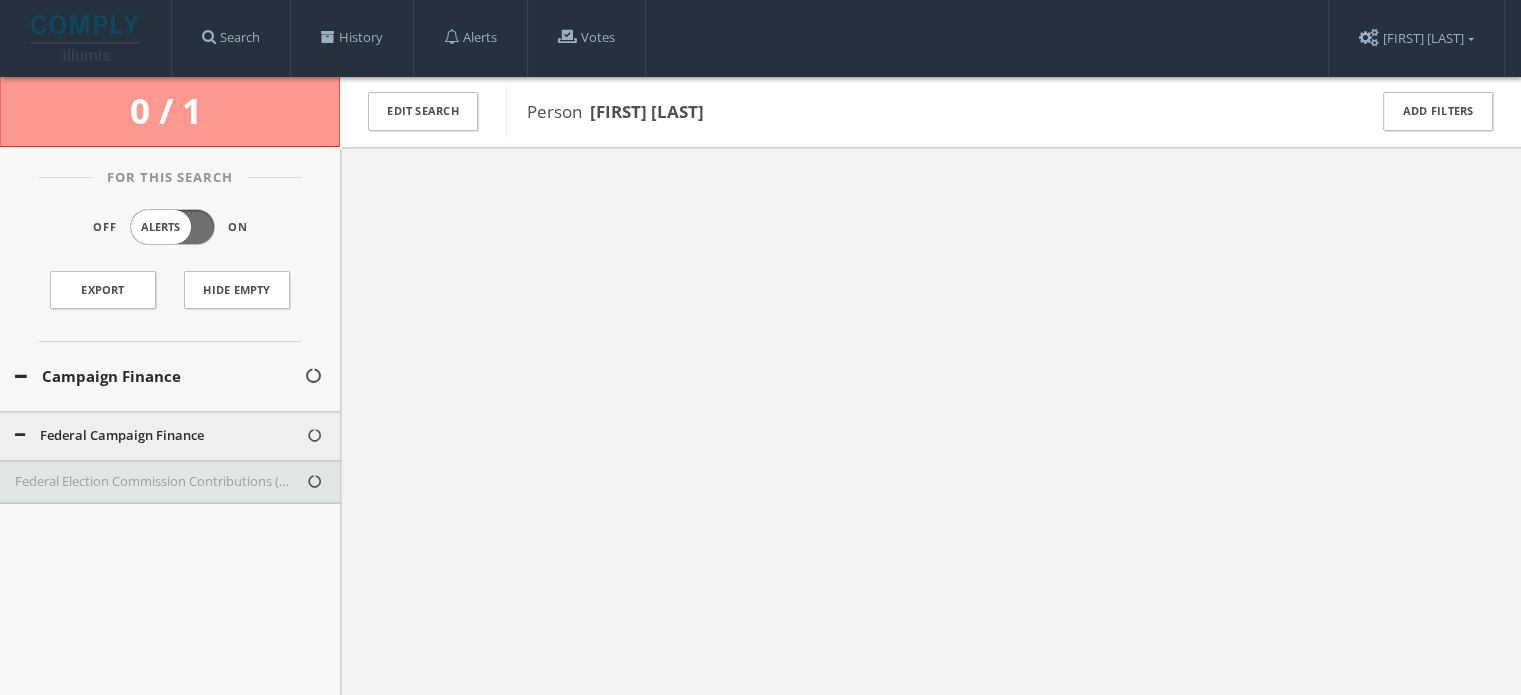 click on "Federal Election Commission Contributions (Presidential and Texas - Excluded)" at bounding box center [160, 482] 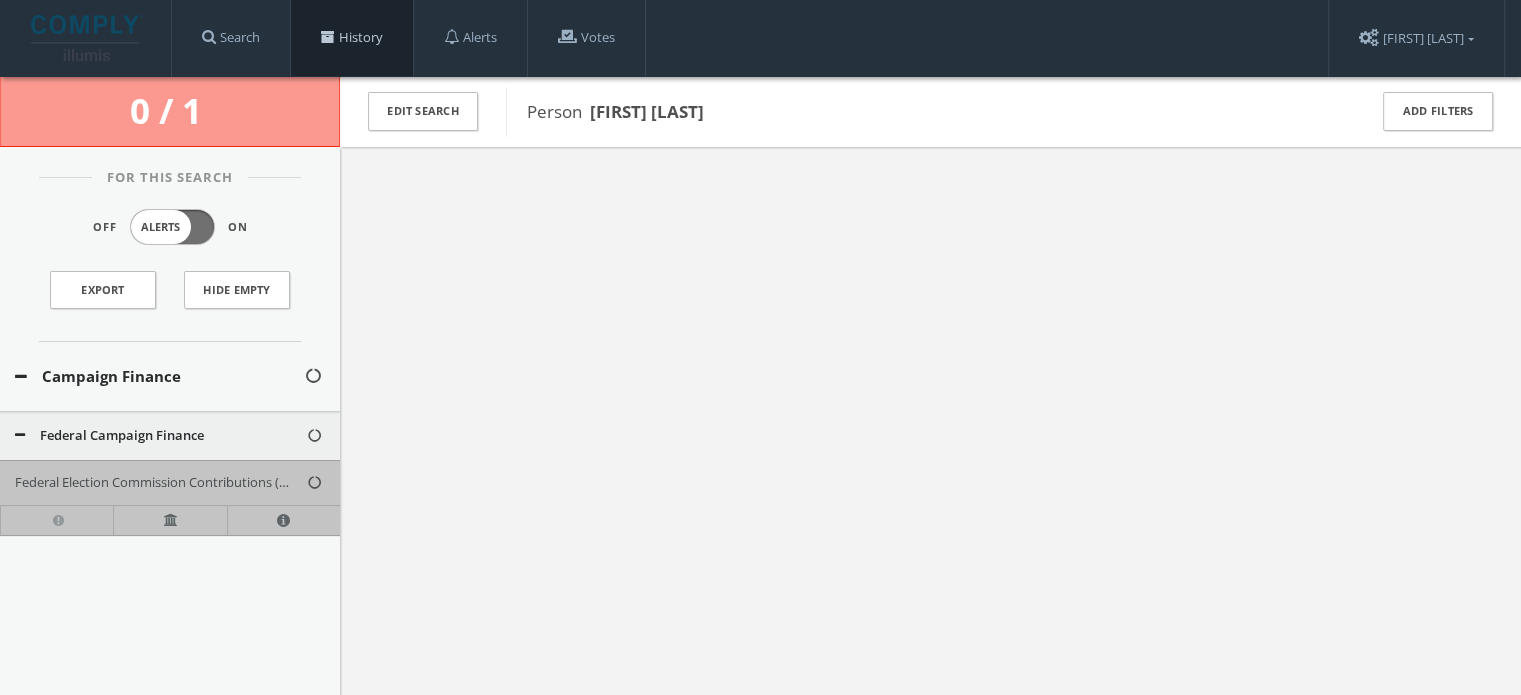 click on "History" at bounding box center [352, 38] 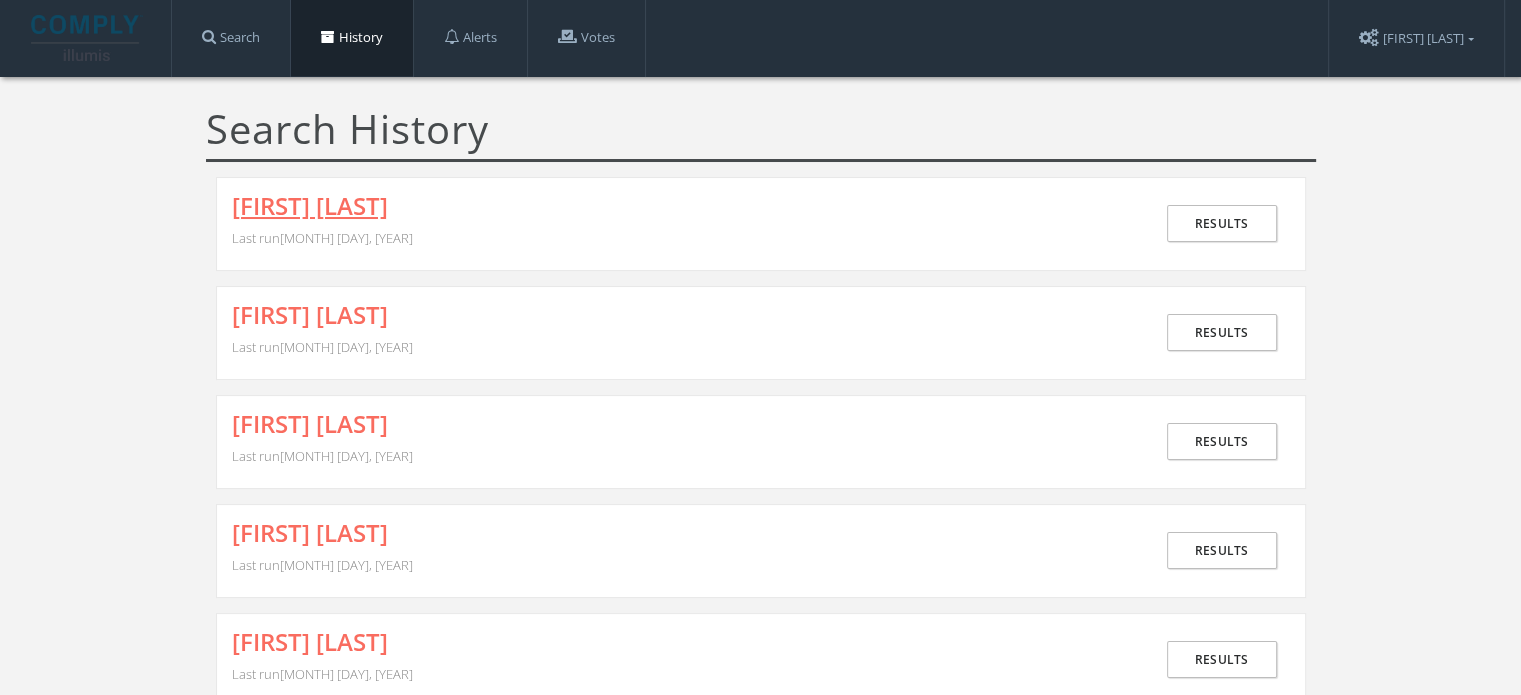 click on "[FIRST] [LAST]" at bounding box center [310, 206] 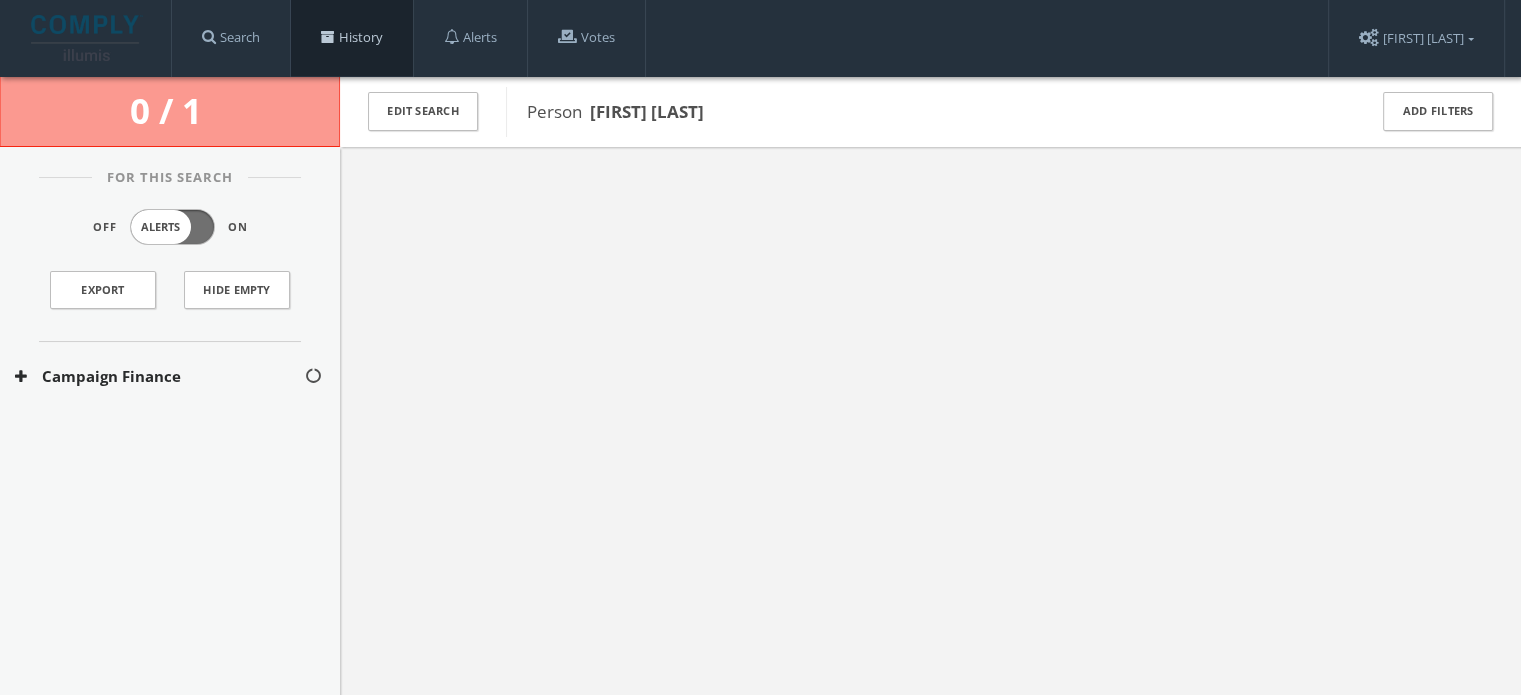 click on "History" at bounding box center [352, 38] 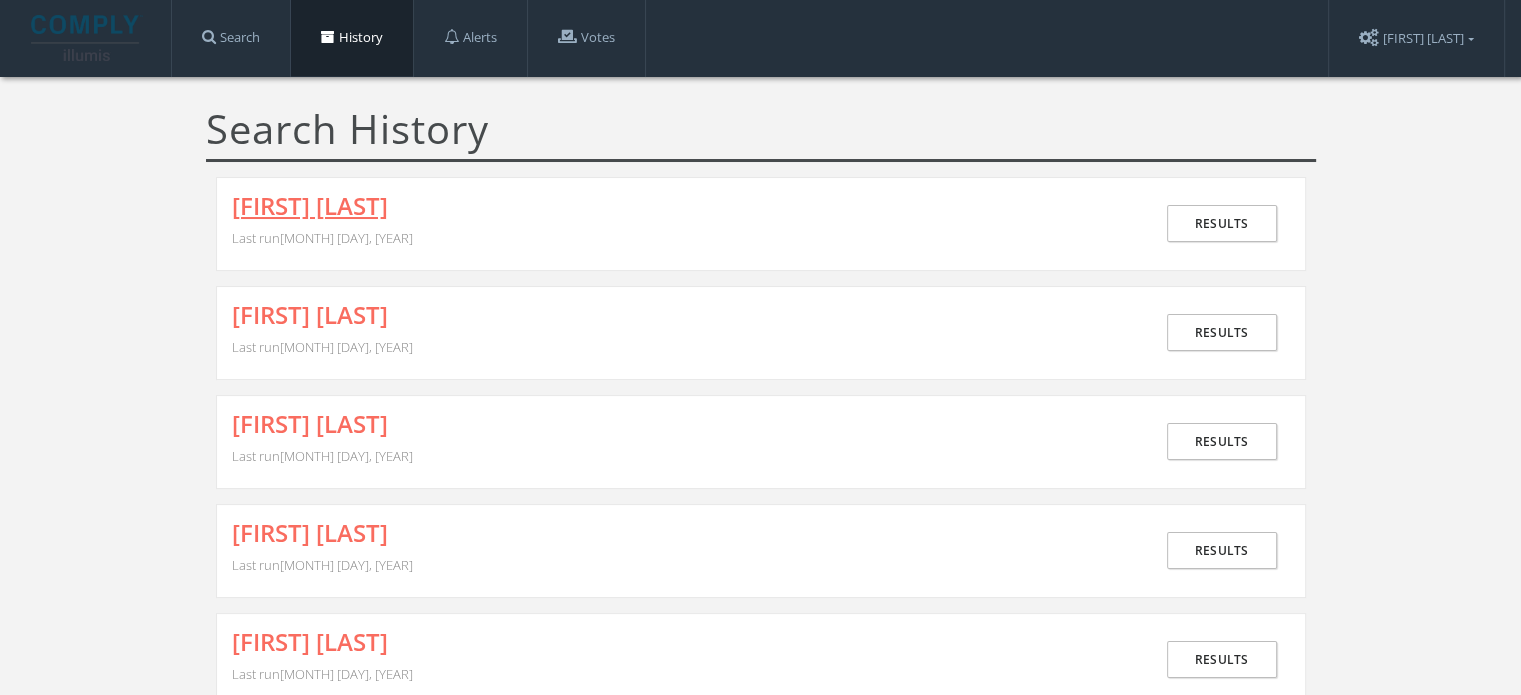 click on "[FIRST] [LAST]" at bounding box center (310, 206) 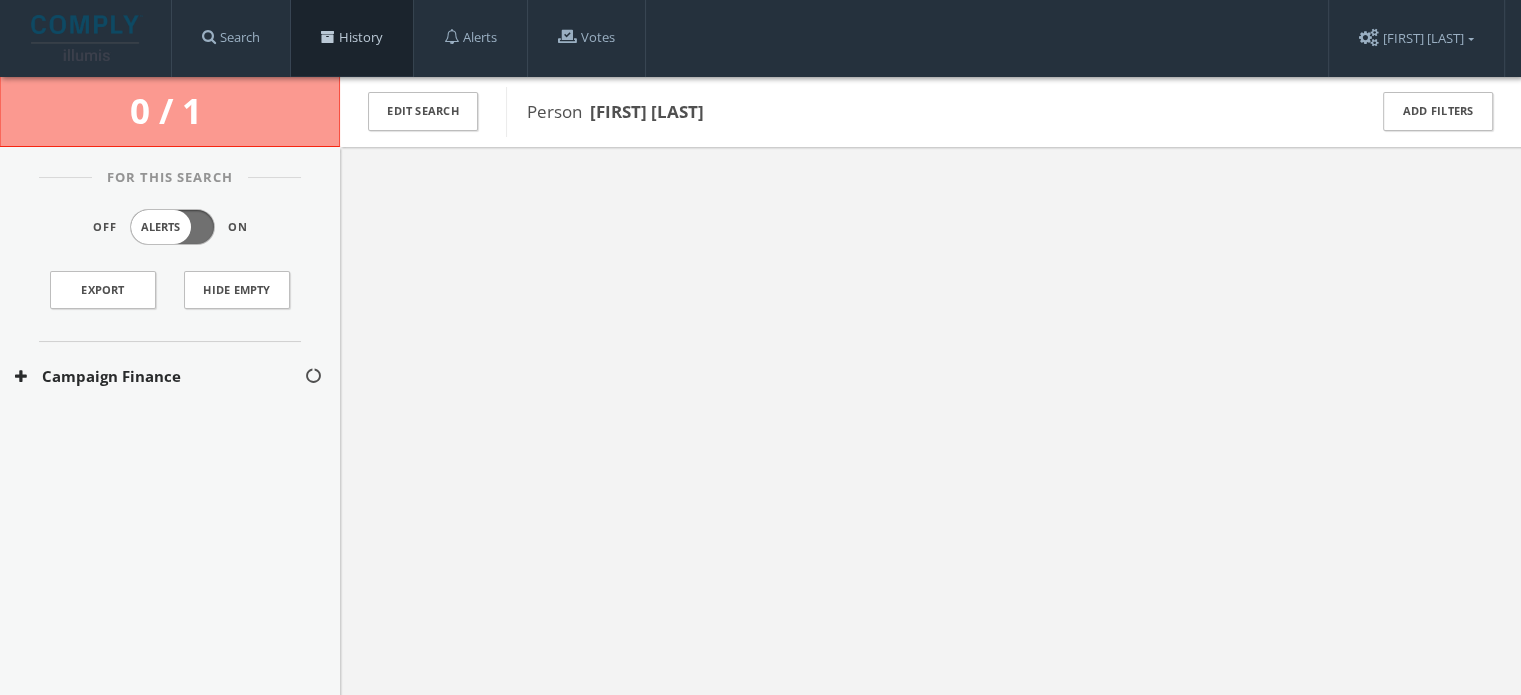 click on "History" at bounding box center (352, 38) 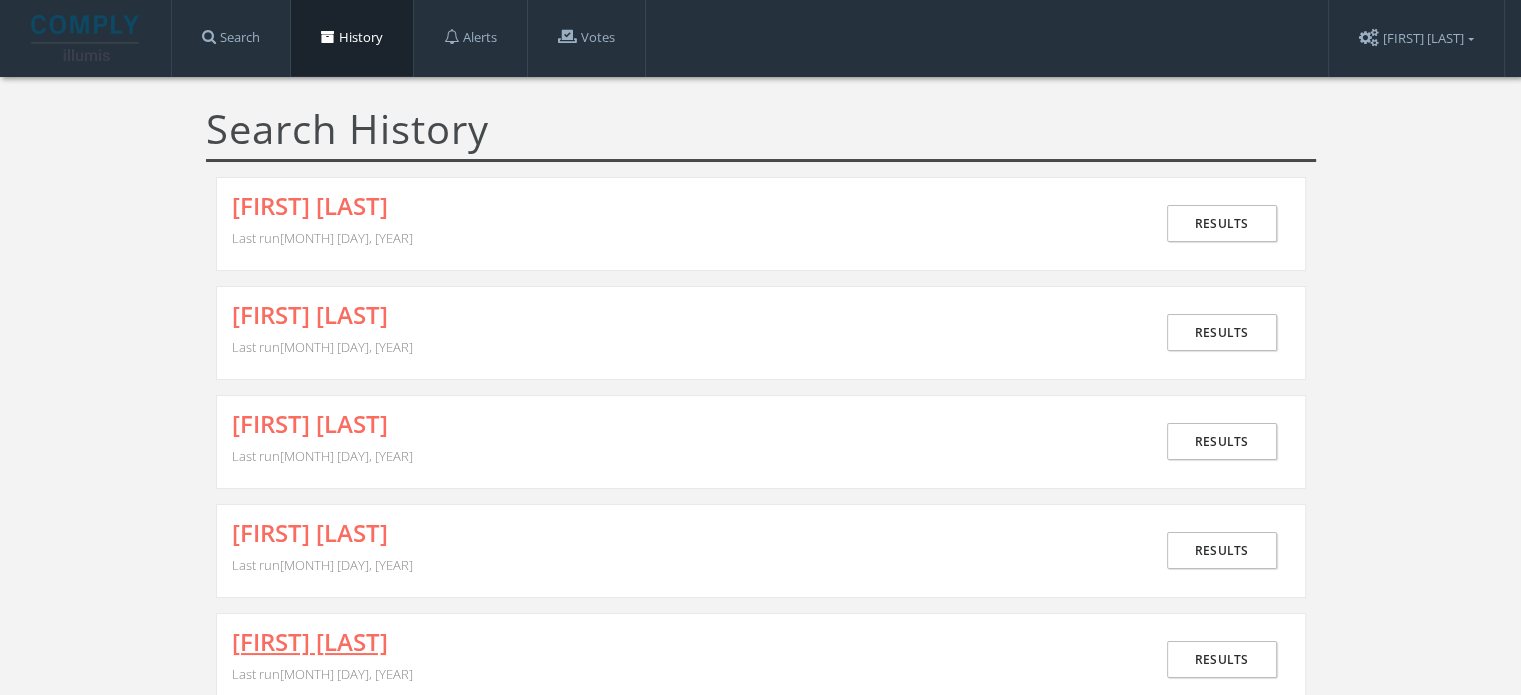 click on "[FIRST] [LAST]" at bounding box center [310, 642] 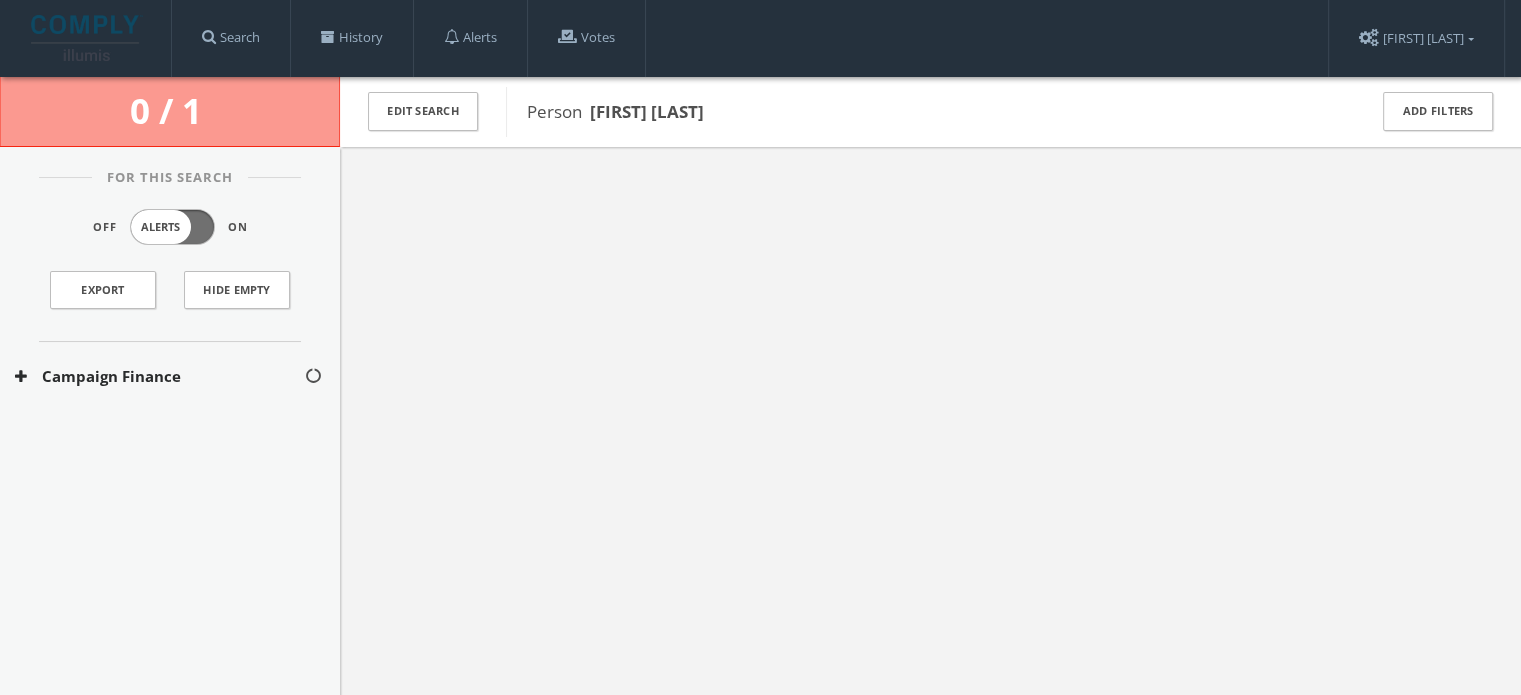 click on "Campaign Finance" at bounding box center [159, 376] 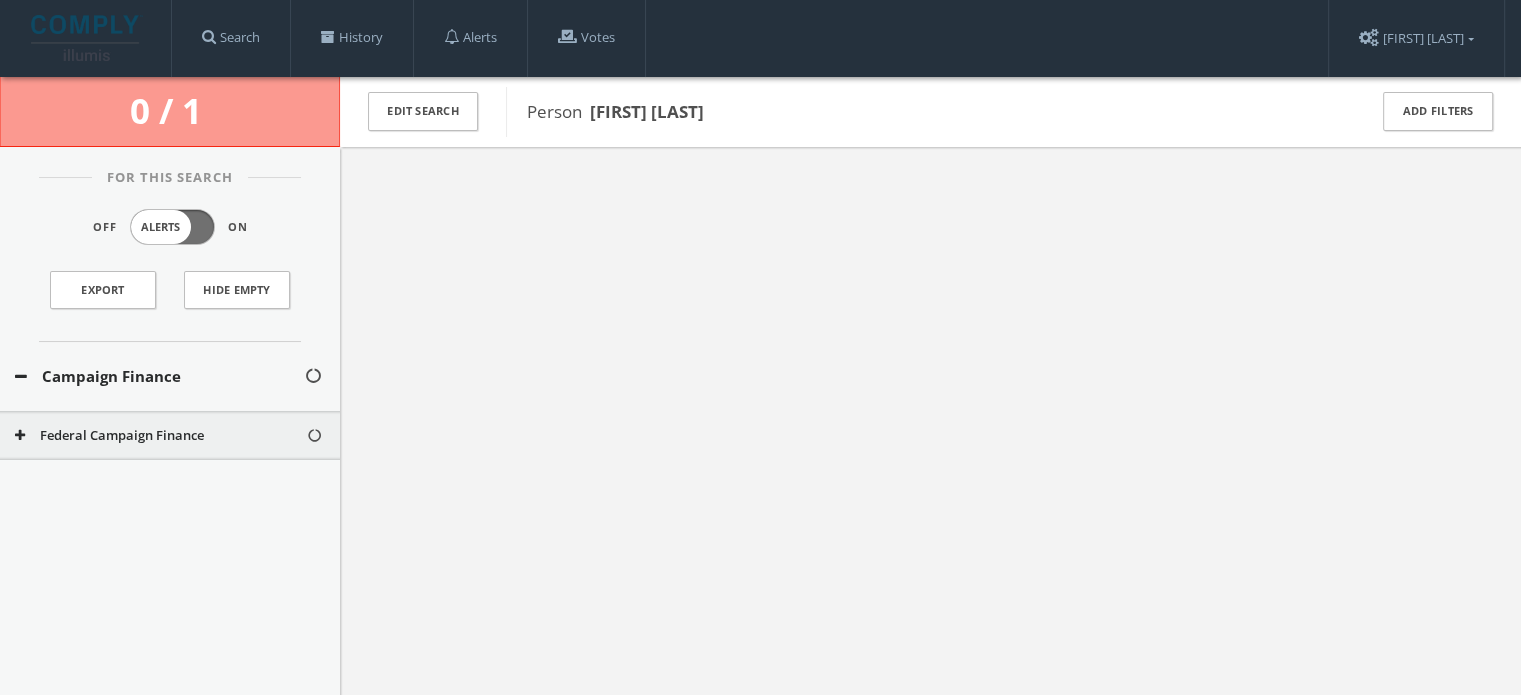 click on "Federal Campaign Finance" at bounding box center [160, 436] 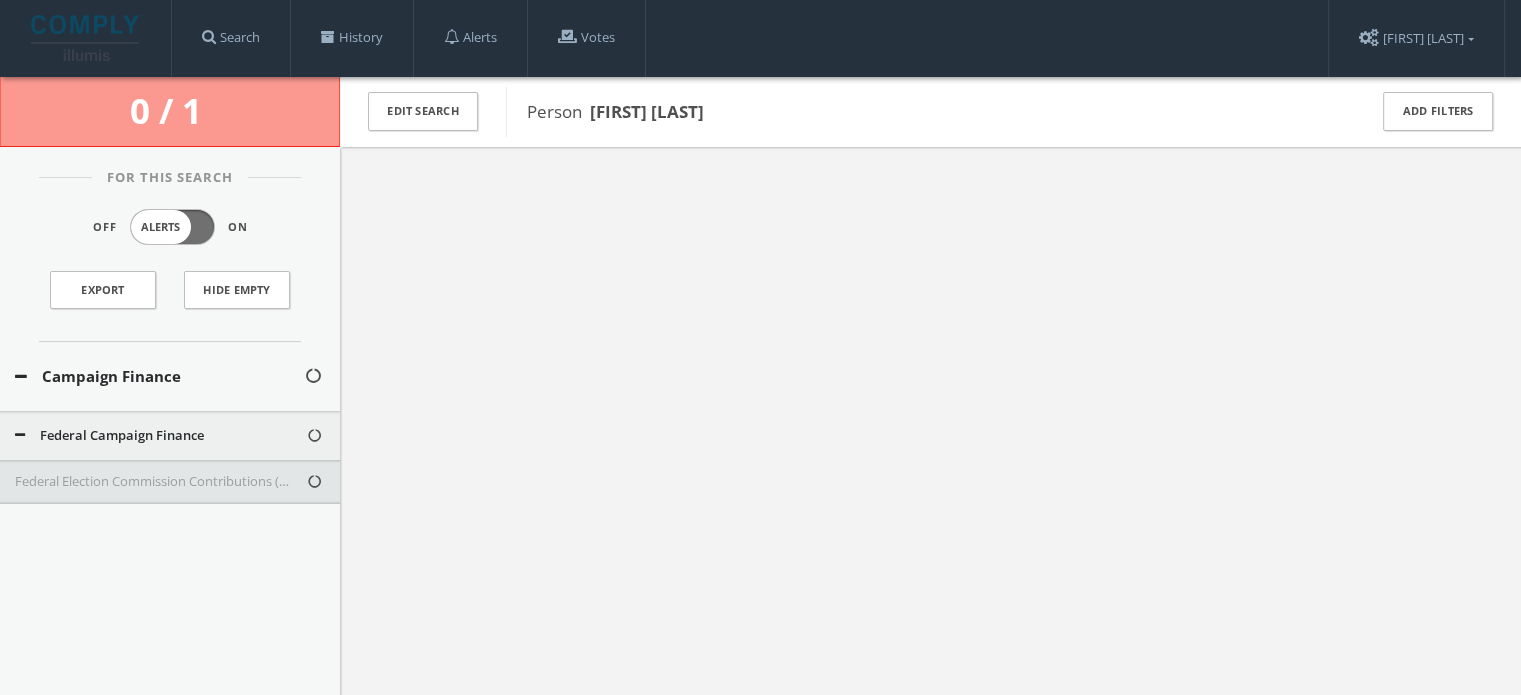 click on "Federal Election Commission Contributions (Presidential and Texas - Excluded)" at bounding box center (160, 482) 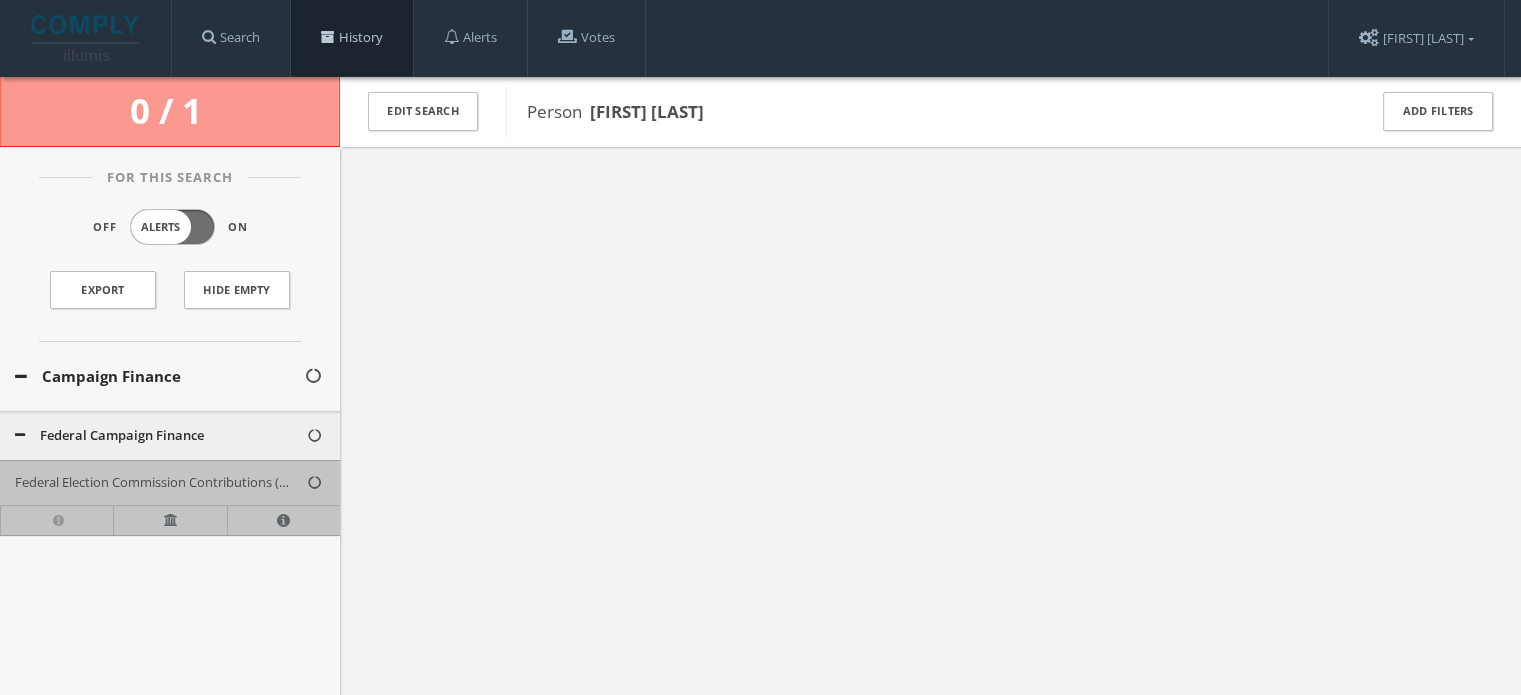 click on "History" at bounding box center [352, 38] 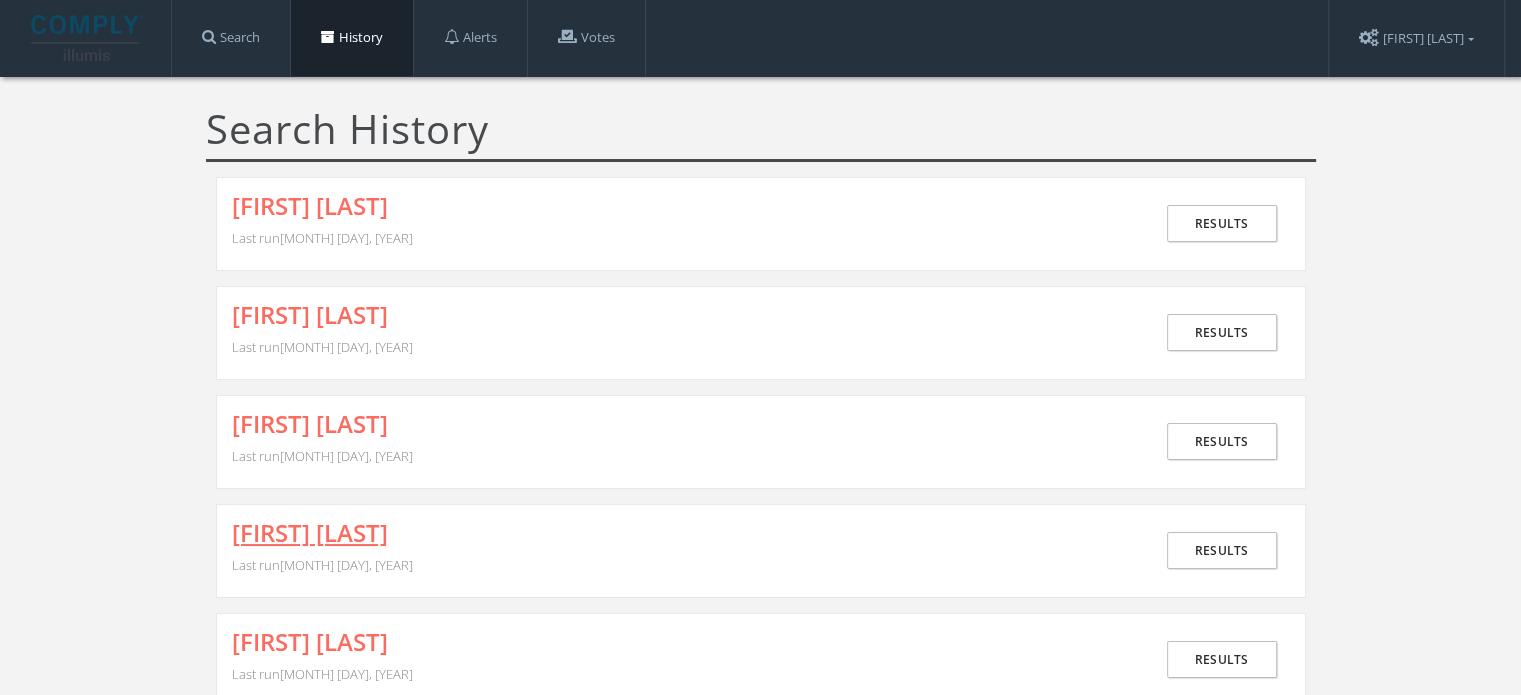 click on "[FIRST] [LAST]" at bounding box center (310, 533) 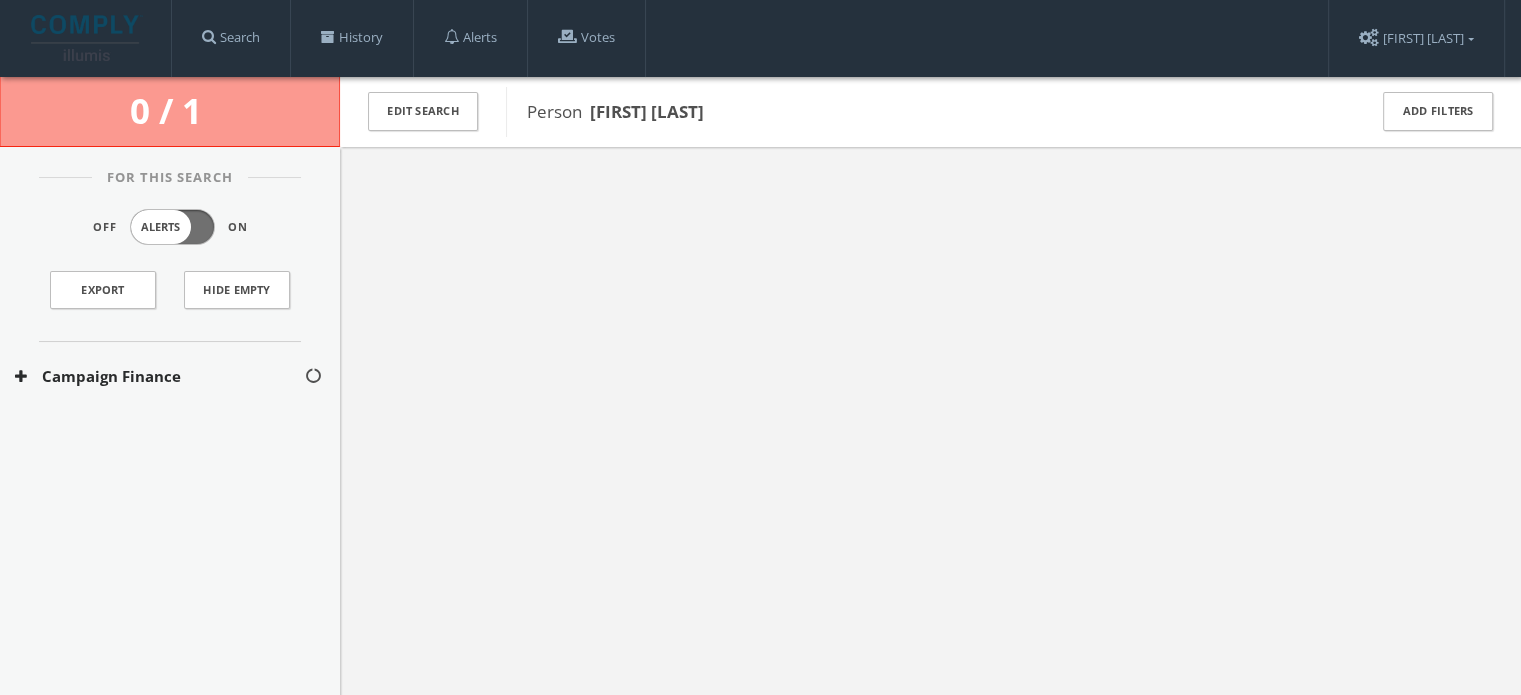 click on "Campaign Finance" at bounding box center (170, 376) 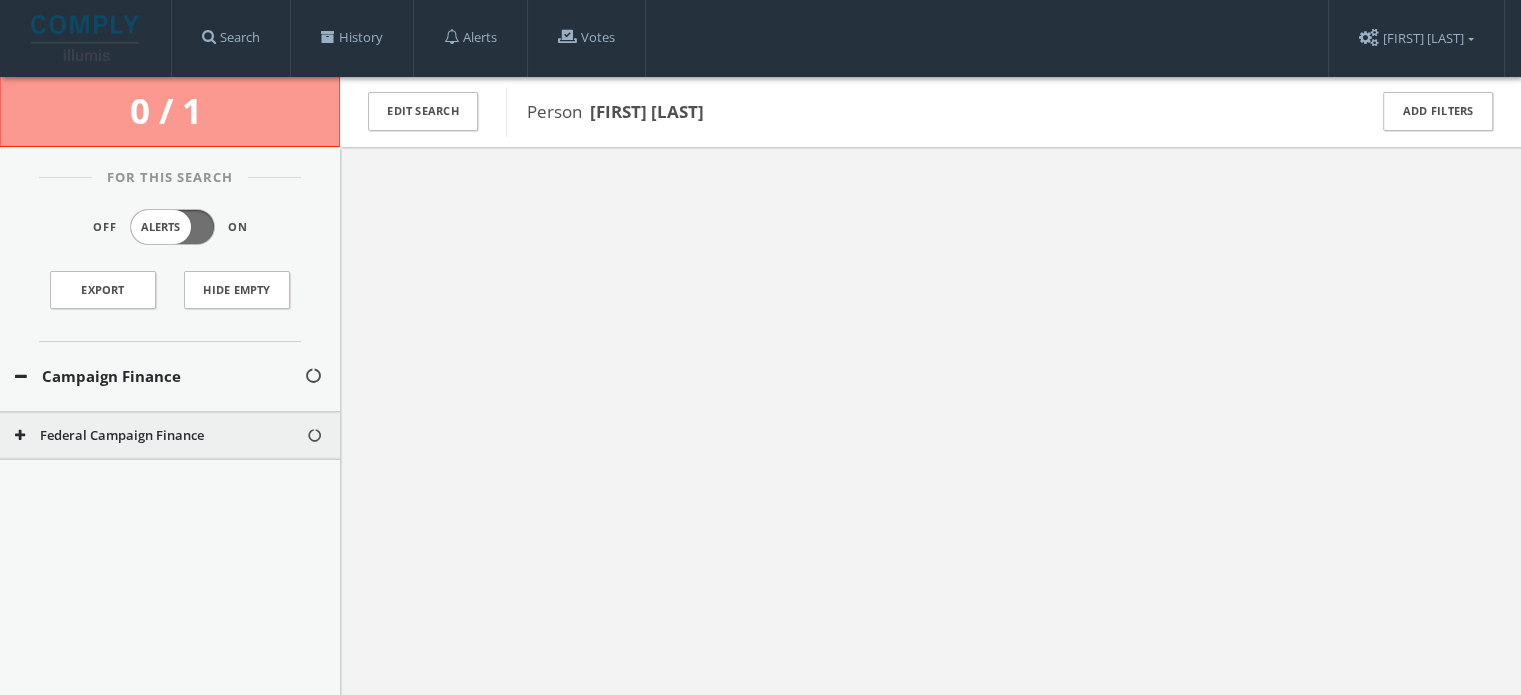 click on "Federal Campaign Finance" at bounding box center (160, 436) 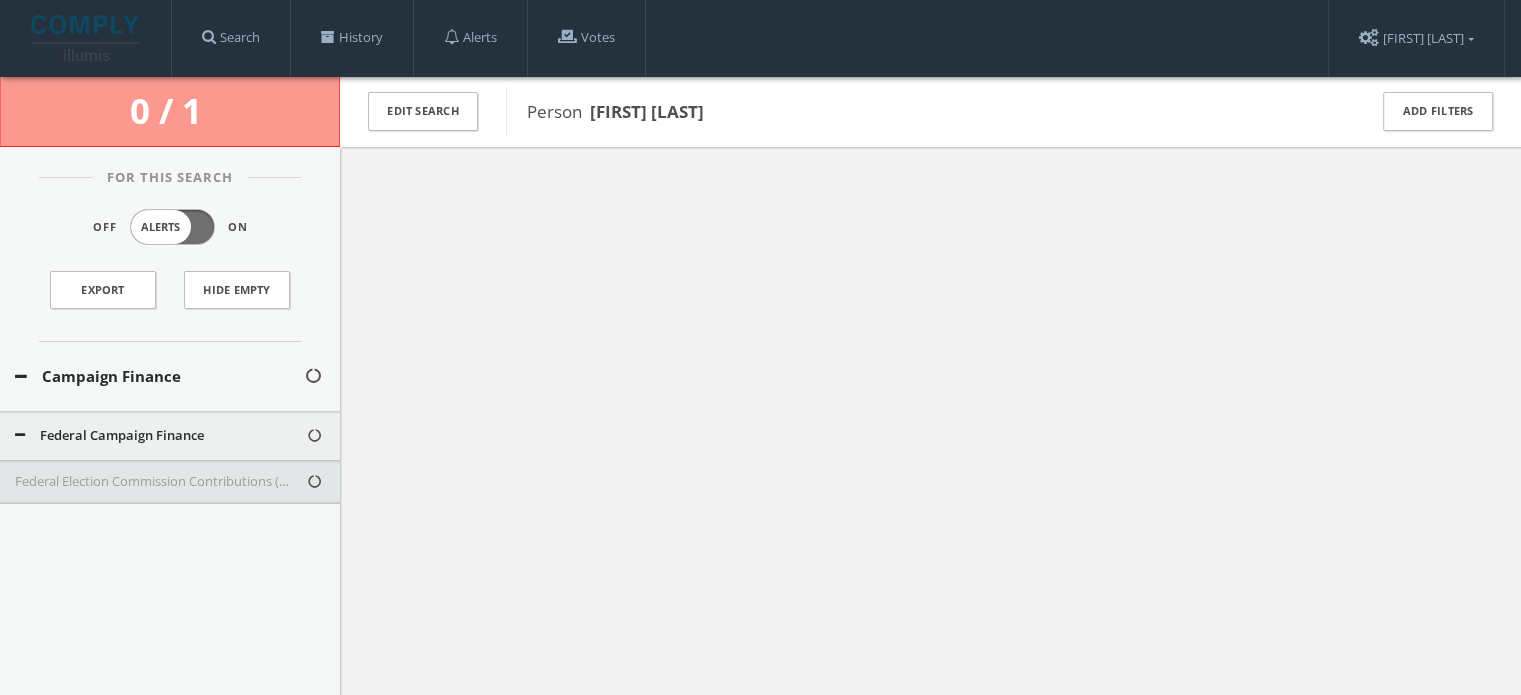 click on "Federal Election Commission Contributions (Texas - Only)" at bounding box center [160, 482] 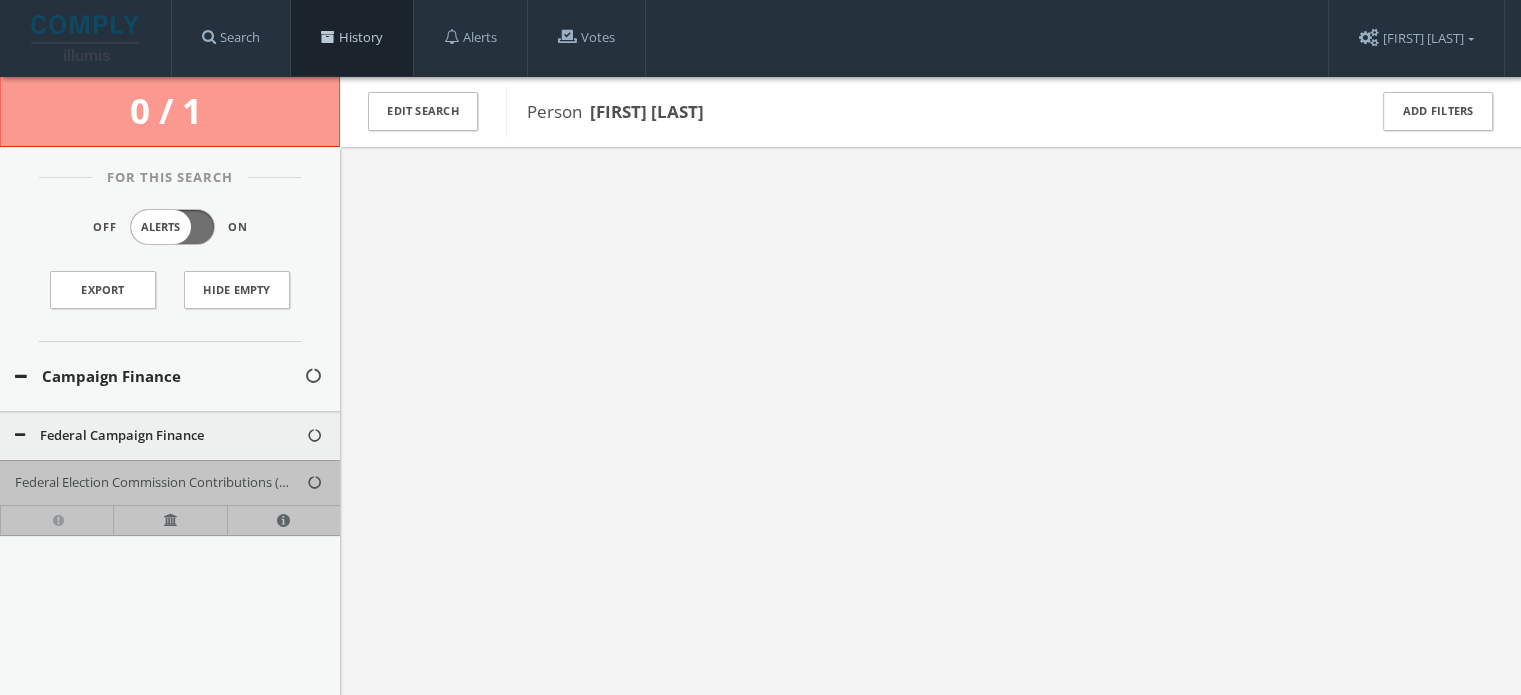 click on "History" at bounding box center [352, 38] 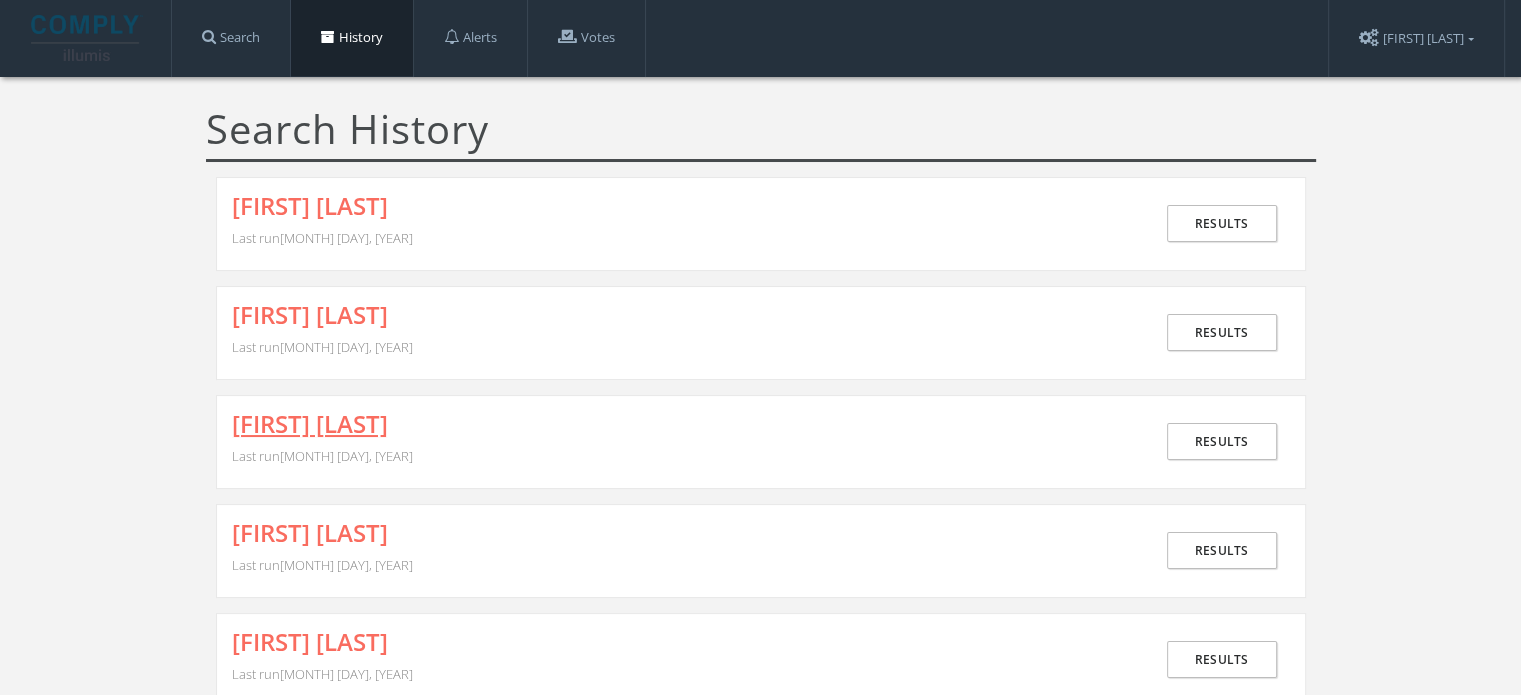 click on "[FIRST] [LAST]" at bounding box center [310, 424] 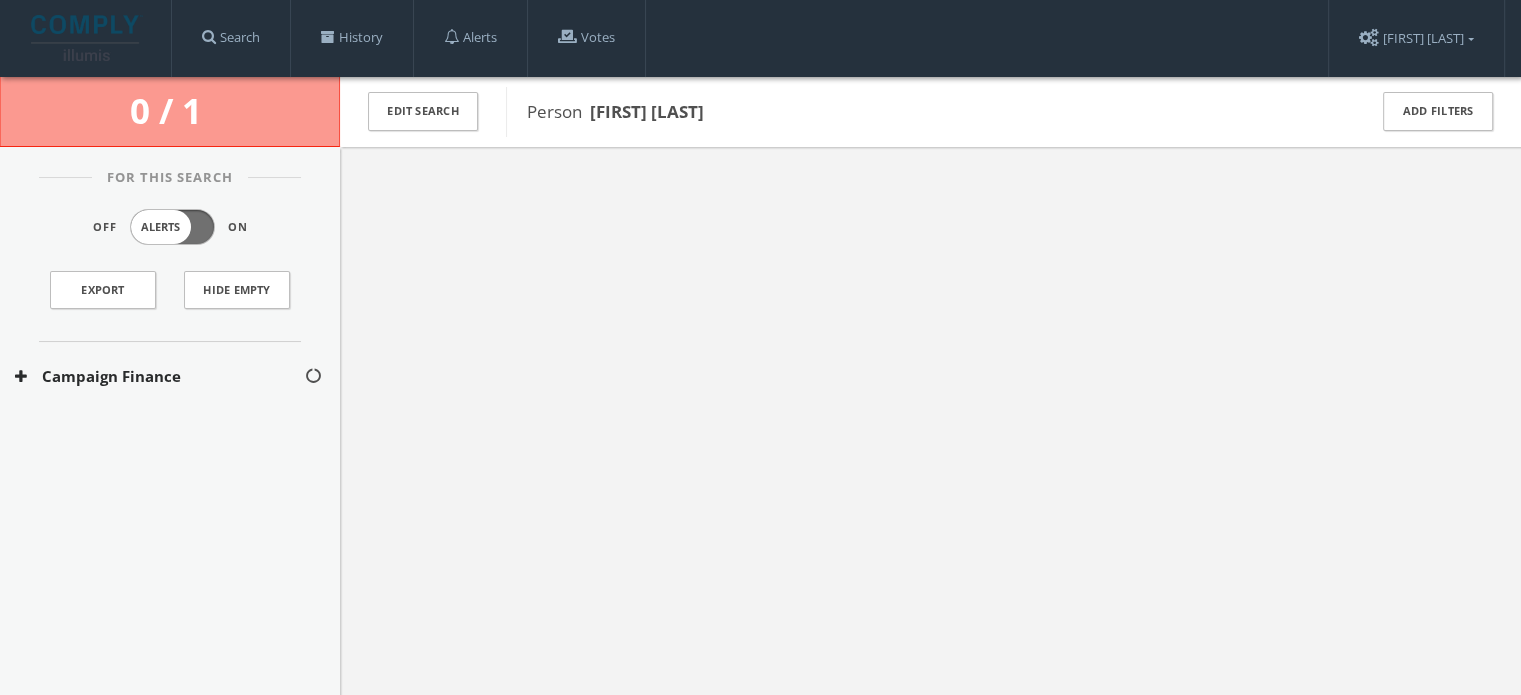 click on "Campaign Finance" at bounding box center [159, 376] 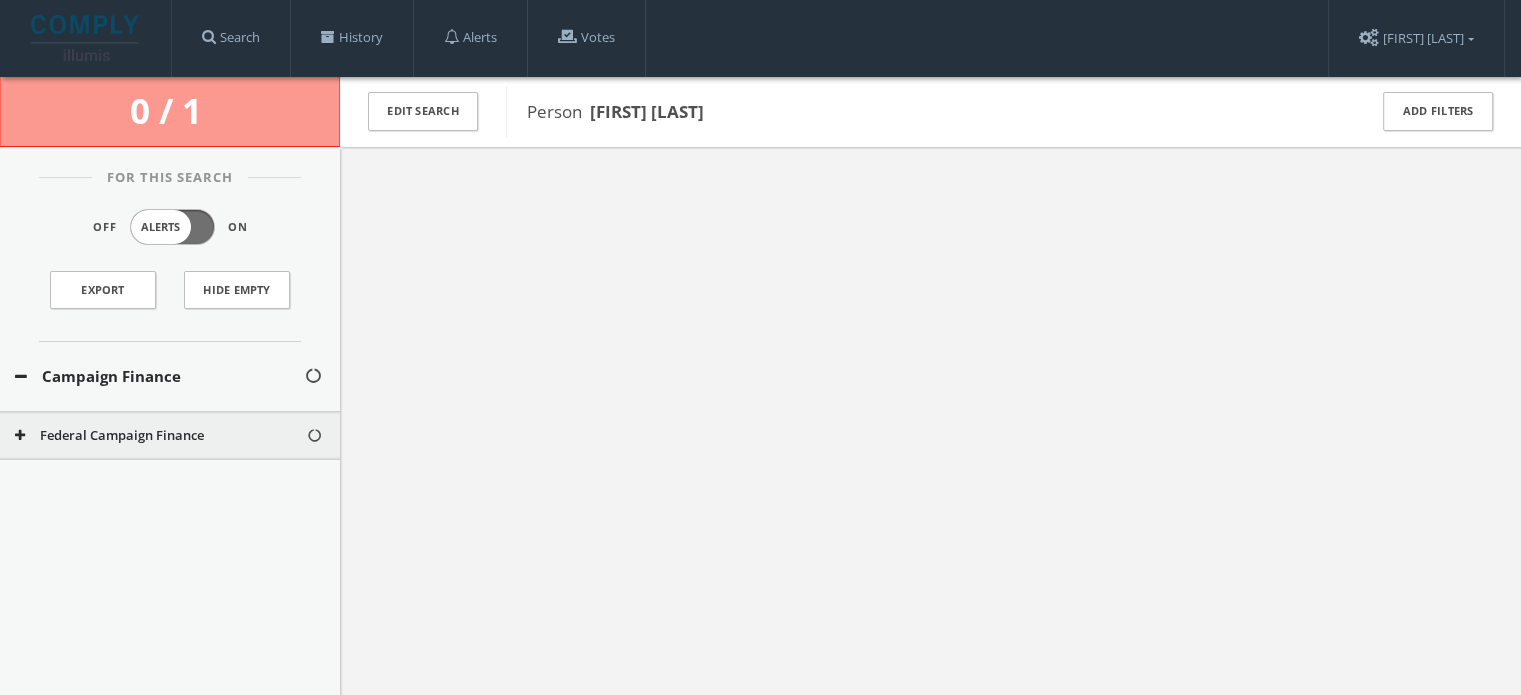 click on "Federal Campaign Finance" at bounding box center (160, 436) 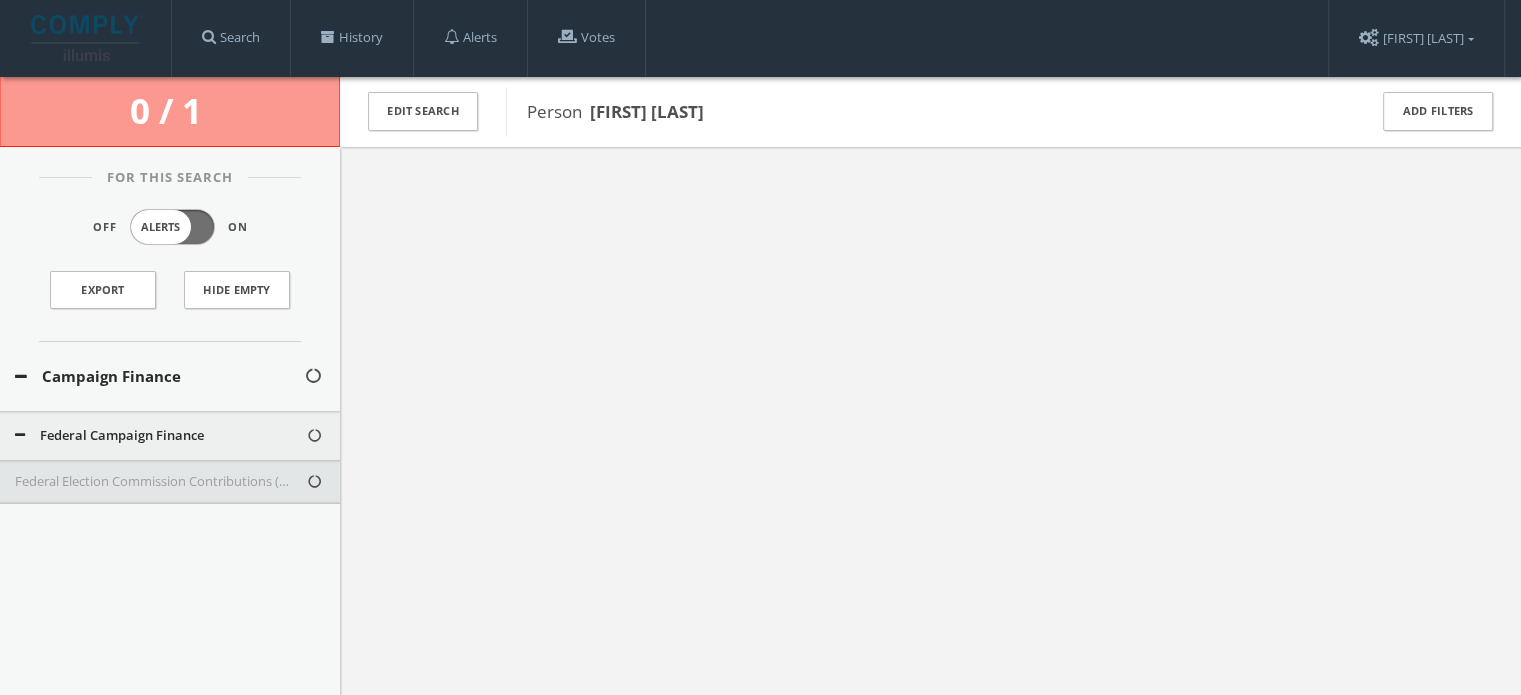 click on "Federal Election Commission Contributions (Texas - Only)" at bounding box center (160, 482) 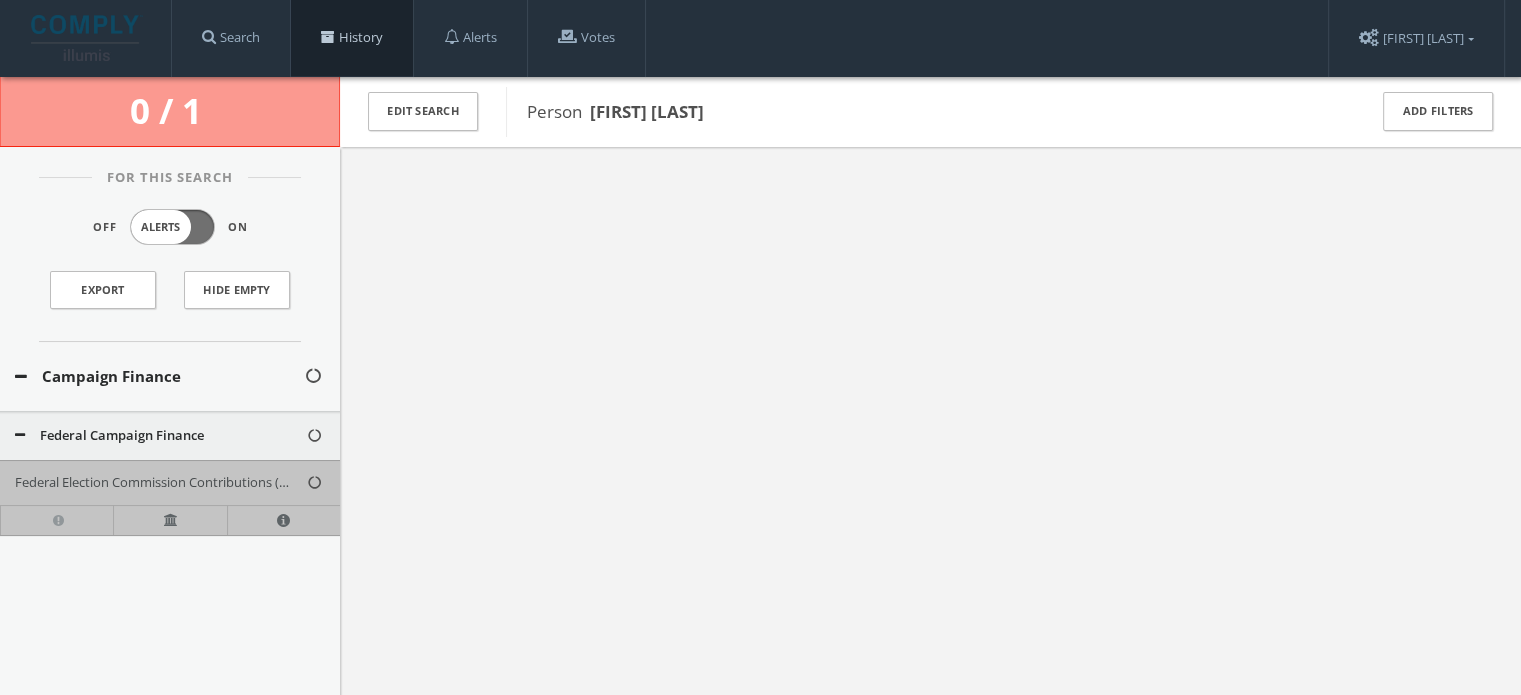 click on "History" at bounding box center [352, 38] 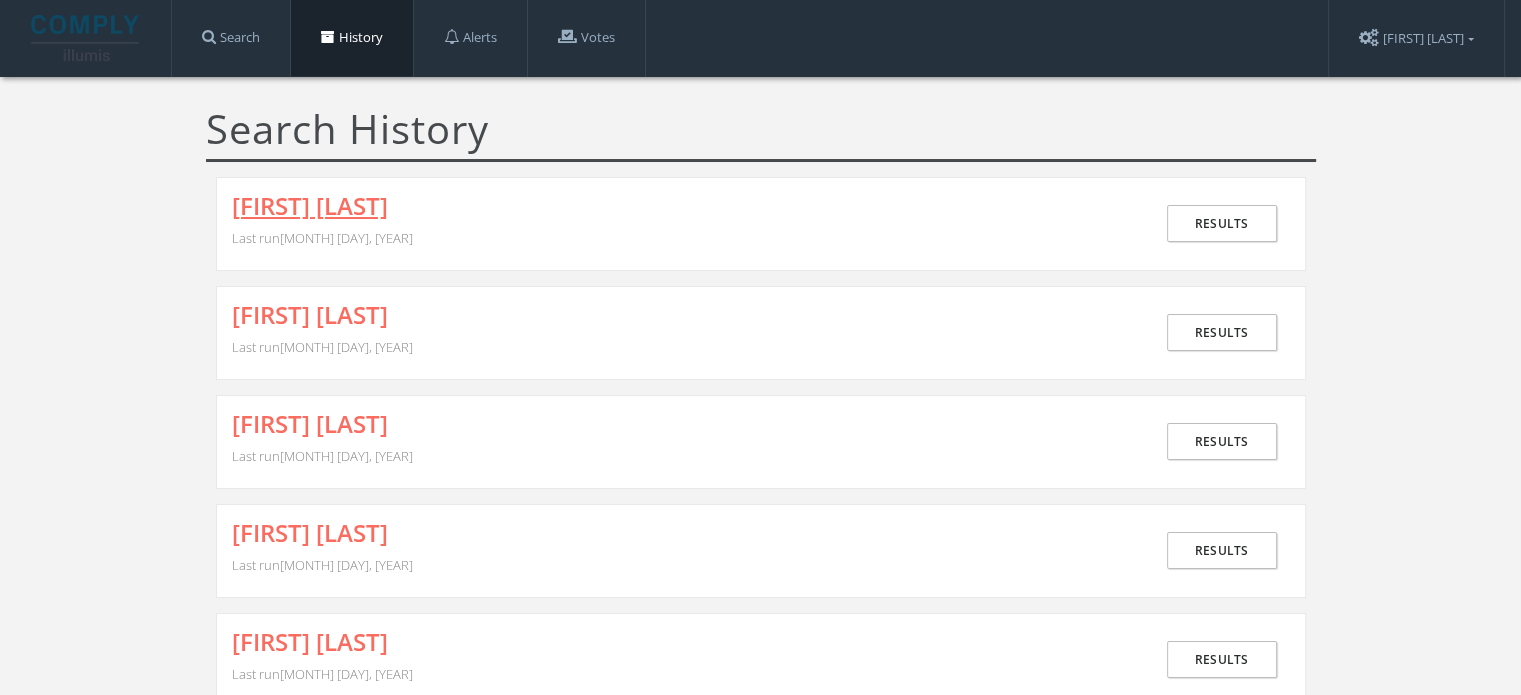 click on "[FIRST] [LAST]" at bounding box center (310, 206) 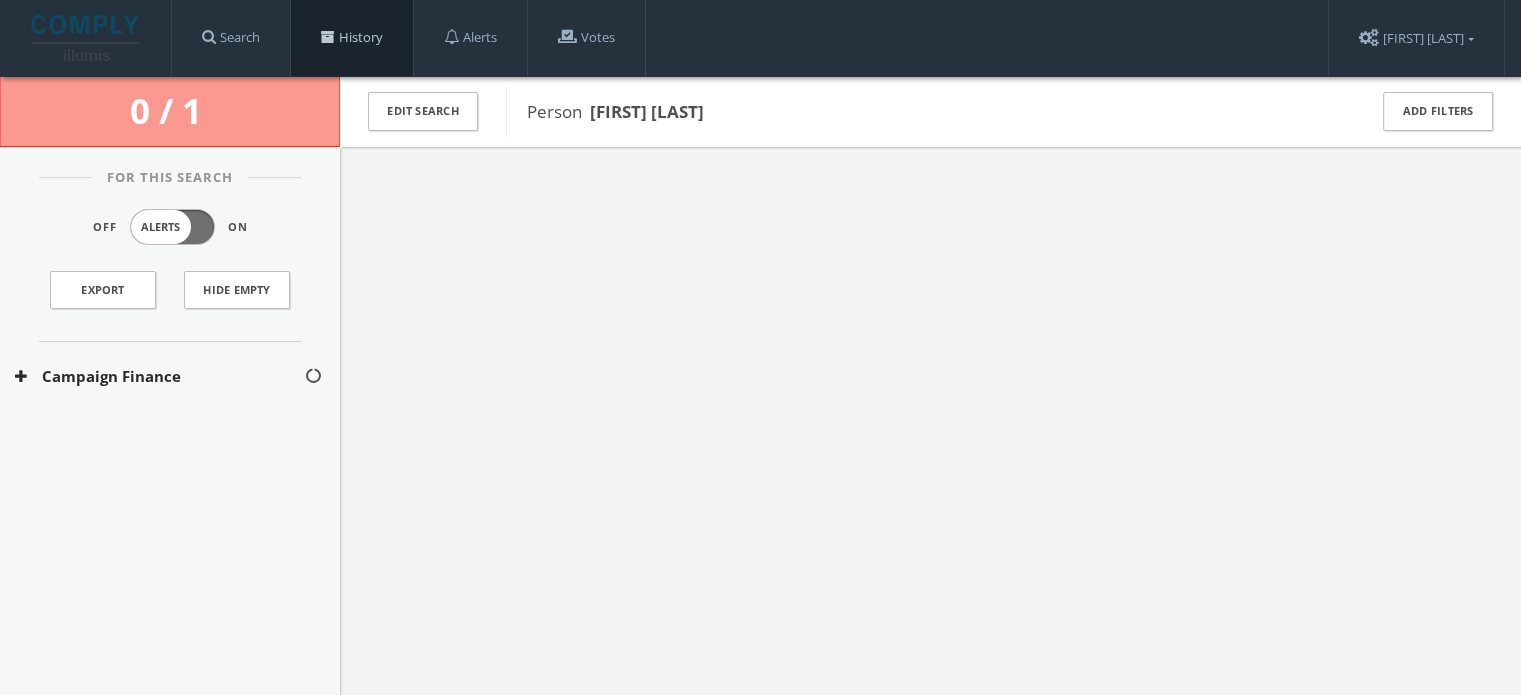 click on "History" at bounding box center [352, 38] 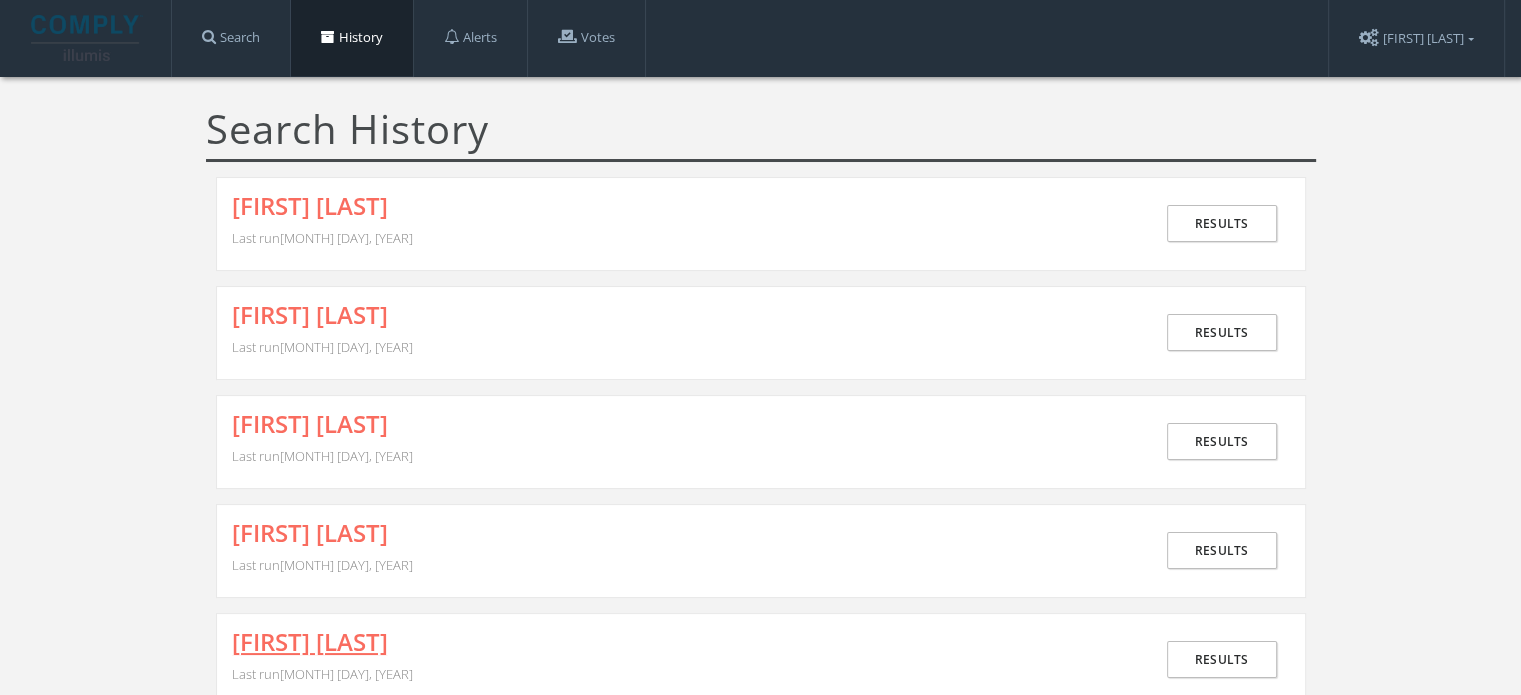 click on "[FIRST] [LAST]" at bounding box center [310, 642] 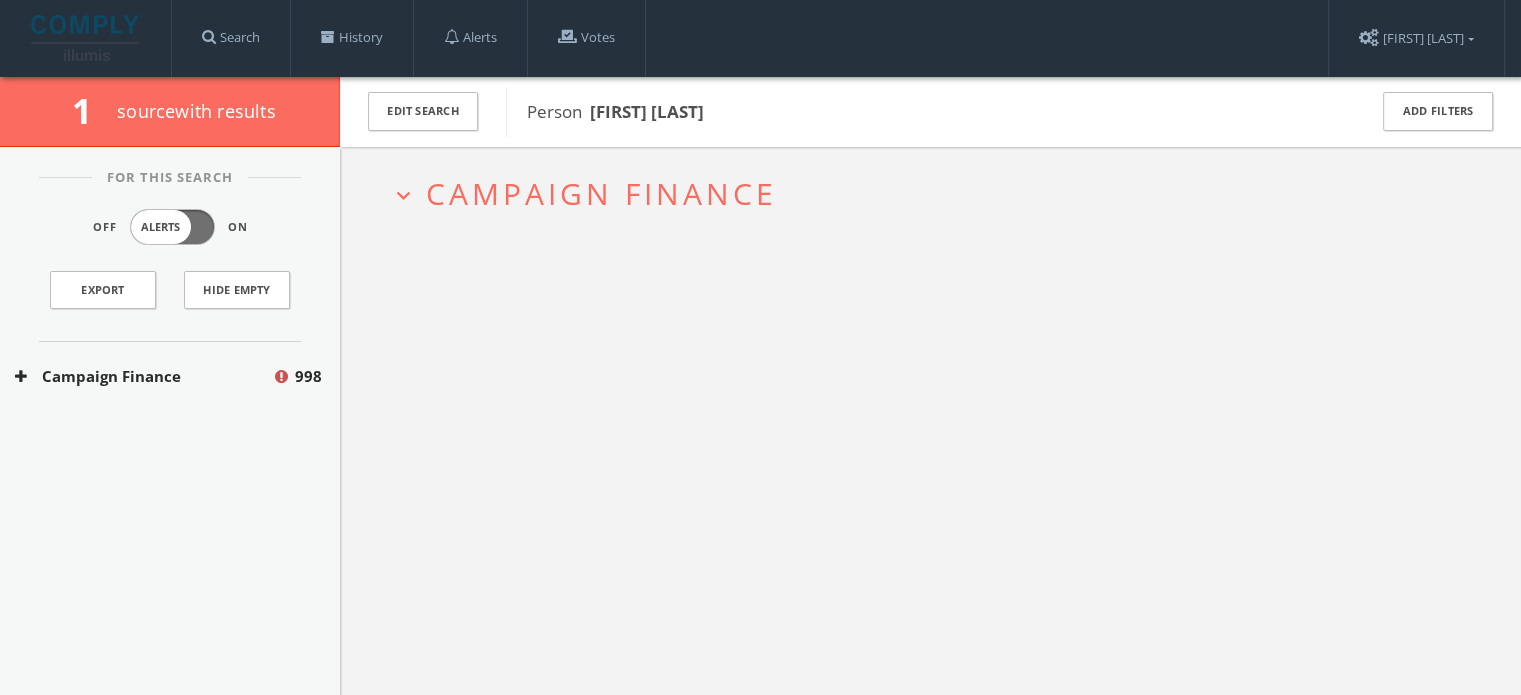 click on "Campaign Finance" at bounding box center [143, 376] 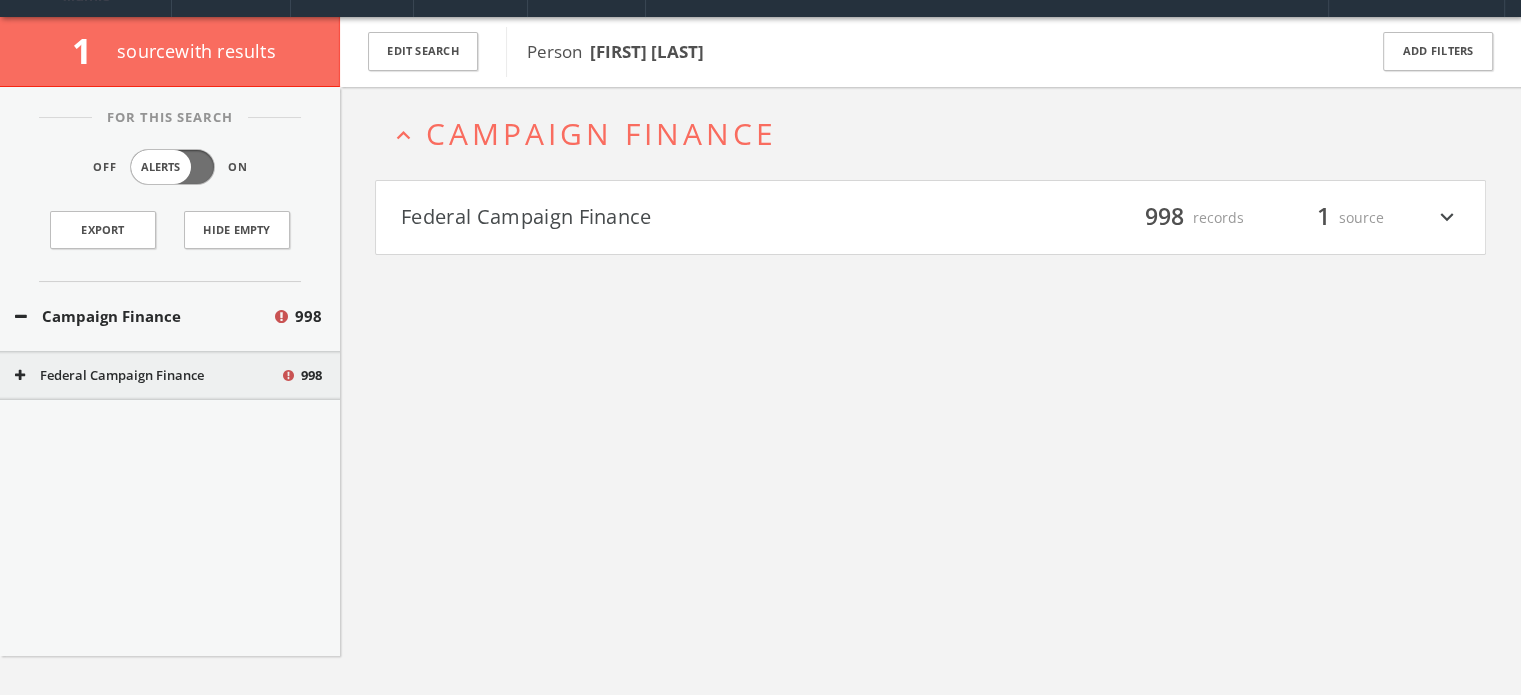 click on "Federal Campaign Finance filter_list 998 records 1 source  expand_more" at bounding box center (930, 218) 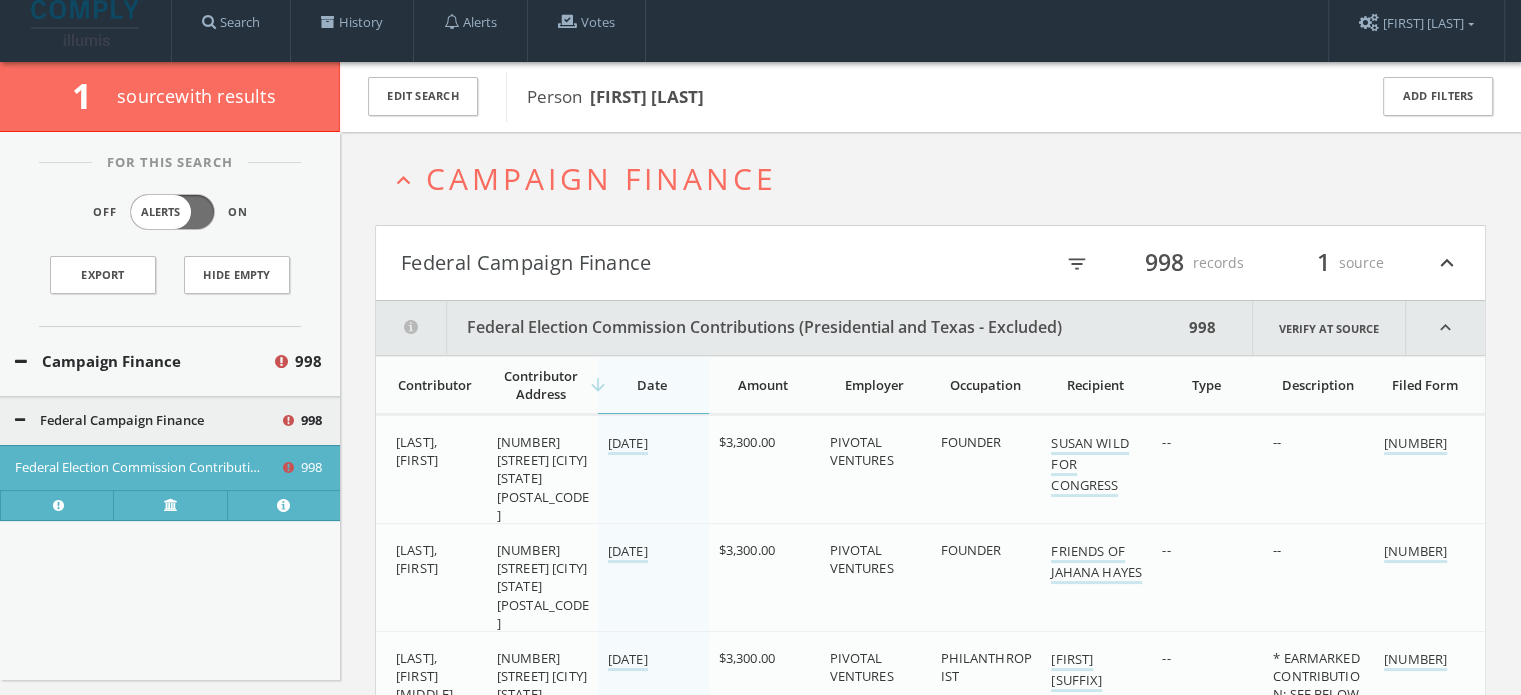 scroll, scrollTop: 0, scrollLeft: 0, axis: both 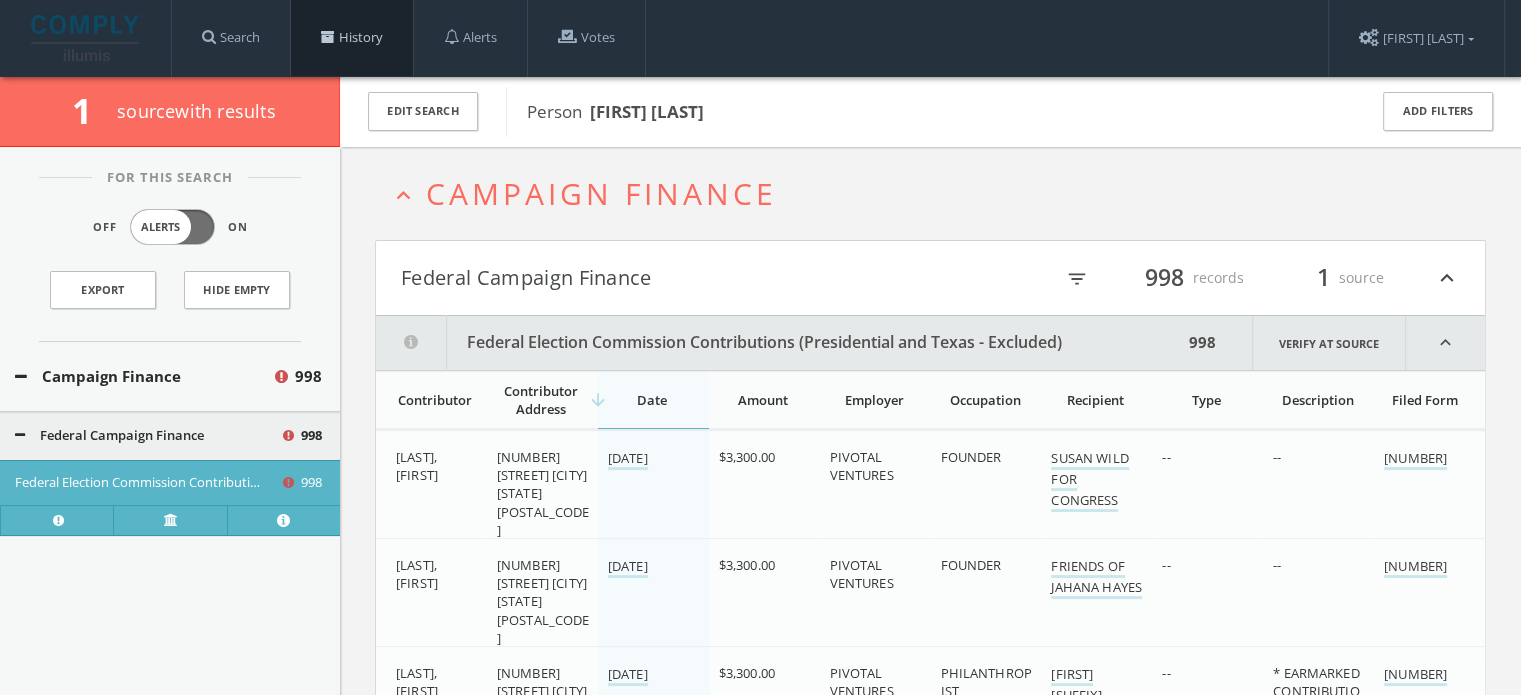 click on "History" at bounding box center [352, 38] 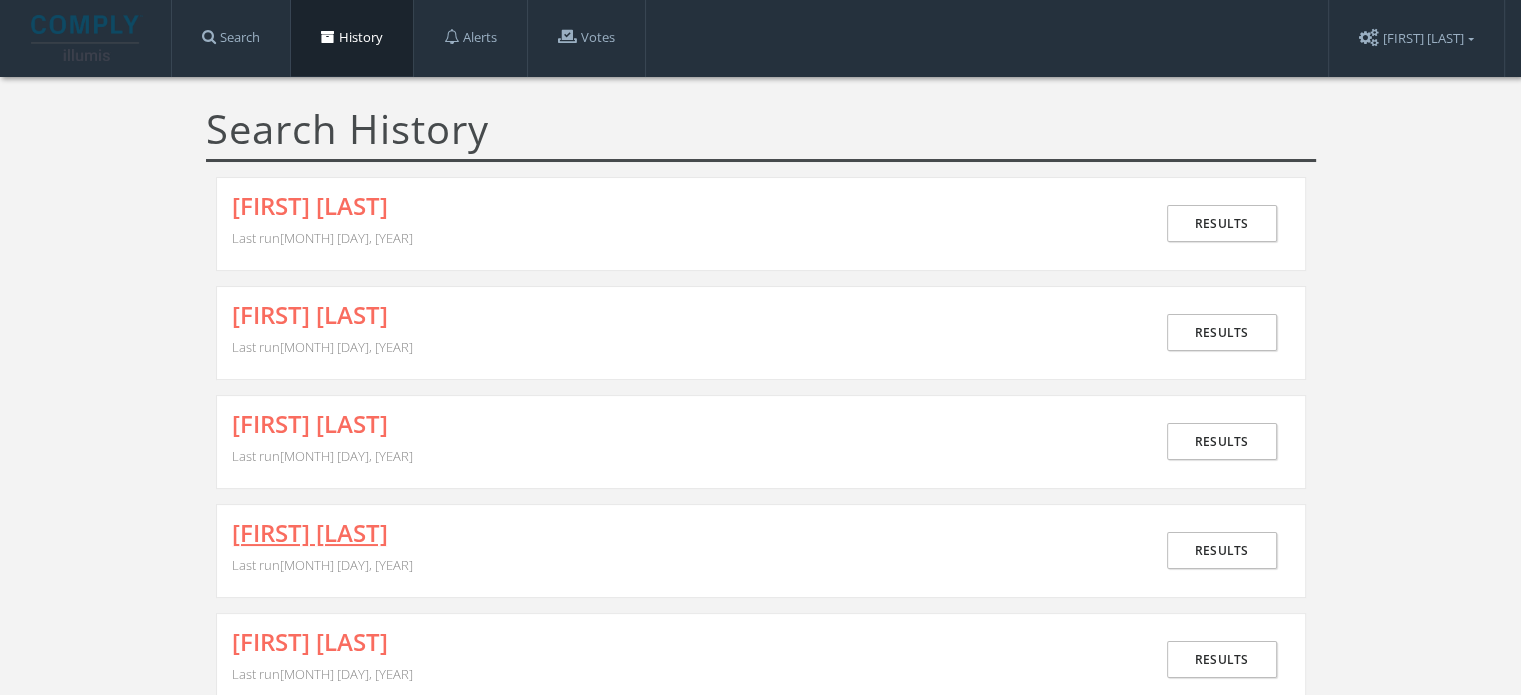 click on "[FIRST] [LAST]" at bounding box center (310, 533) 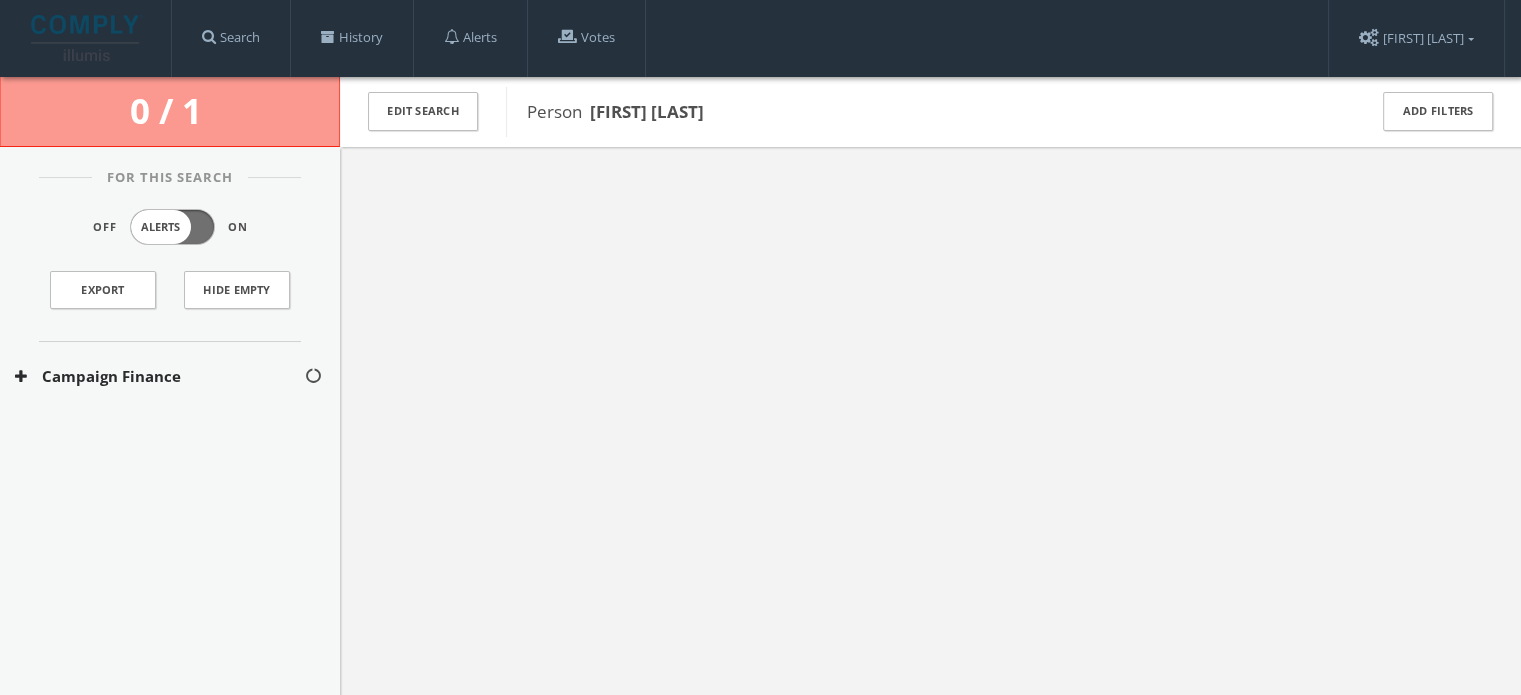 click on "Campaign Finance" at bounding box center [170, 376] 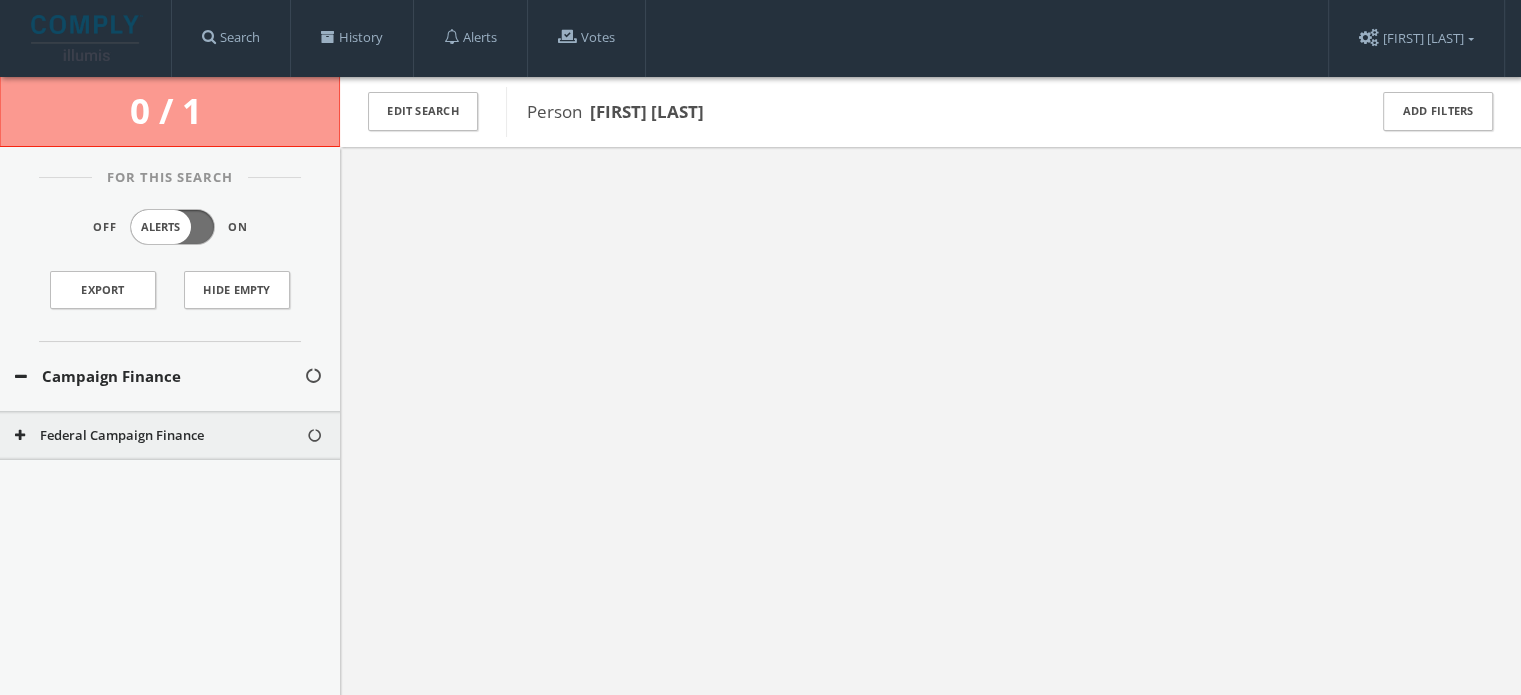 click on "Federal Campaign Finance" at bounding box center (160, 436) 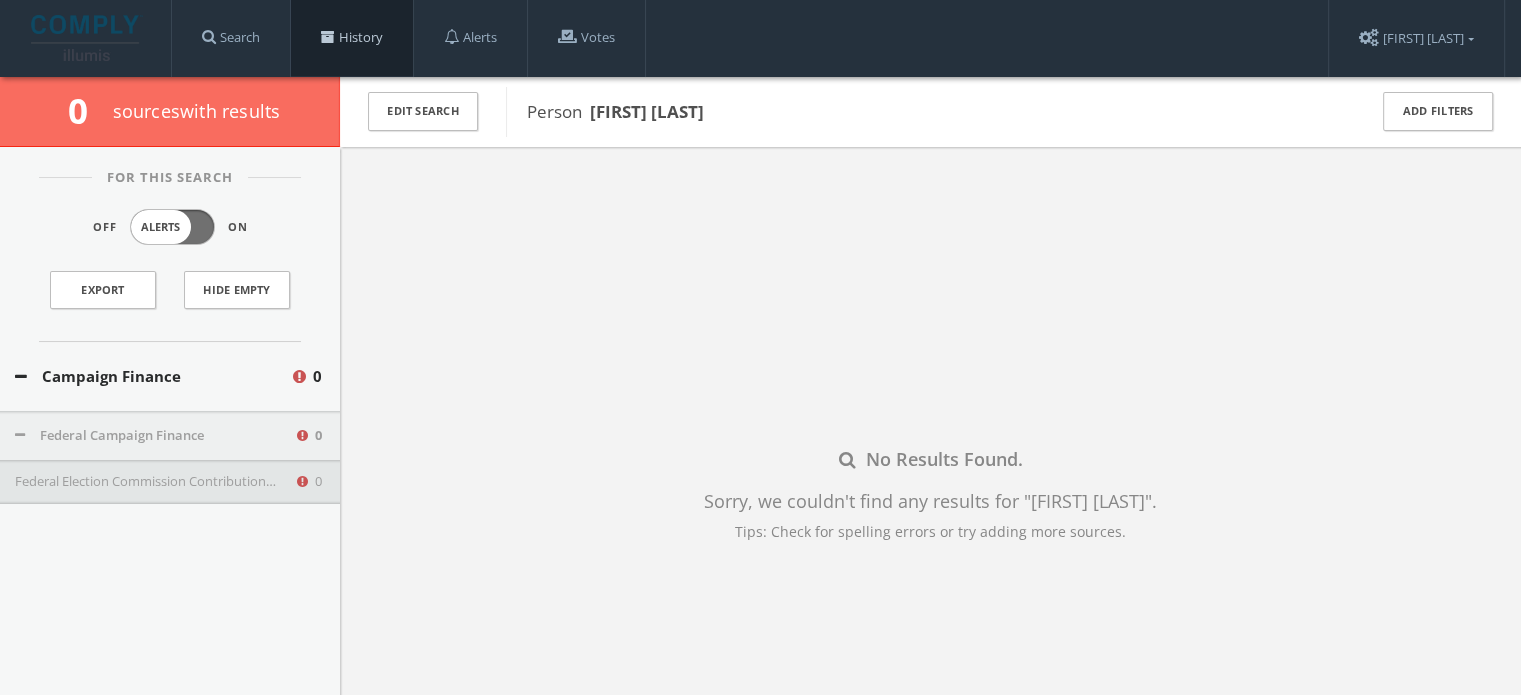 click at bounding box center [328, 37] 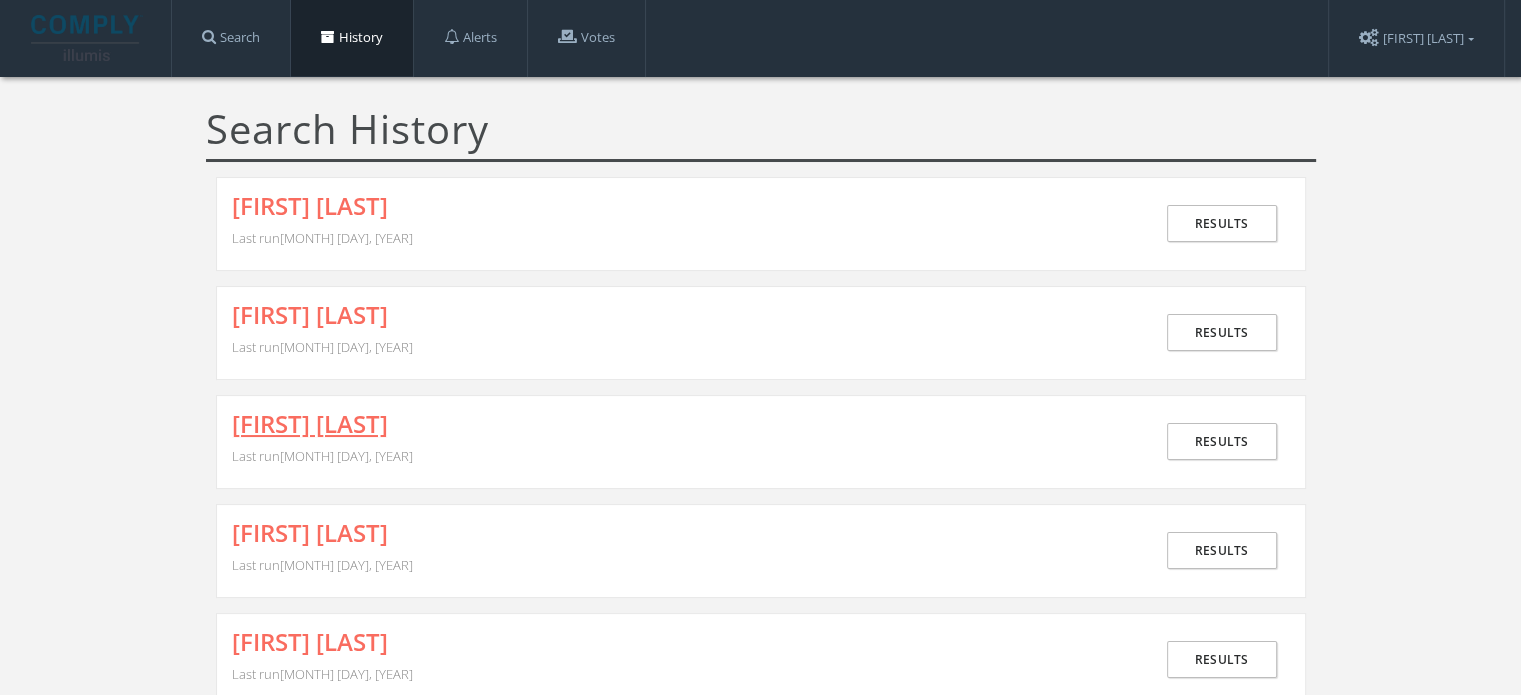 click on "[FIRST] [LAST]" at bounding box center [310, 424] 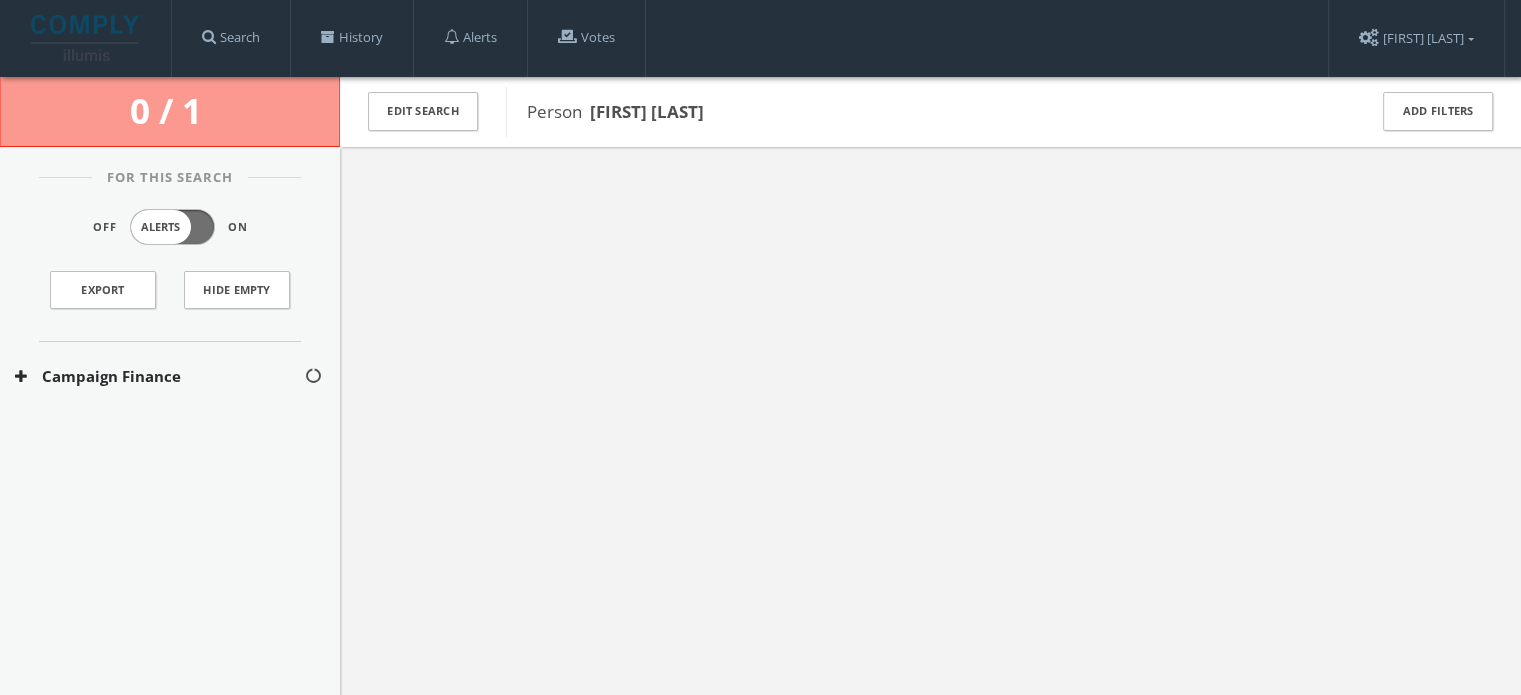click on "Campaign Finance" at bounding box center [159, 376] 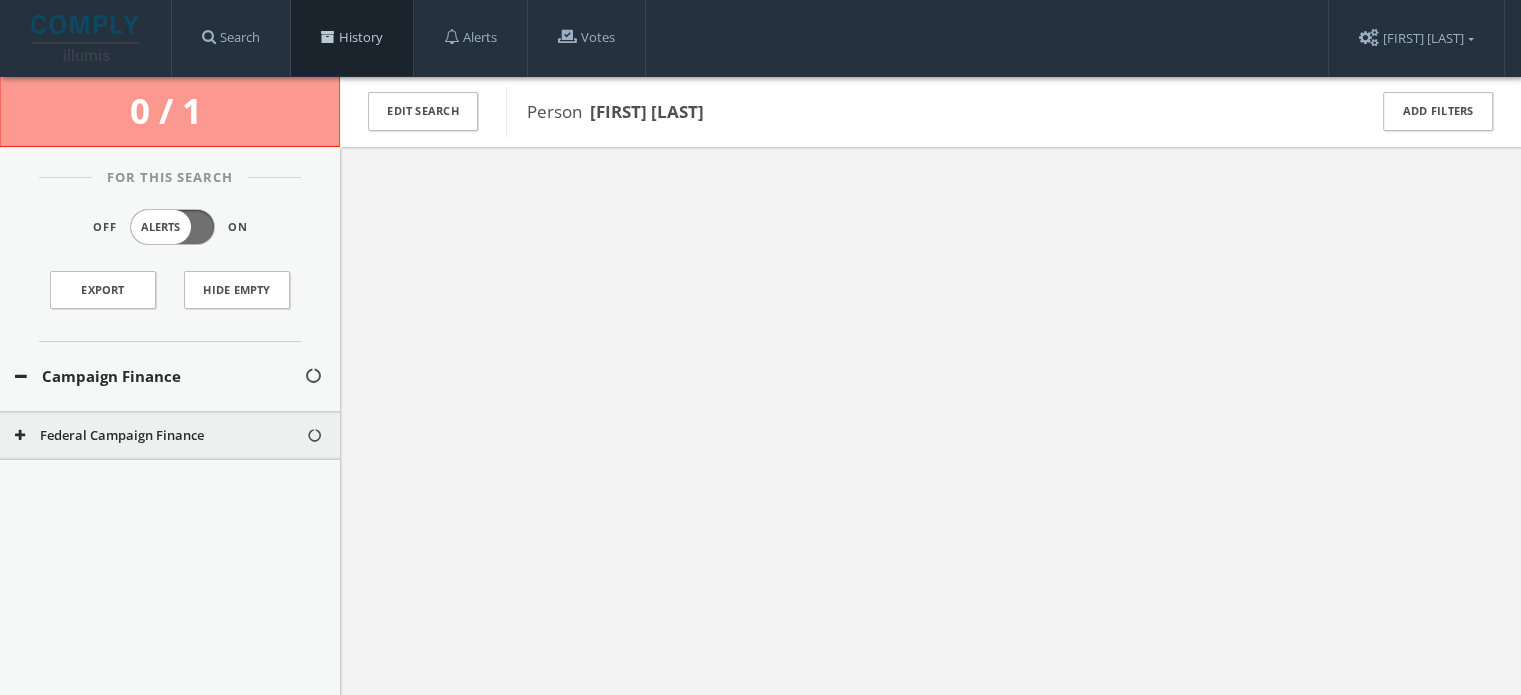 click on "History" at bounding box center [352, 38] 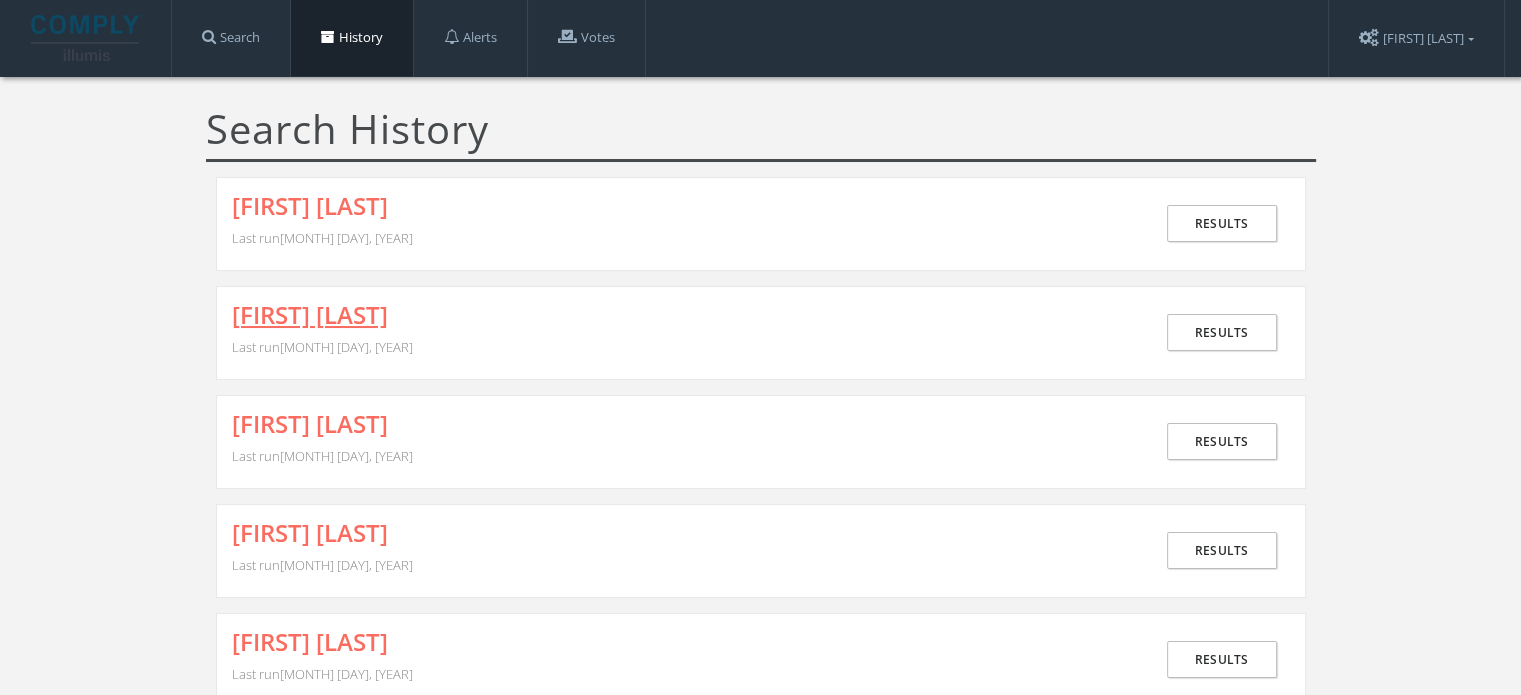 click on "[FIRST] [LAST]" at bounding box center [310, 315] 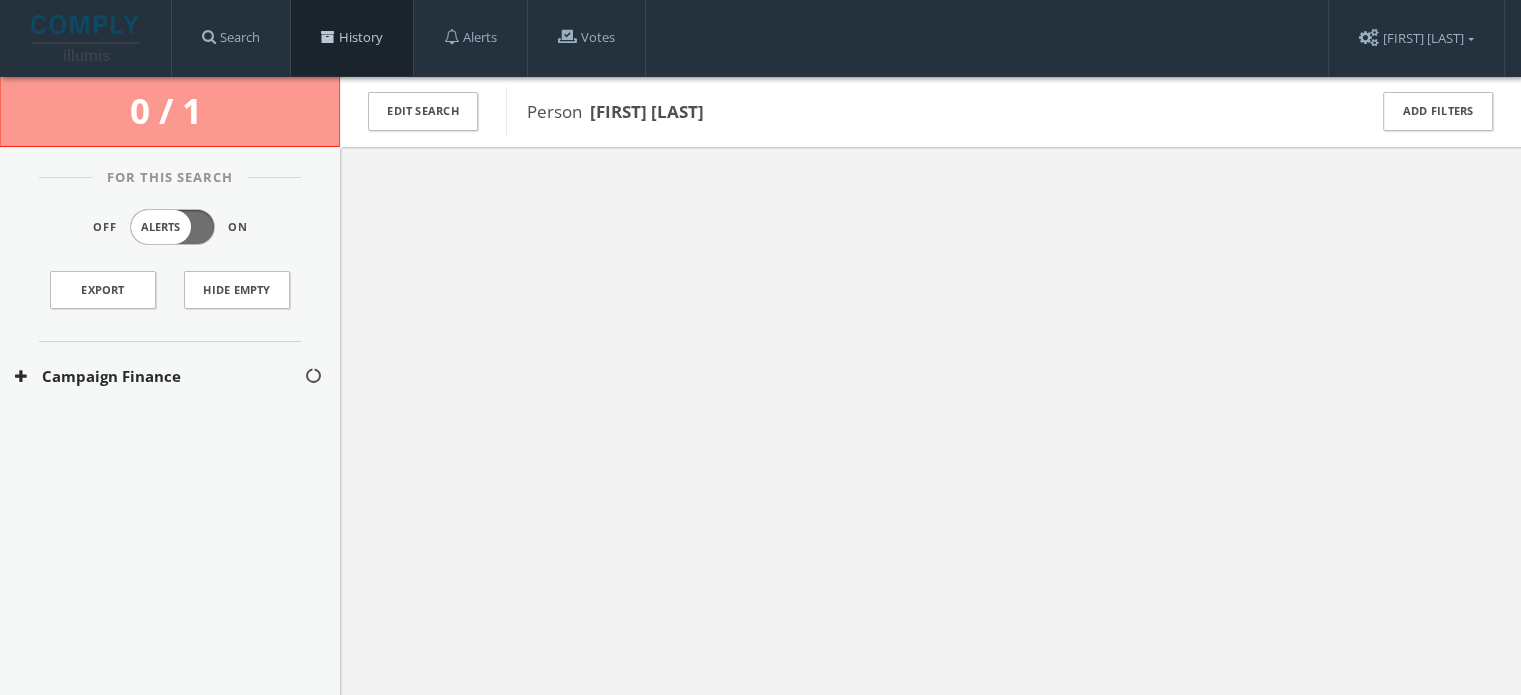 click on "History" at bounding box center [352, 38] 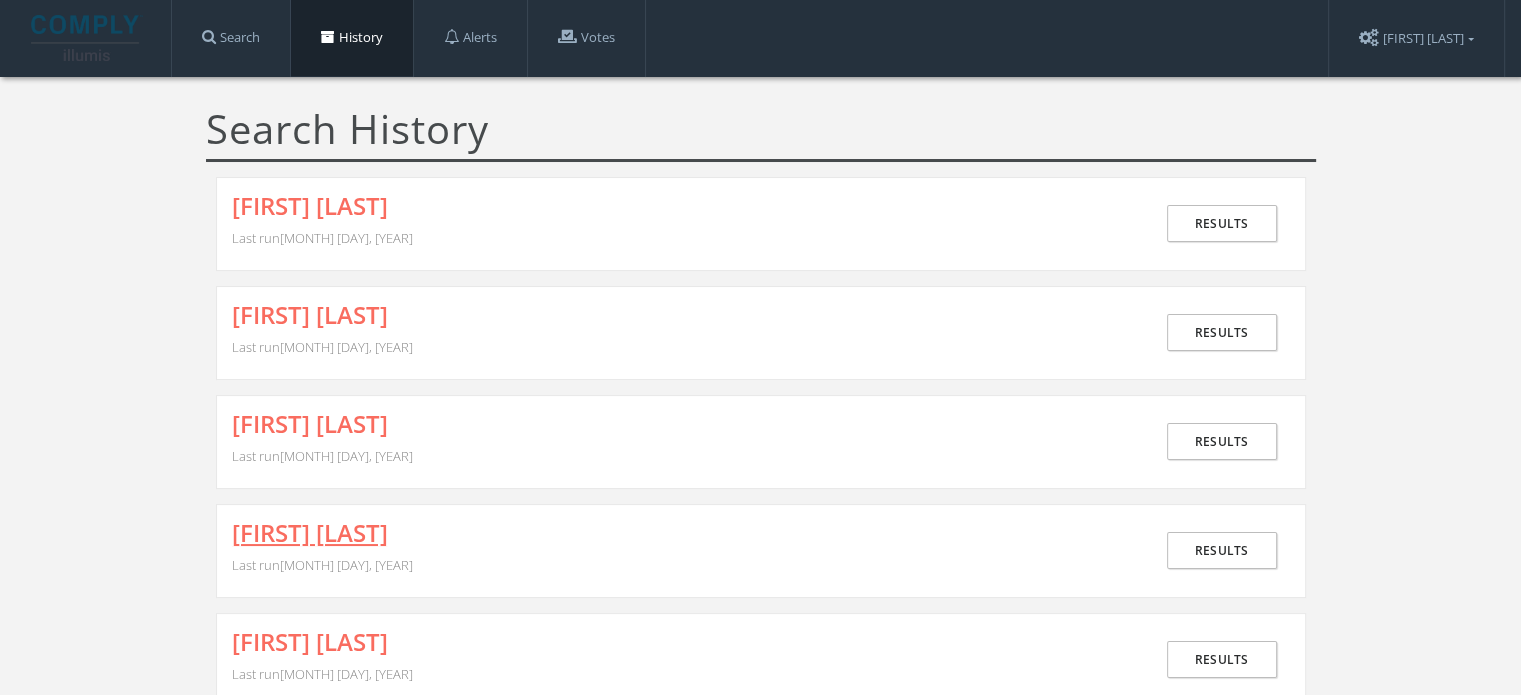 click on "[FIRST] [LAST]" at bounding box center [310, 533] 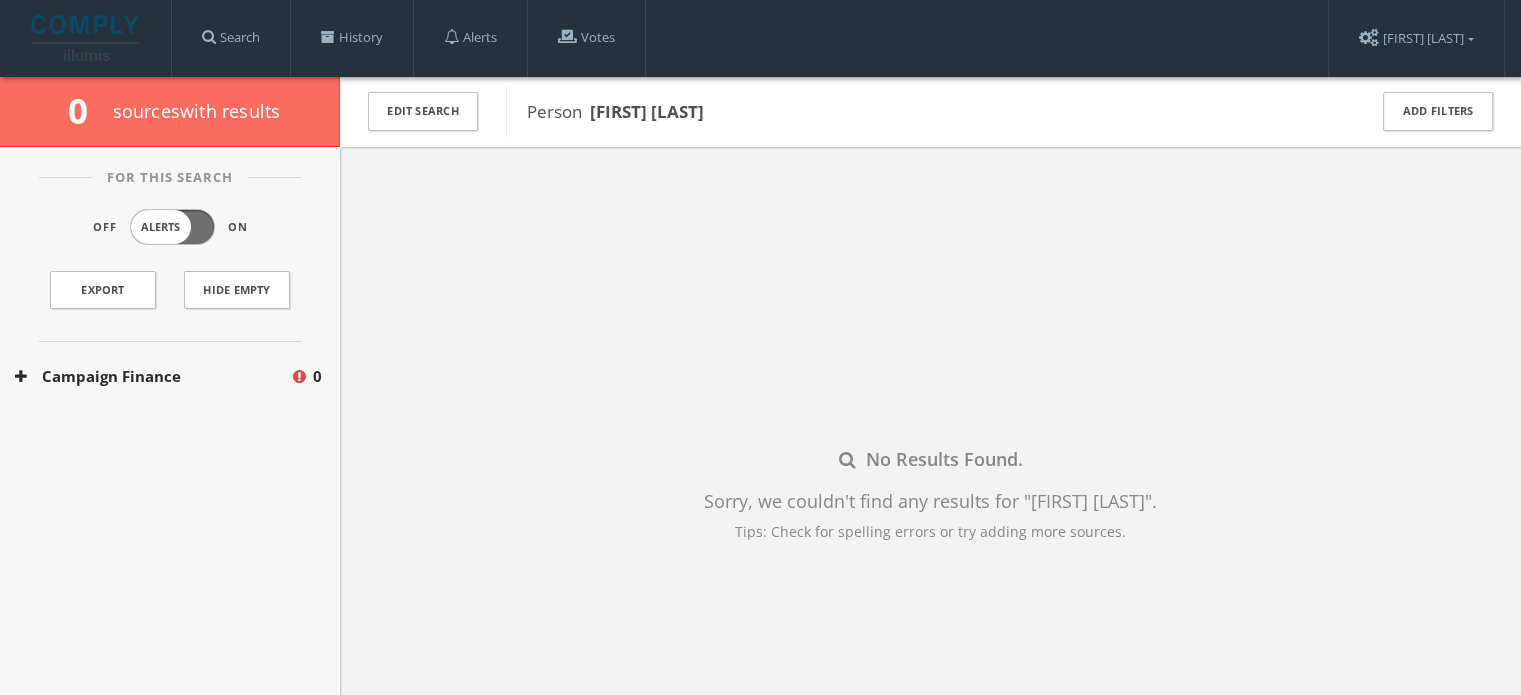 click on "Campaign Finance" at bounding box center [152, 376] 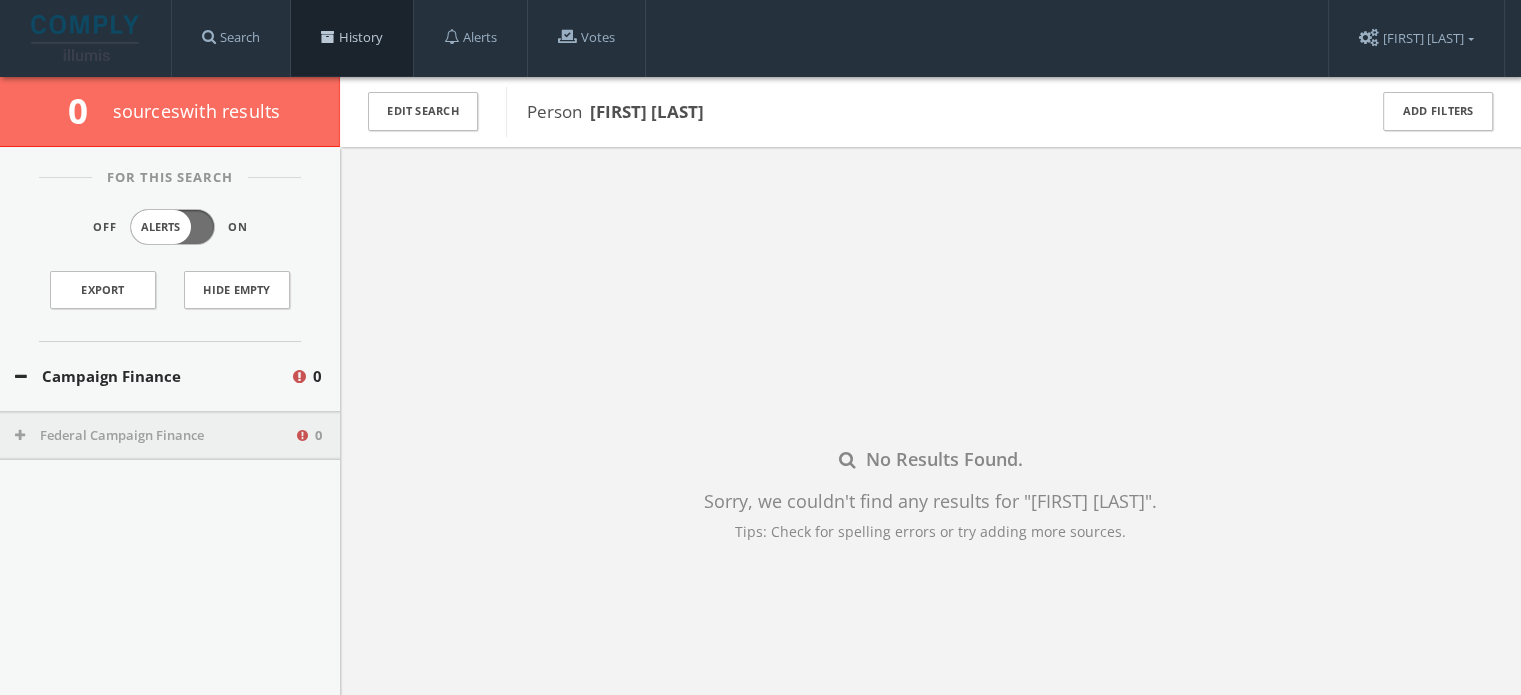 click on "History" at bounding box center (352, 38) 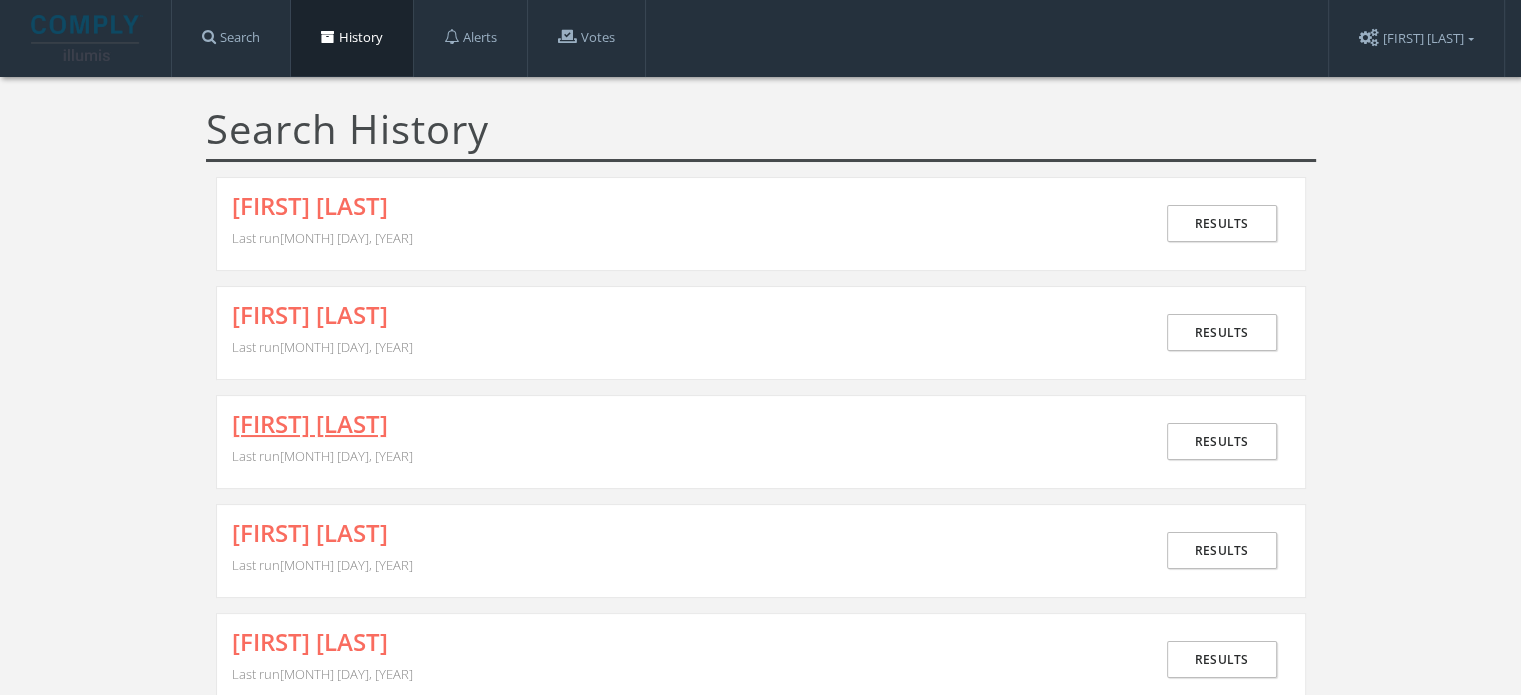 click on "[FIRST] [LAST]" at bounding box center (310, 424) 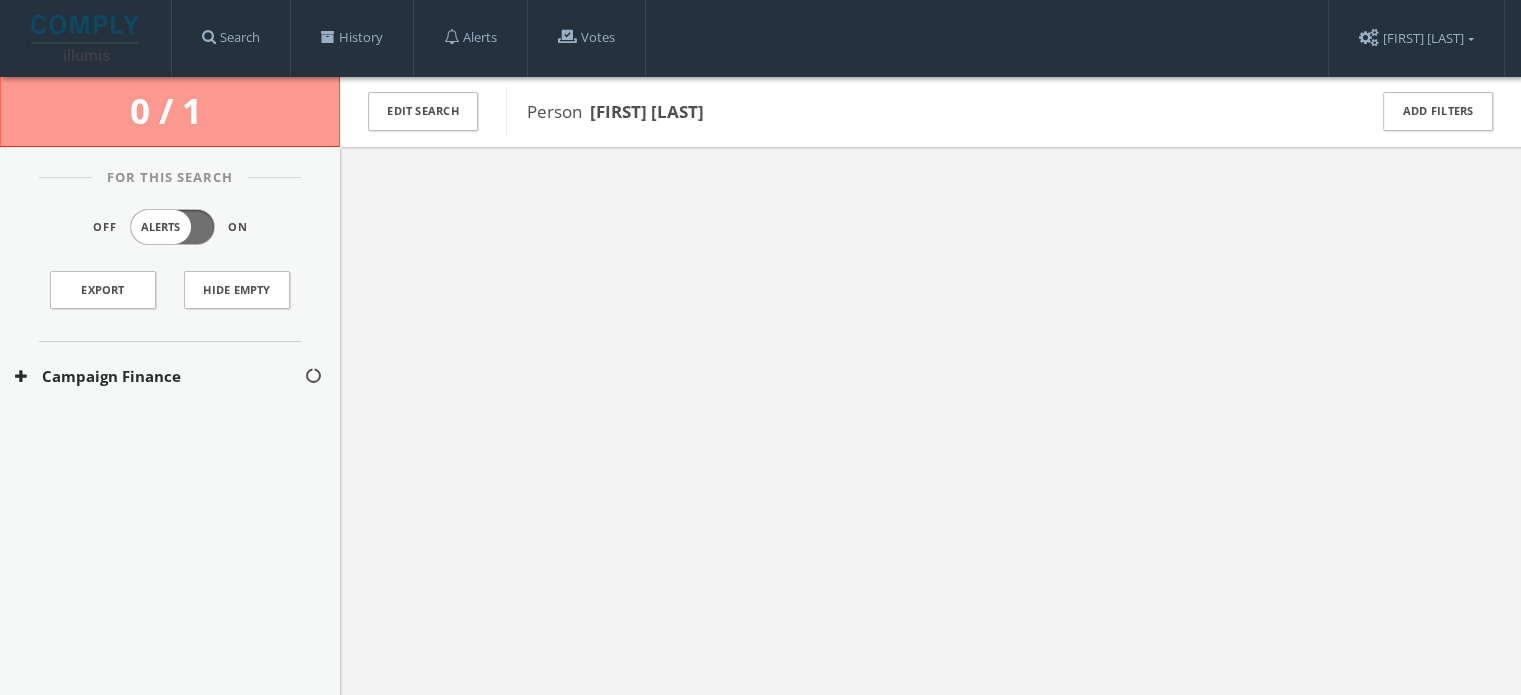 click on "Campaign Finance" at bounding box center (159, 376) 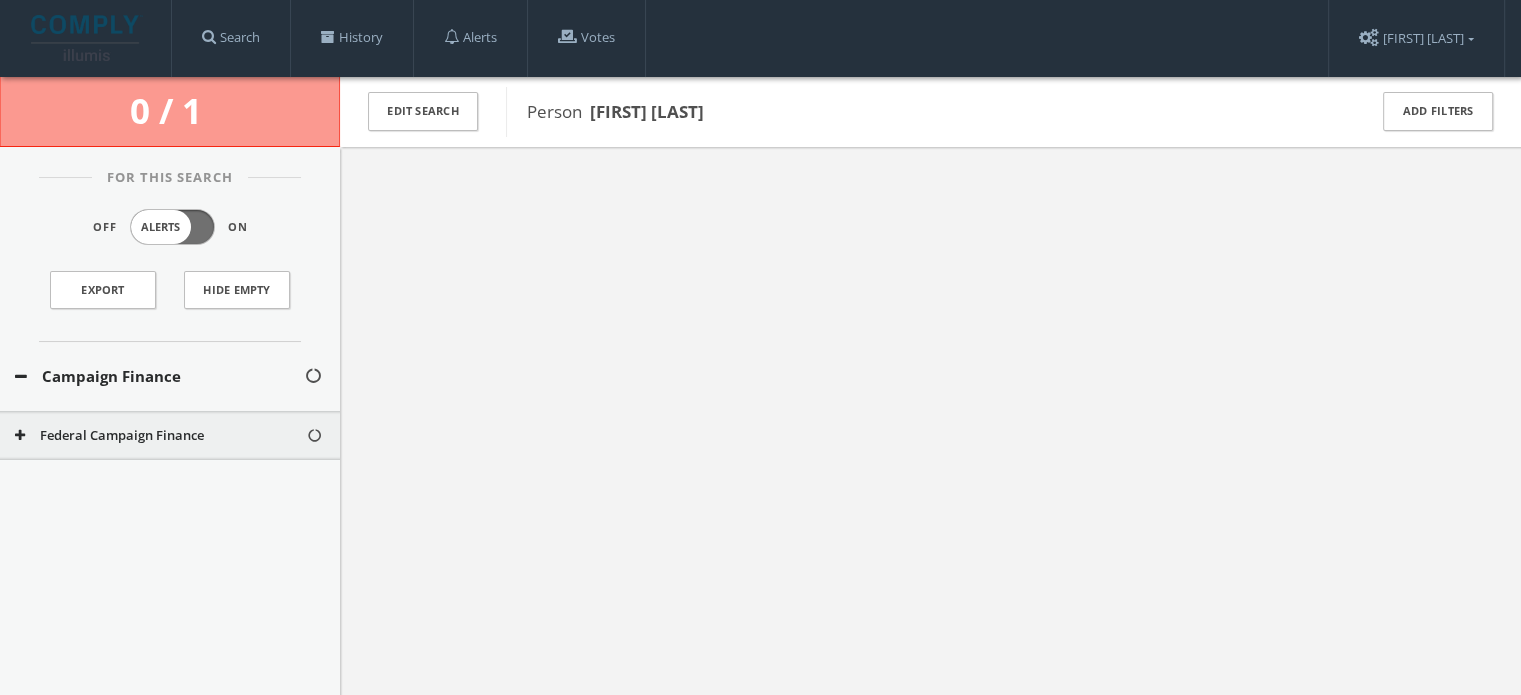 click on "Federal Campaign Finance" at bounding box center [170, 436] 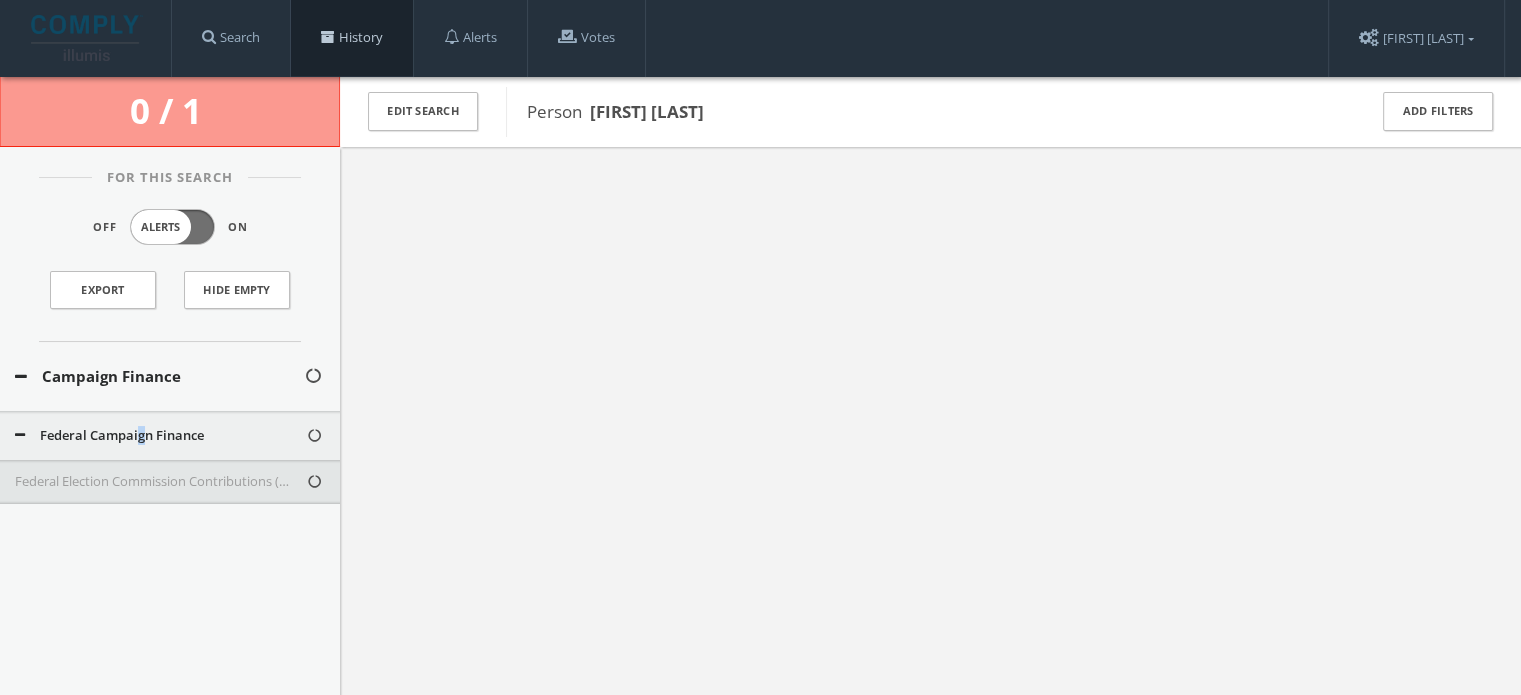 click on "History" at bounding box center [352, 38] 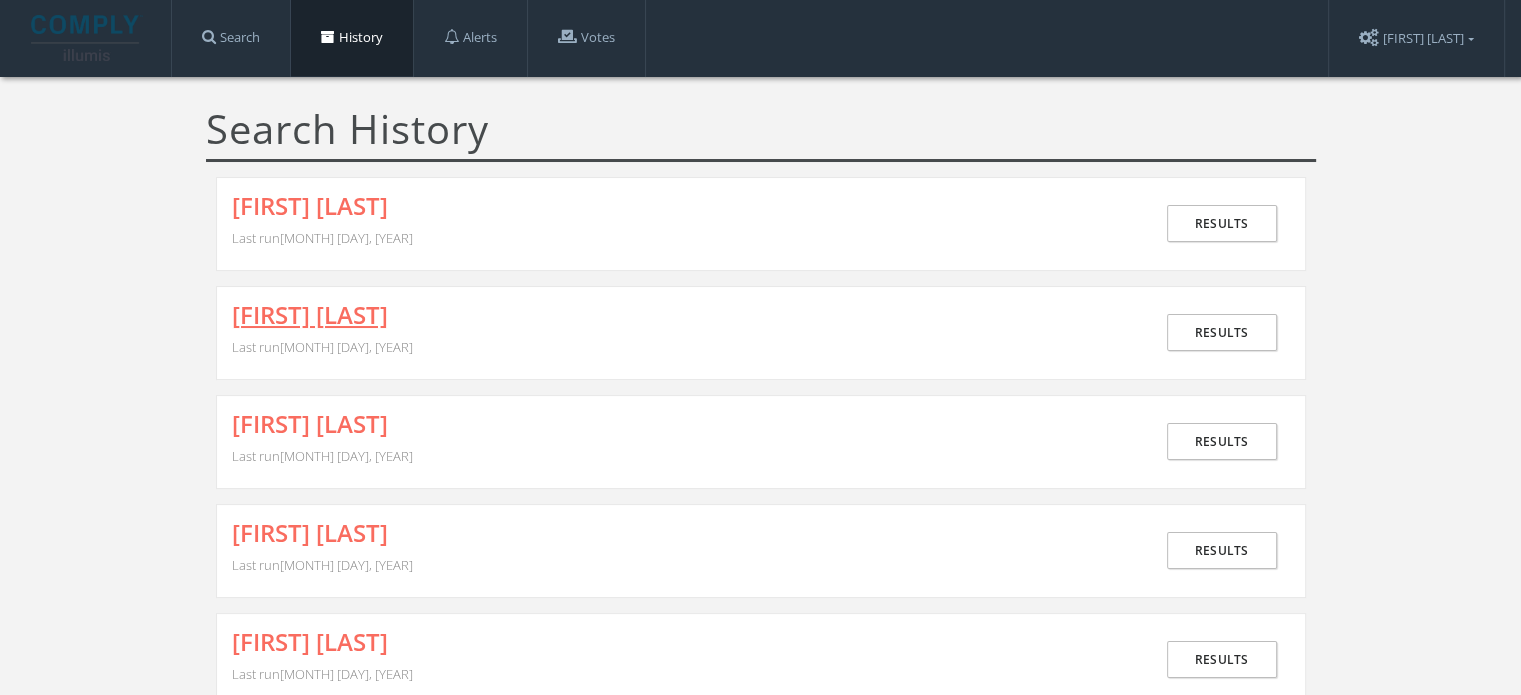 click on "[FIRST] [LAST]" at bounding box center [310, 315] 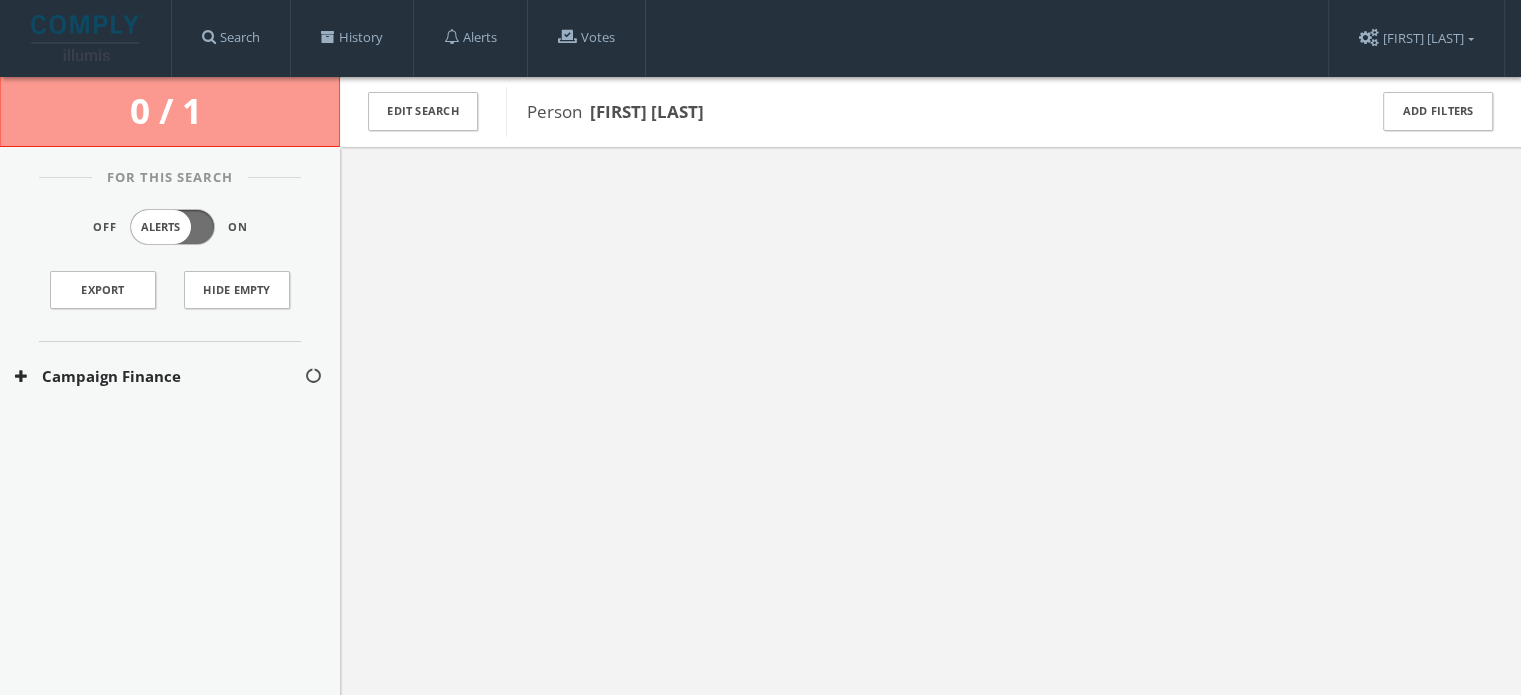 click on "Campaign Finance" at bounding box center (159, 376) 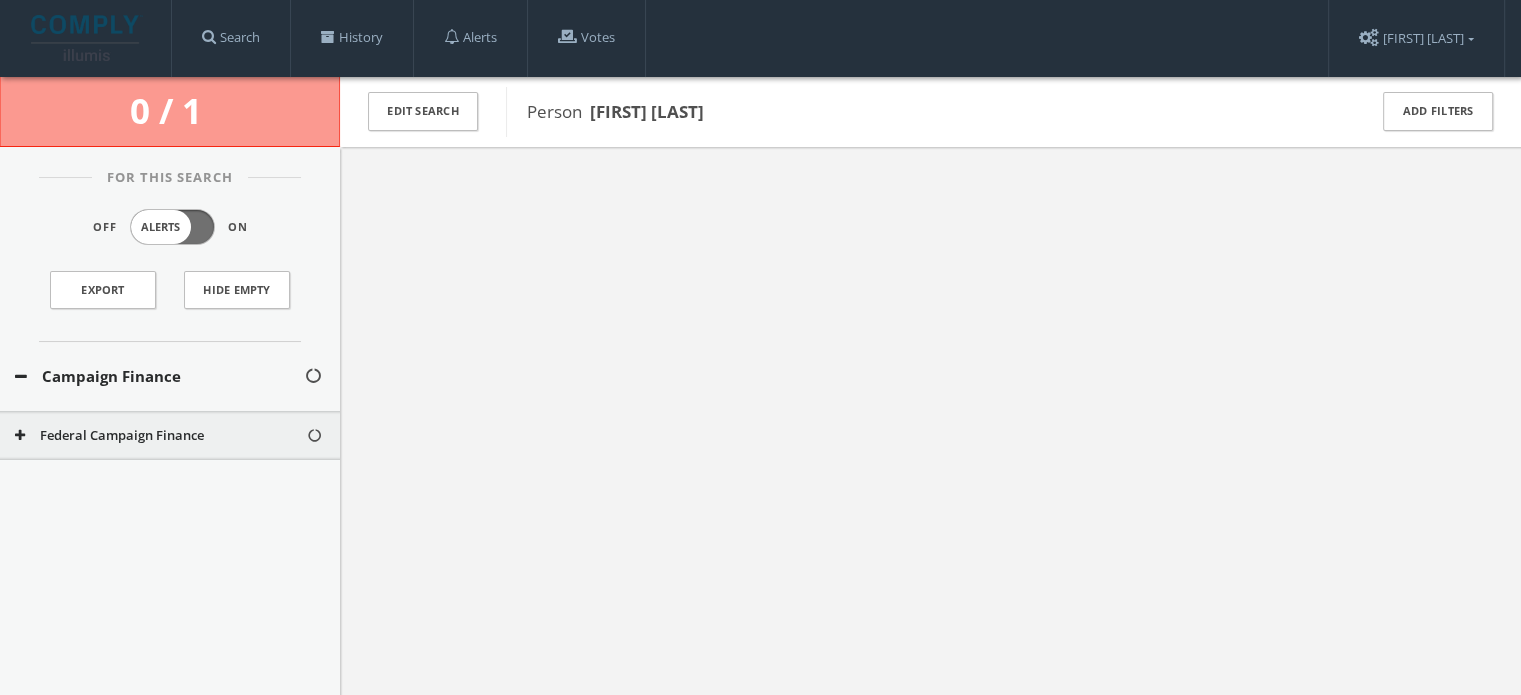 click on "Federal Campaign Finance" at bounding box center [170, 436] 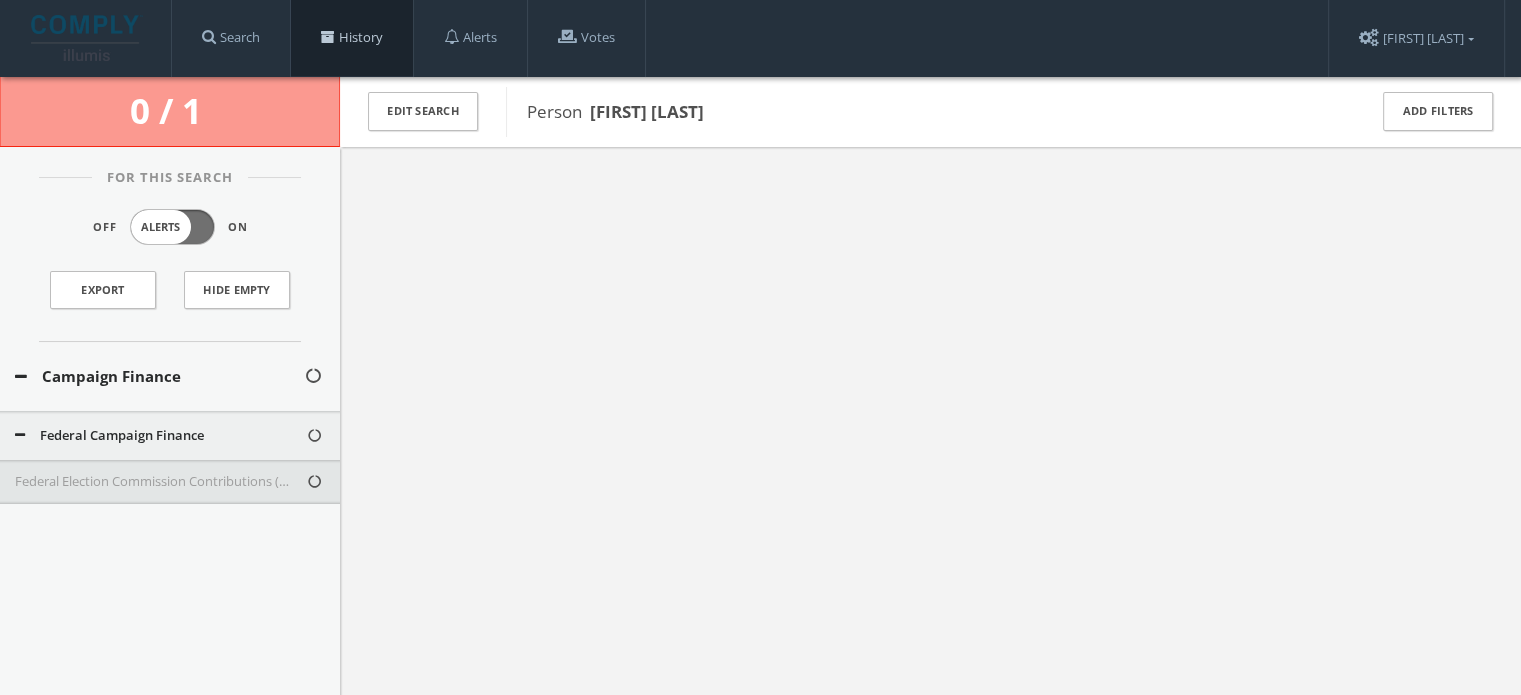 click on "History" at bounding box center (352, 38) 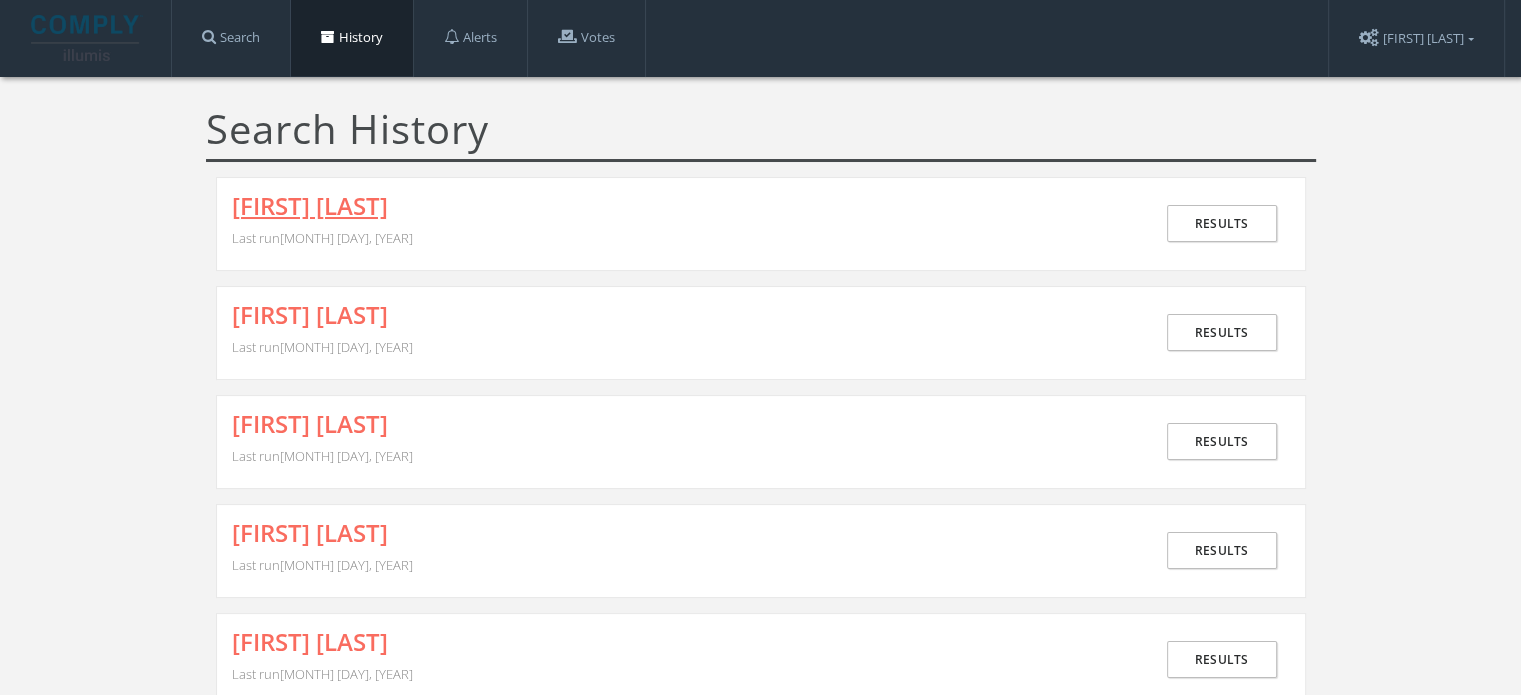 click on "[FIRST] [LAST]" at bounding box center [310, 206] 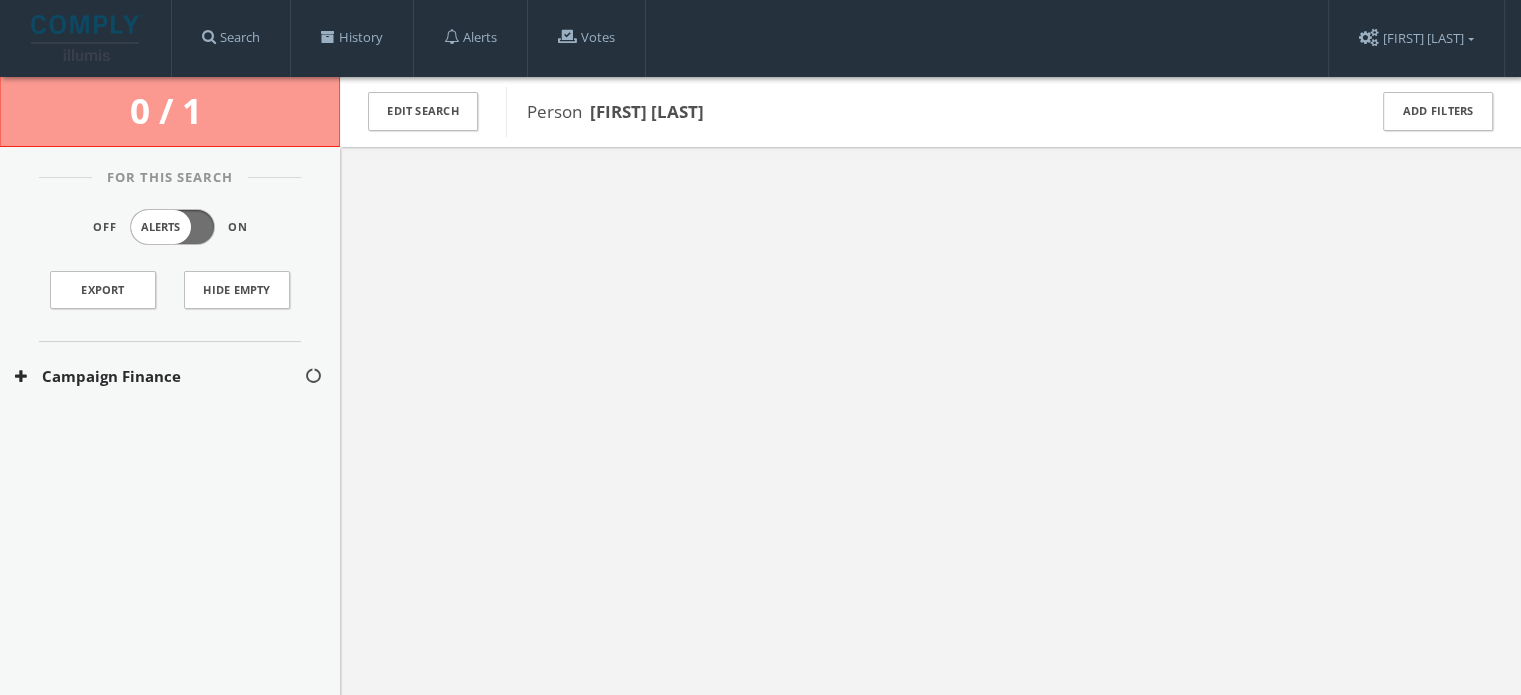 click on "Campaign Finance" at bounding box center (159, 376) 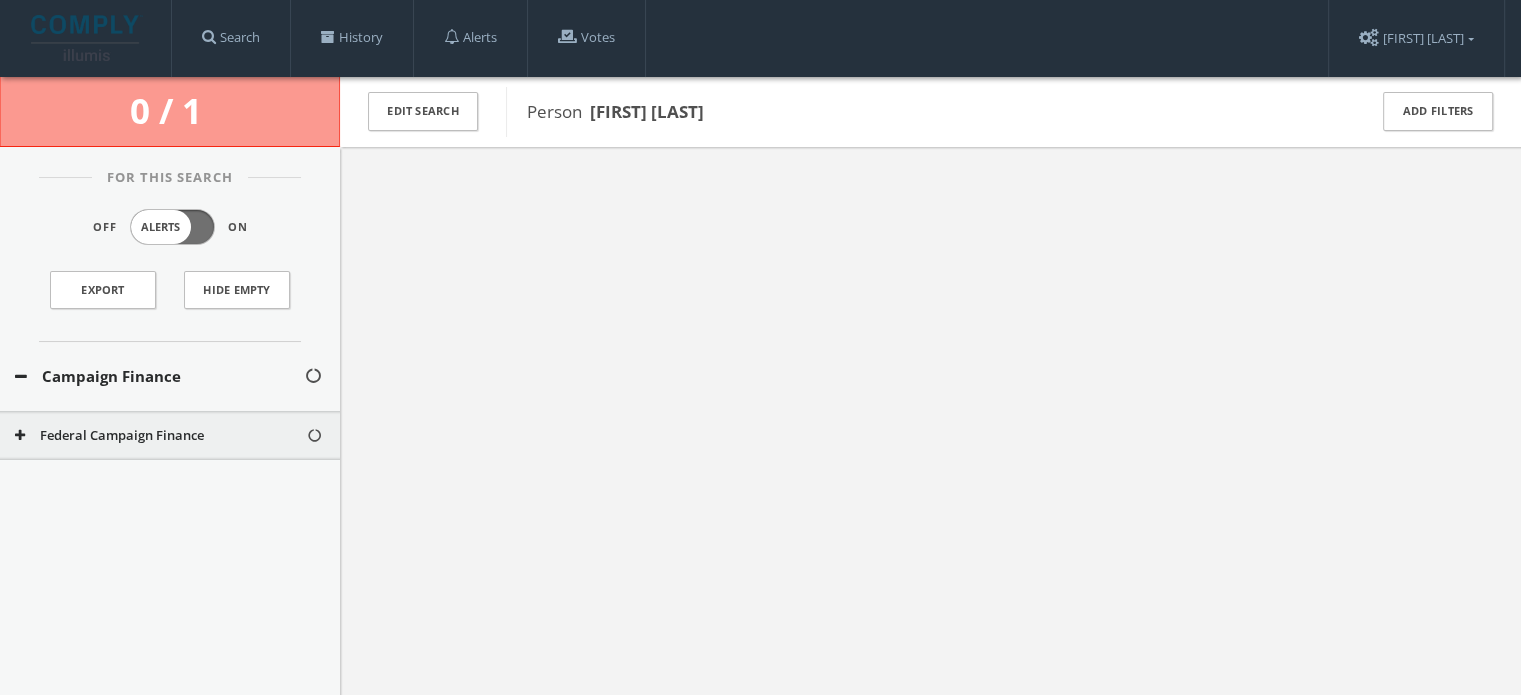 click on "Federal Campaign Finance" at bounding box center (160, 436) 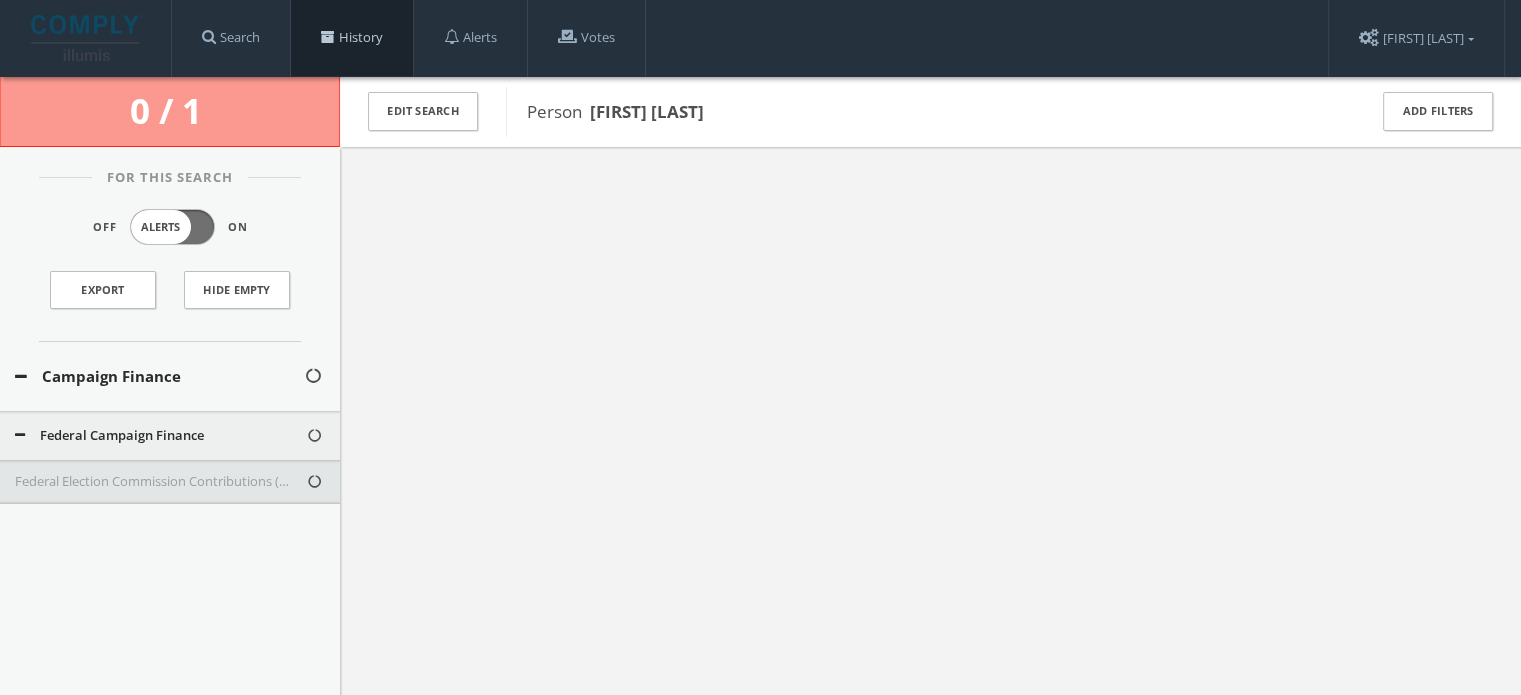click on "History" at bounding box center (352, 38) 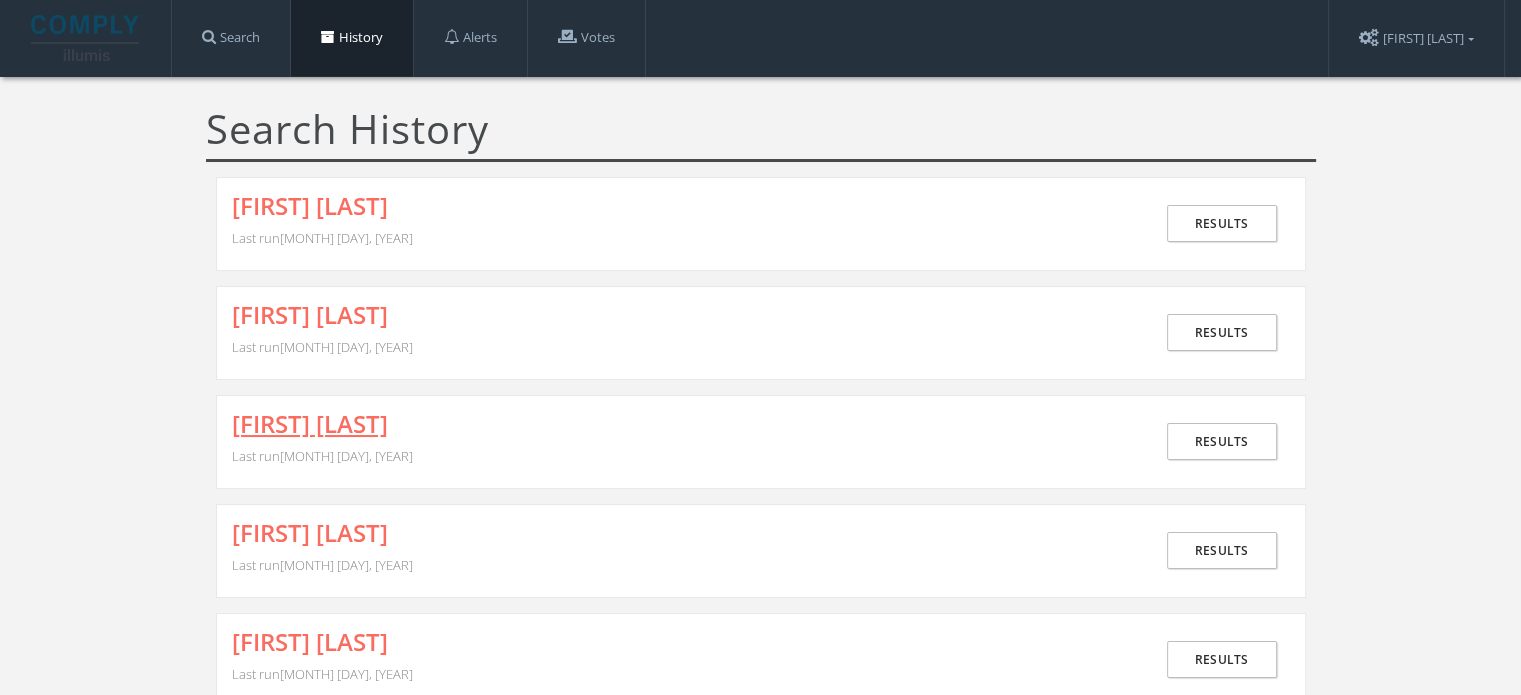 click on "[FIRST] [LAST]" at bounding box center [310, 424] 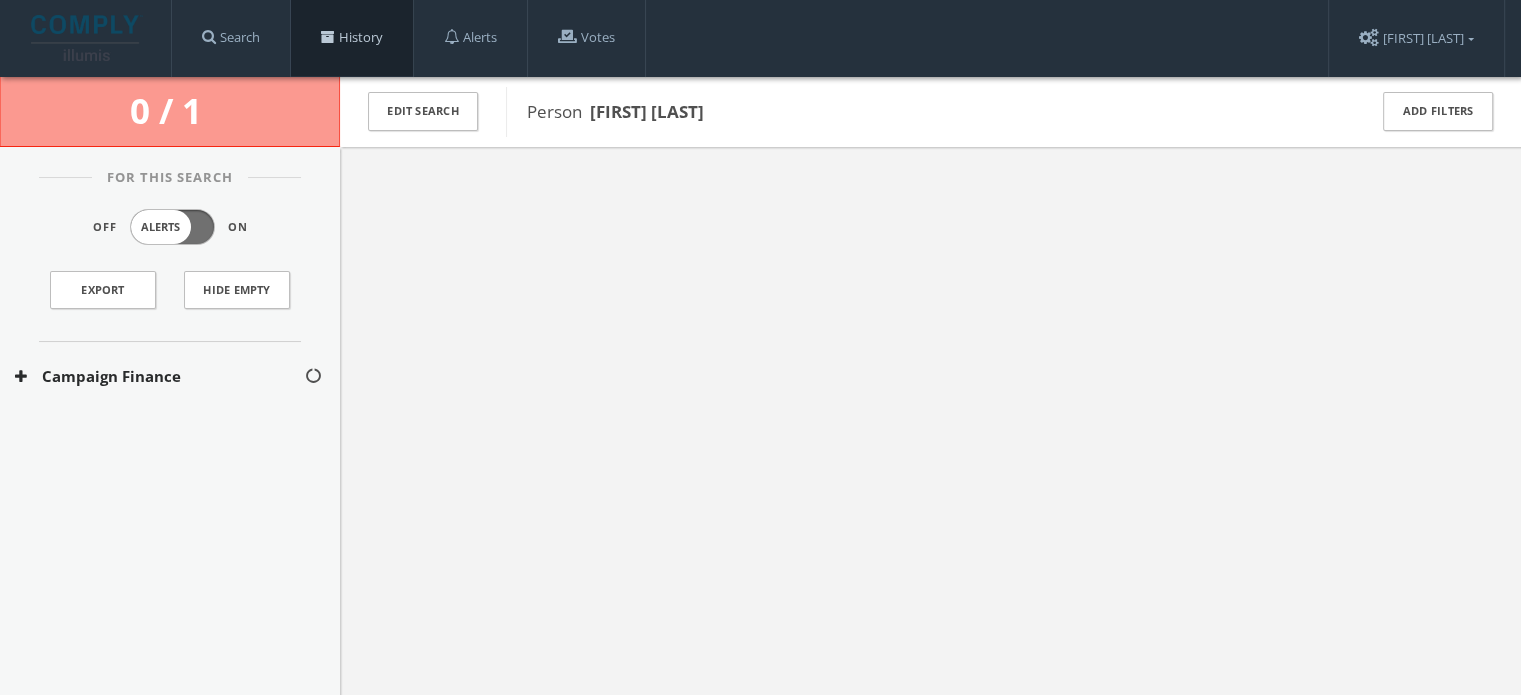 click at bounding box center [328, 37] 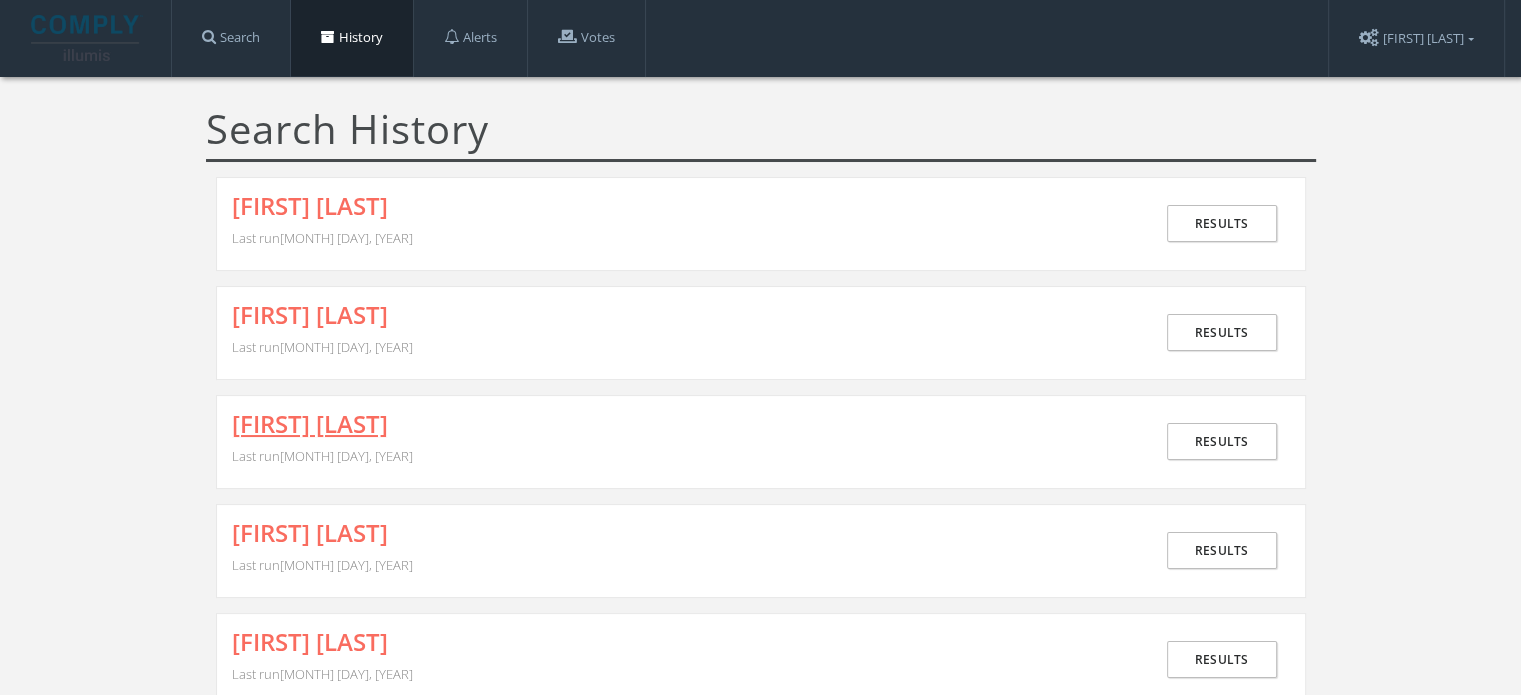 click on "[FIRST] [LAST]" at bounding box center [310, 424] 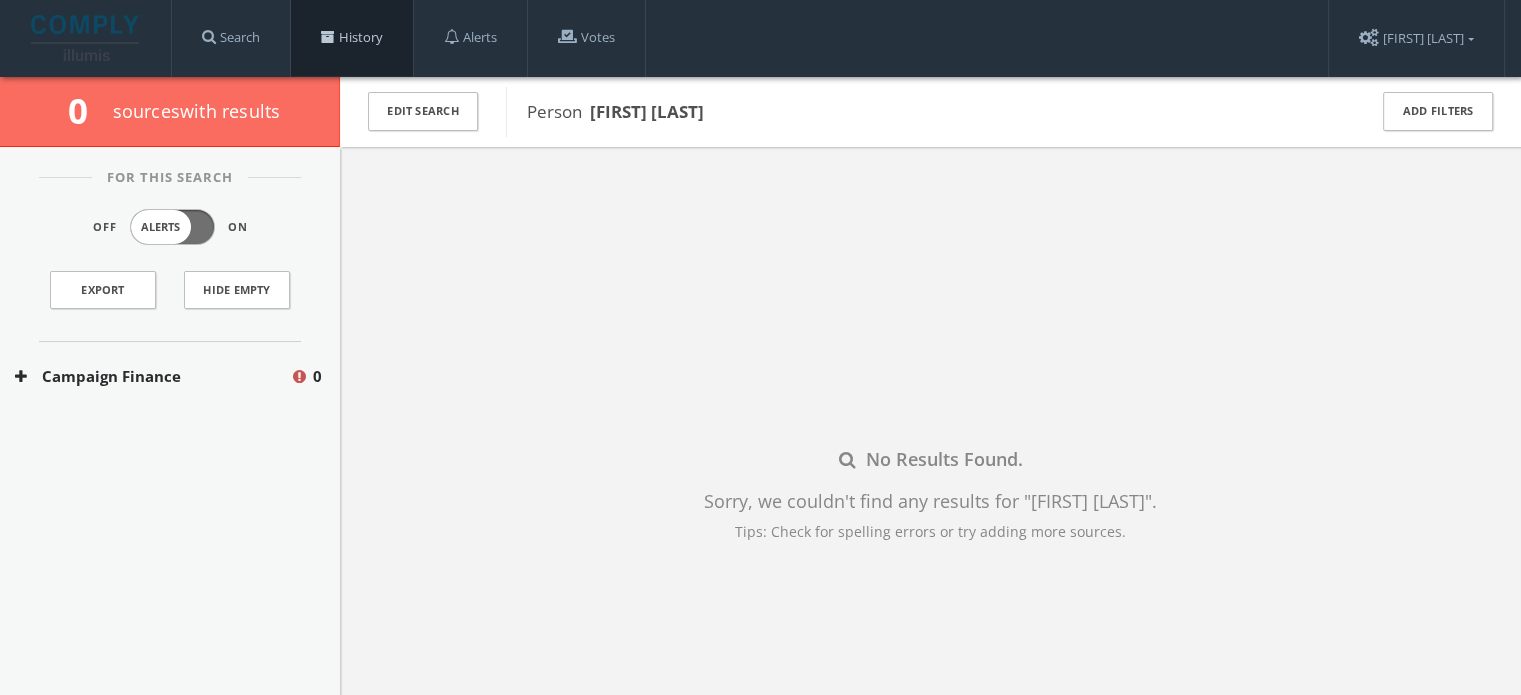 click on "History" at bounding box center [352, 38] 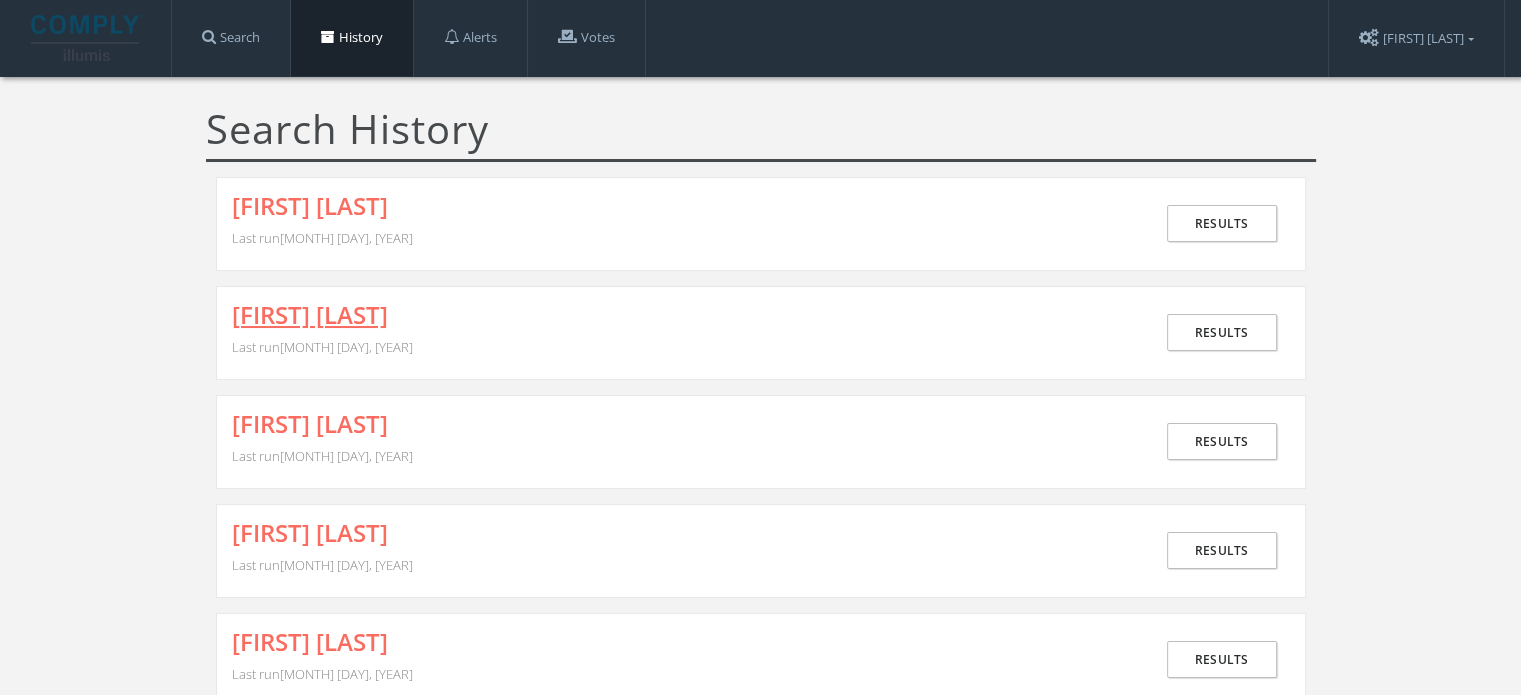 click on "[FIRST] [LAST]" at bounding box center (310, 315) 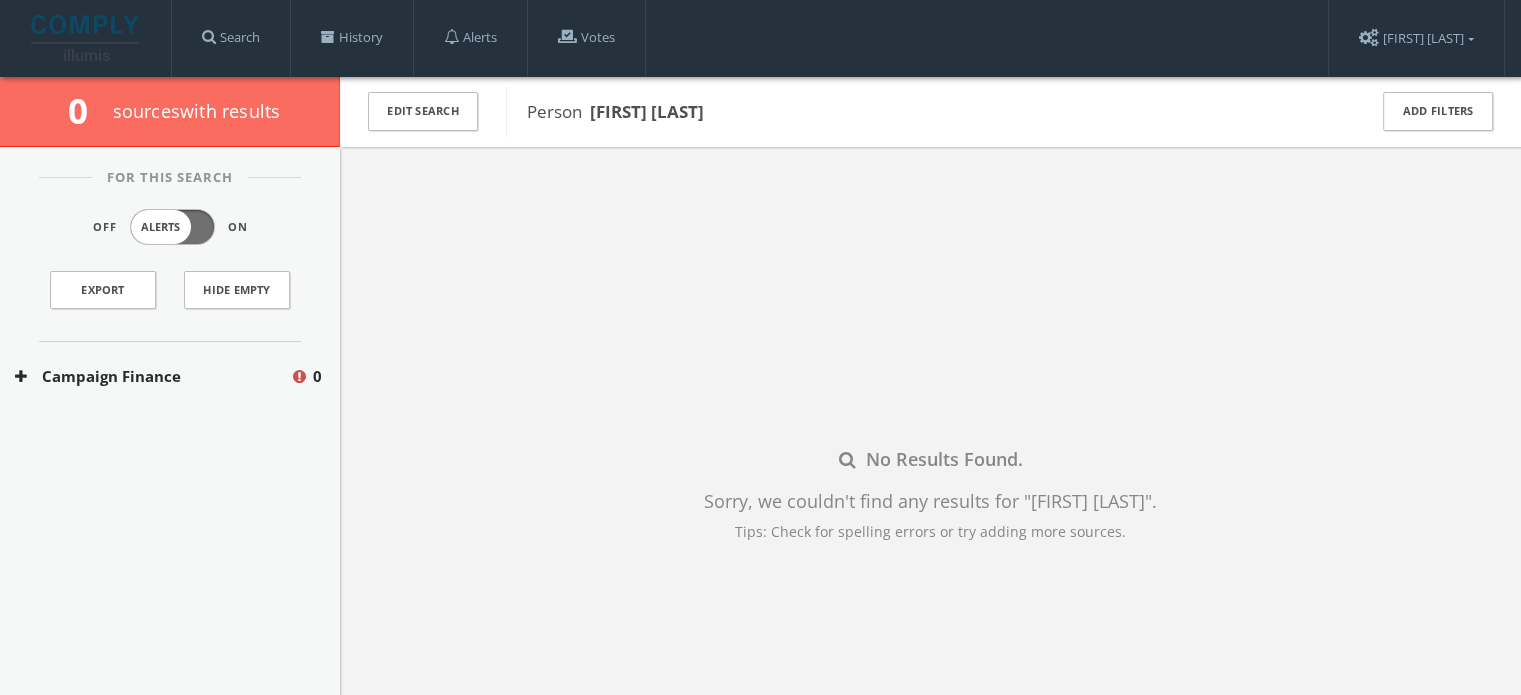 click on "Campaign Finance" at bounding box center [152, 376] 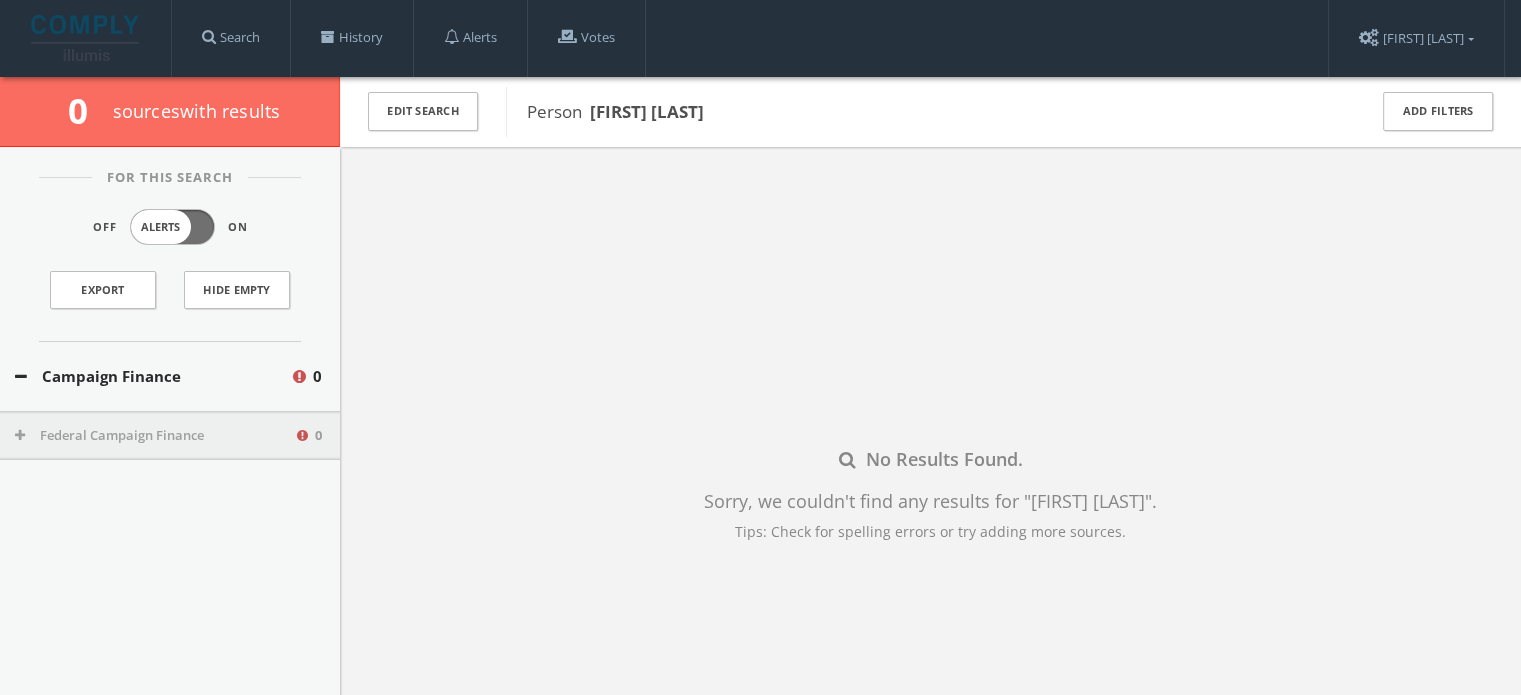 click on "Federal Campaign Finance" at bounding box center [154, 436] 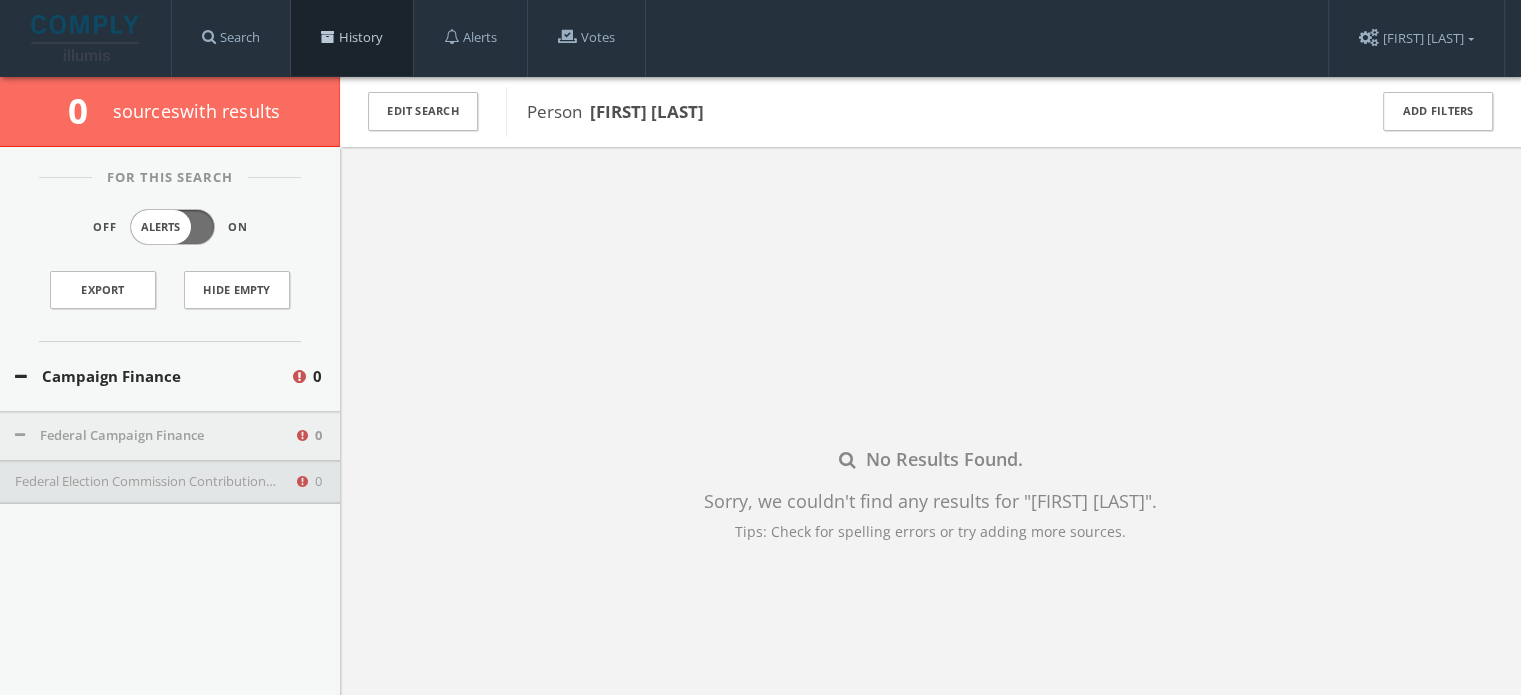 click at bounding box center [328, 37] 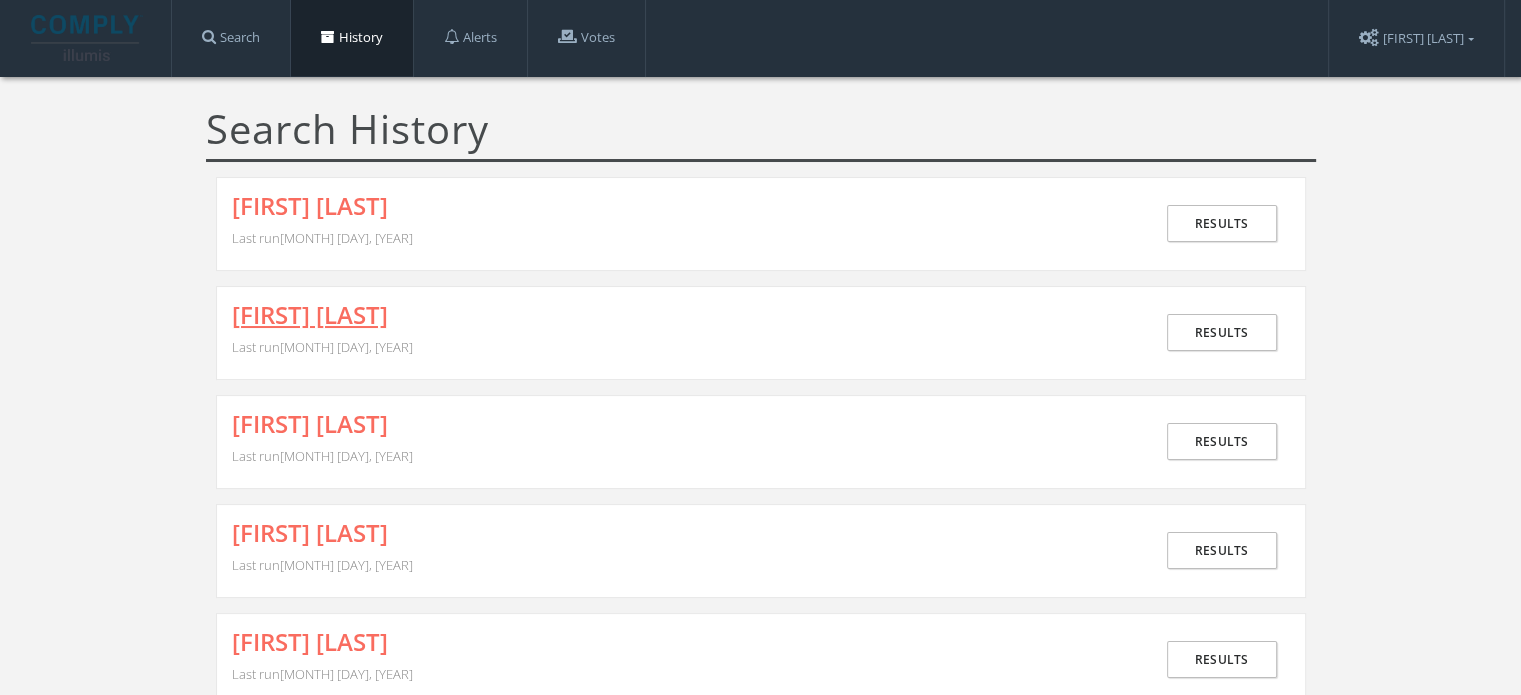 click on "[FIRST] [LAST]" at bounding box center (310, 315) 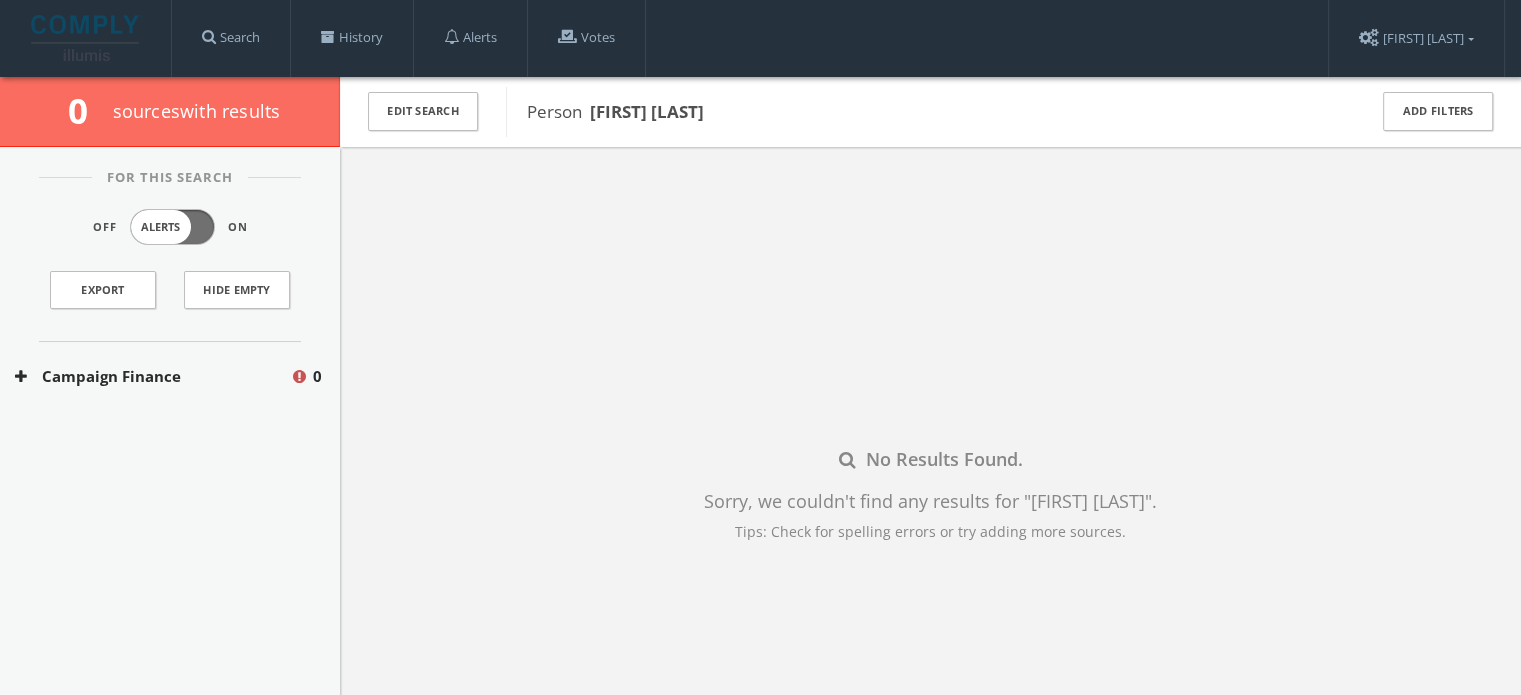 click on "Campaign Finance" at bounding box center [152, 376] 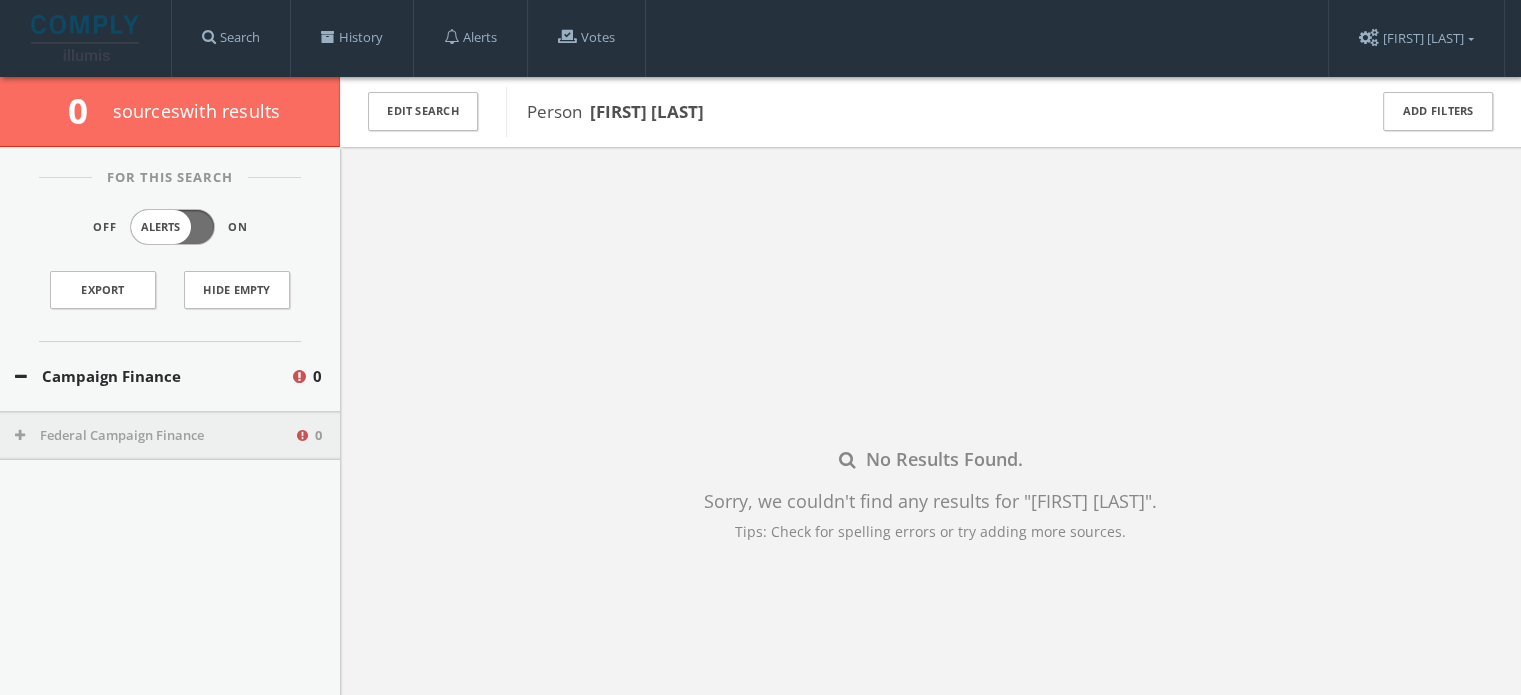 click on "Federal Campaign Finance" at bounding box center (154, 436) 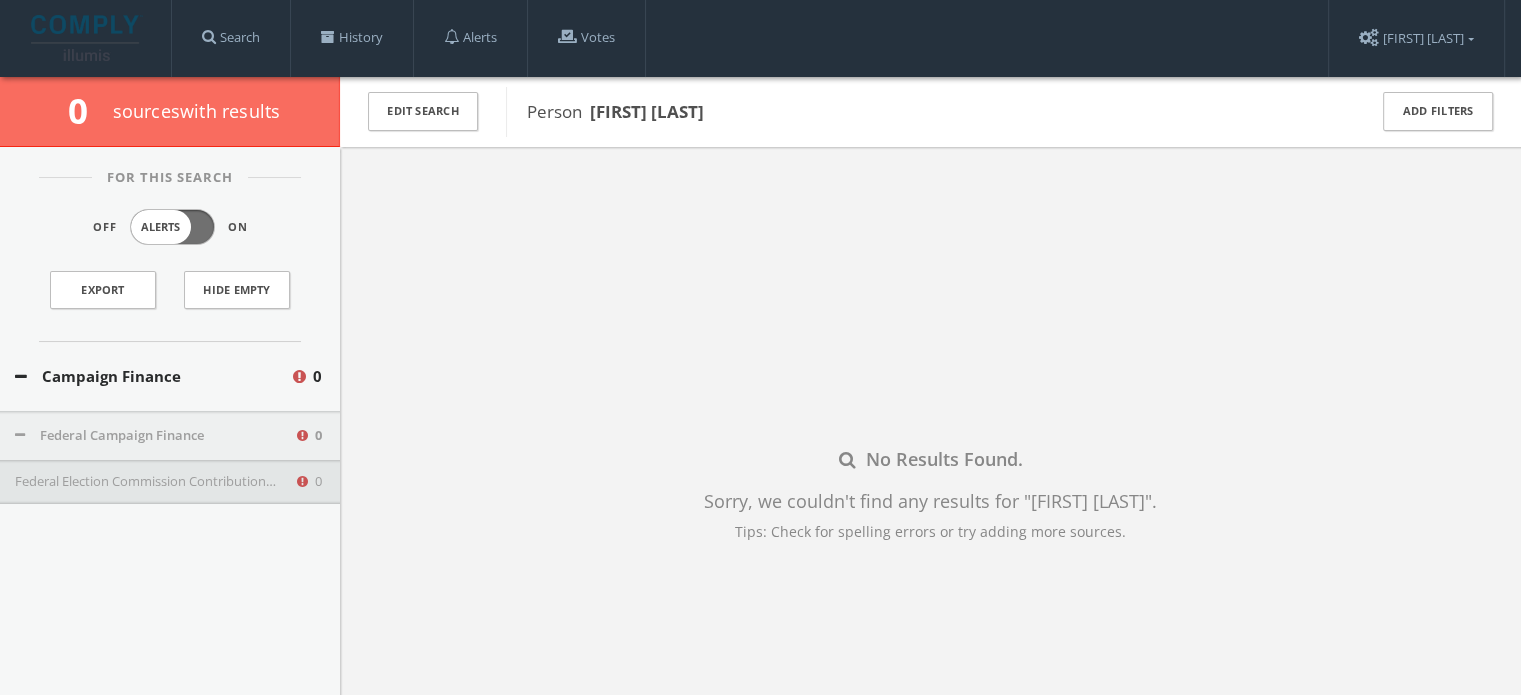 click on "Federal Election Commission Contributions (Texas - Only)" at bounding box center [154, 482] 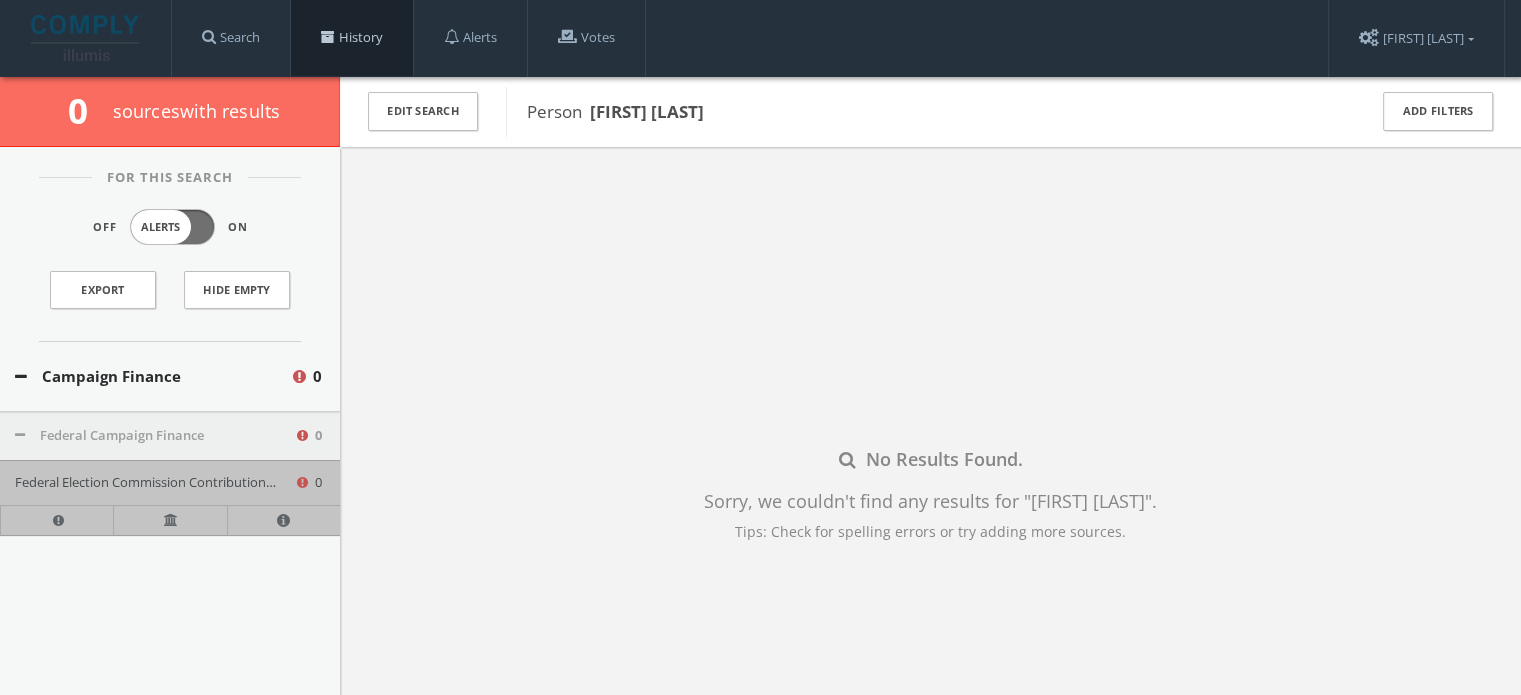 click on "History" at bounding box center [352, 38] 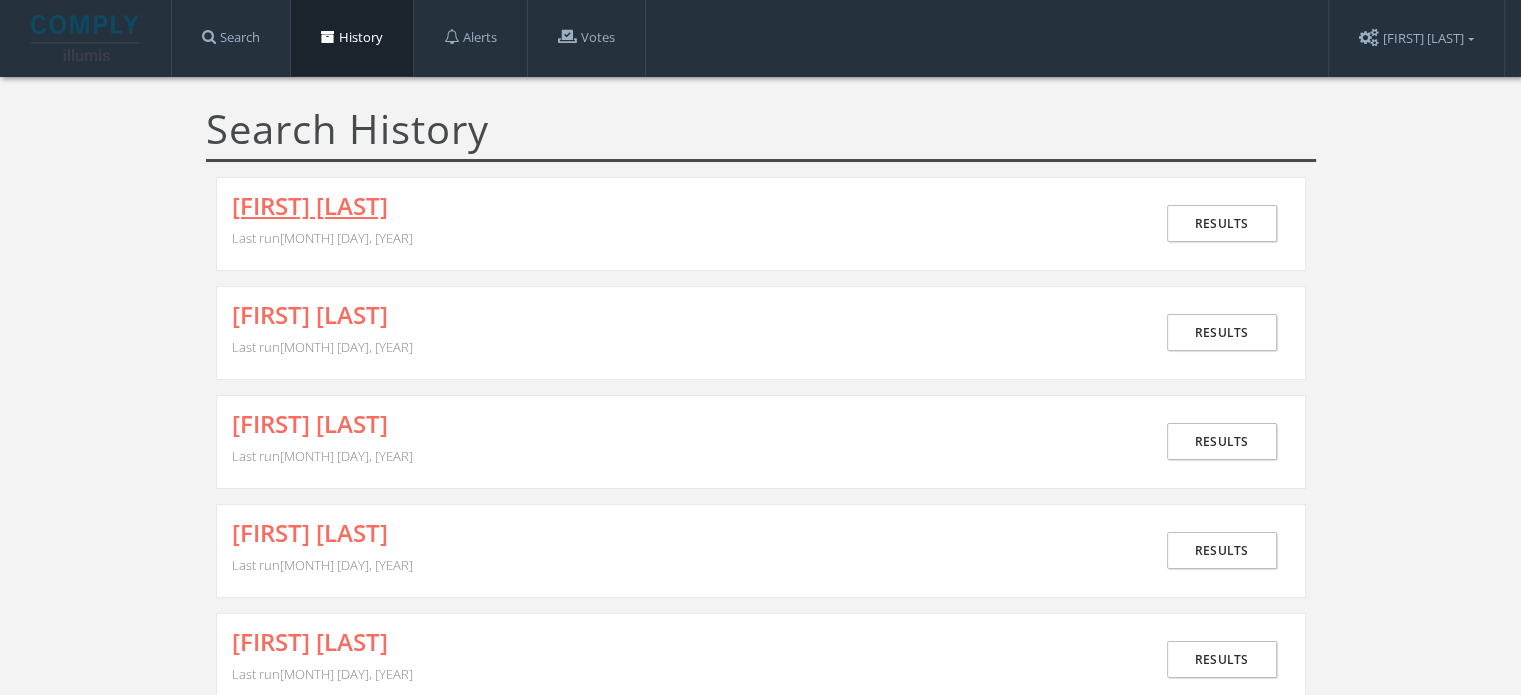 click on "[FIRST] [LAST]" at bounding box center (310, 206) 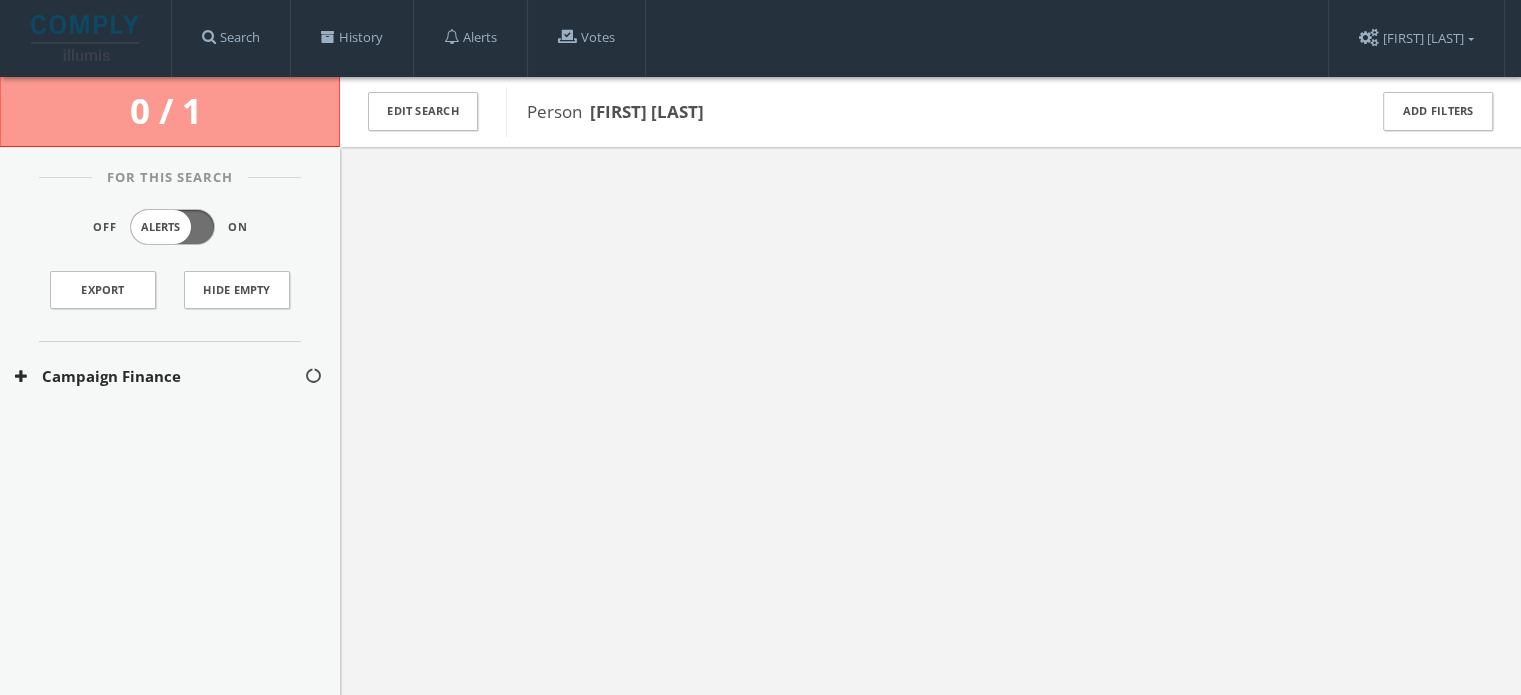 click on "Campaign Finance" at bounding box center (170, 376) 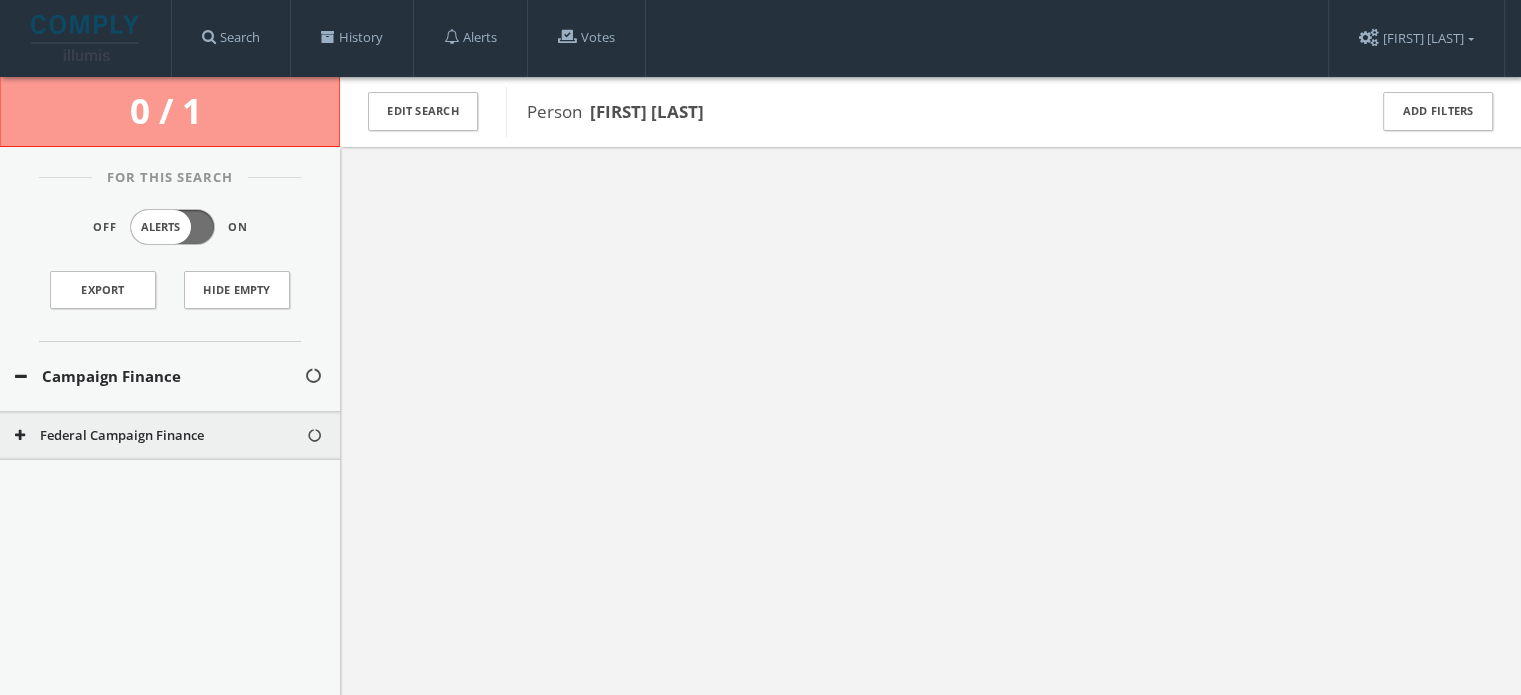 click on "Campaign Finance" at bounding box center (159, 376) 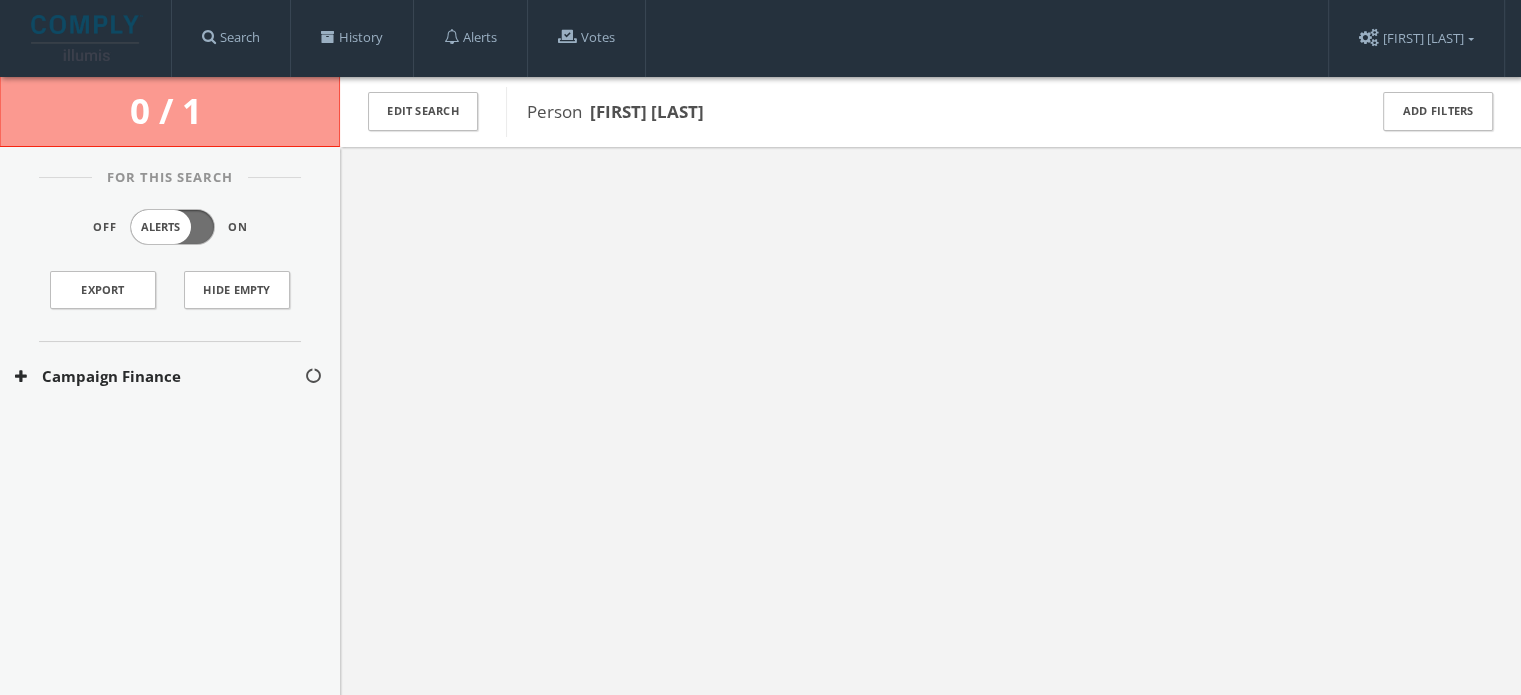 click on "Campaign Finance" at bounding box center [159, 376] 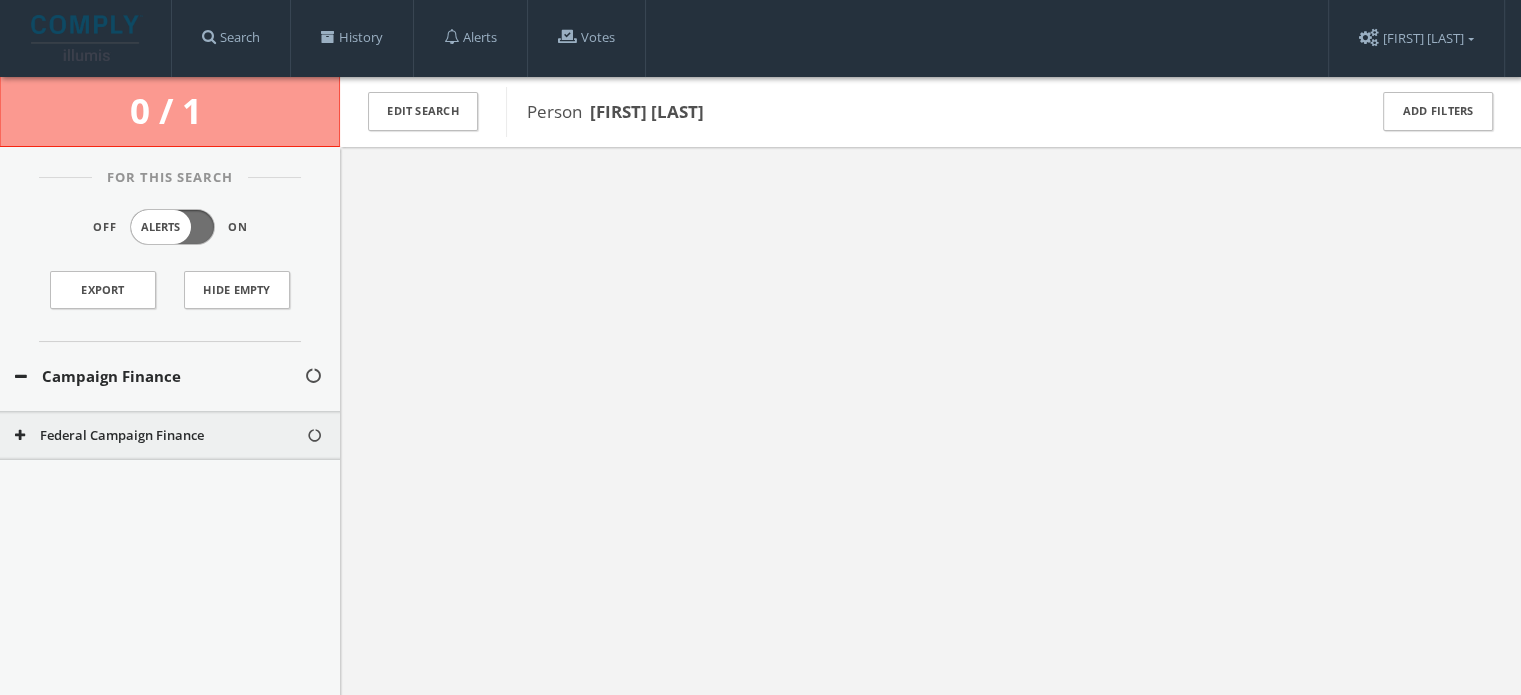 click on "Federal Campaign Finance" at bounding box center [170, 436] 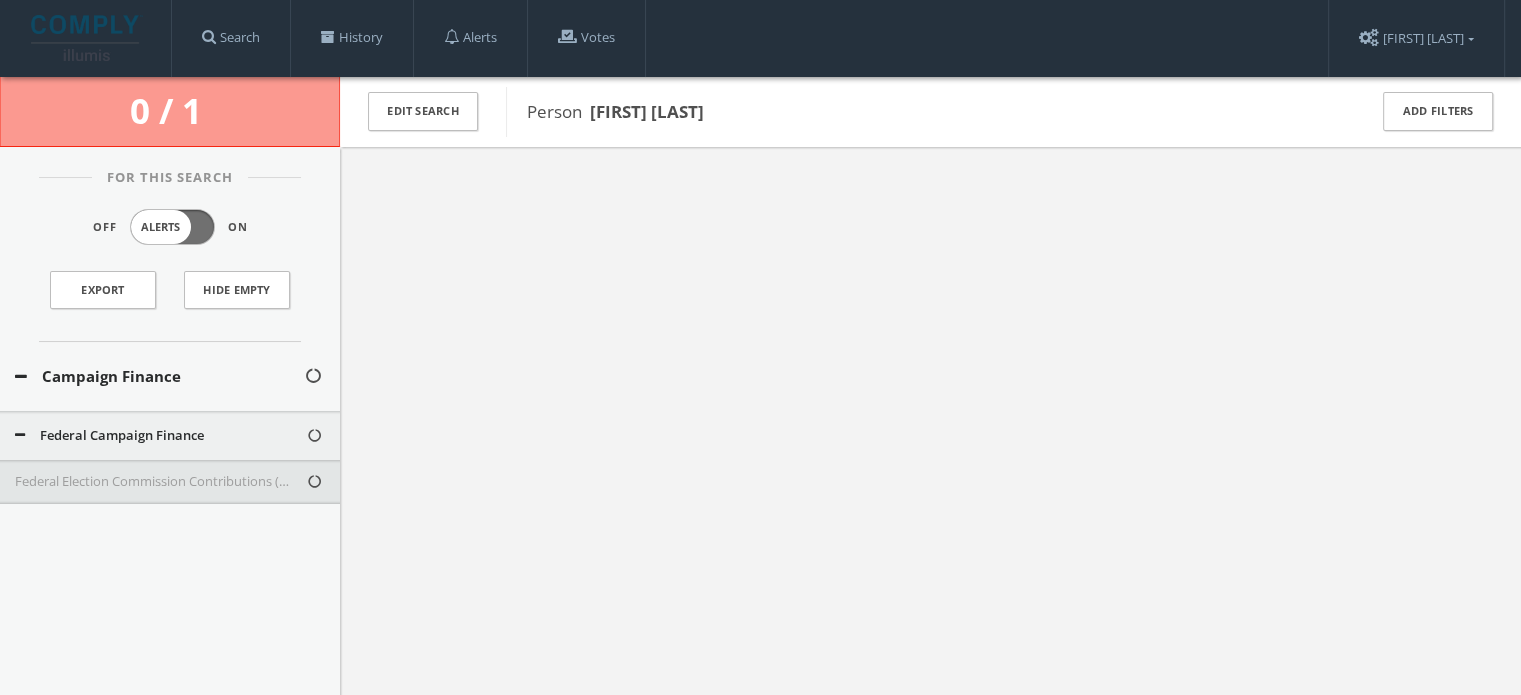 click on "Federal Election Commission Contributions (Presidential and Texas - Excluded)" at bounding box center (160, 482) 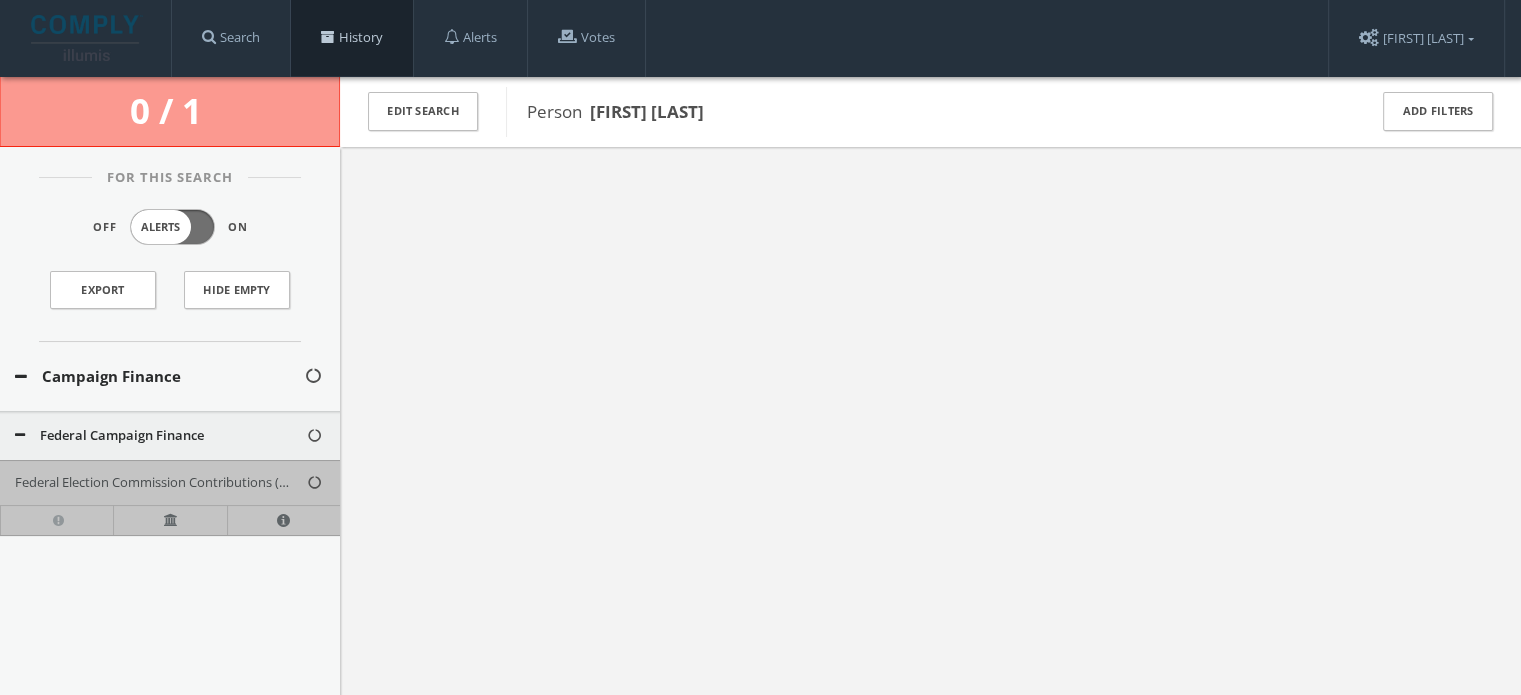click on "History" at bounding box center [352, 38] 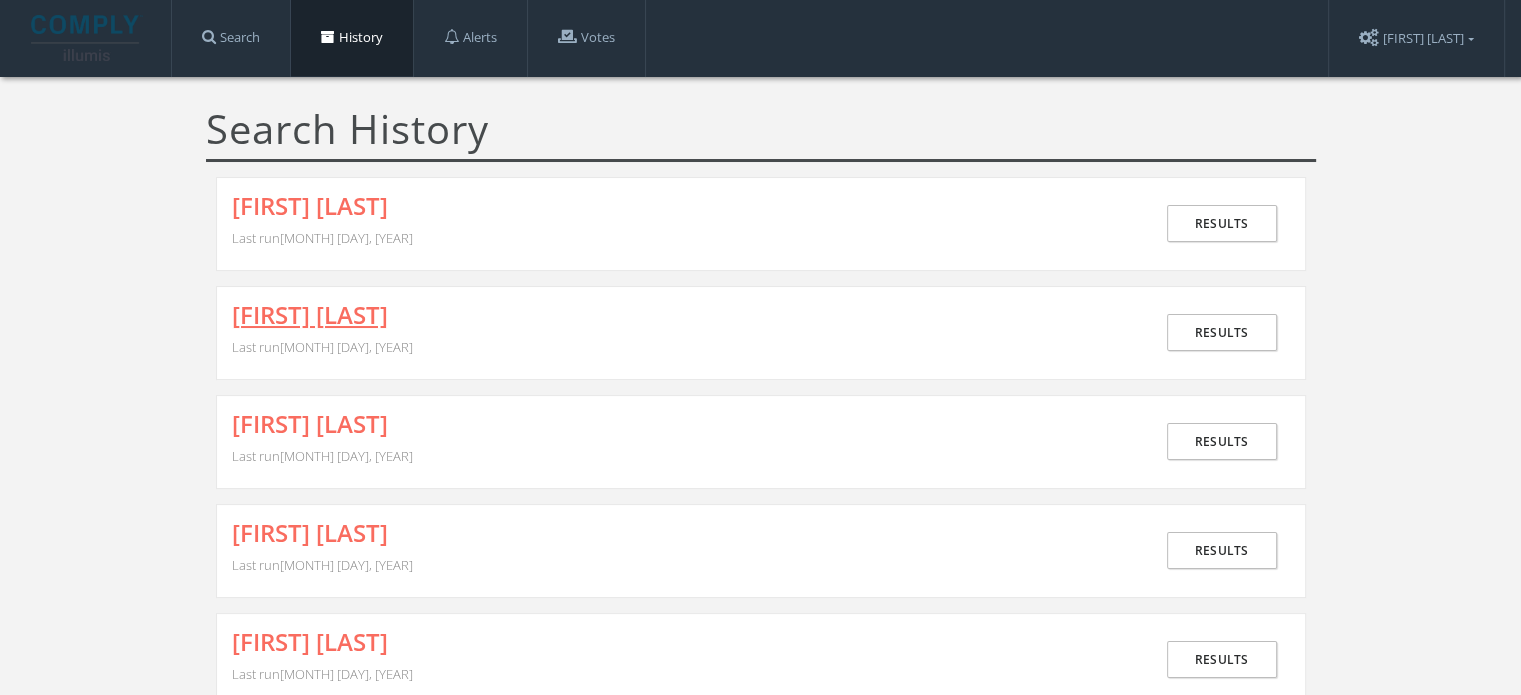 click on "[FIRST] [LAST]" at bounding box center (310, 315) 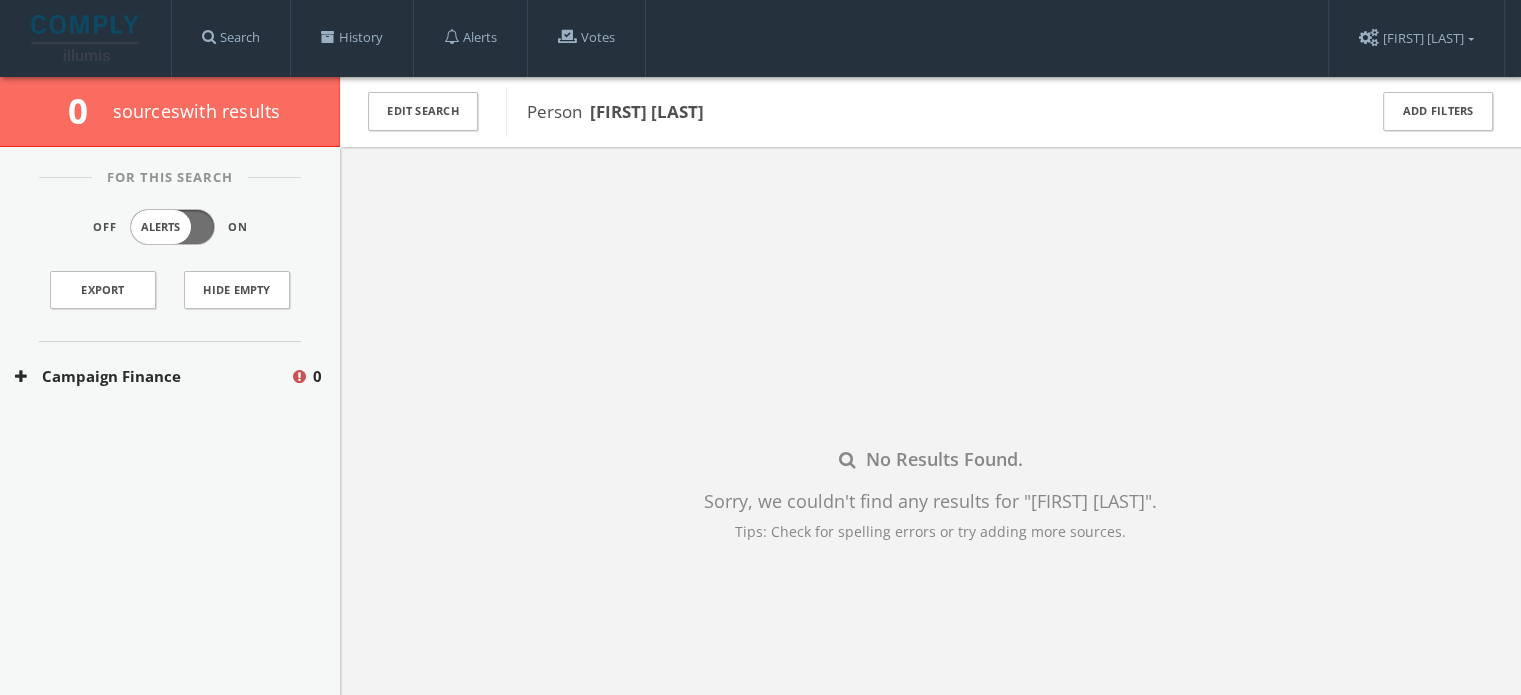 click on "Campaign Finance 0" at bounding box center (170, 376) 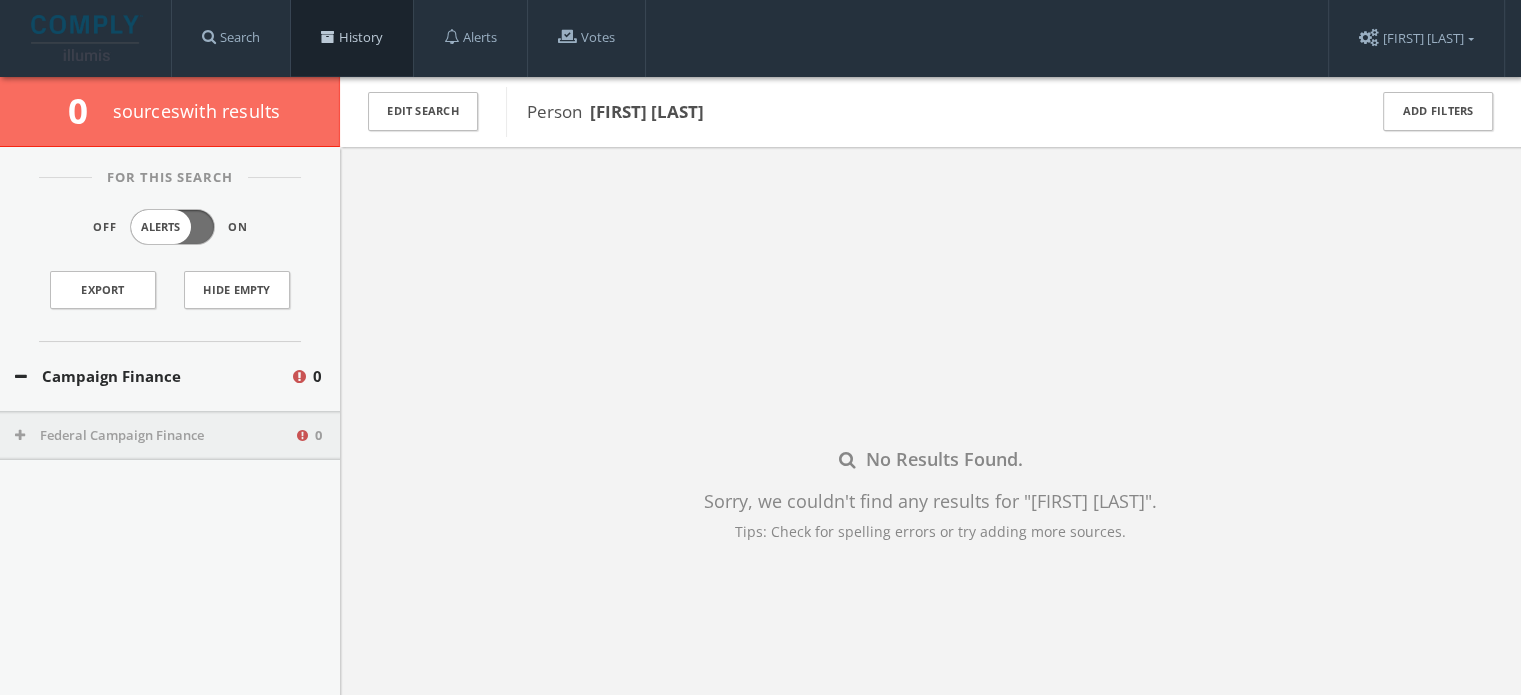 click on "History" at bounding box center [352, 38] 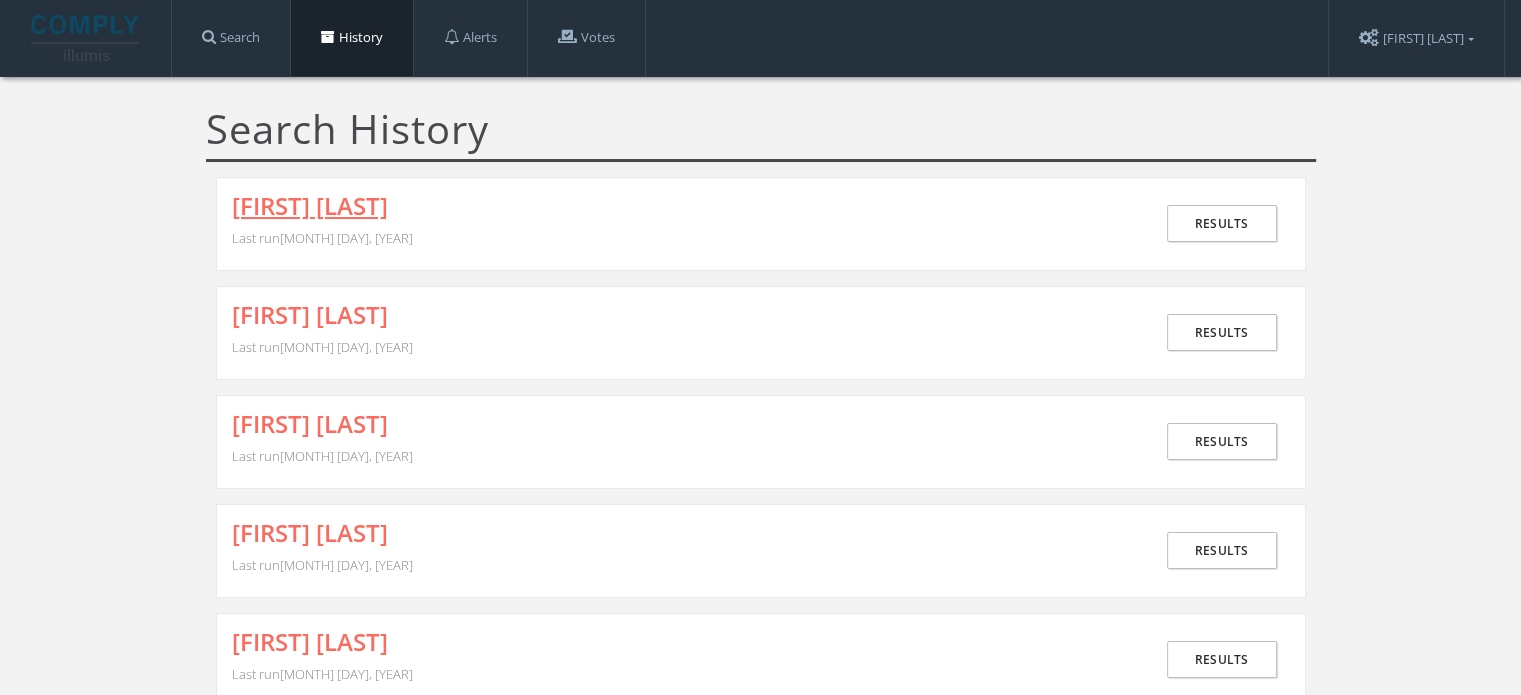 click on "[FIRST] [LAST]" at bounding box center (310, 206) 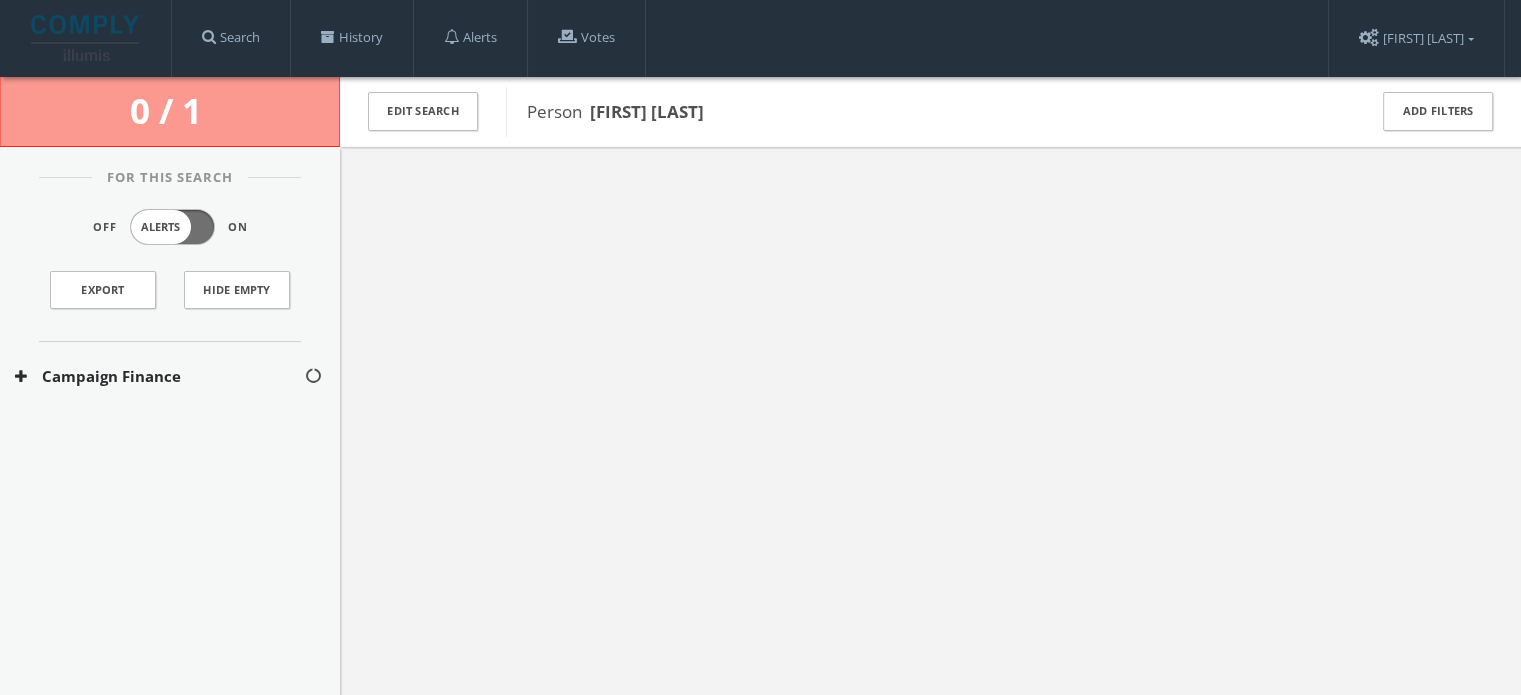click on "Campaign Finance" at bounding box center [159, 376] 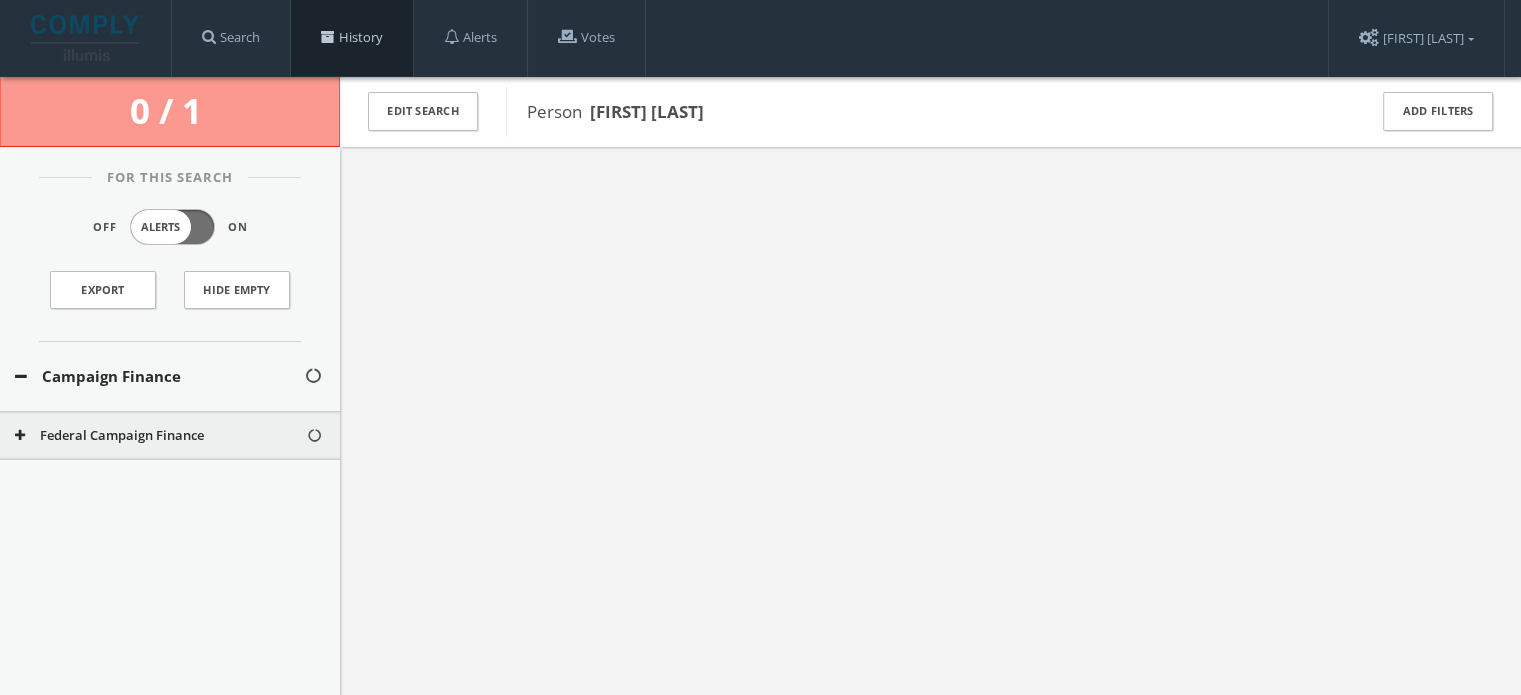 click on "History" at bounding box center (352, 38) 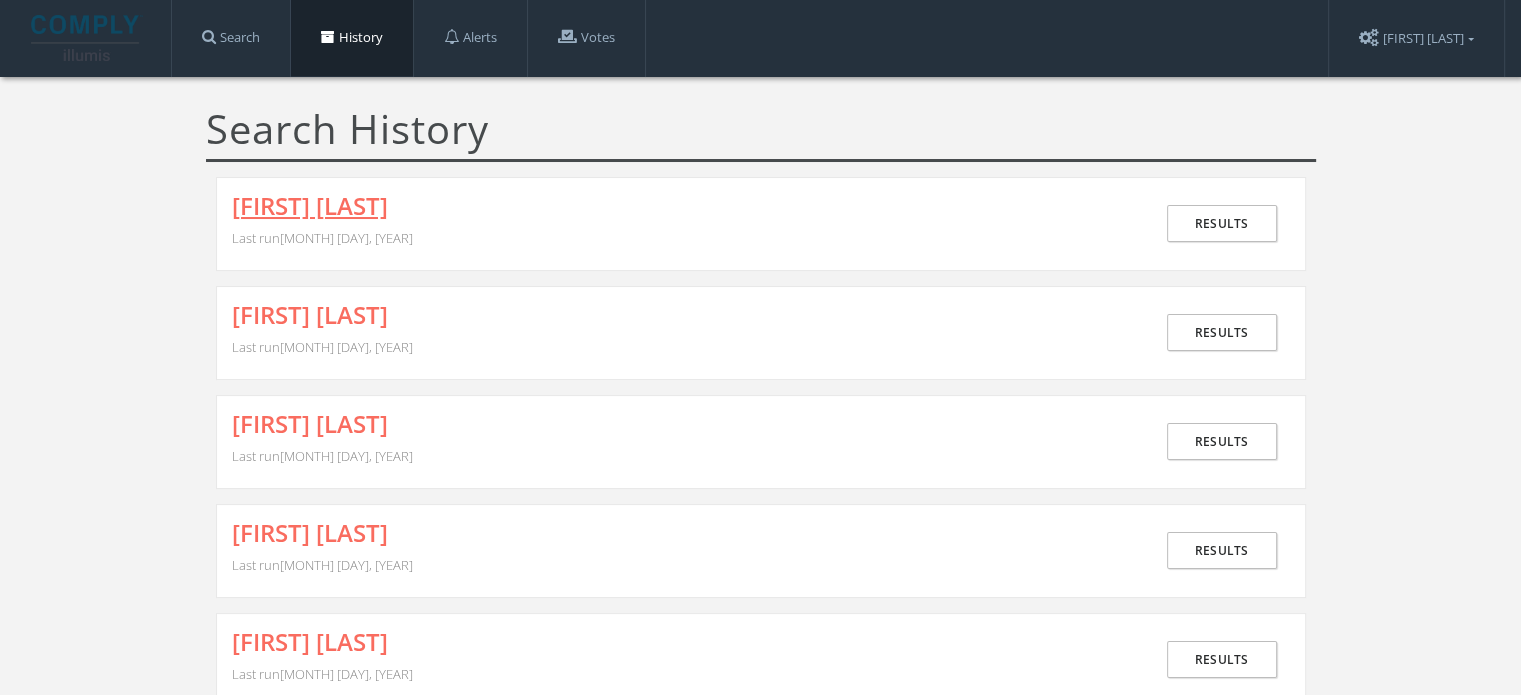 click on "[FIRST] [LAST]" at bounding box center (310, 206) 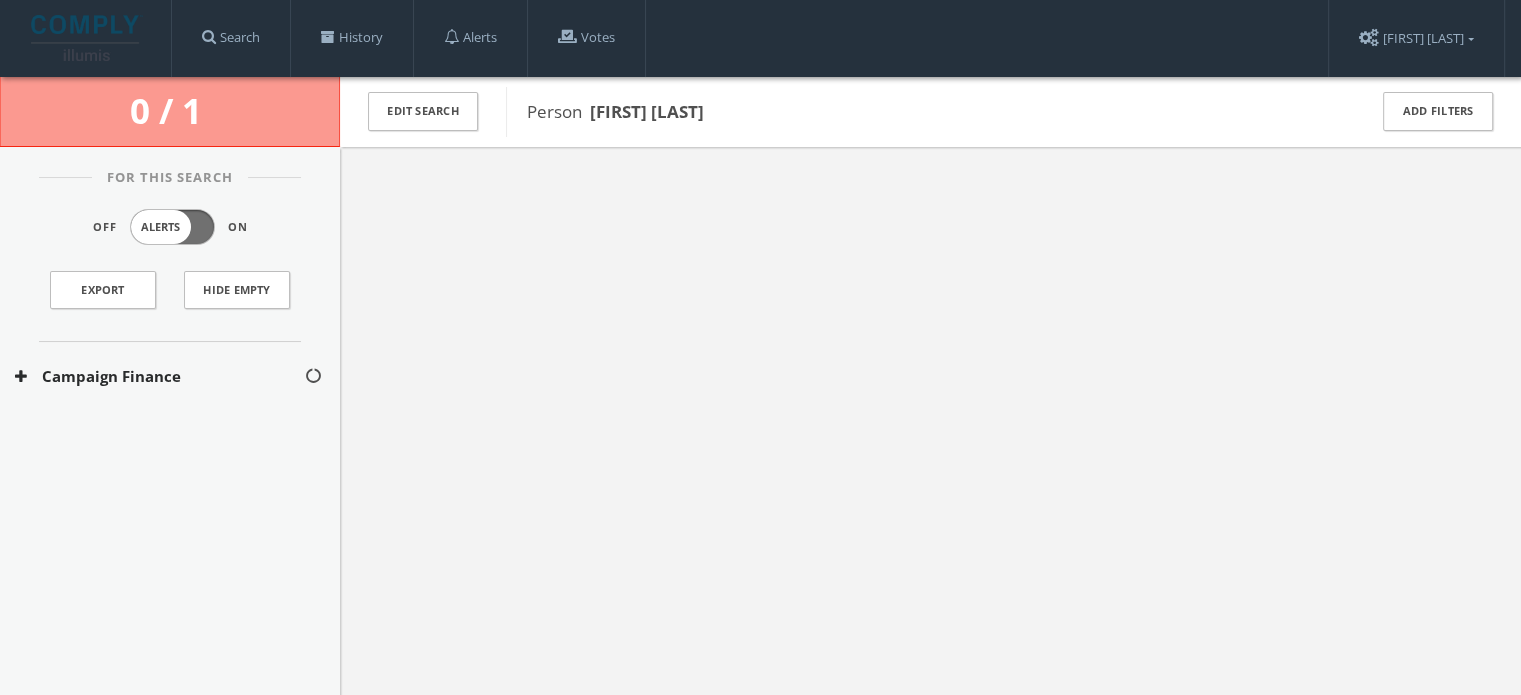click on "Campaign Finance" at bounding box center [159, 376] 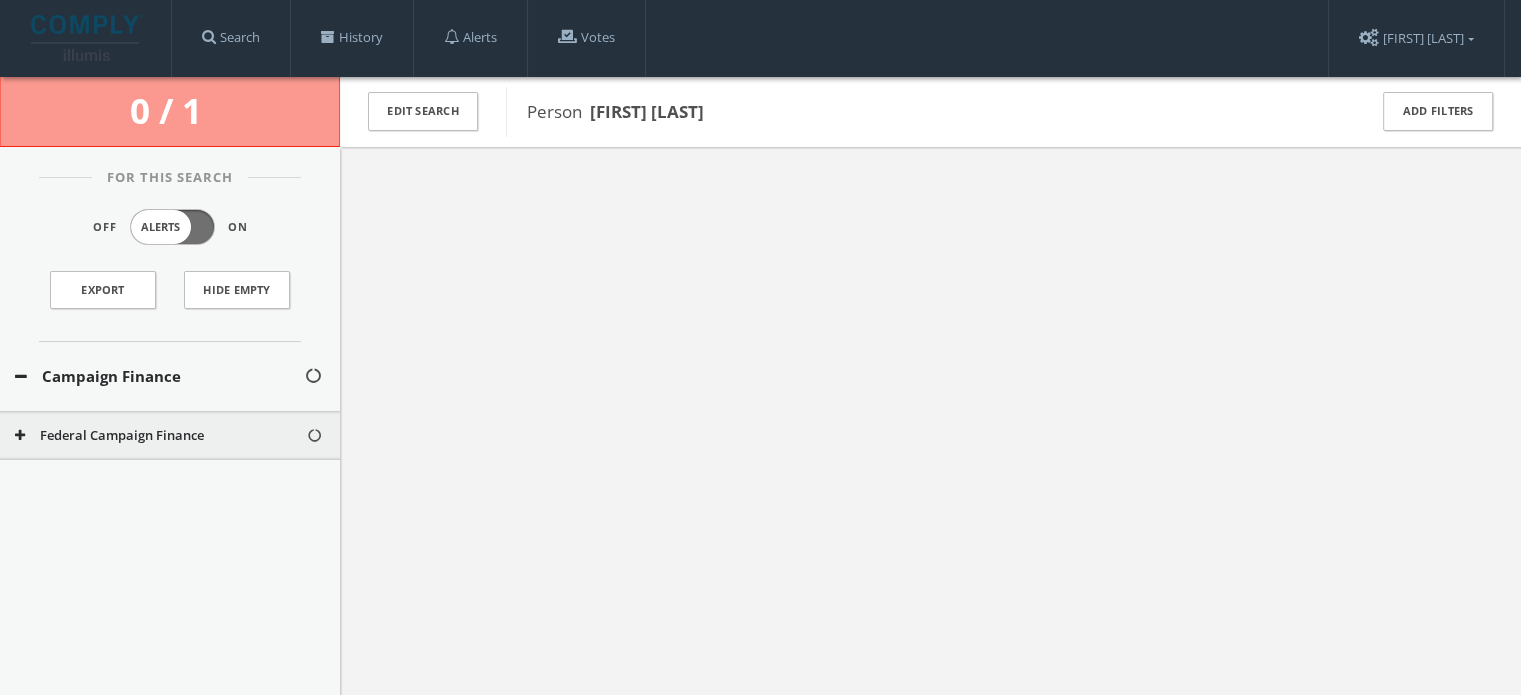 click on "Federal Campaign Finance" at bounding box center (160, 436) 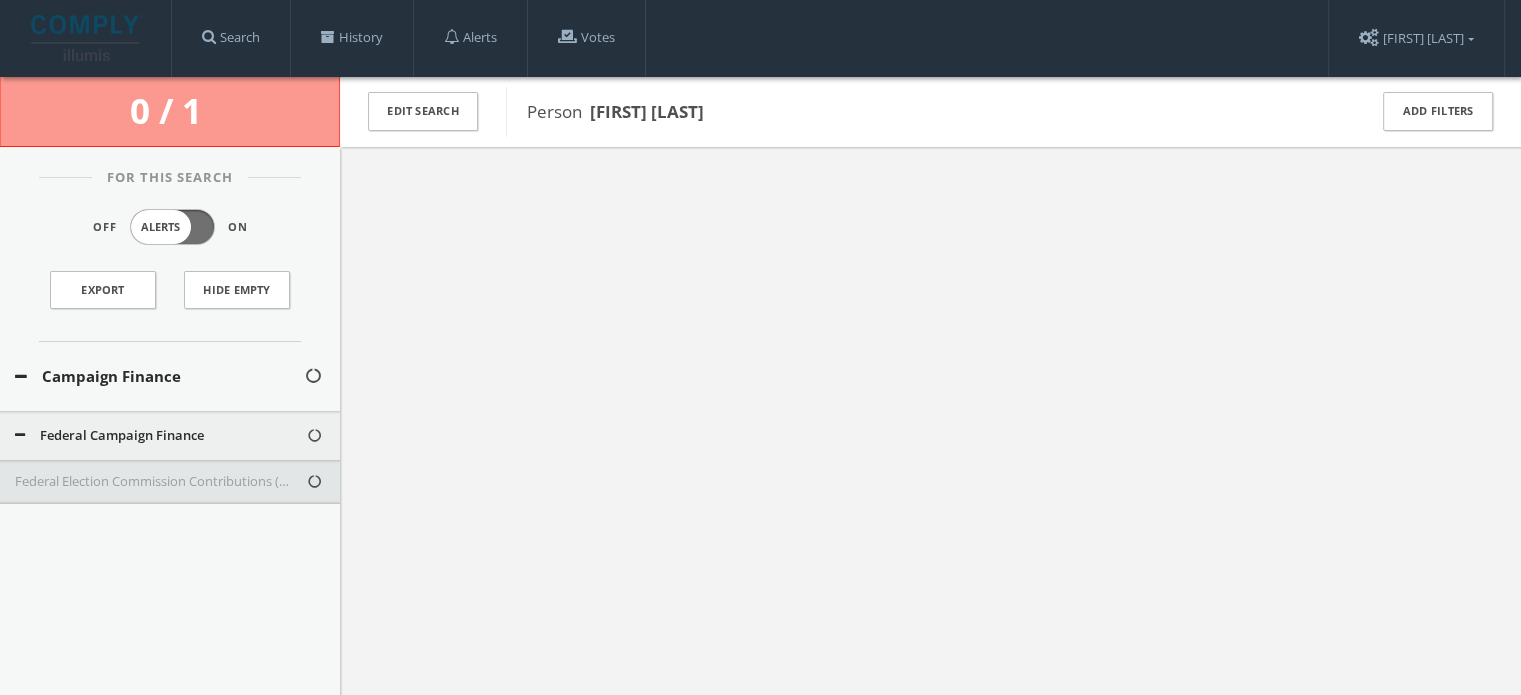 click on "Federal Election Commission Contributions (Presidential and Texas - Excluded)" at bounding box center (160, 482) 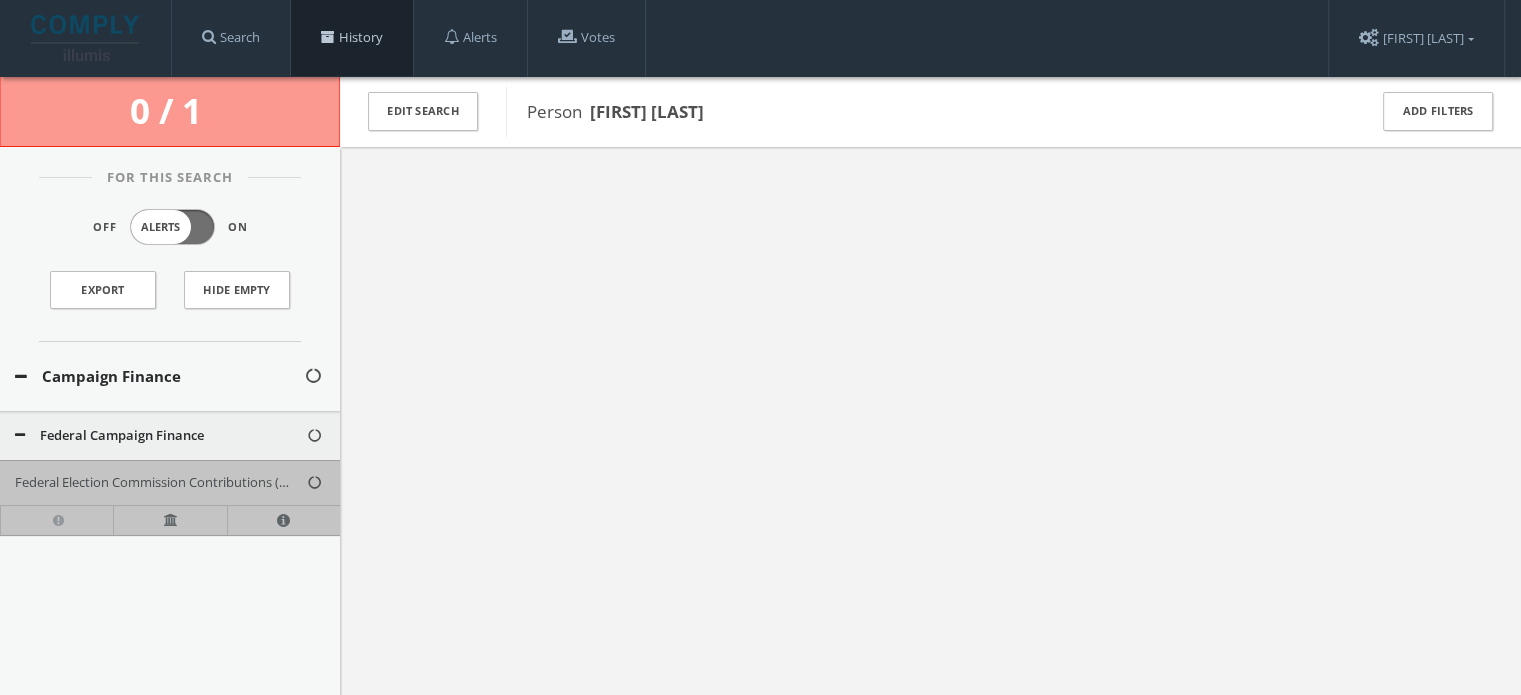 click on "History" at bounding box center [352, 38] 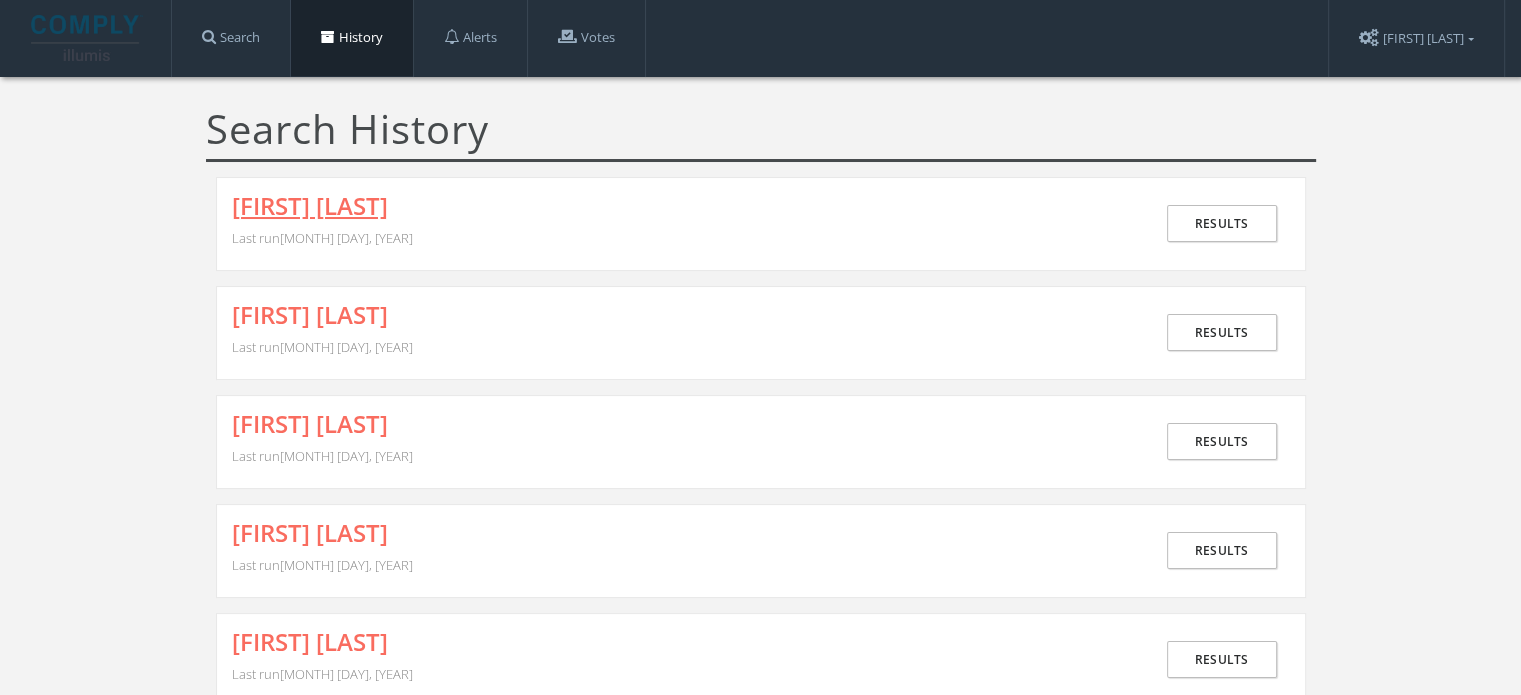 click on "[FIRST] [LAST]" at bounding box center [310, 206] 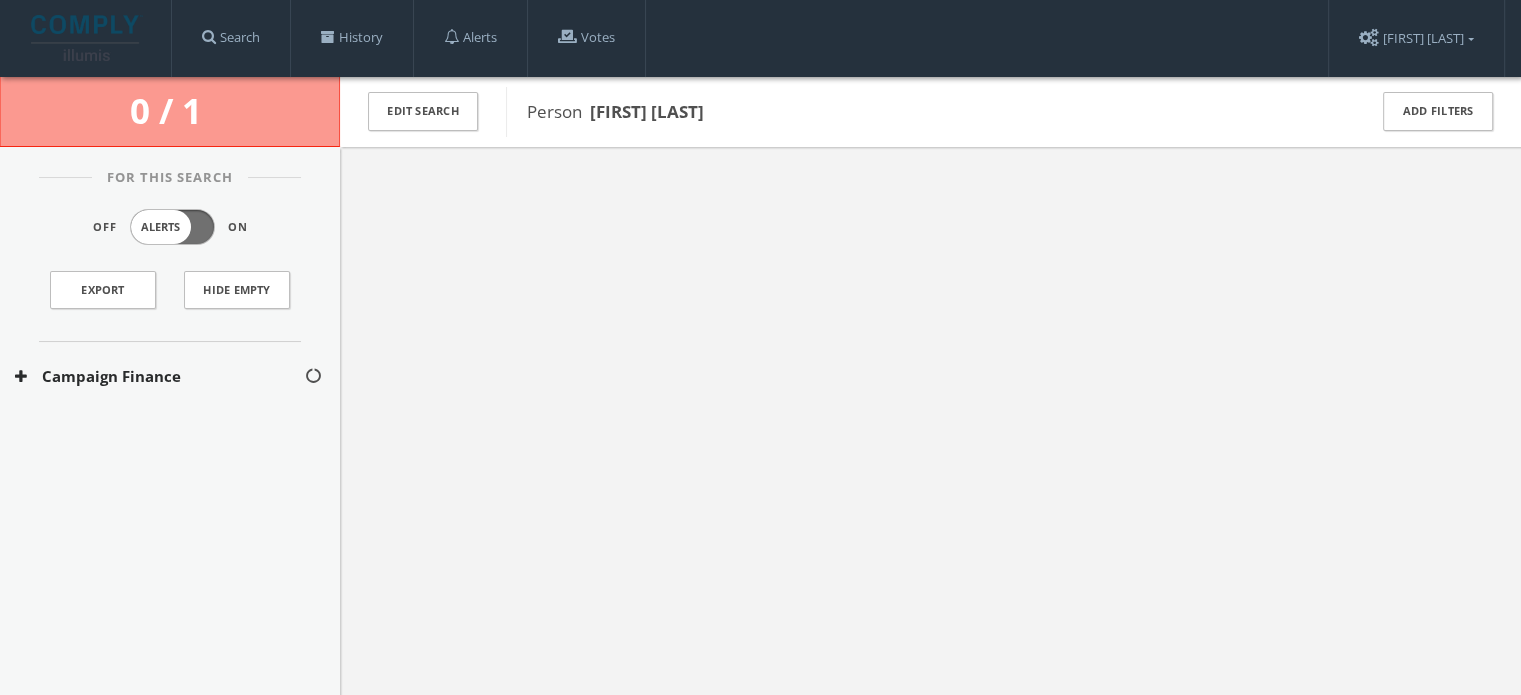 click on "Campaign Finance" at bounding box center [170, 376] 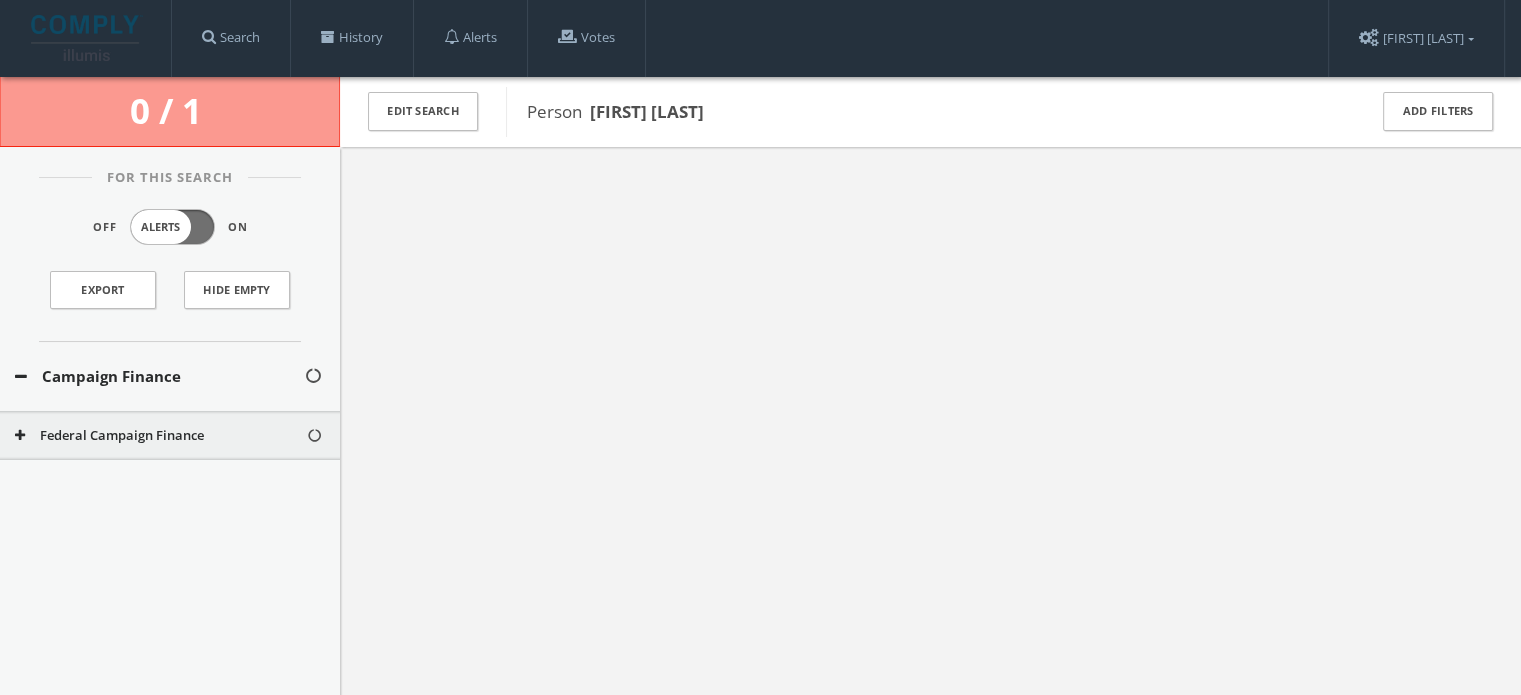 click on "Campaign Finance" at bounding box center (159, 376) 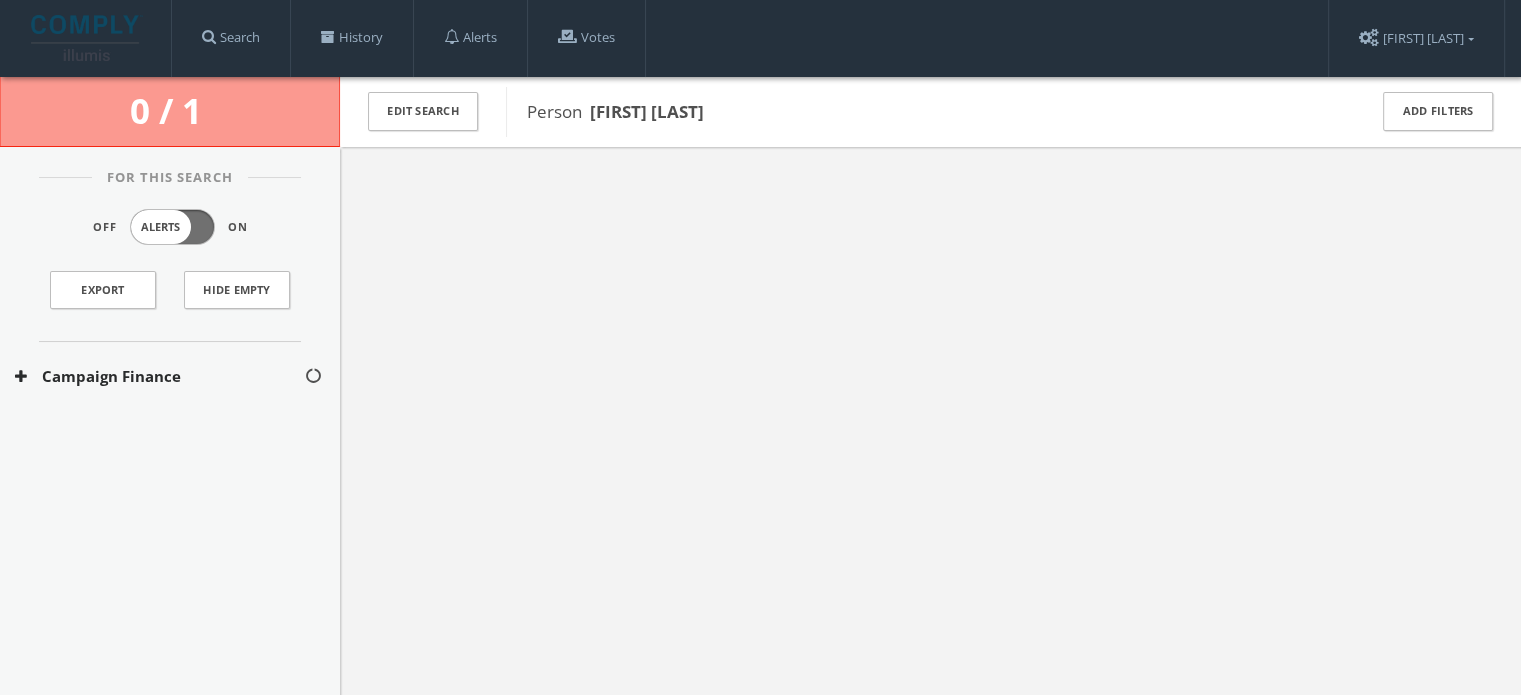 click on "Campaign Finance" at bounding box center (159, 376) 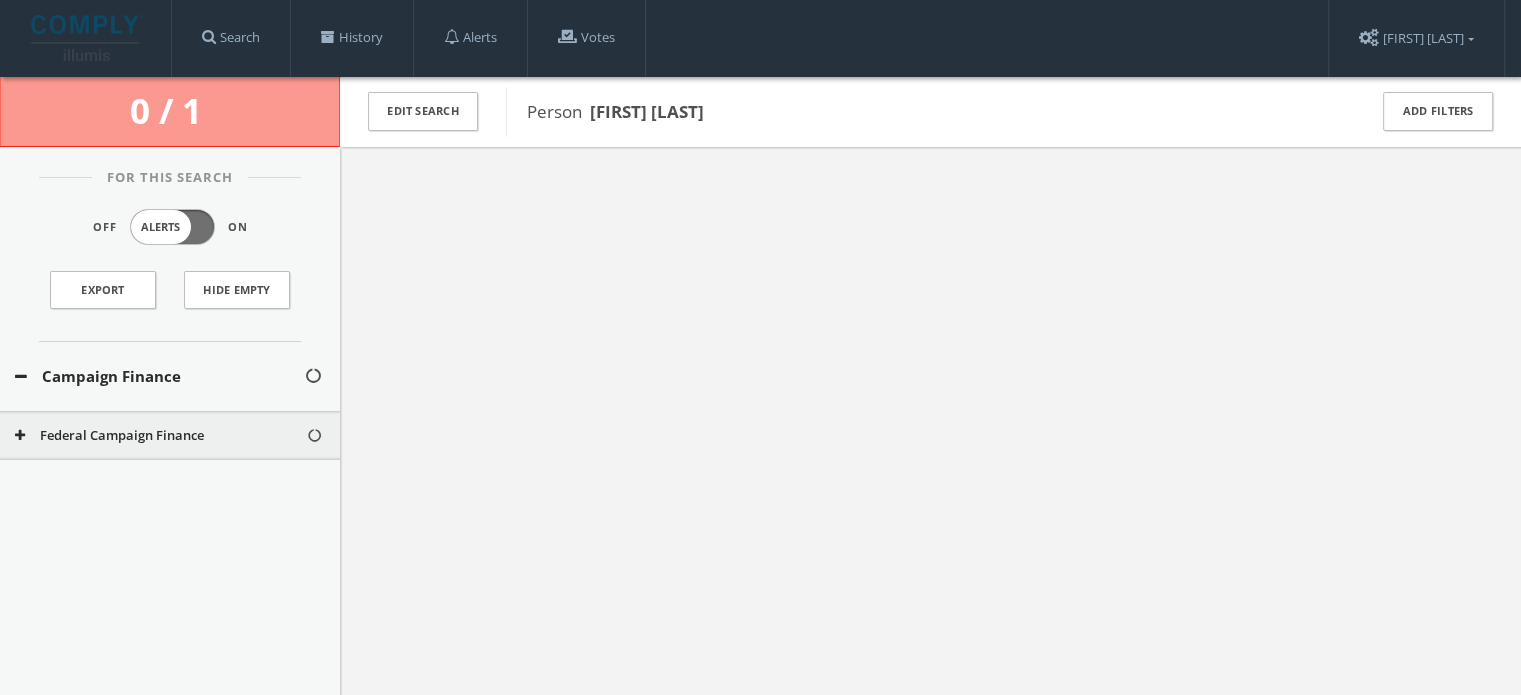 click on "Federal Campaign Finance" at bounding box center [170, 436] 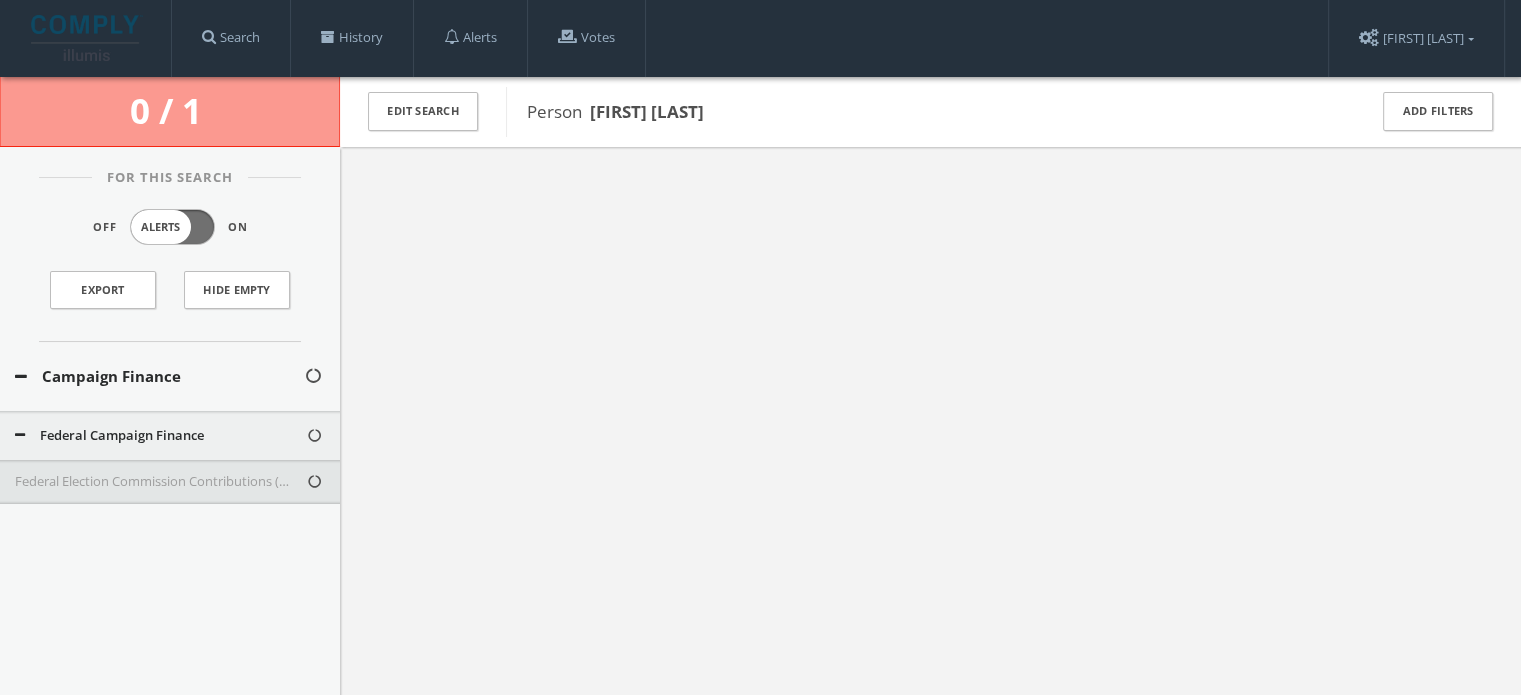 click on "Federal Election Commission Contributions (Presidential and Texas - Excluded)" at bounding box center [160, 482] 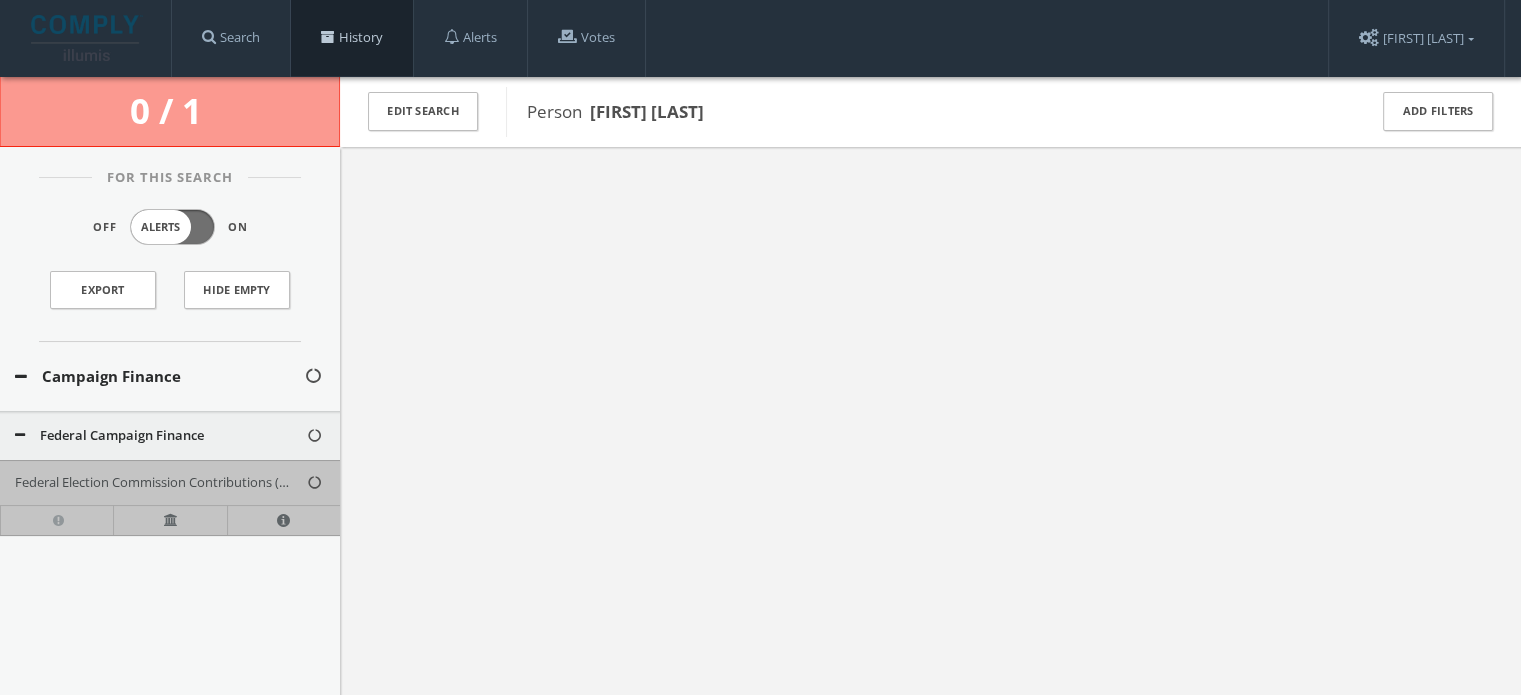 click on "History" at bounding box center [352, 38] 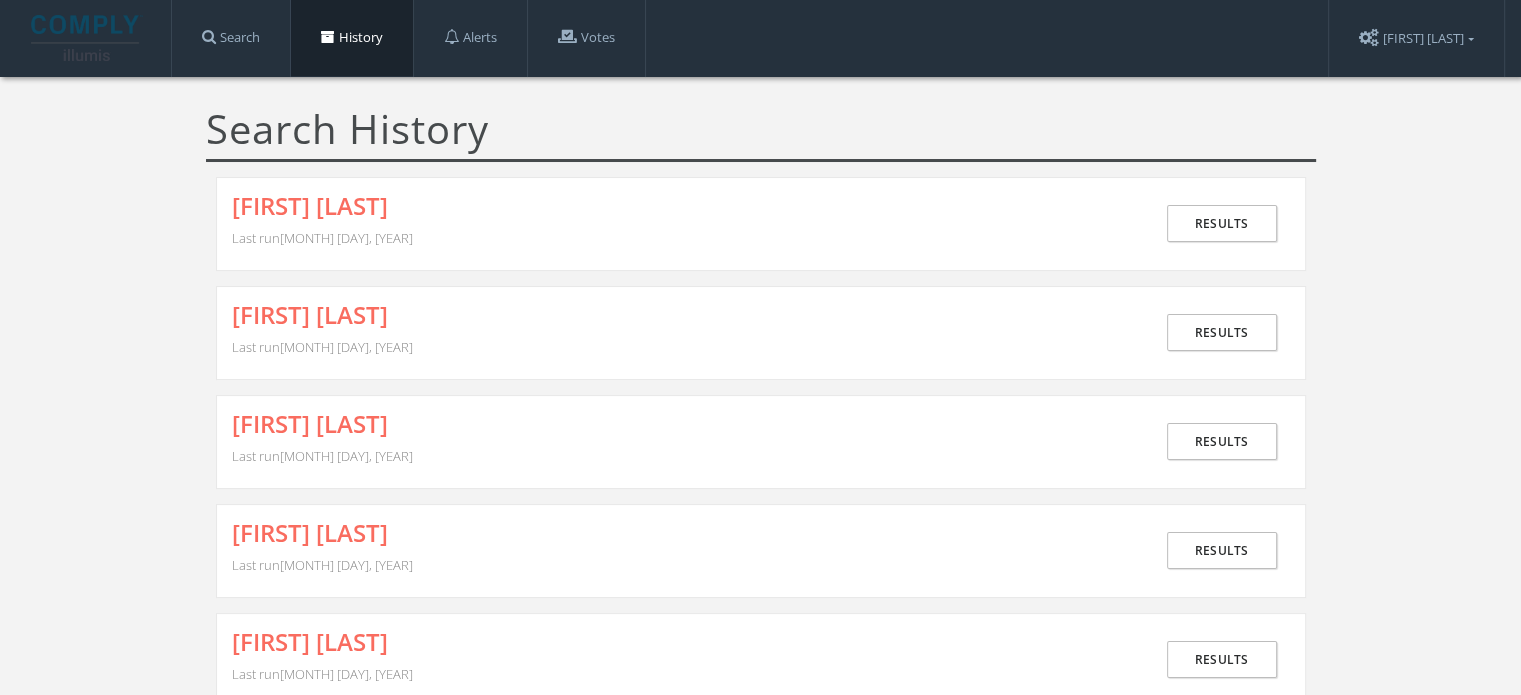 click on "DAVID LEVY Last run  August 7th, 2025 Results" at bounding box center [761, 224] 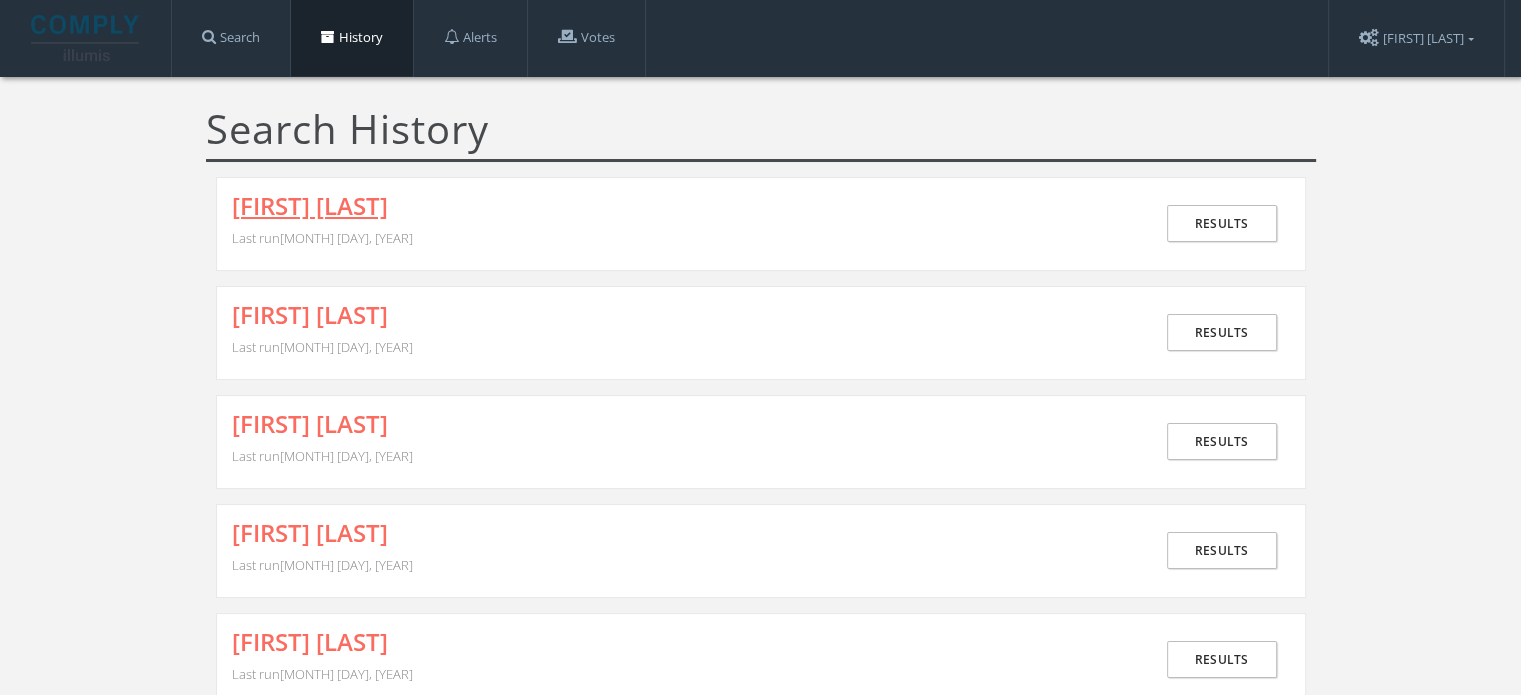 click on "[FIRST] [LAST]" at bounding box center [310, 206] 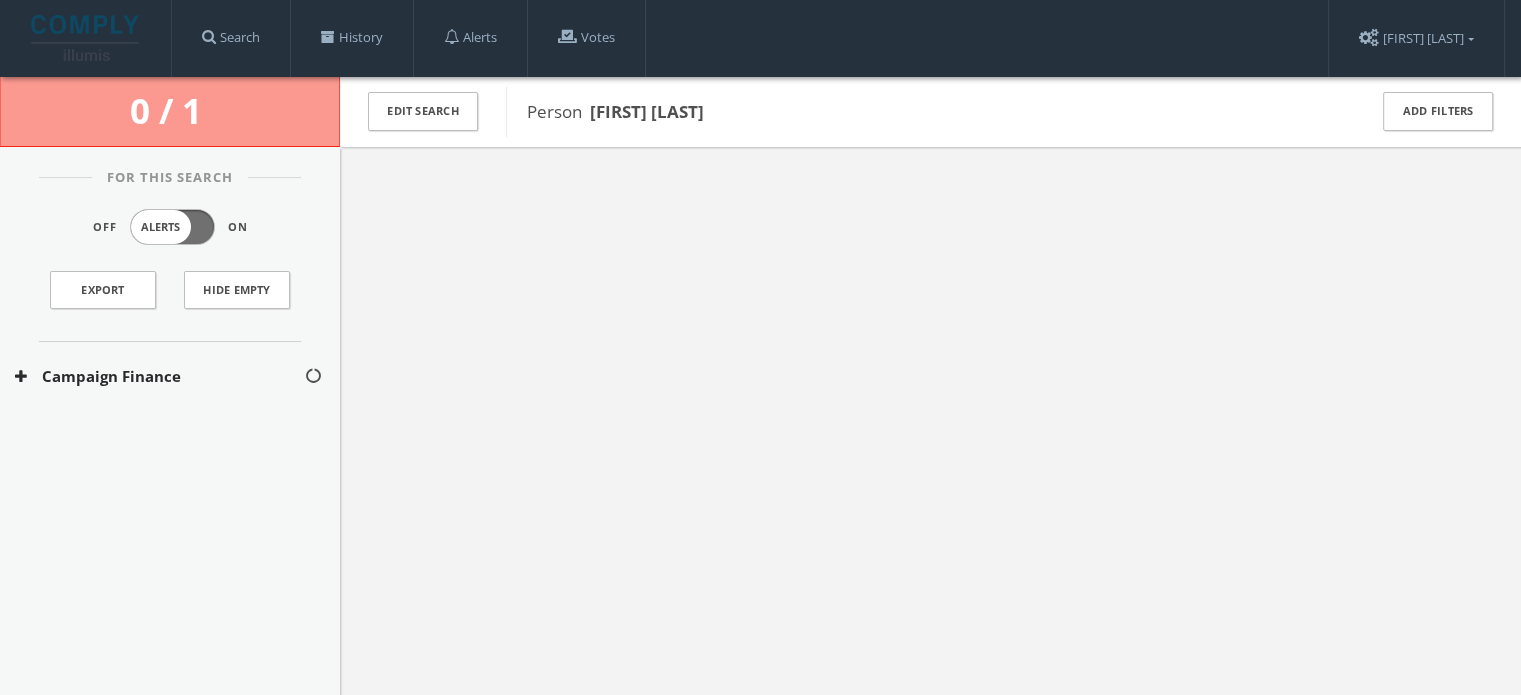 click on "Campaign Finance" at bounding box center [159, 376] 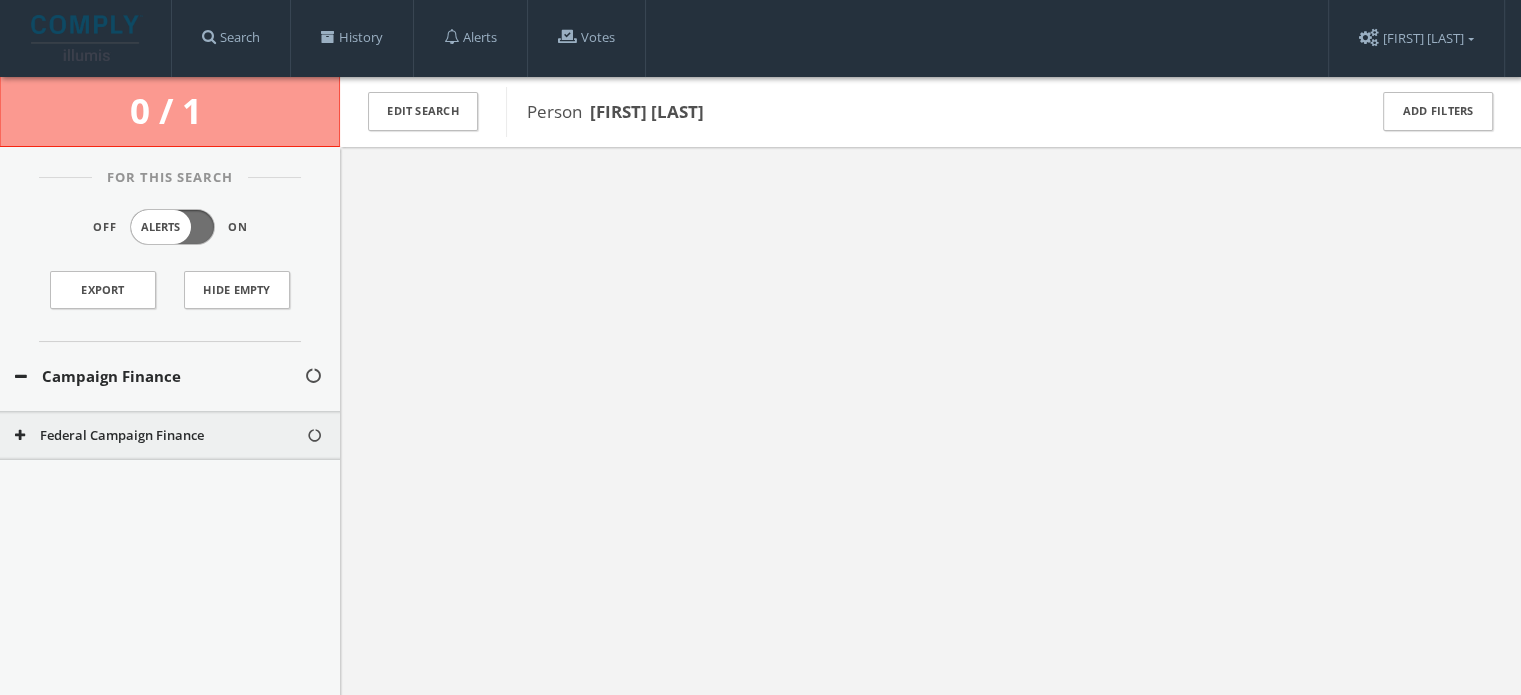 click on "Campaign Finance" at bounding box center [170, 376] 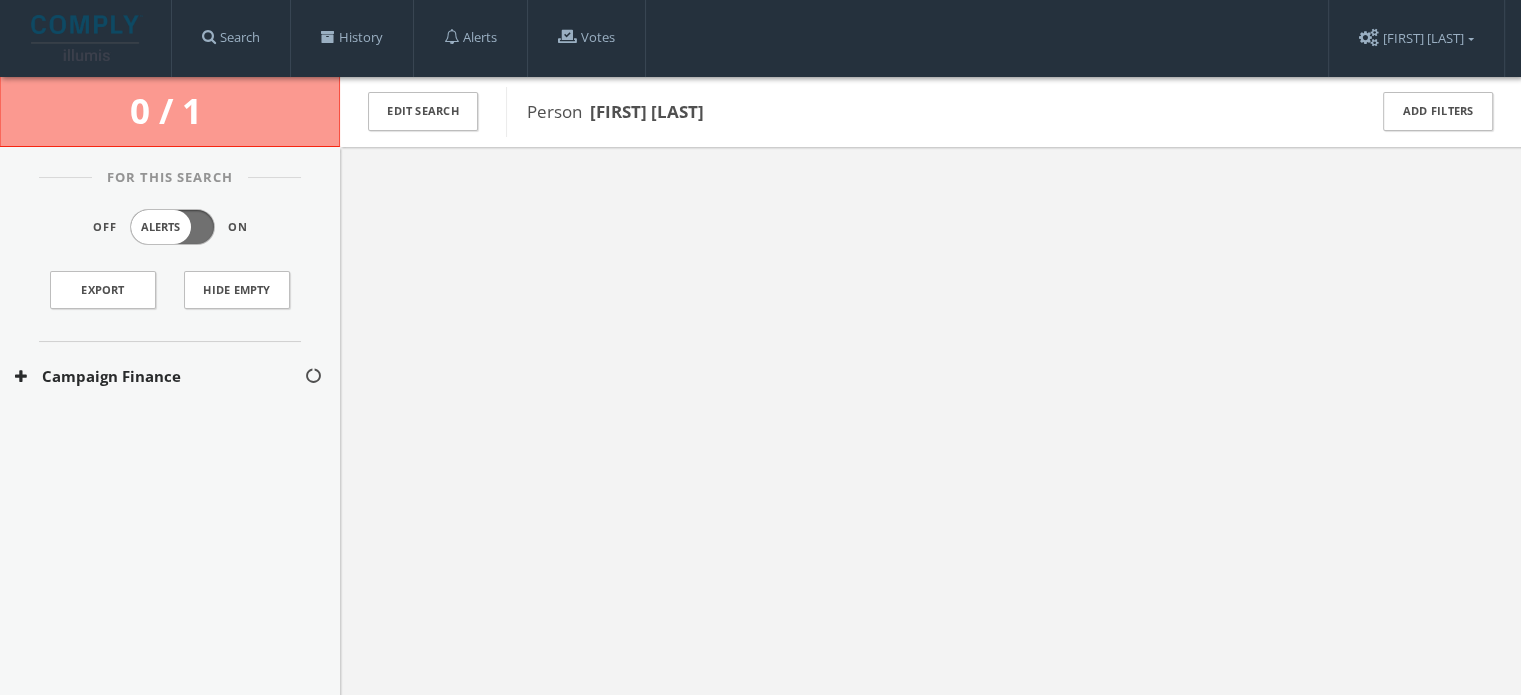 click on "Campaign Finance" at bounding box center (159, 376) 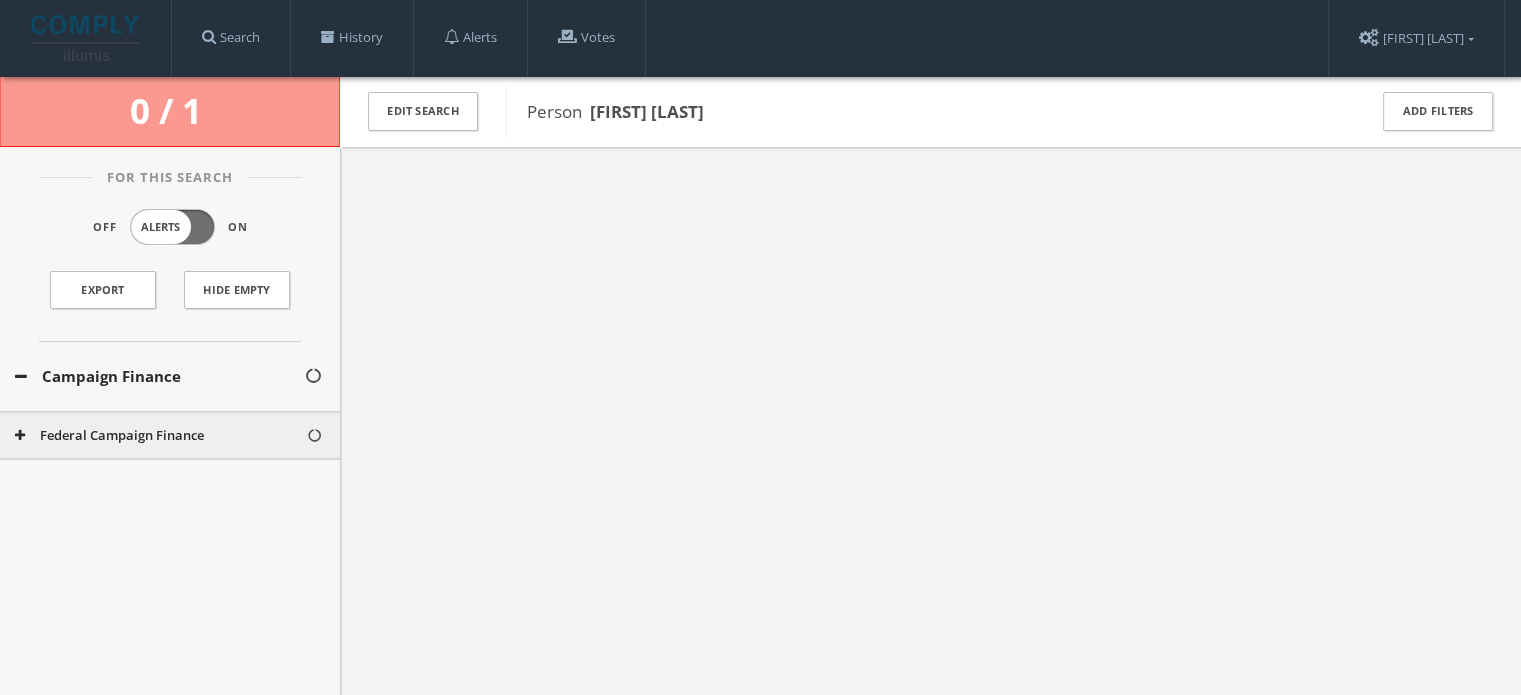 click on "Federal Campaign Finance" at bounding box center (160, 436) 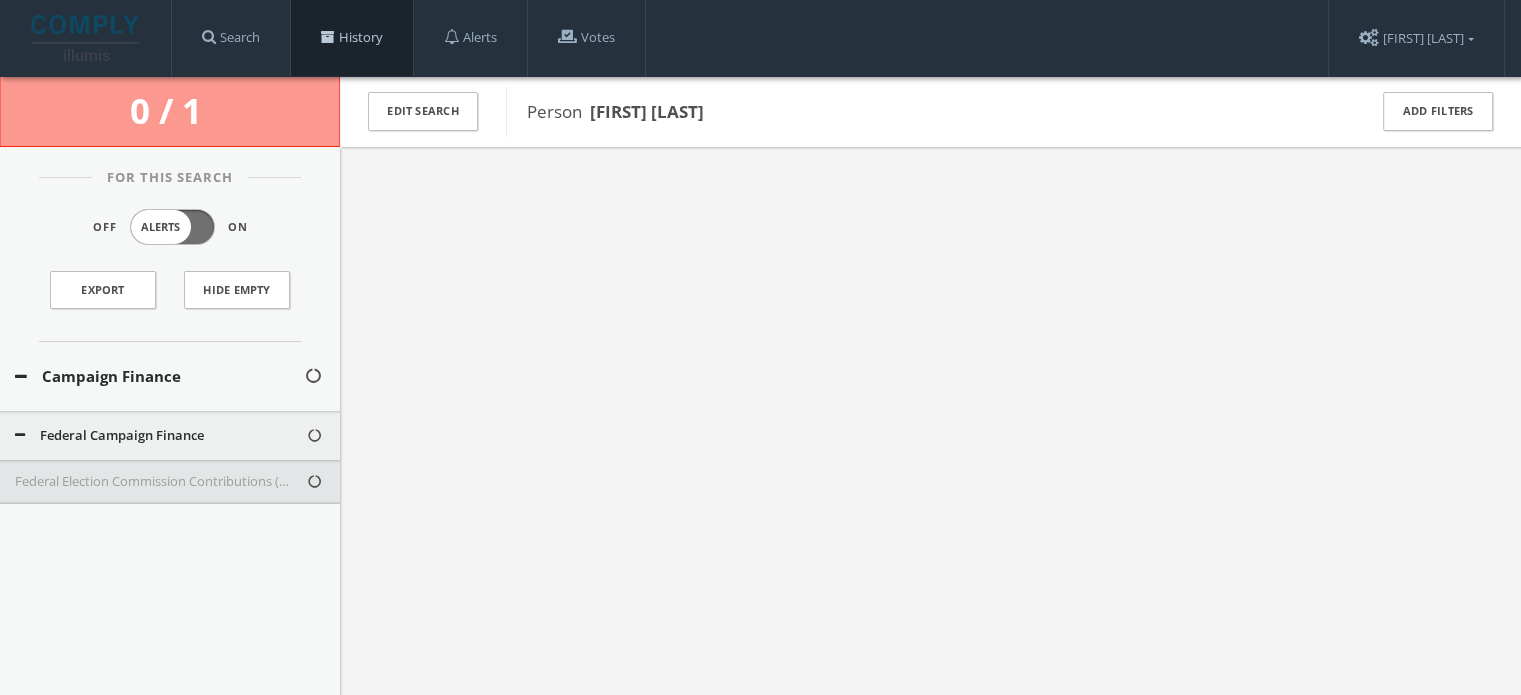 click at bounding box center [328, 37] 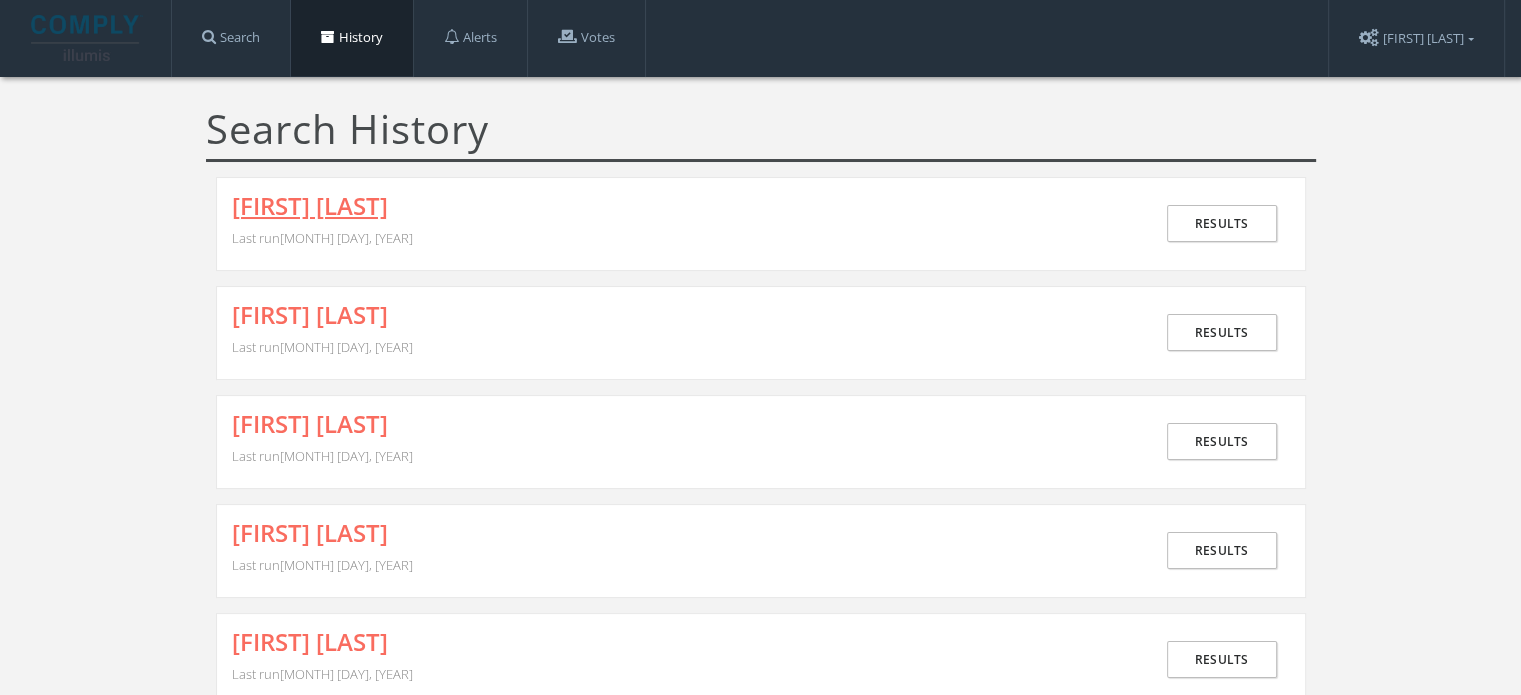click on "[FIRST] [LAST]" at bounding box center (310, 206) 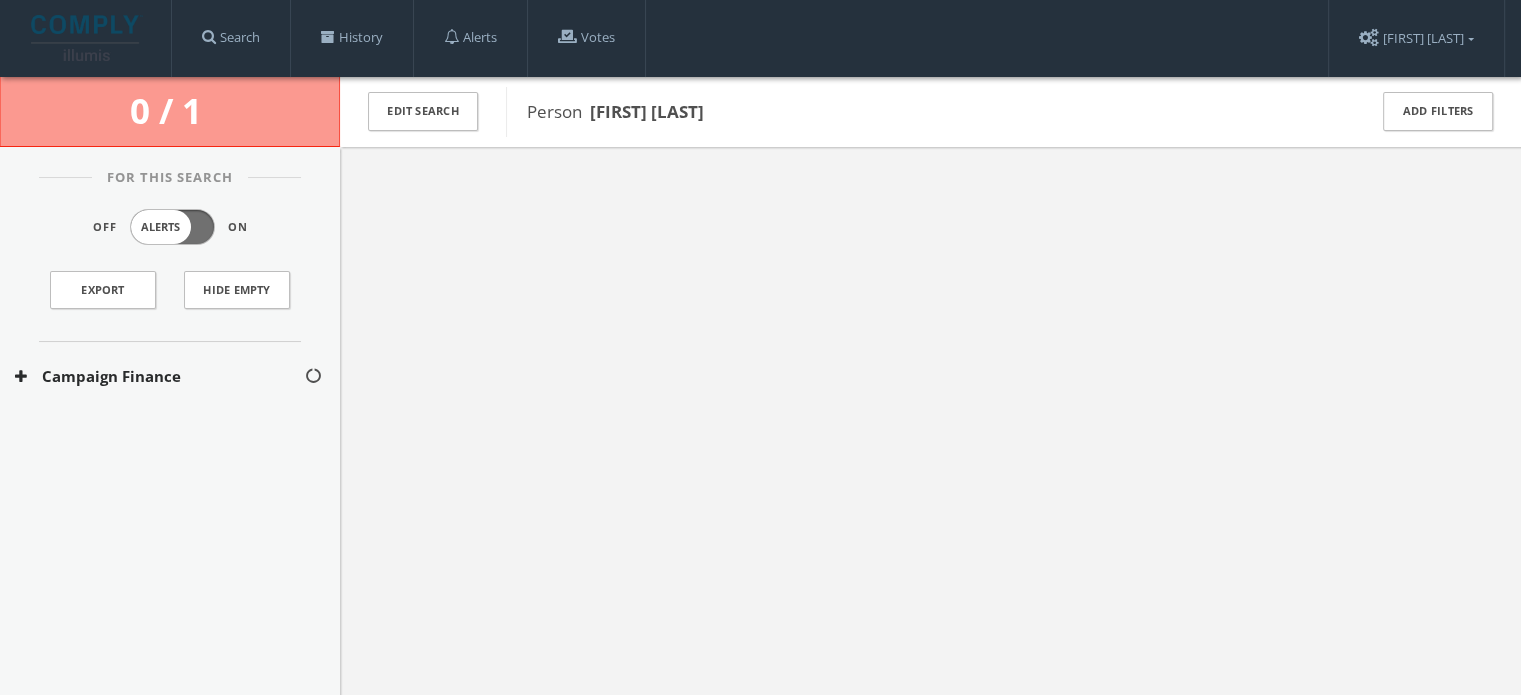 click on "Campaign Finance" at bounding box center [159, 376] 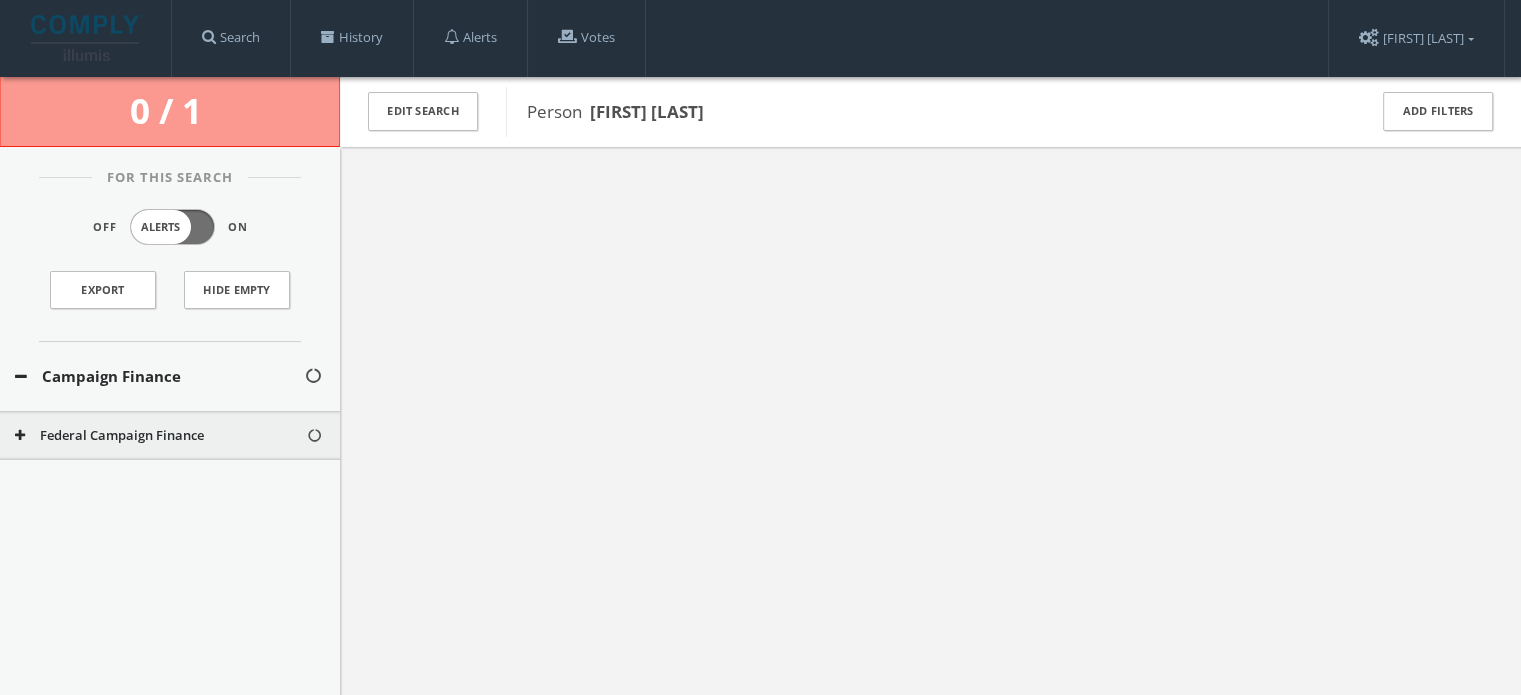 click on "Federal Campaign Finance" at bounding box center (160, 436) 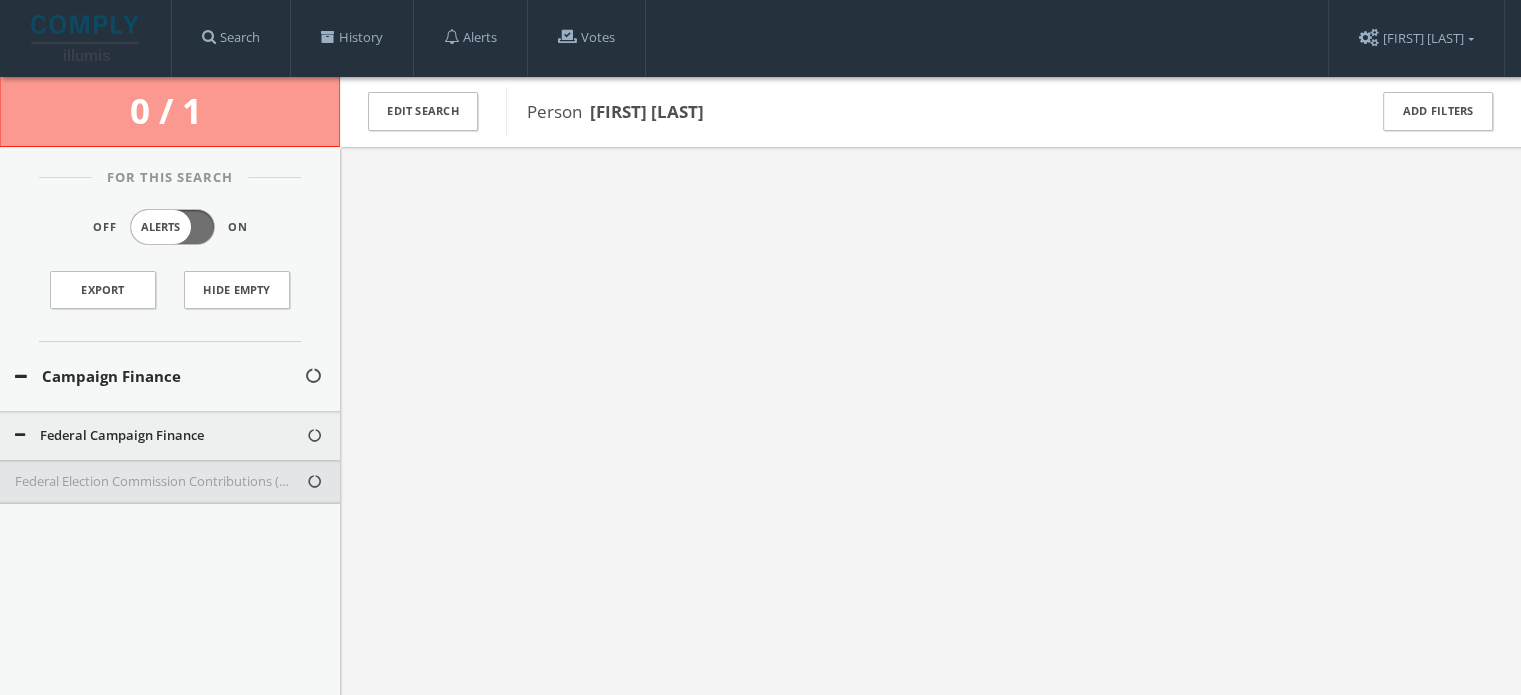 click on "Federal Election Commission Contributions (Presidential and Texas - Excluded)" at bounding box center [160, 482] 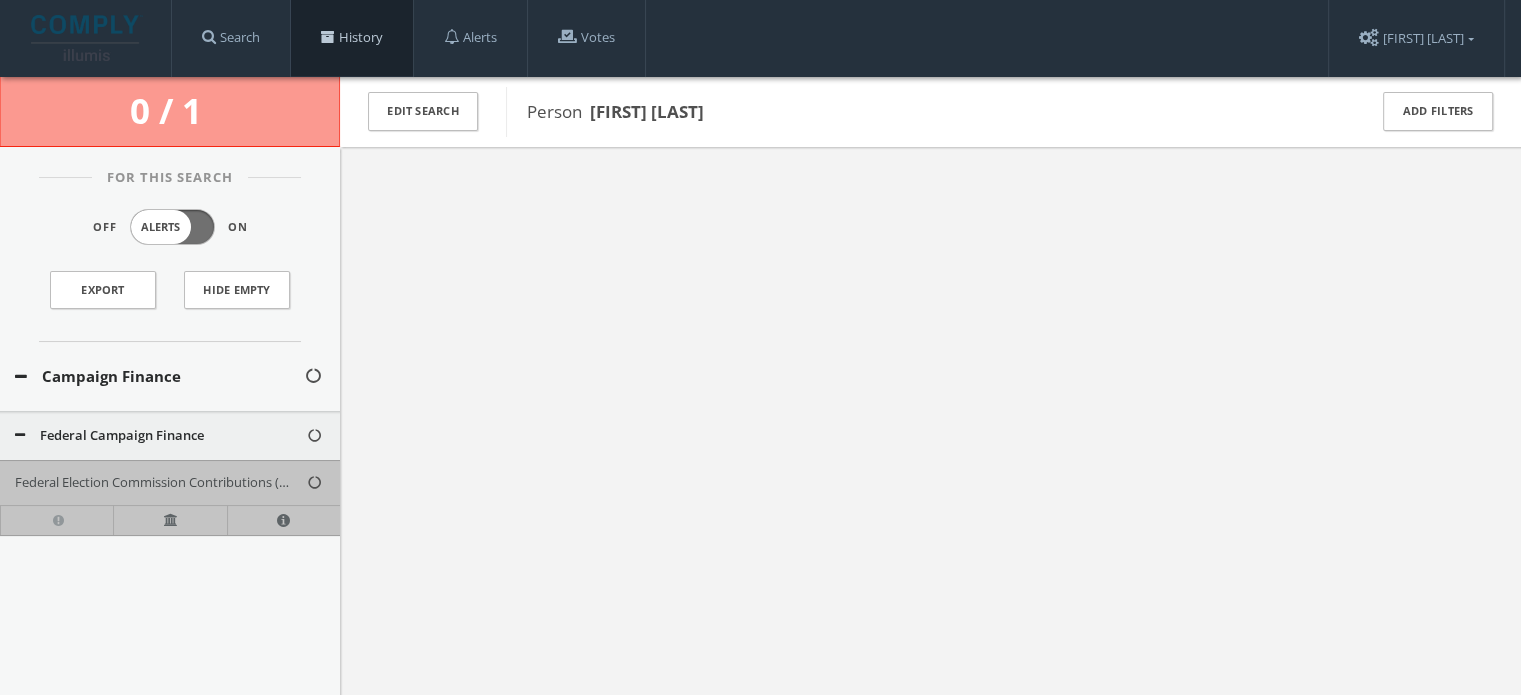 click on "History" at bounding box center [352, 38] 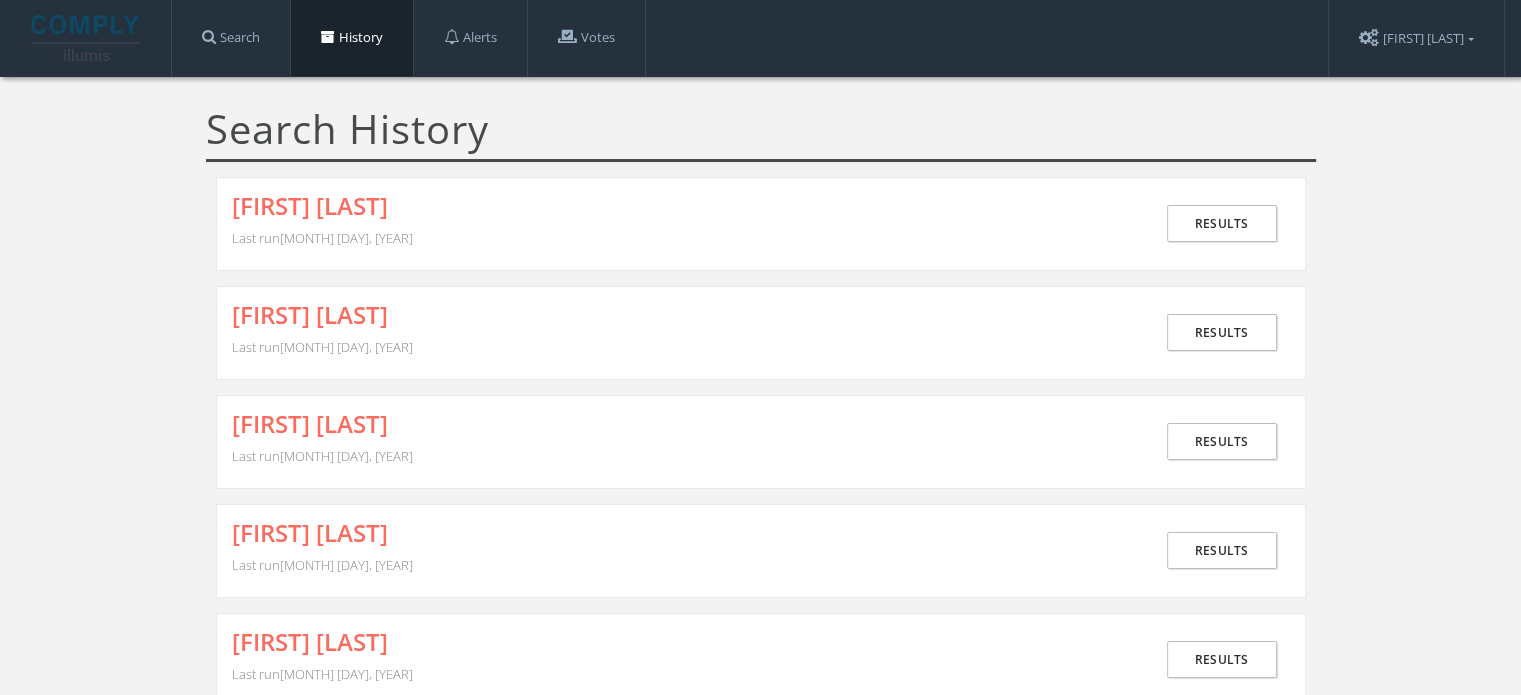 click on "DAVID LEVY Last run  August 7th, 2025 Results" at bounding box center [761, 224] 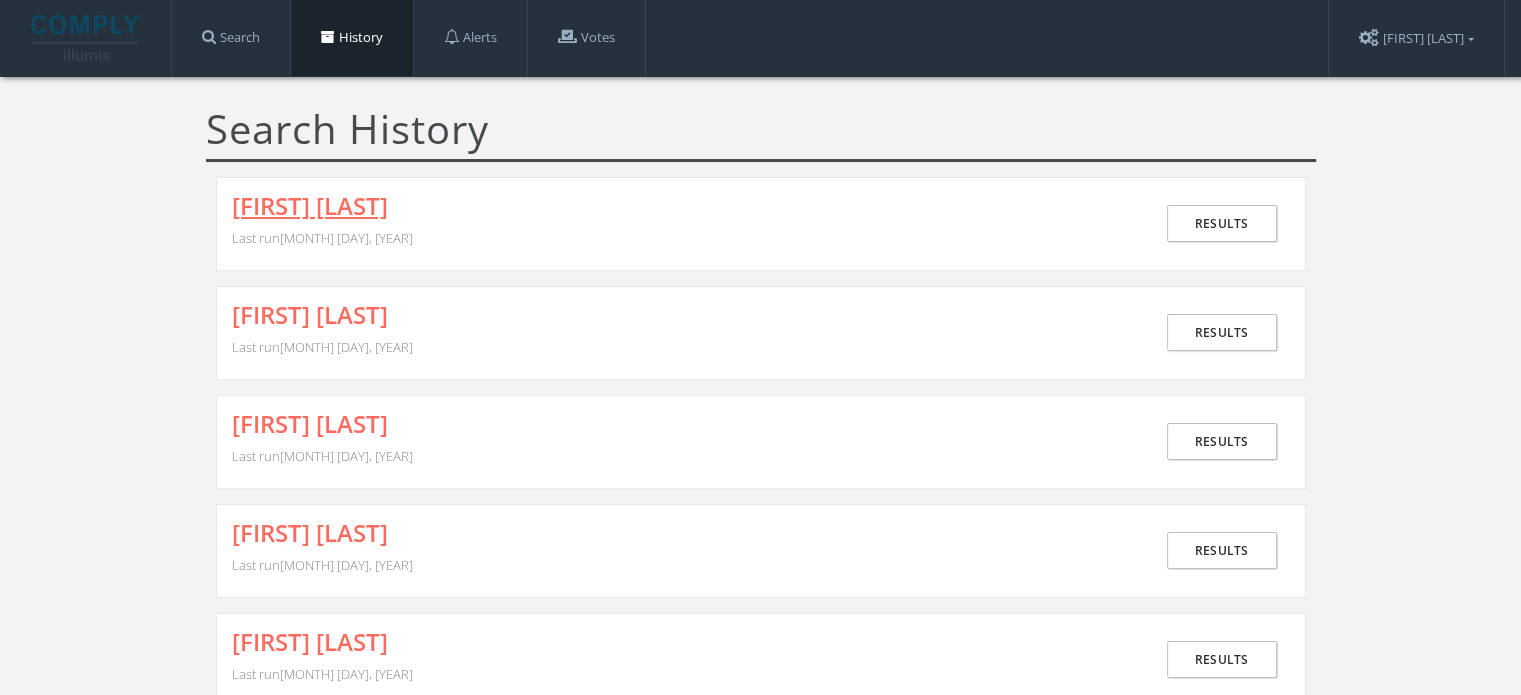 click on "[FIRST] [LAST]" at bounding box center [310, 206] 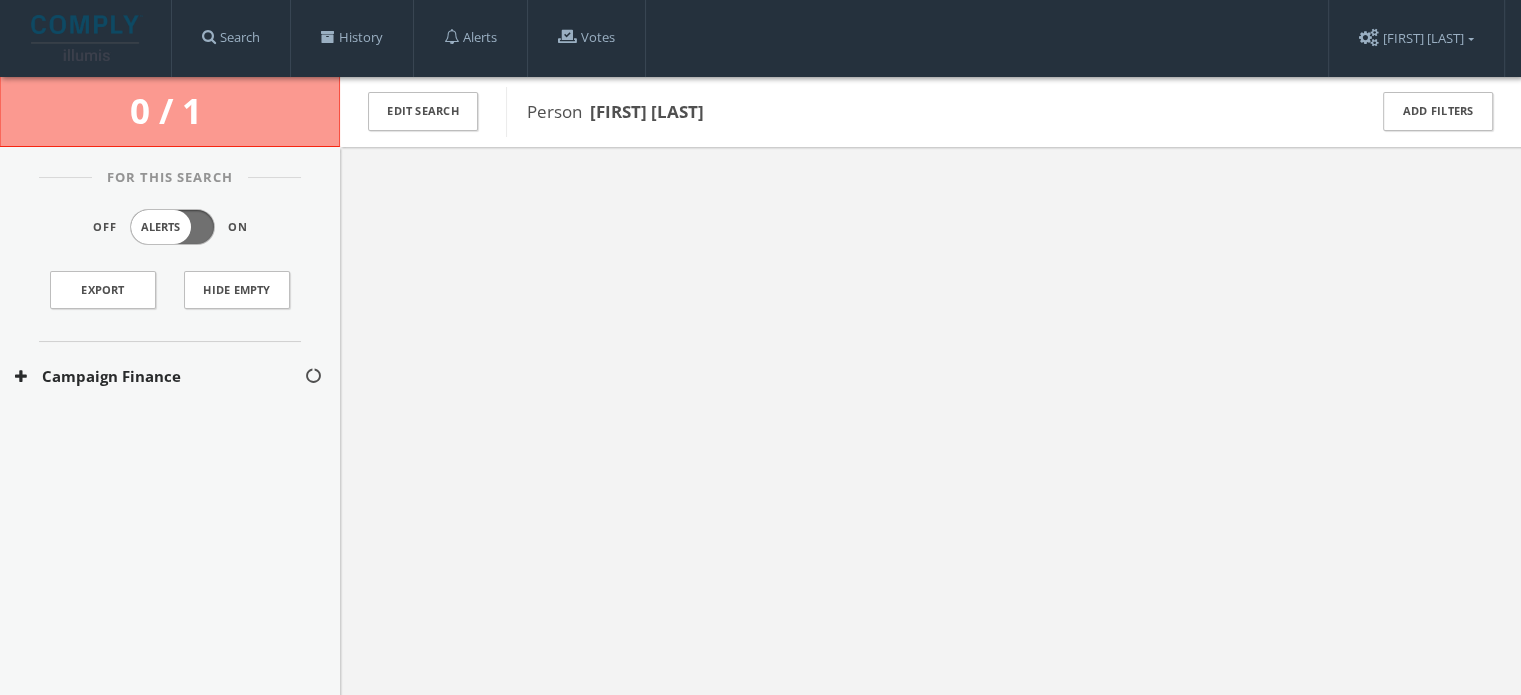 click on "Campaign Finance" at bounding box center [170, 376] 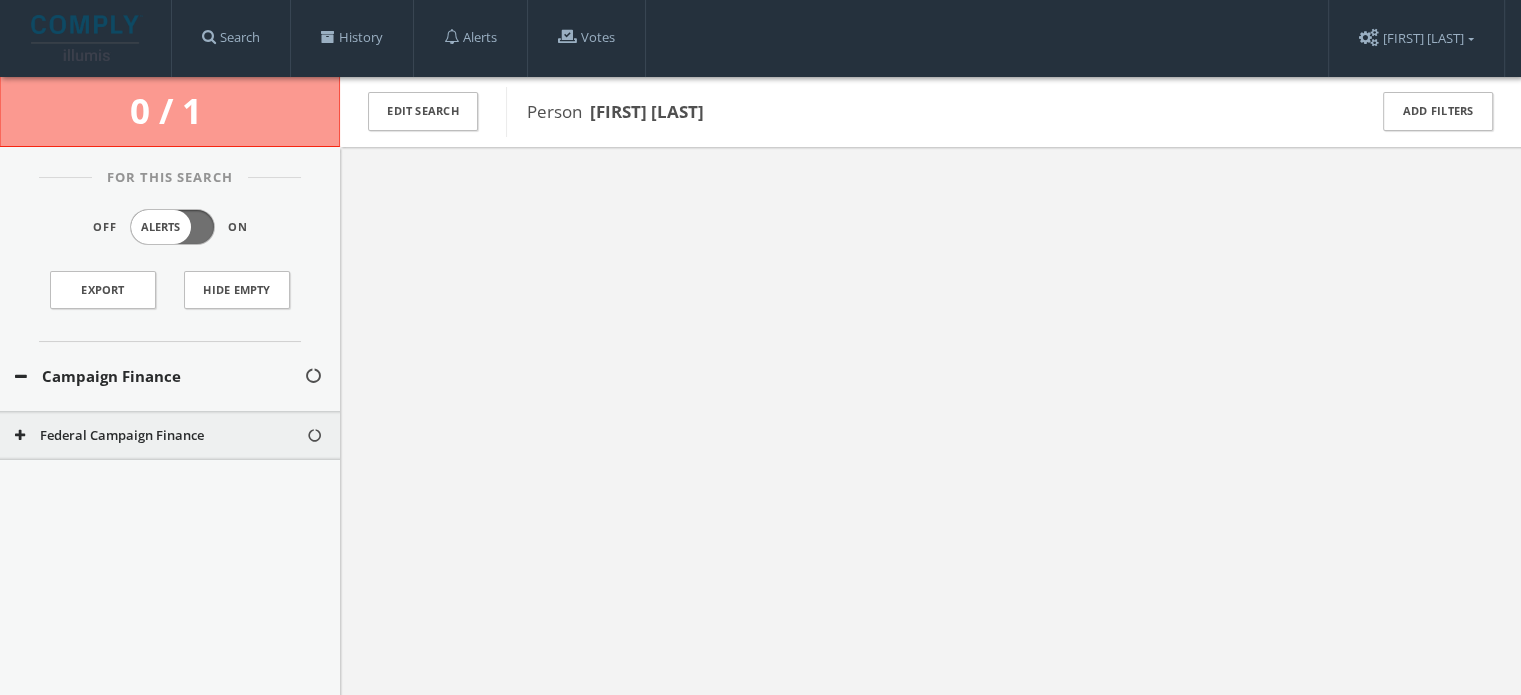 click on "Federal Campaign Finance" at bounding box center (160, 436) 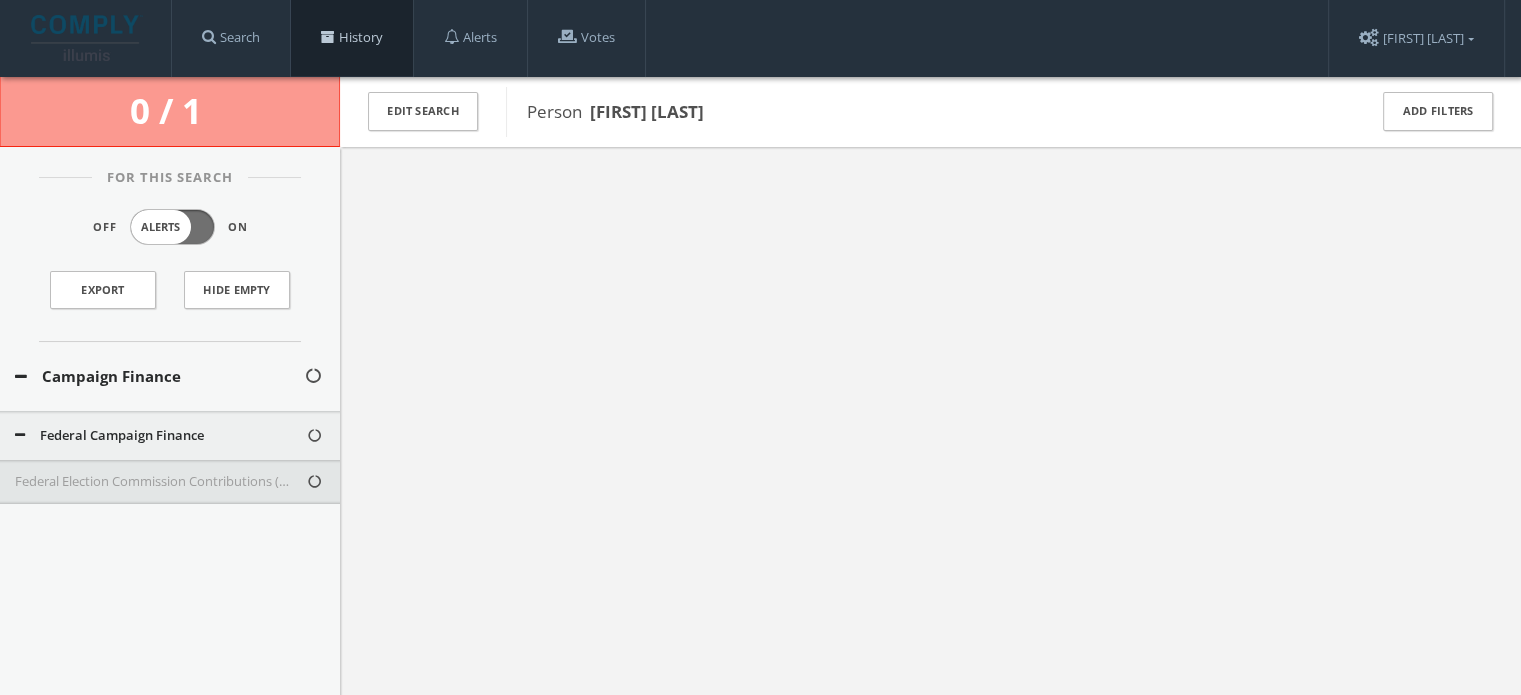 click on "History" at bounding box center (352, 38) 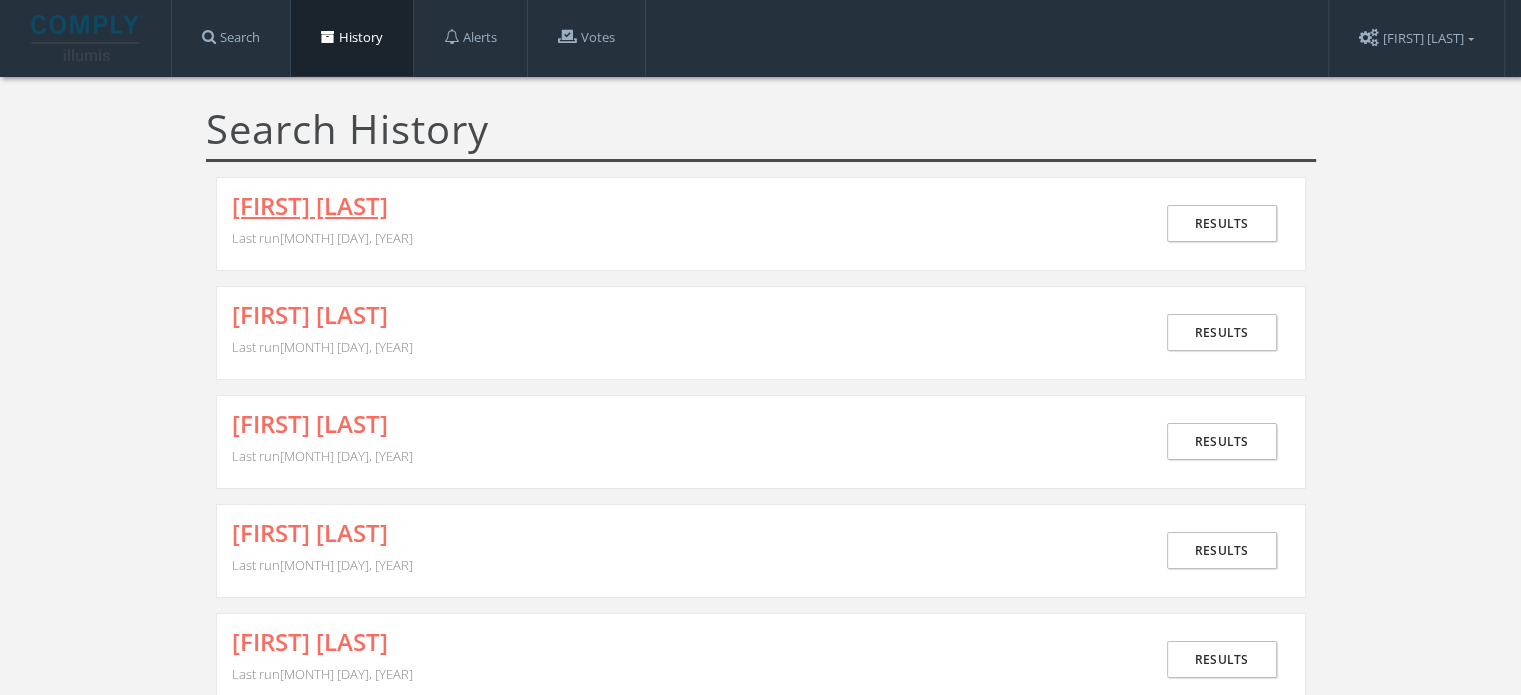click on "[FIRST] [LAST]" at bounding box center (310, 206) 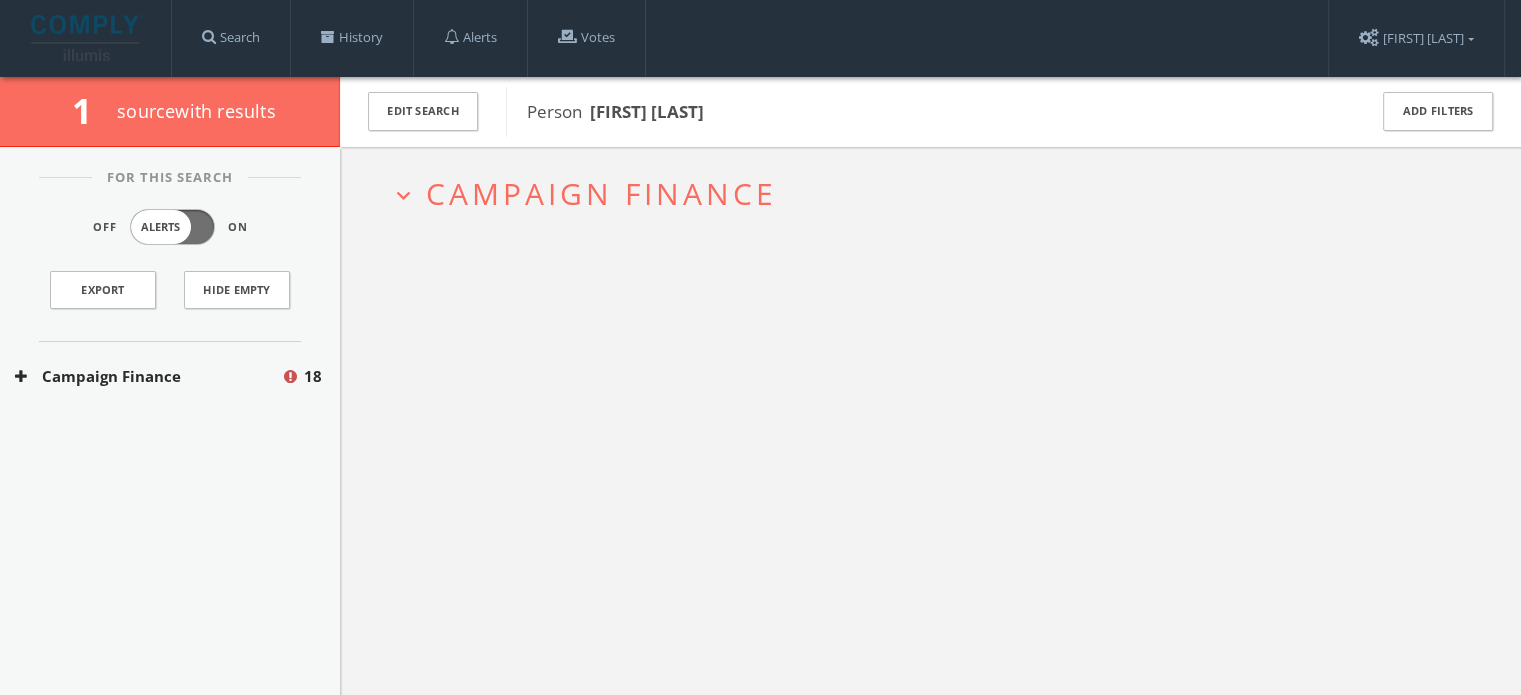 click on "Campaign Finance" at bounding box center [148, 376] 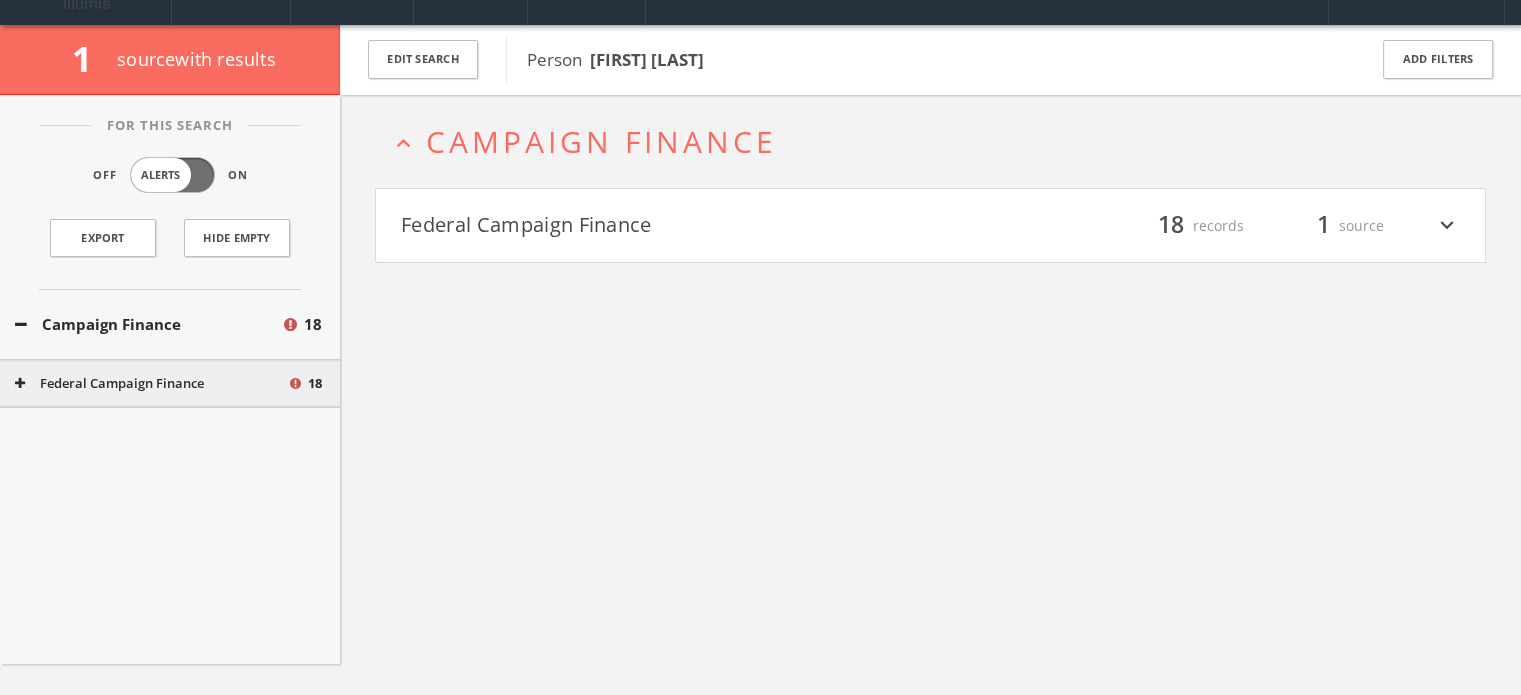 click on "Federal Campaign Finance filter_list 18 records 1 source  expand_more" at bounding box center [930, 226] 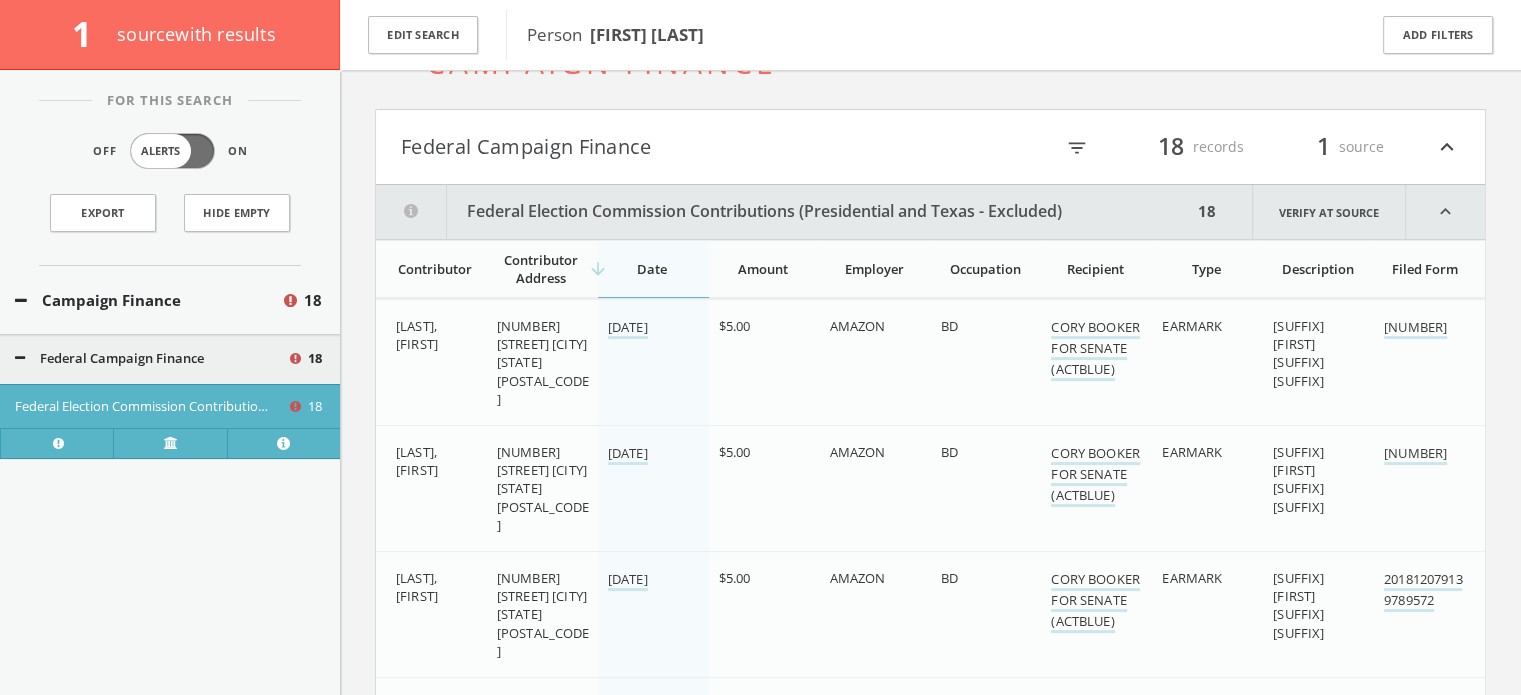 scroll, scrollTop: 0, scrollLeft: 0, axis: both 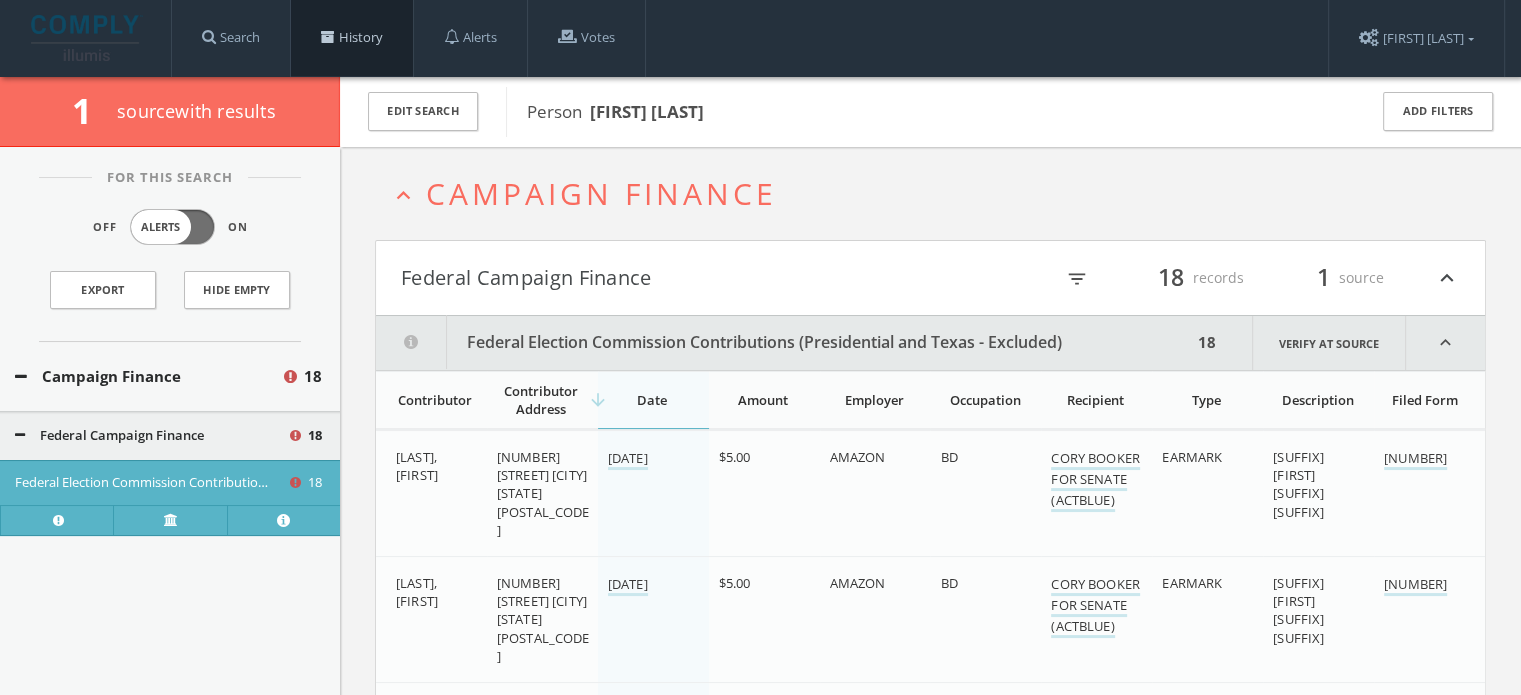 click on "History" at bounding box center [352, 38] 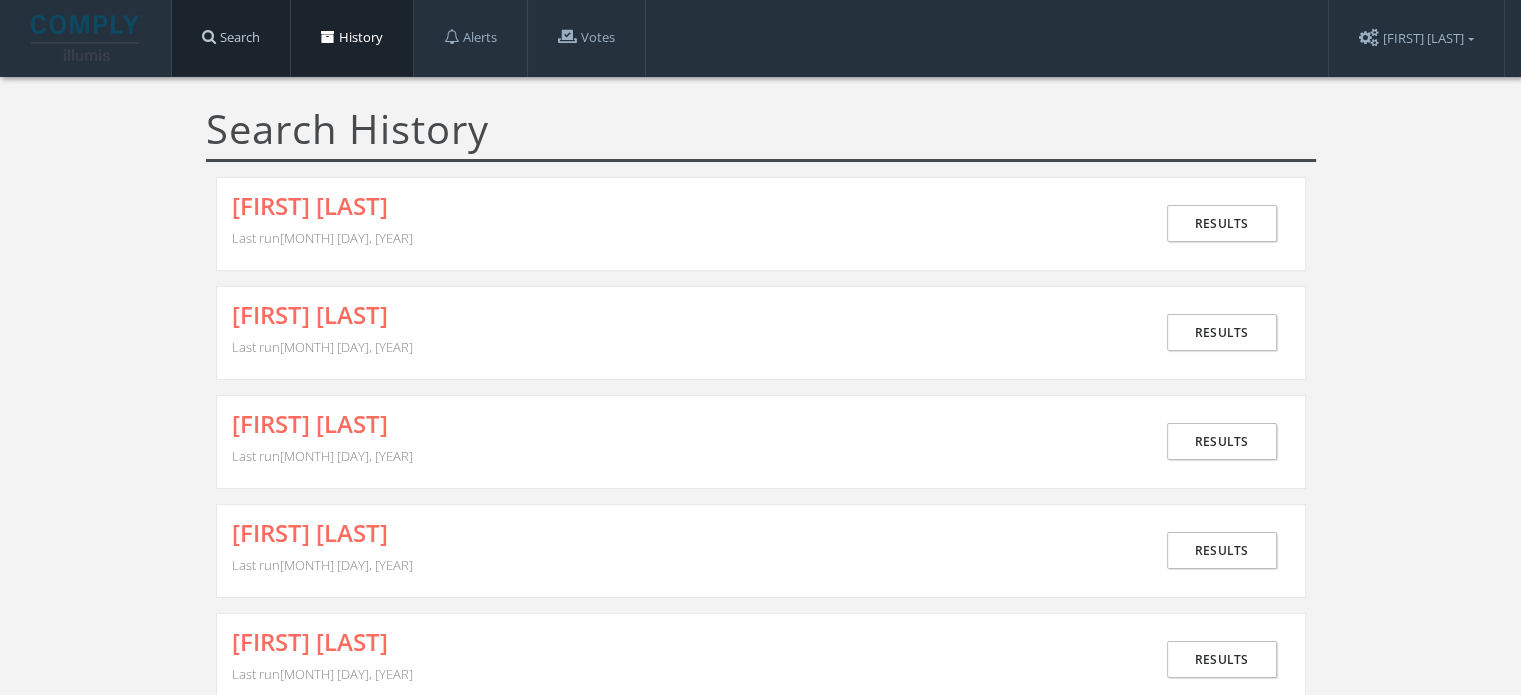 click on "Search" at bounding box center [231, 38] 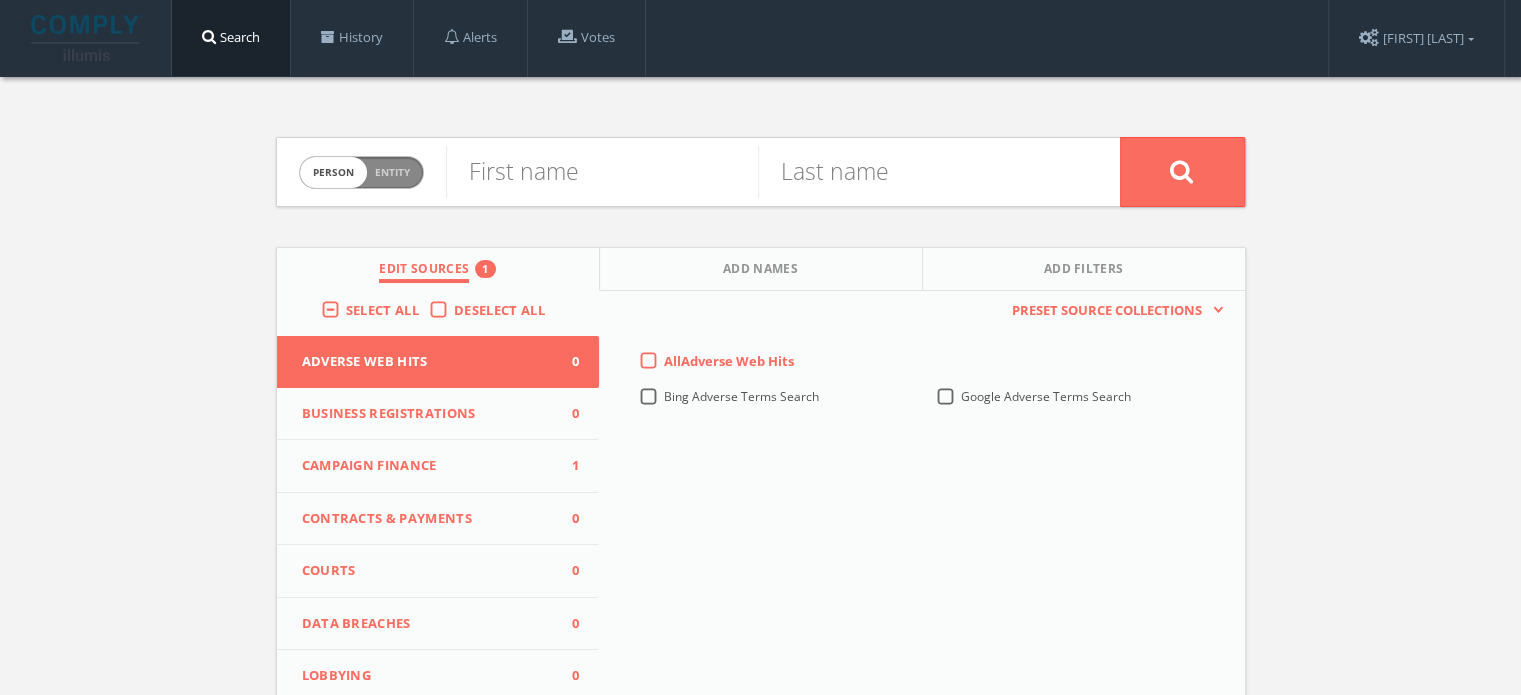 click on "Campaign Finance 1" at bounding box center (438, 466) 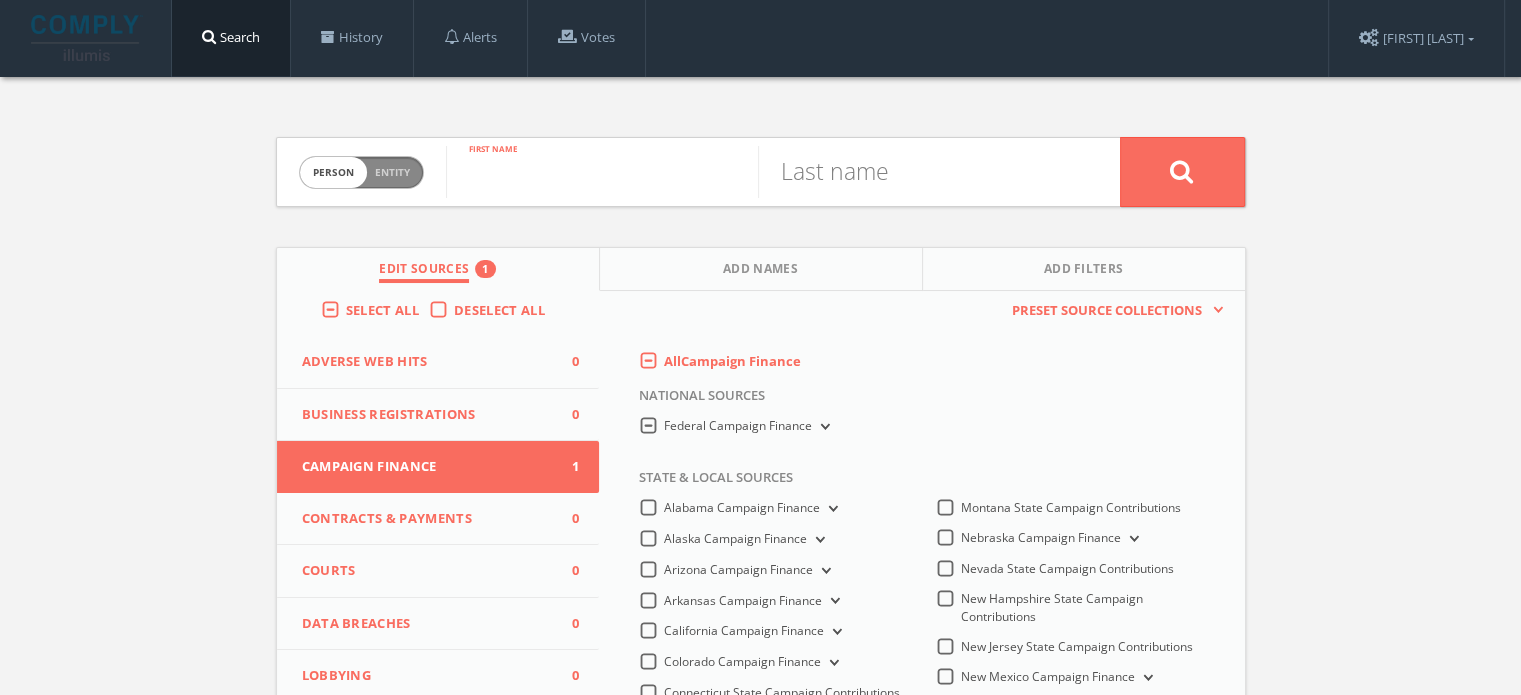 click at bounding box center [602, 172] 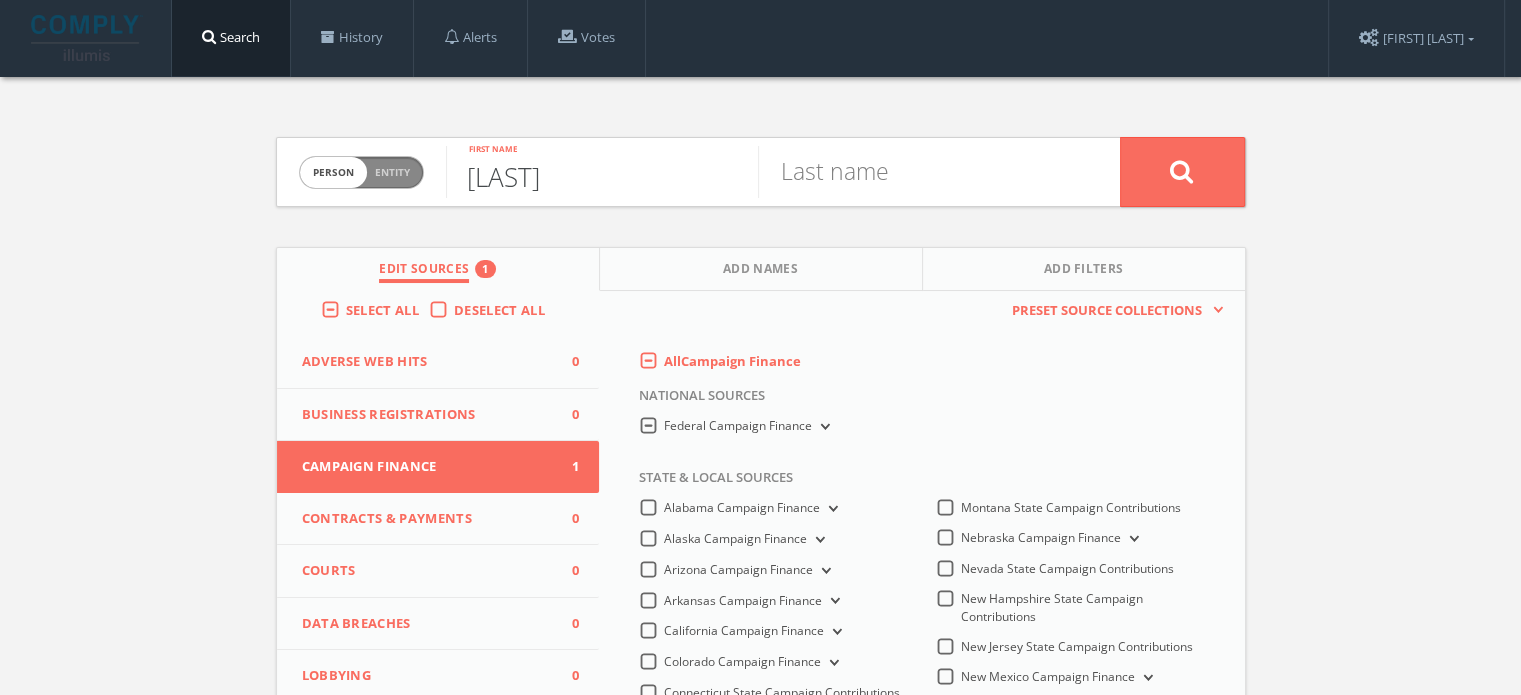 type on "PENG" 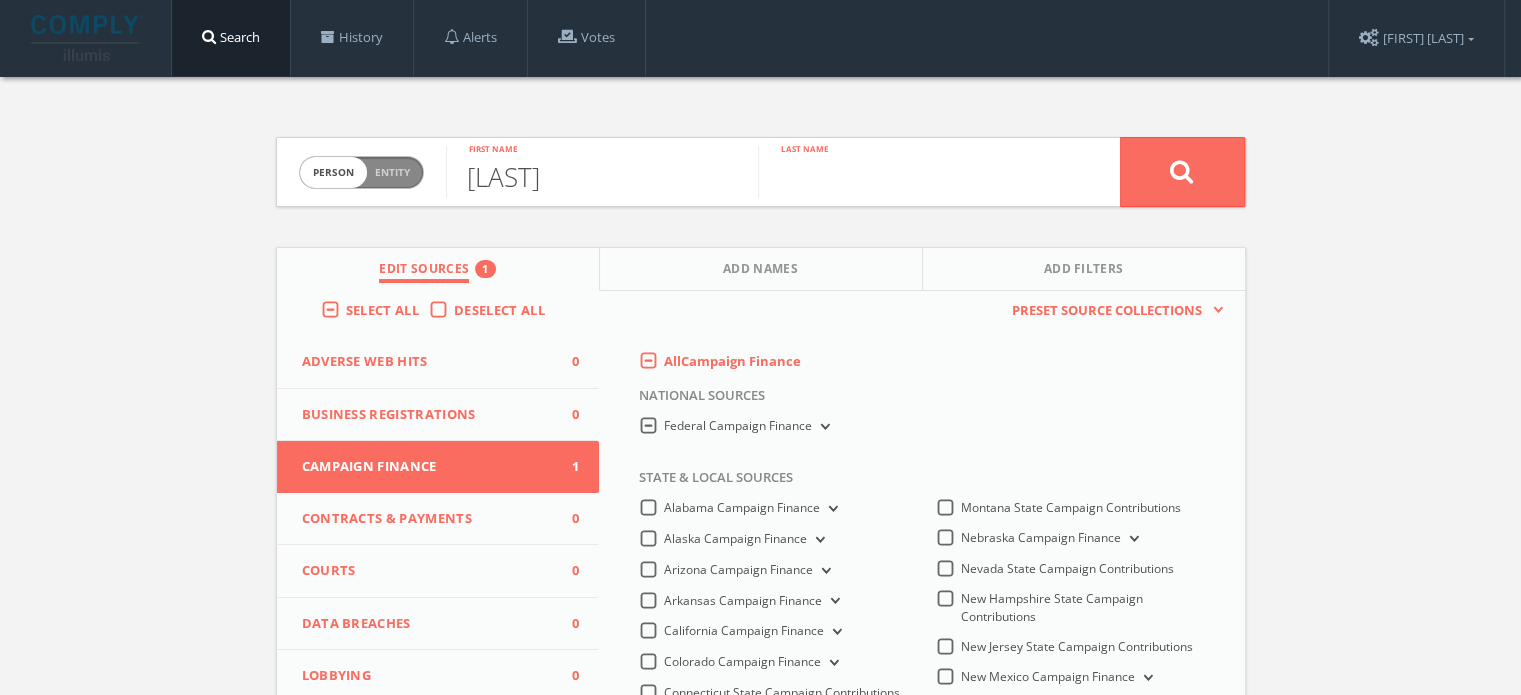 click at bounding box center [914, 172] 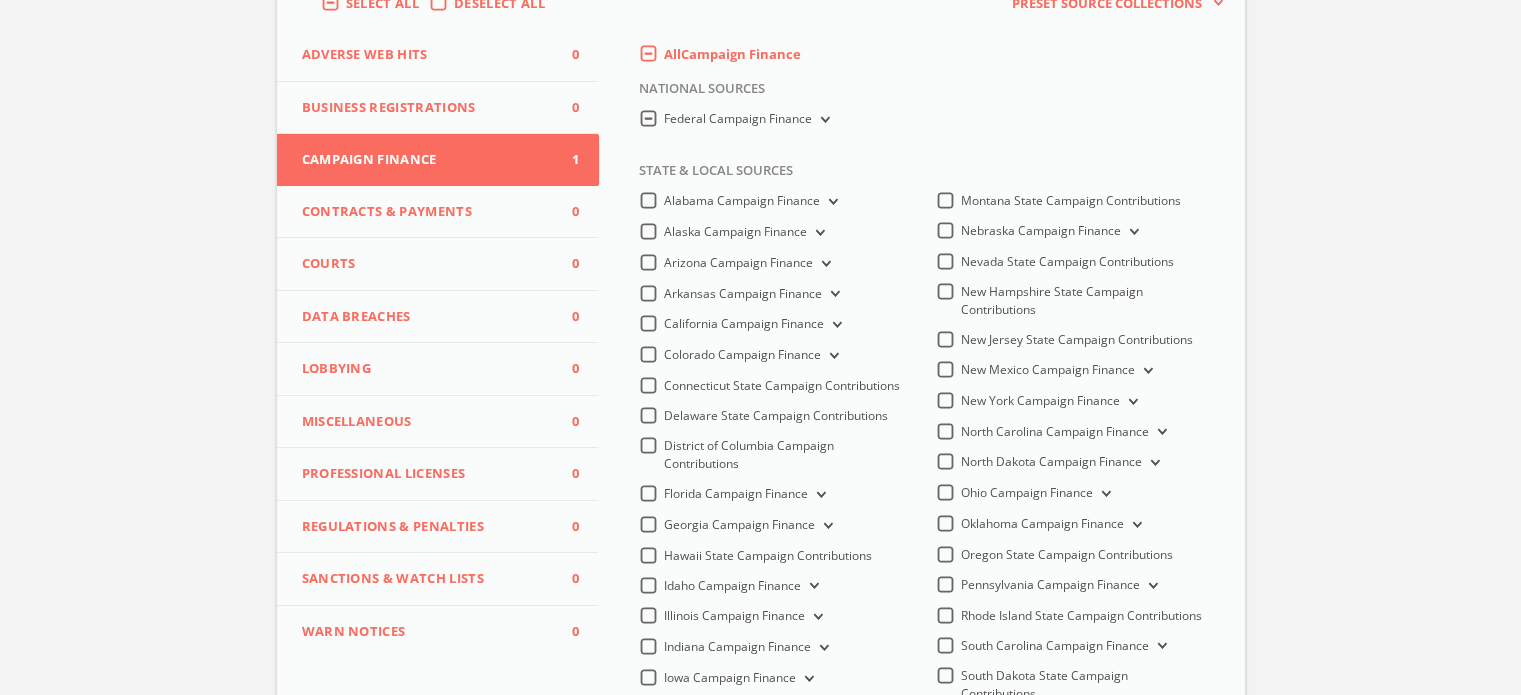 scroll, scrollTop: 308, scrollLeft: 0, axis: vertical 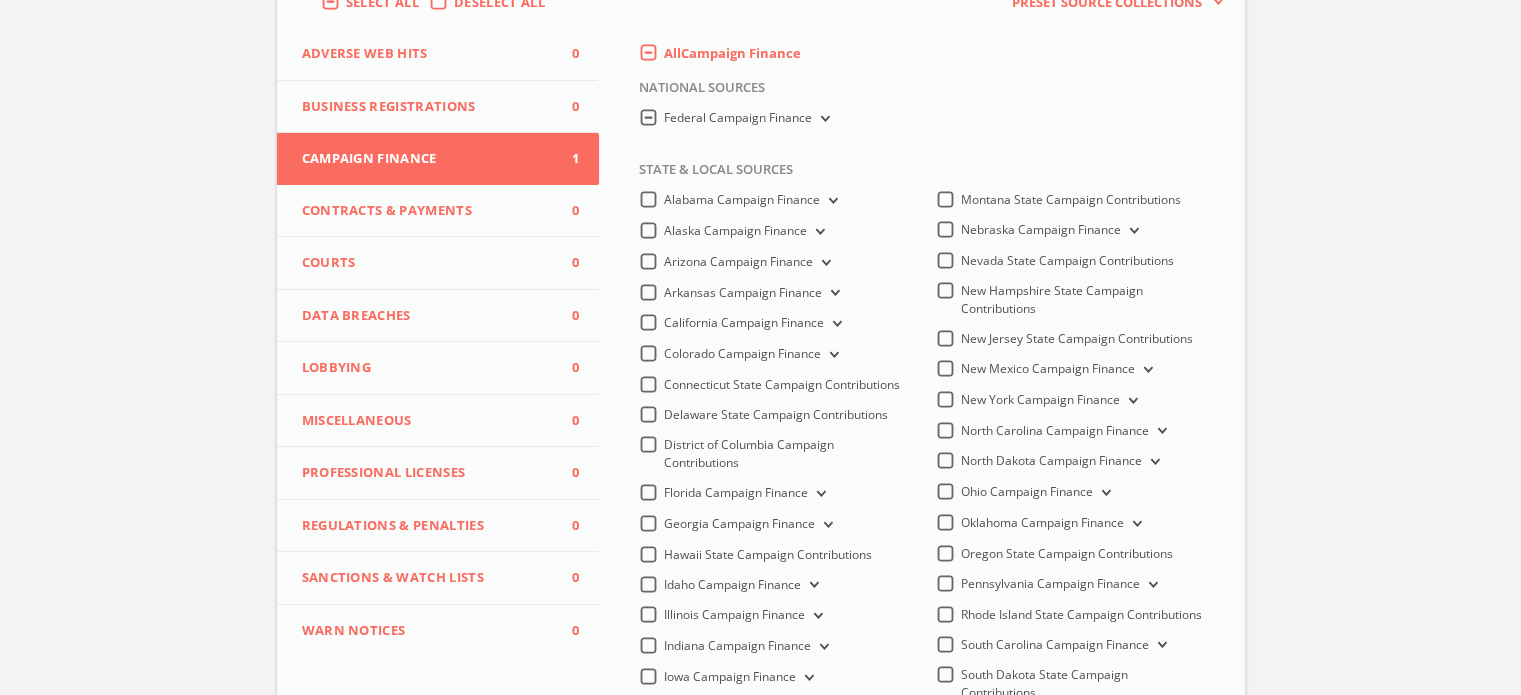 type on "ZHAO" 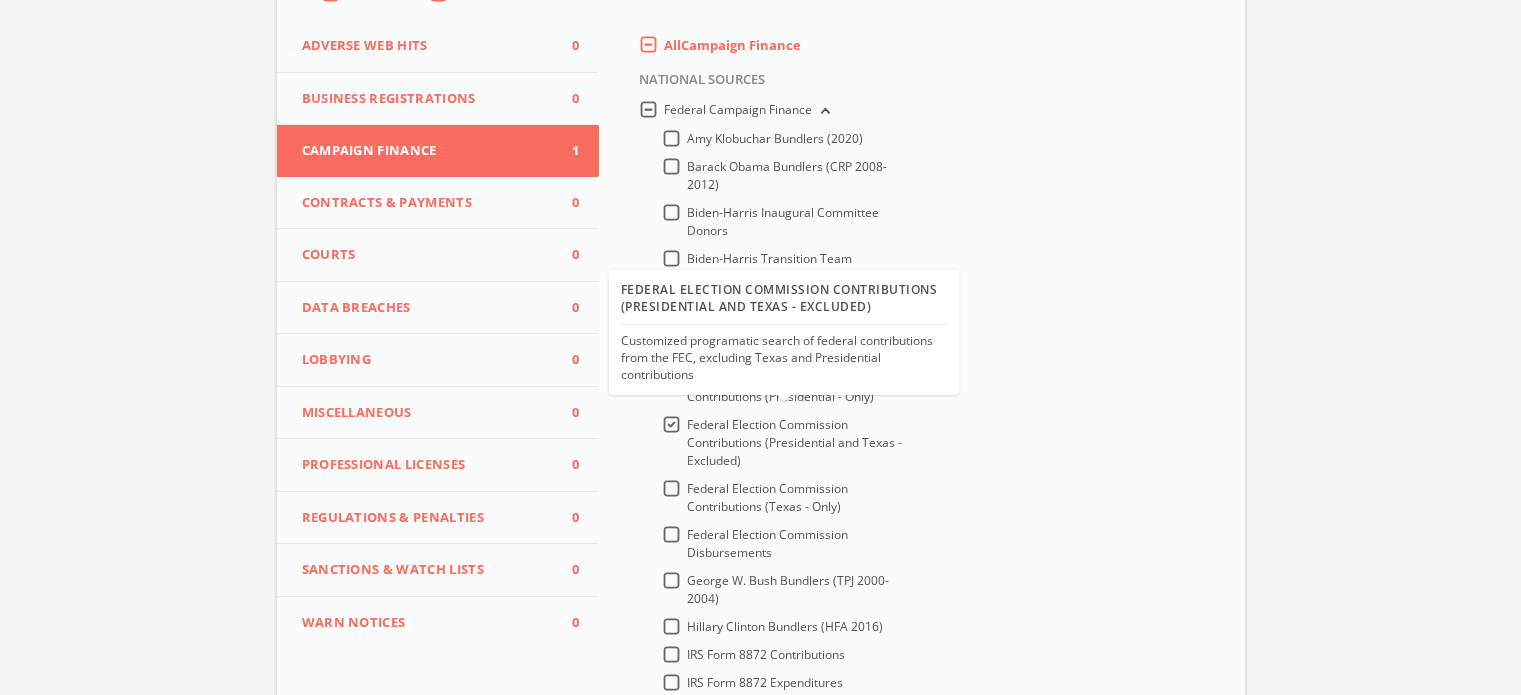 scroll, scrollTop: 0, scrollLeft: 0, axis: both 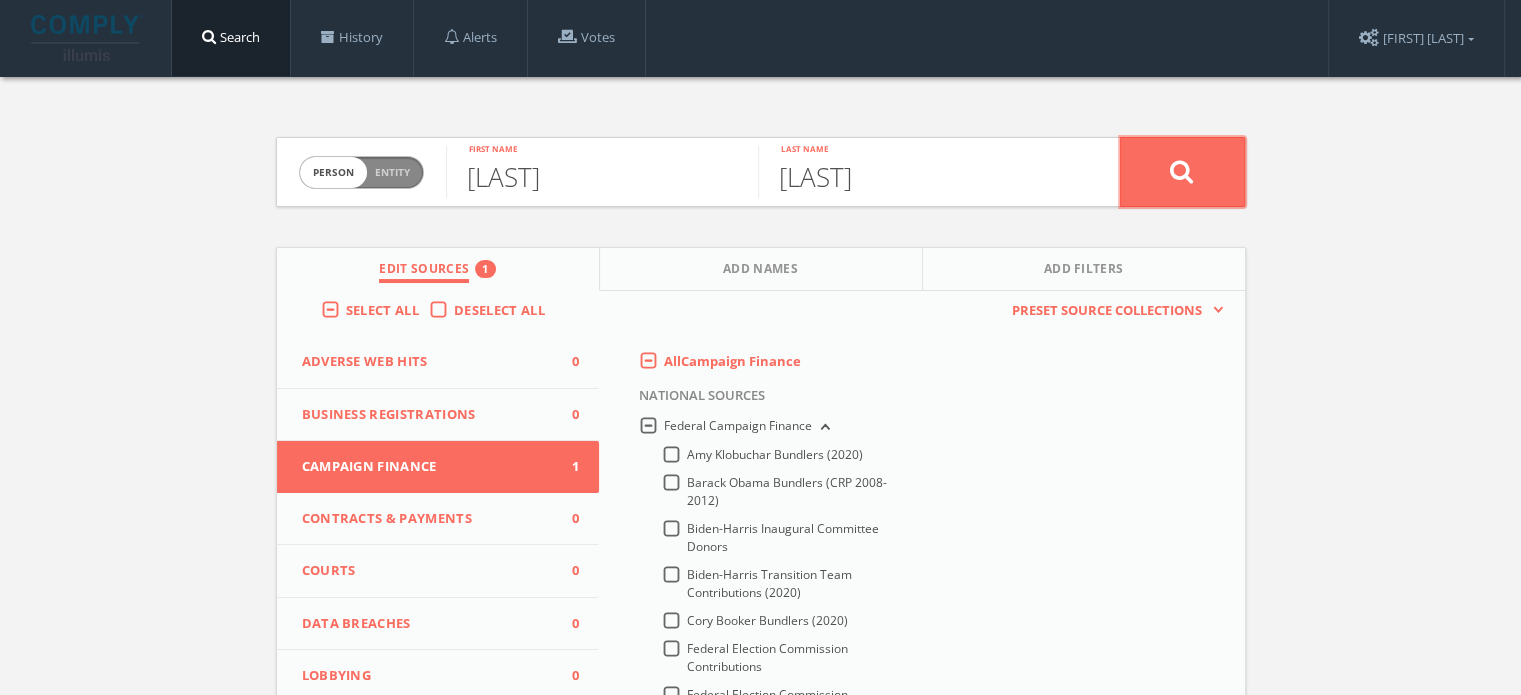 click 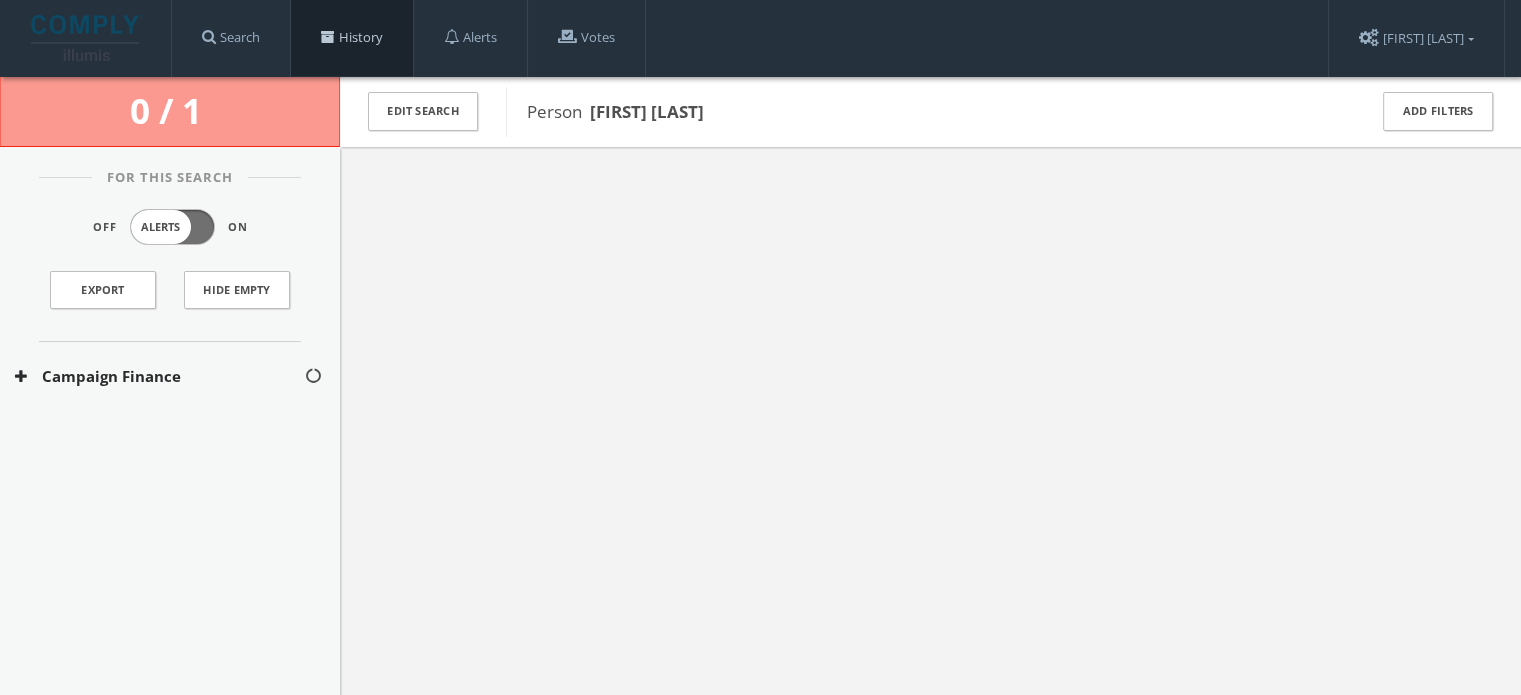 click on "History" at bounding box center [352, 38] 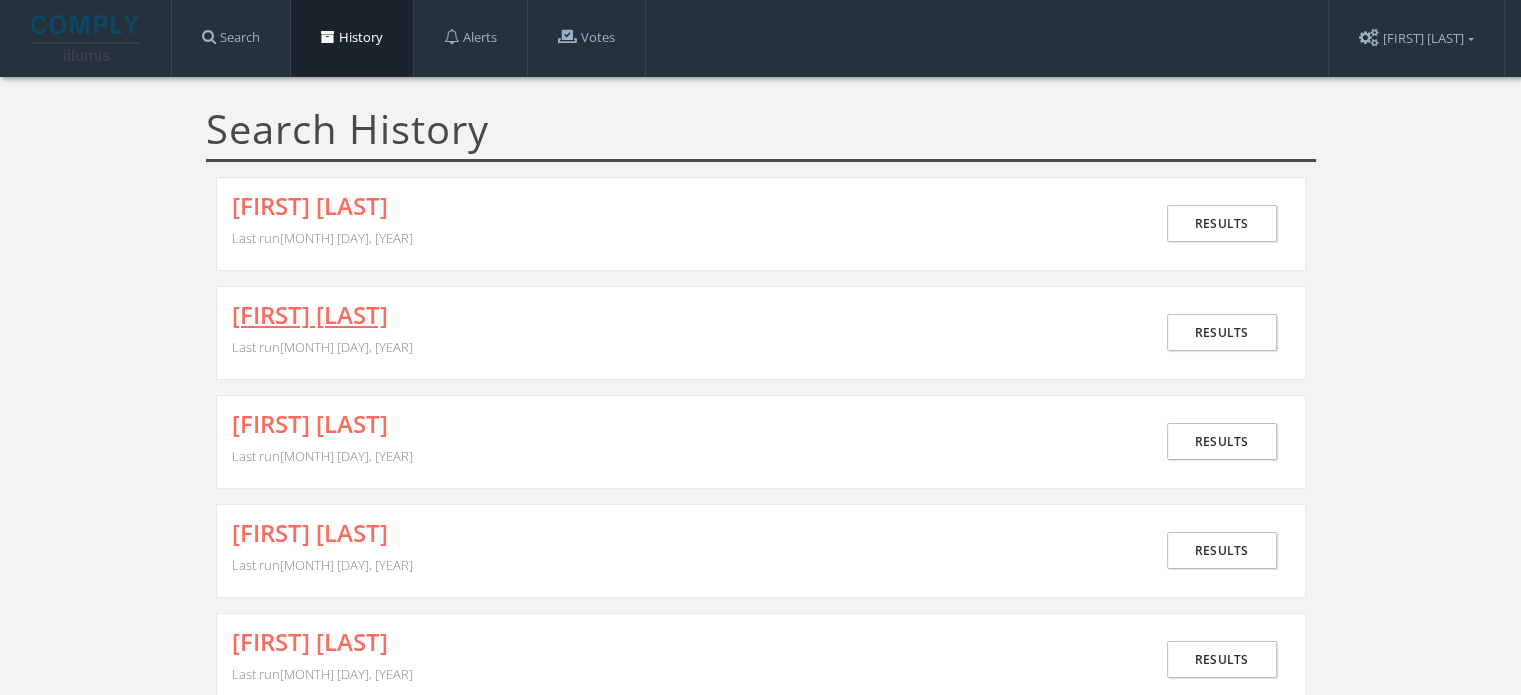 click on "[FIRST] [LAST]" at bounding box center [310, 315] 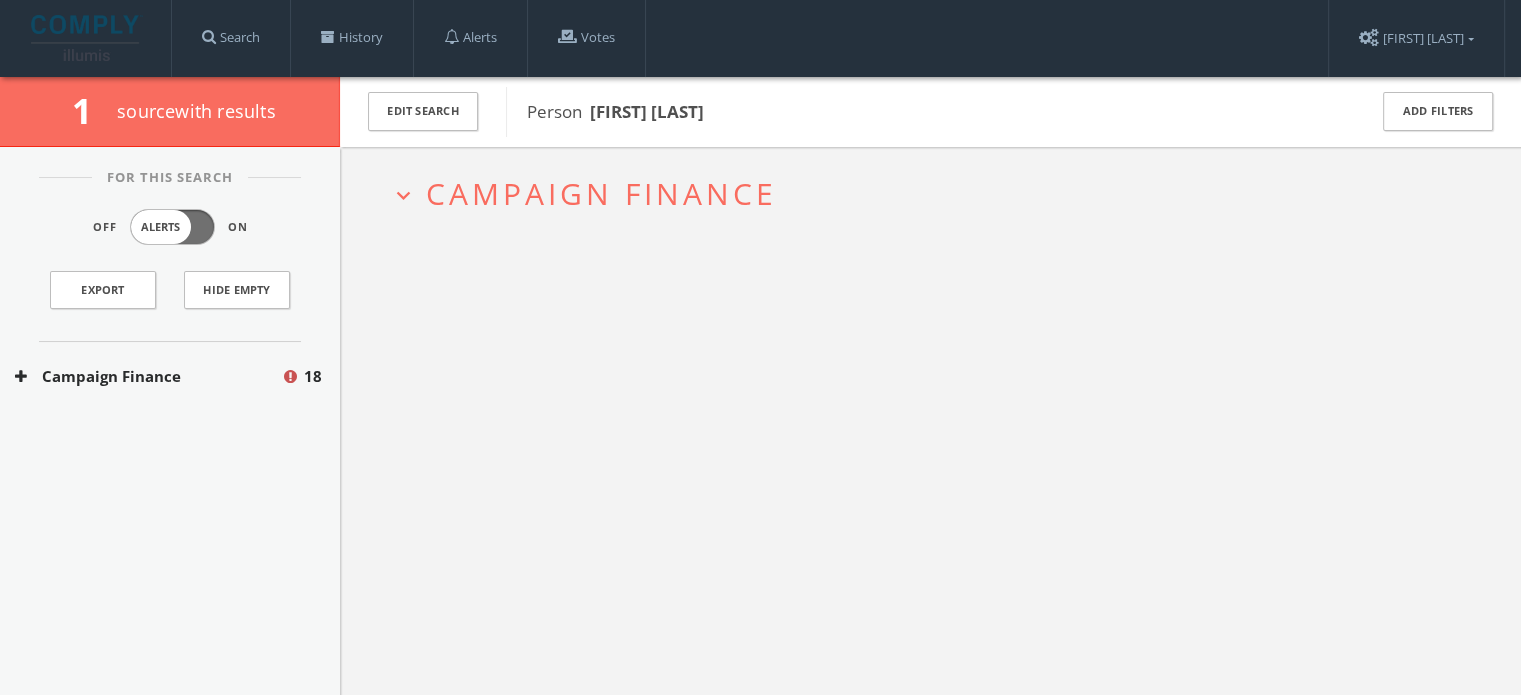 click on "Campaign Finance" at bounding box center [148, 376] 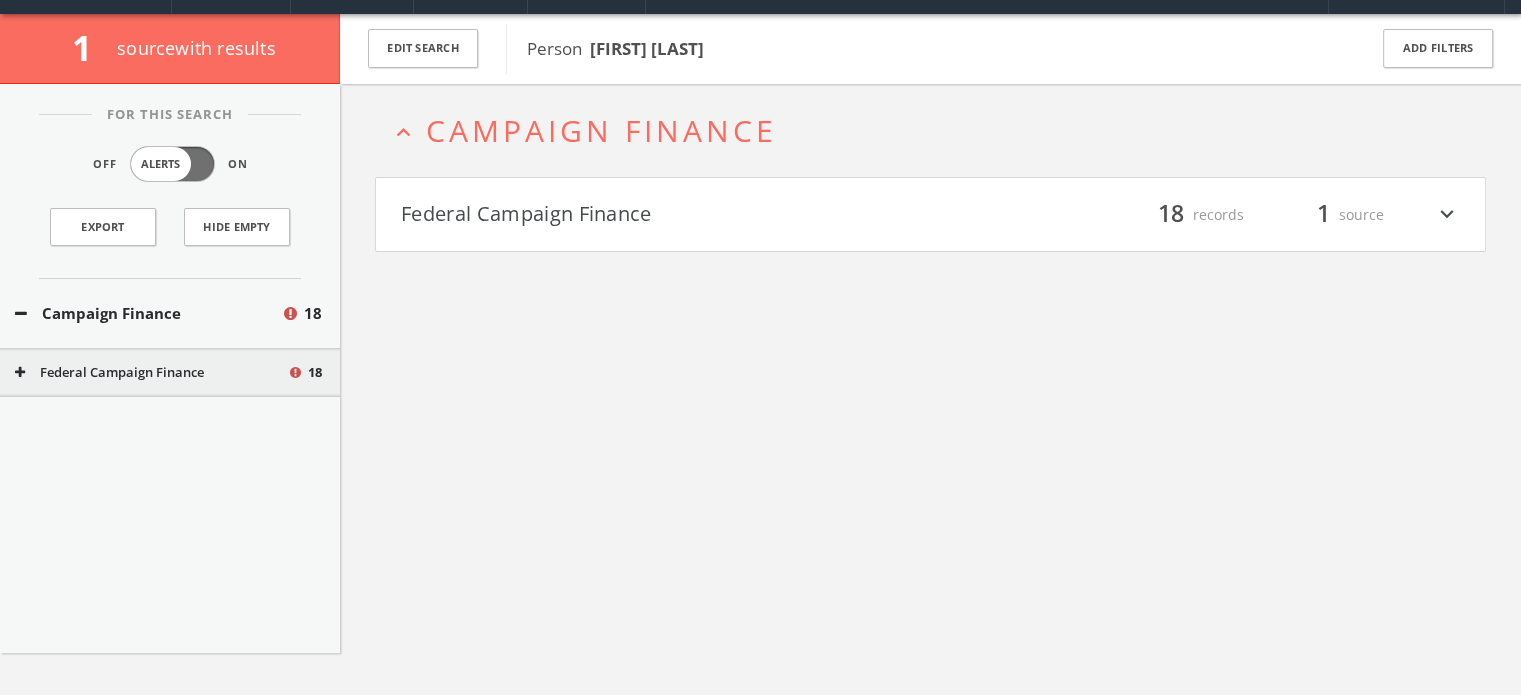 click on "expand_less Campaign Finance Federal Campaign Finance filter_list 18 records 1 source  expand_more" at bounding box center [930, 431] 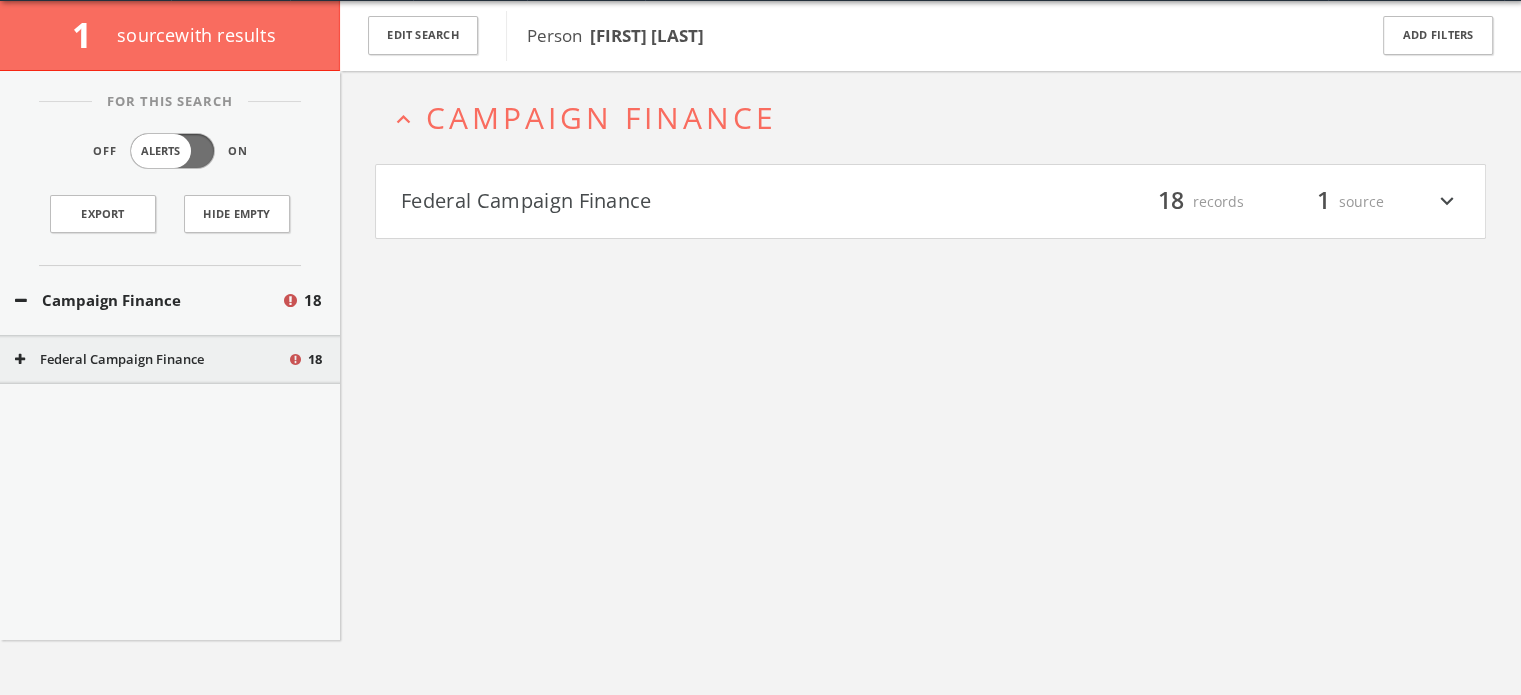 click on "Federal Campaign Finance" at bounding box center [666, 202] 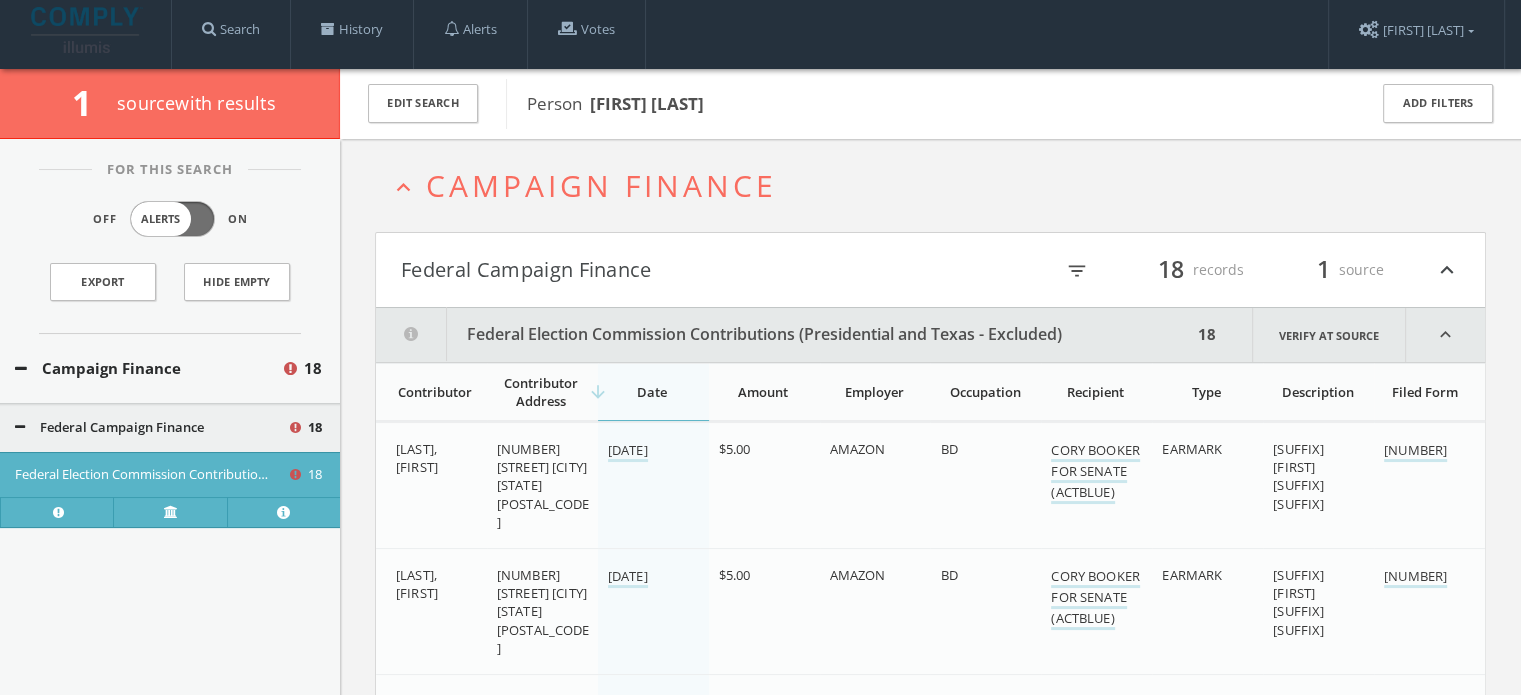 scroll, scrollTop: 0, scrollLeft: 0, axis: both 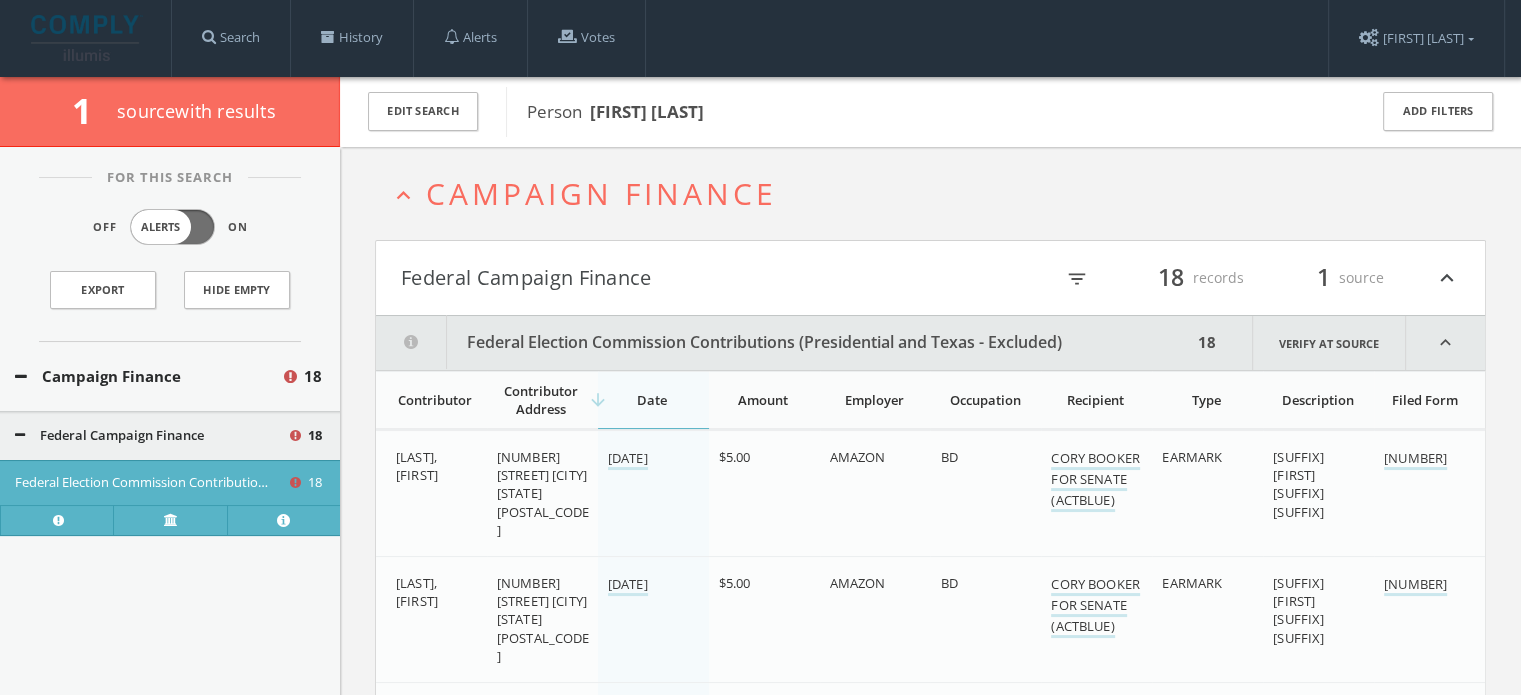 type 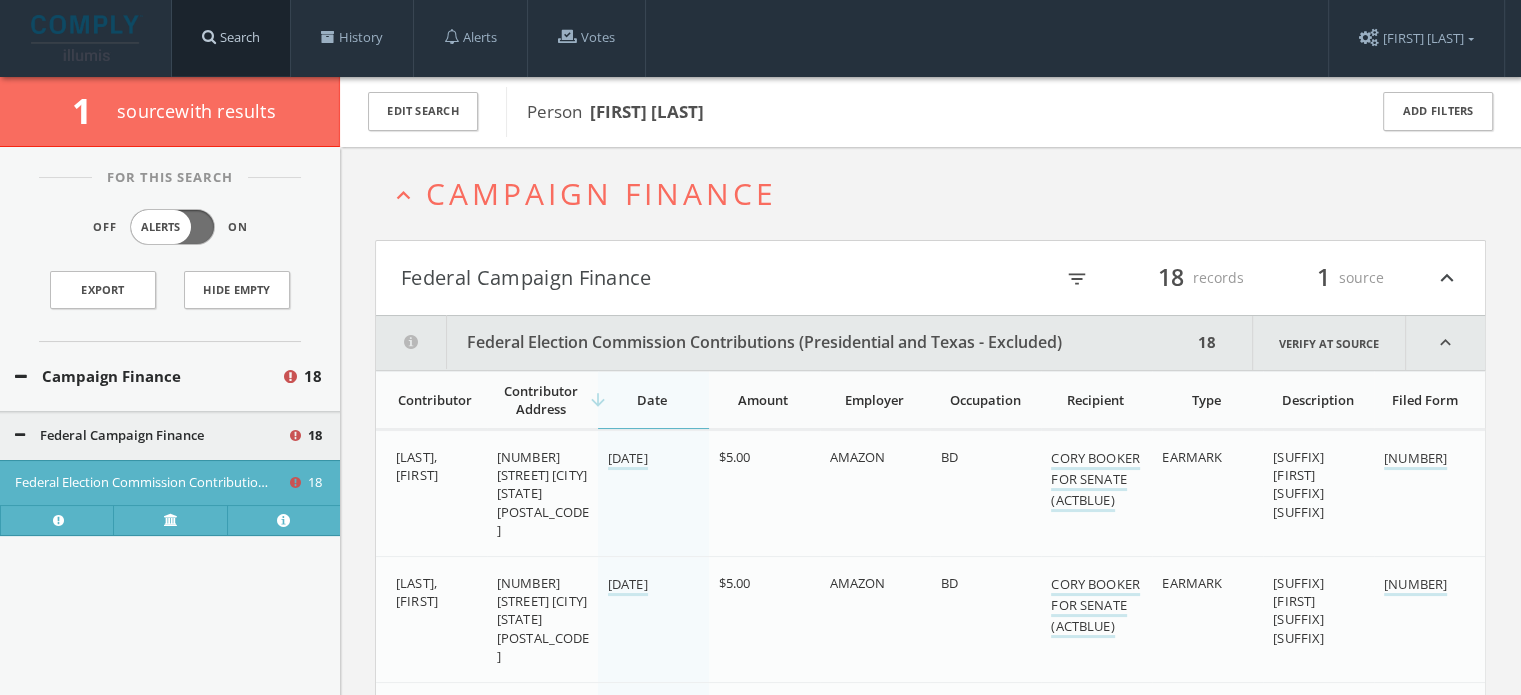 click on "Search" at bounding box center (231, 38) 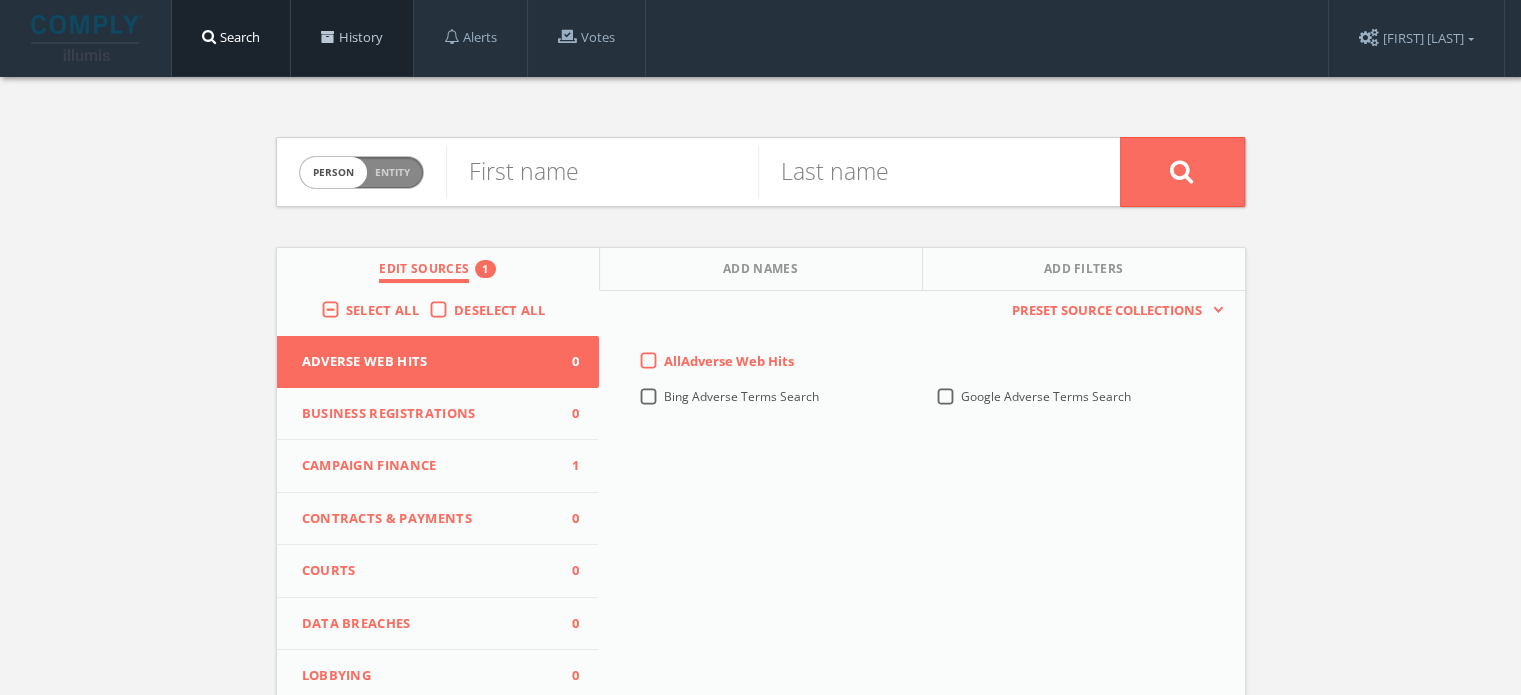click at bounding box center (328, 37) 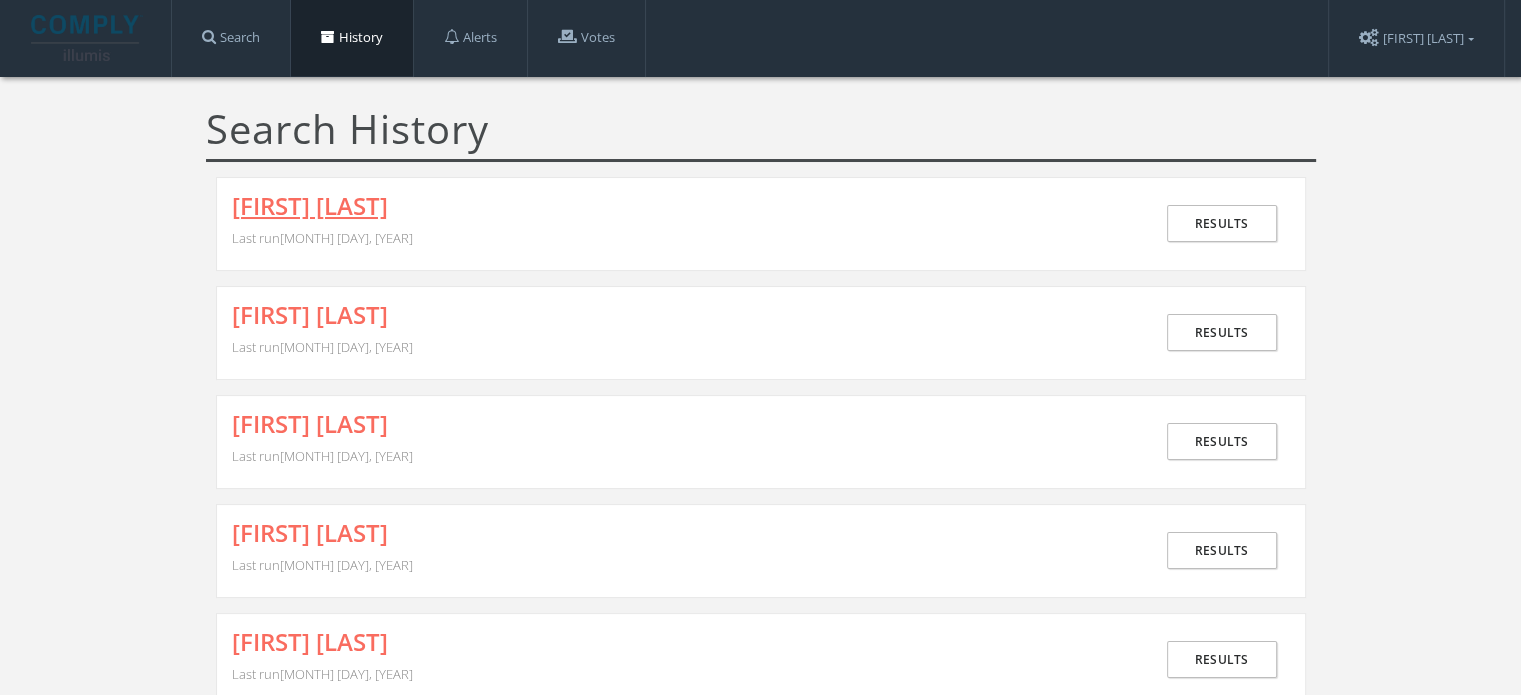 click on "PENG ZHAO" at bounding box center [310, 206] 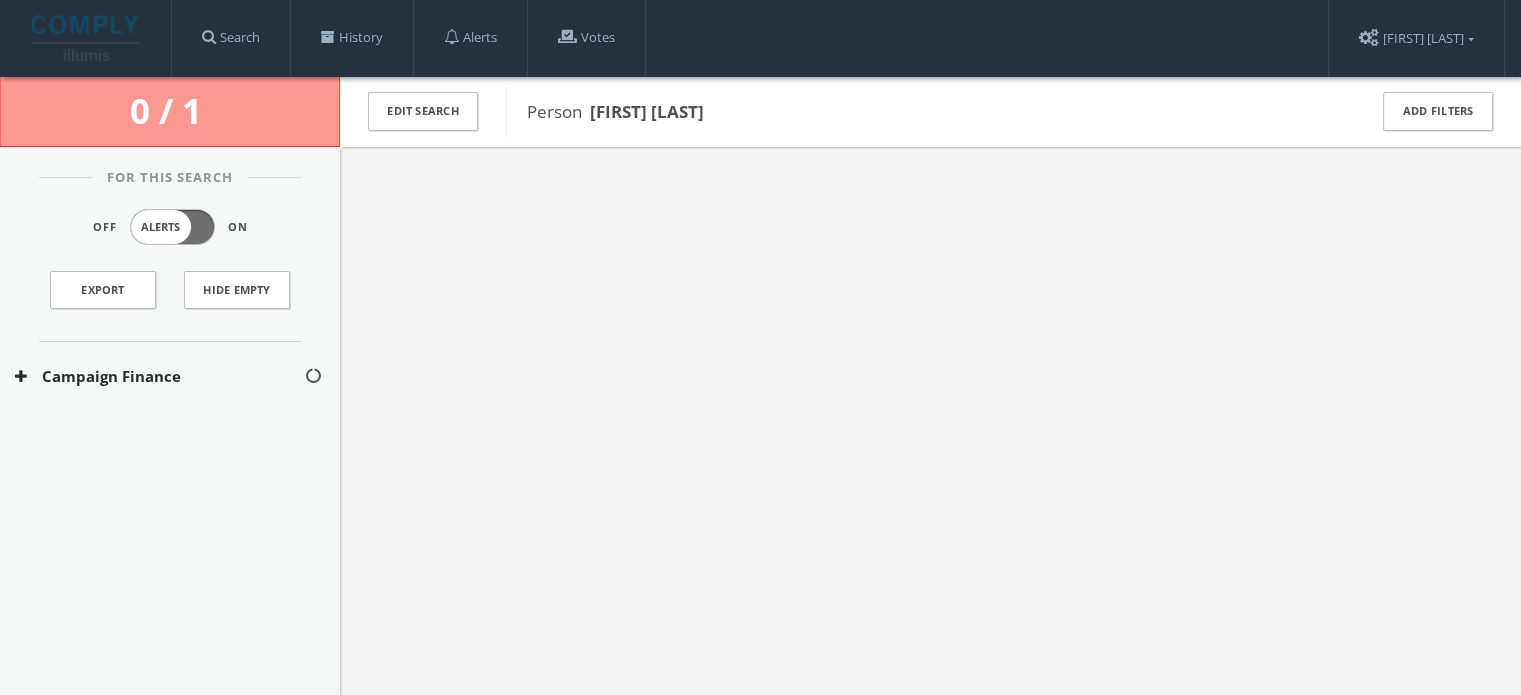 click on "Campaign Finance" at bounding box center (170, 376) 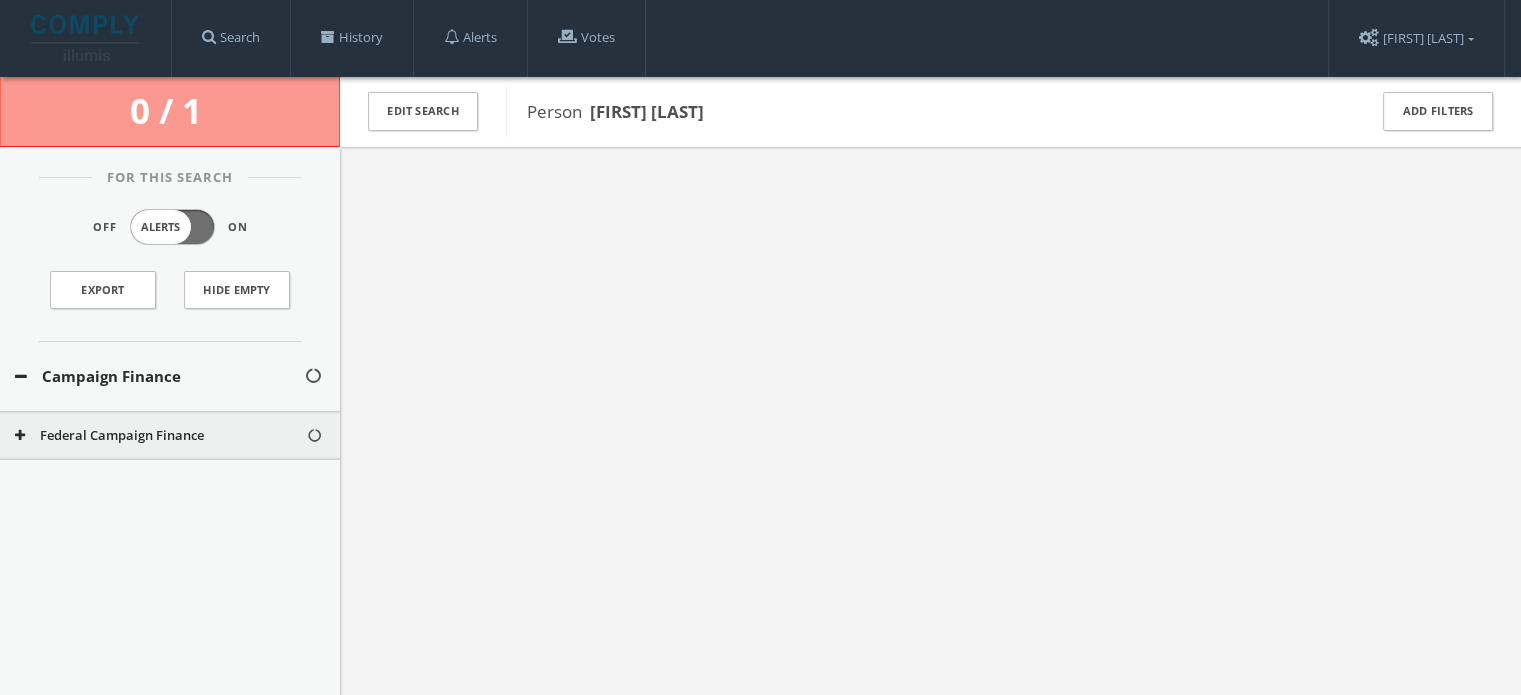 click on "Federal Campaign Finance" at bounding box center (160, 436) 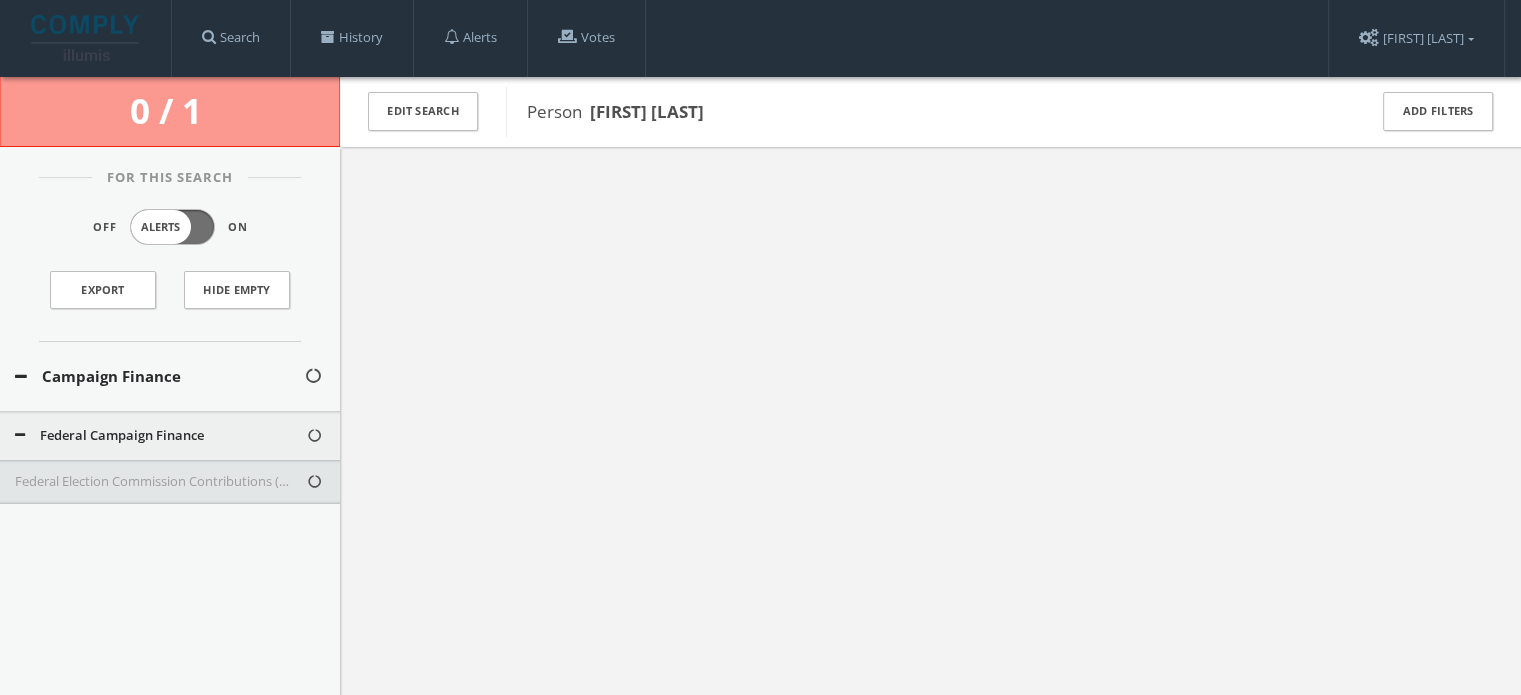 click on "Federal Election Commission Contributions (Presidential and Texas - Excluded)" at bounding box center [170, 482] 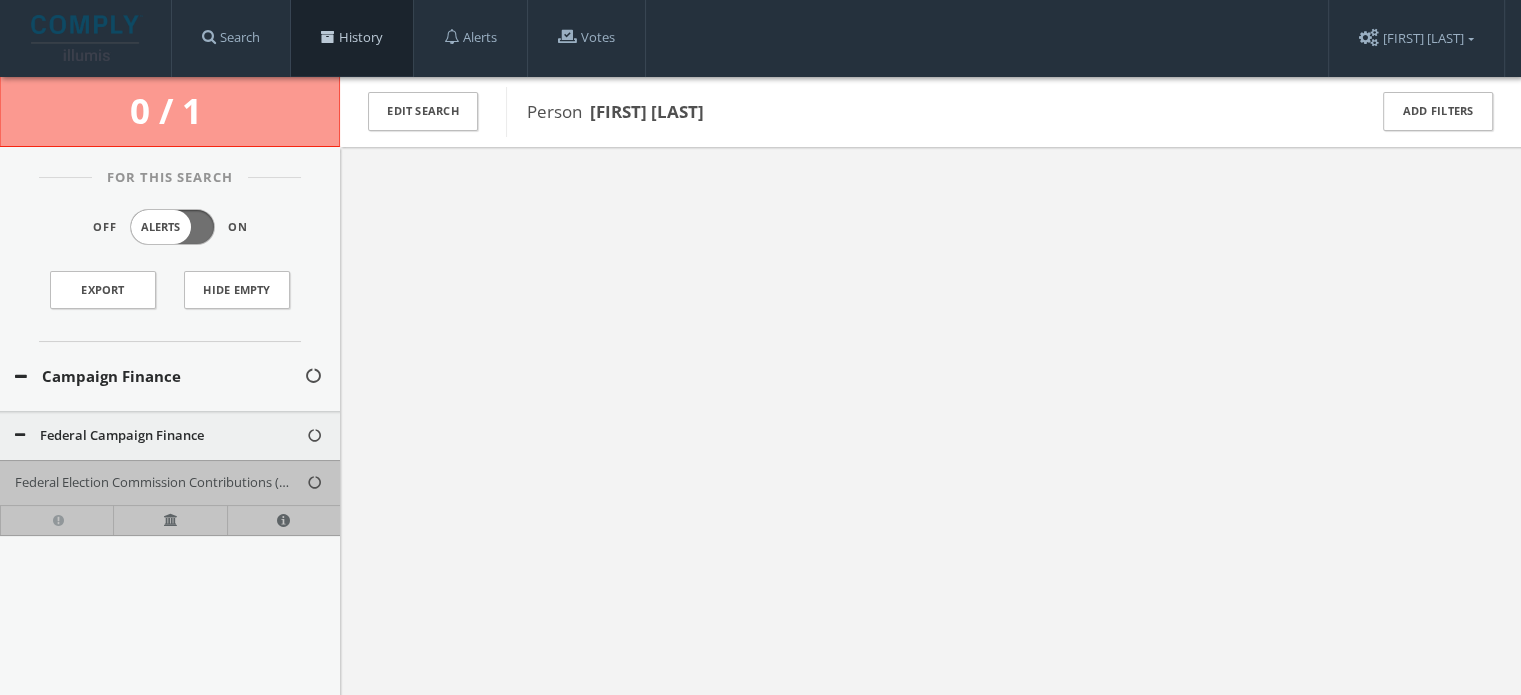 click on "History" at bounding box center [352, 38] 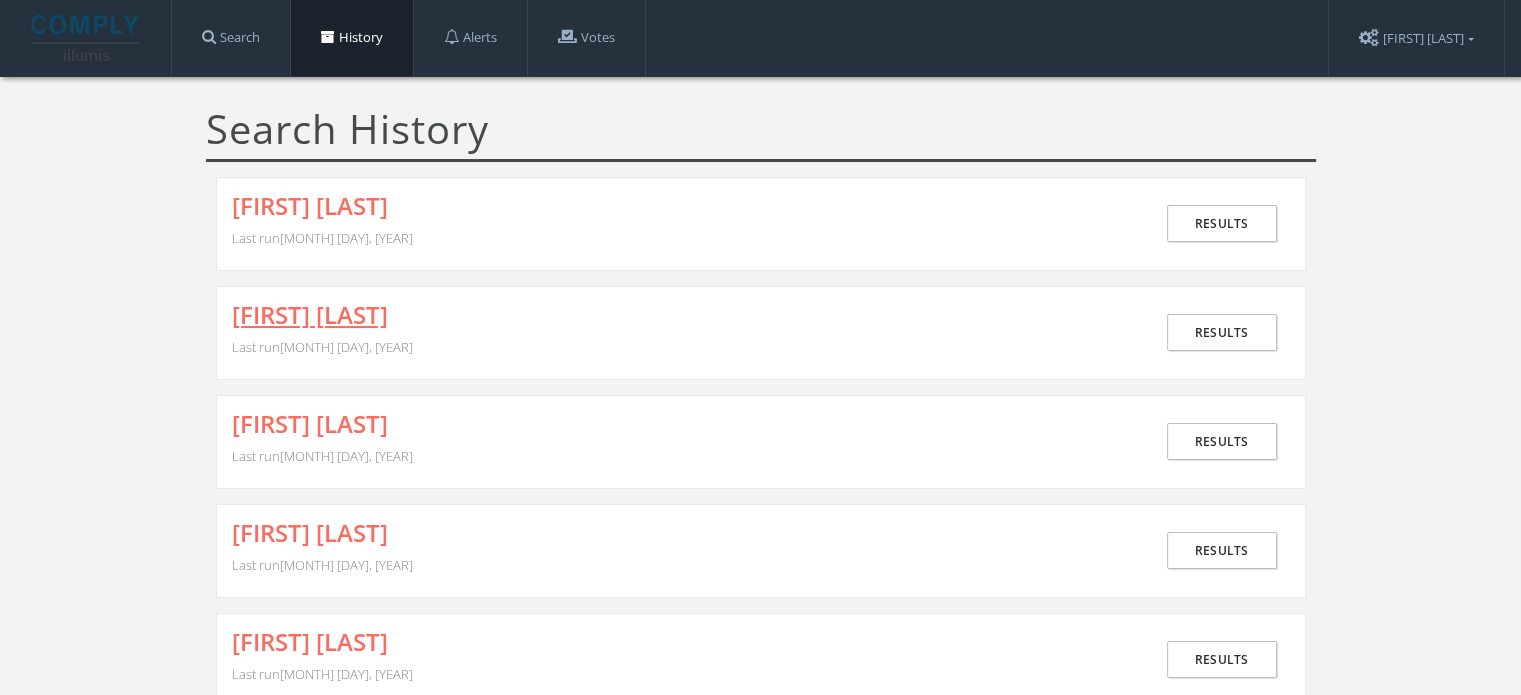 click on "[FIRST] [LAST]" at bounding box center (310, 315) 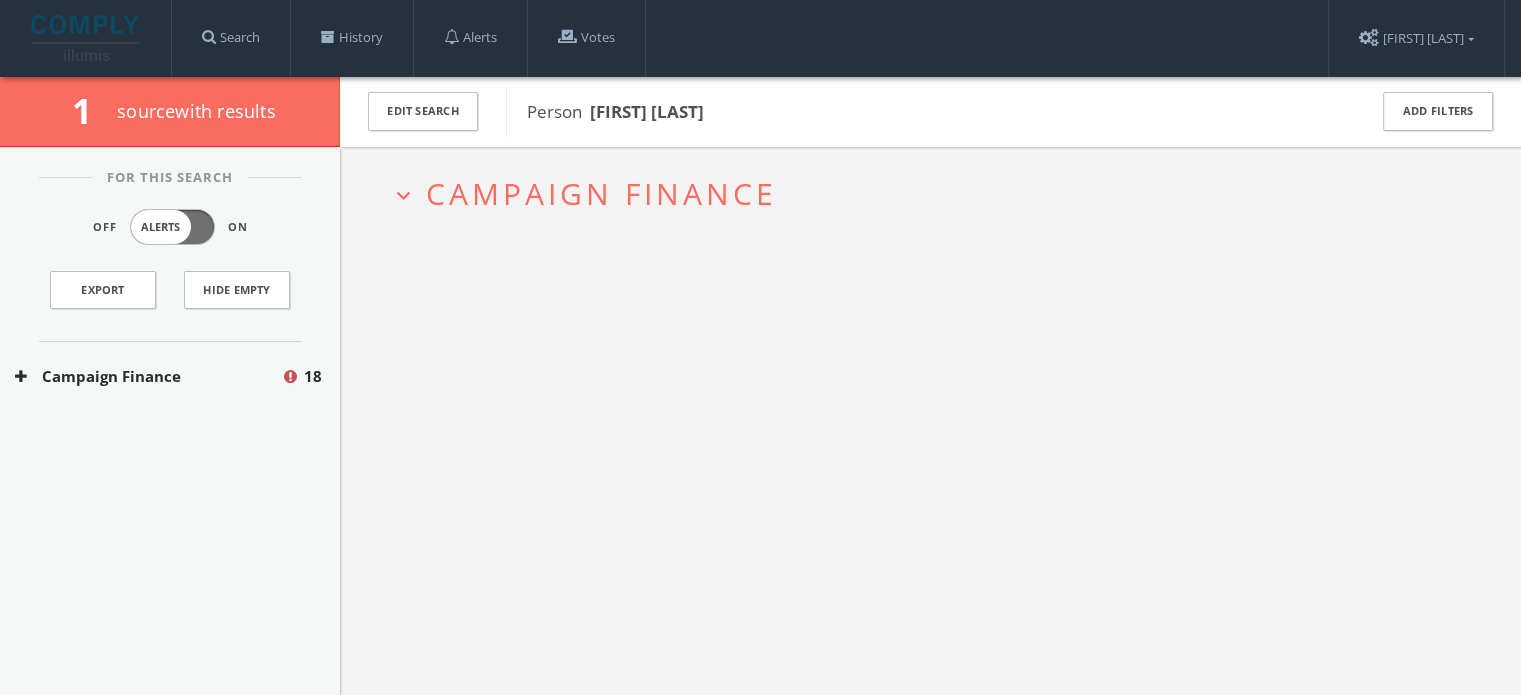 click on "Campaign Finance" at bounding box center [148, 376] 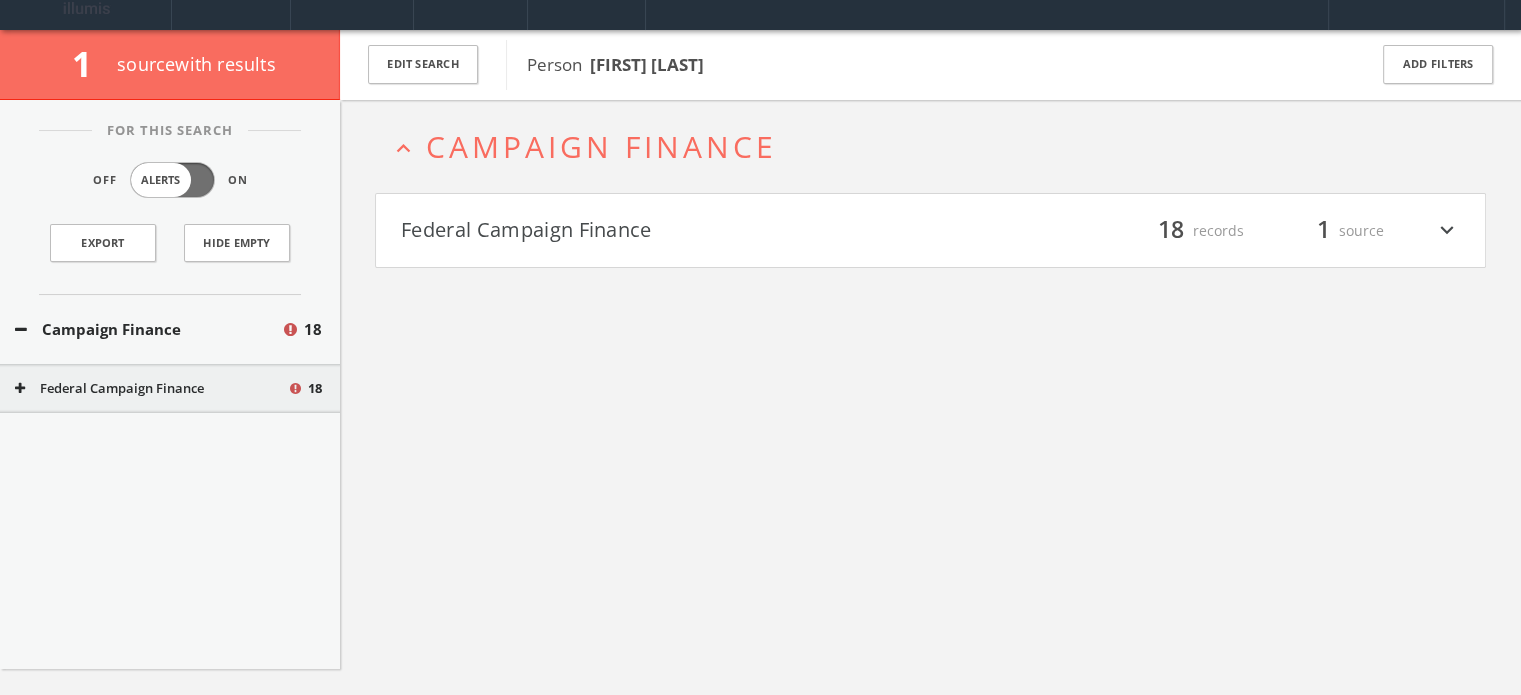 click on "For This Search Off Alerts On Export Hide Empty Campaign Finance 18 Federal Campaign Finance 18" at bounding box center [170, 384] 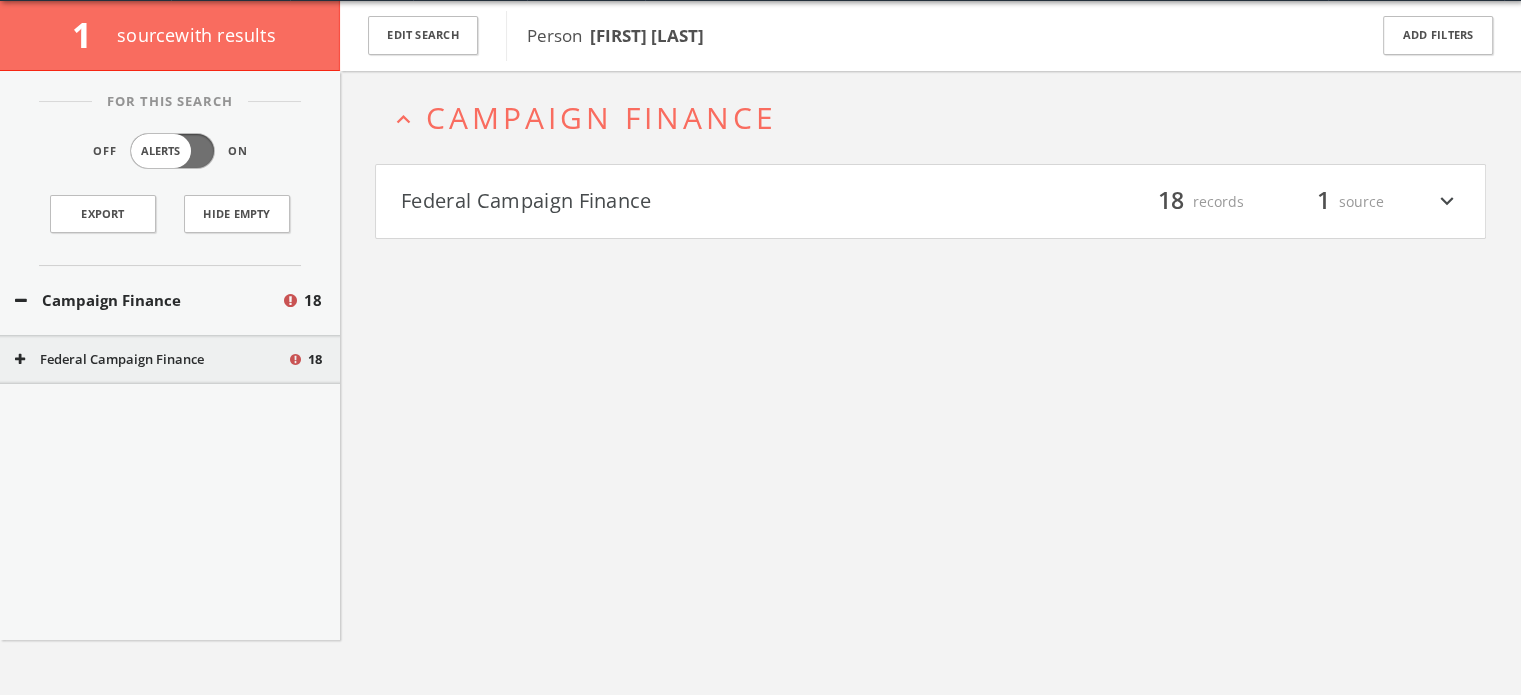 click on "Federal Campaign Finance 18" at bounding box center (170, 360) 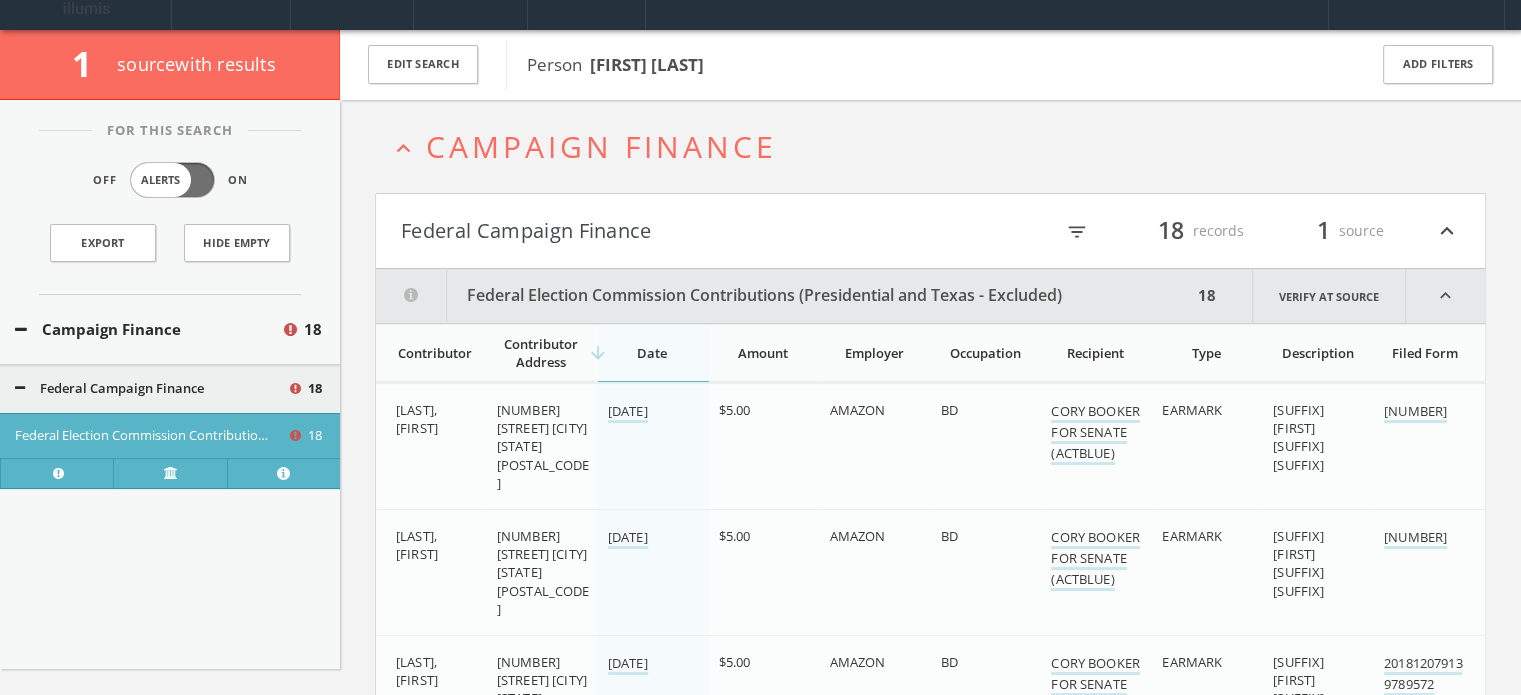 scroll, scrollTop: 0, scrollLeft: 0, axis: both 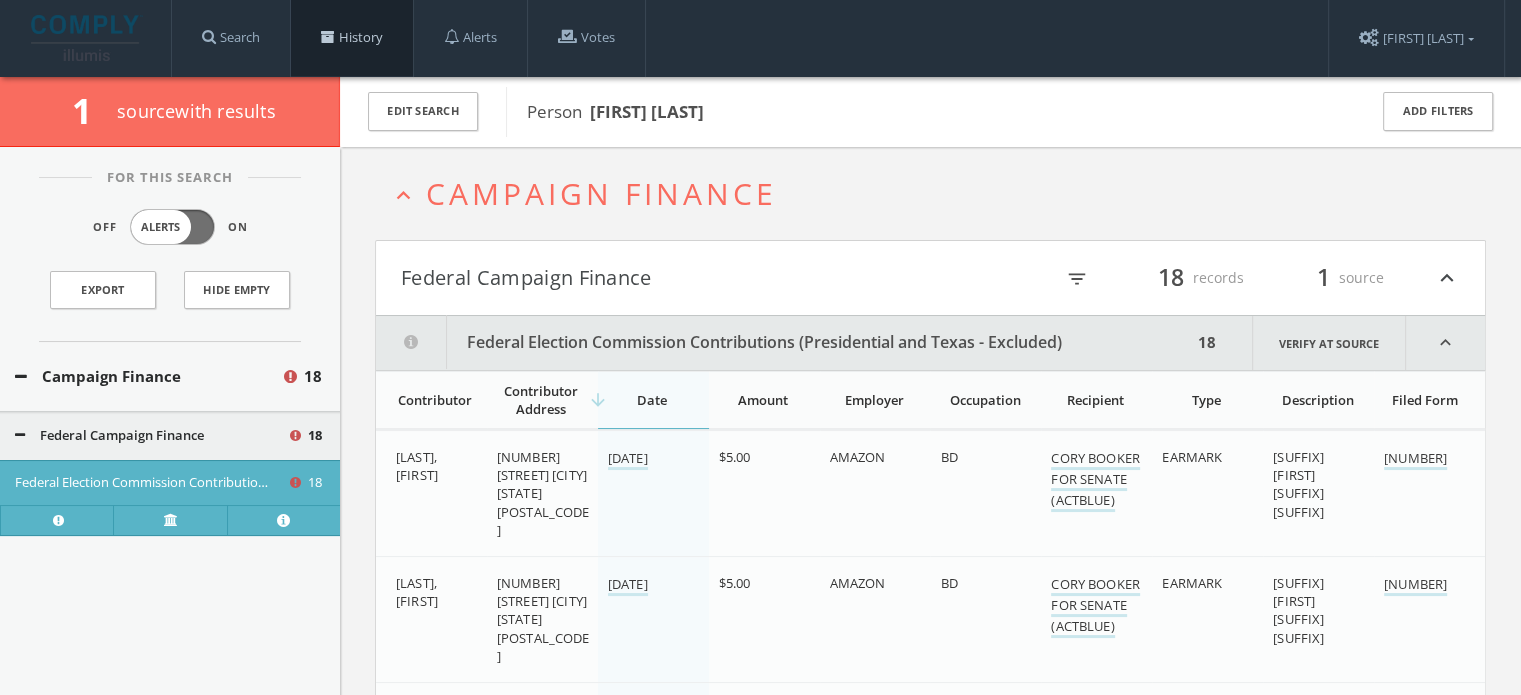 click on "History" at bounding box center [352, 38] 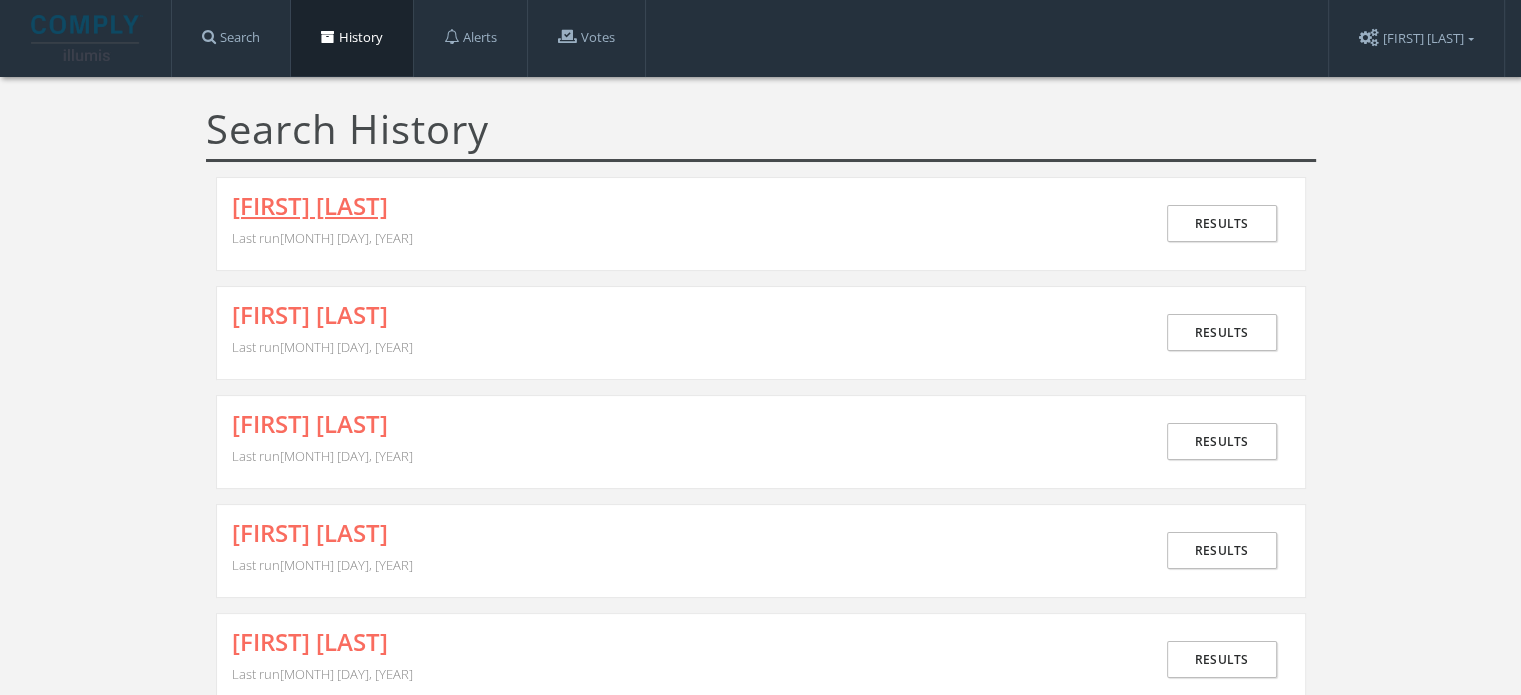 click on "PENG ZHAO" at bounding box center [310, 206] 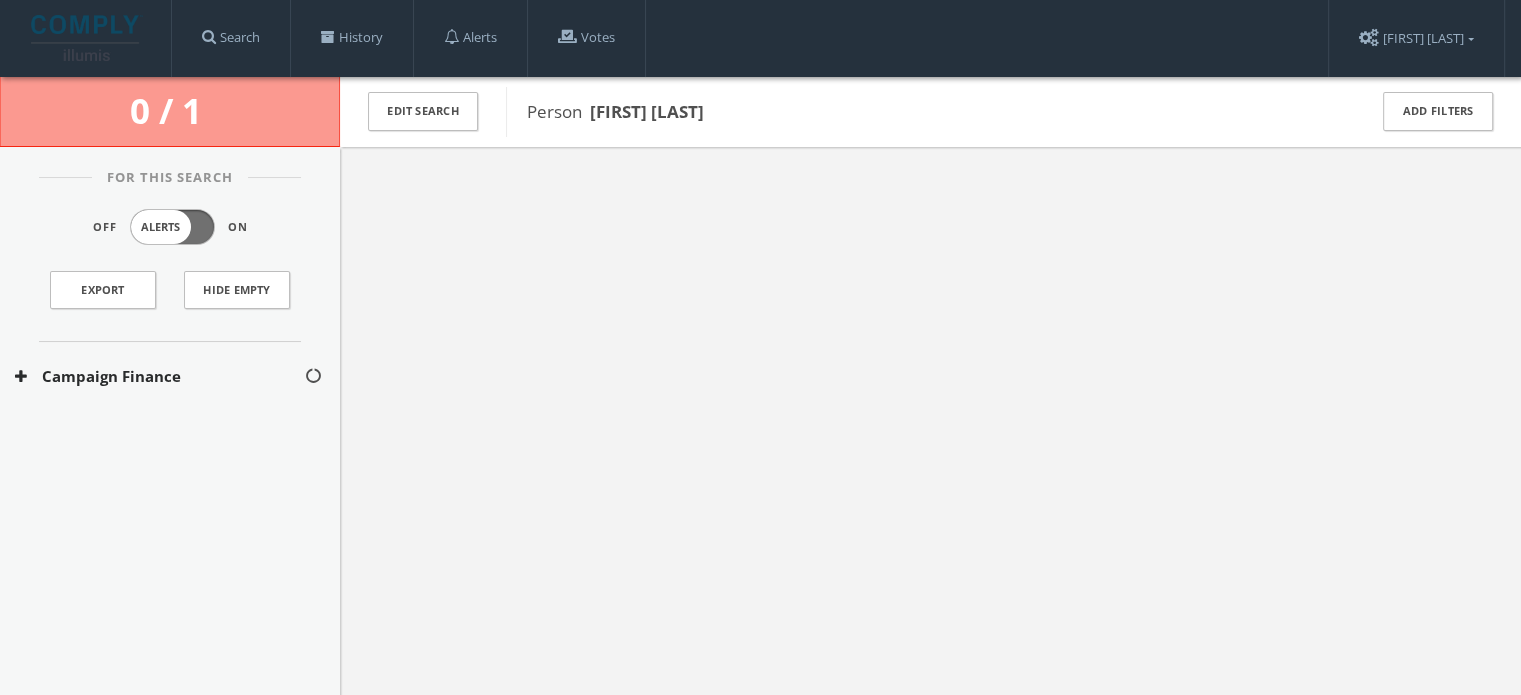 click on "Campaign Finance" at bounding box center [159, 376] 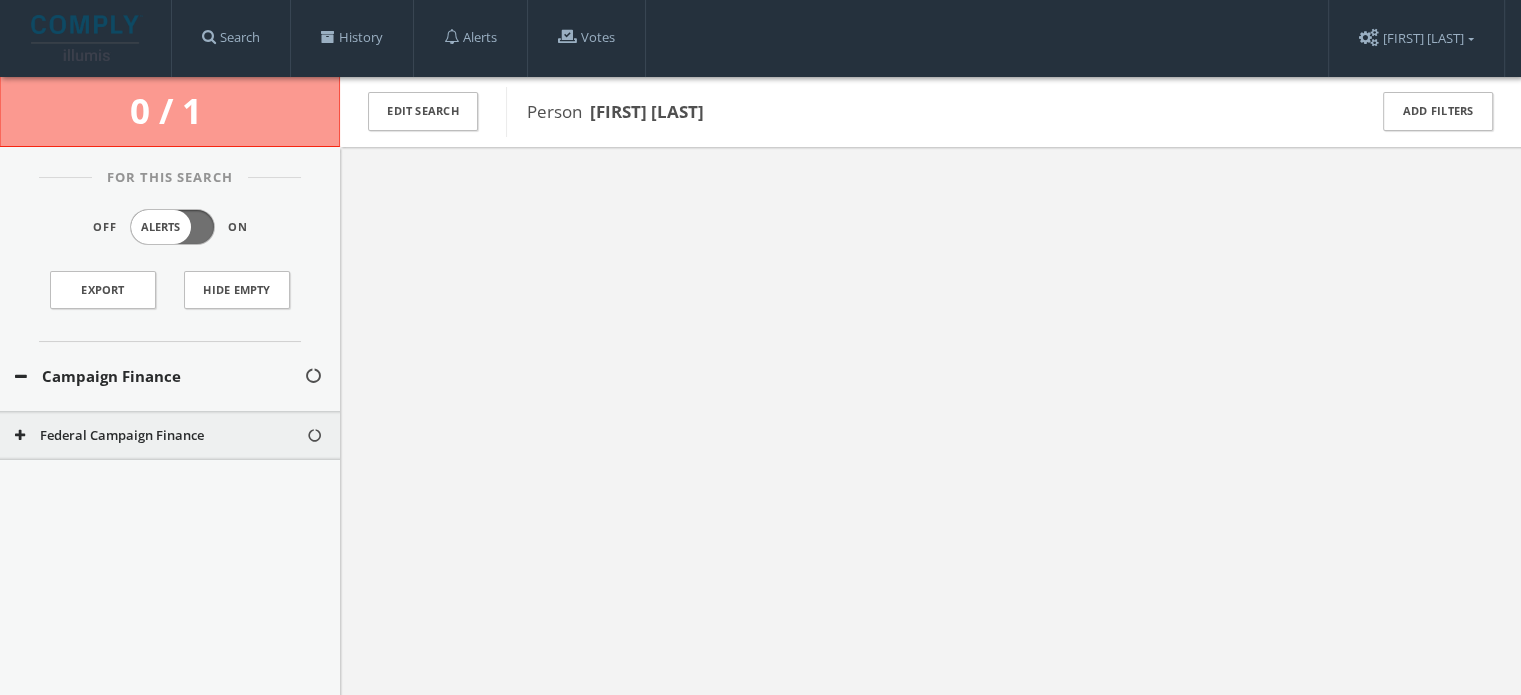 click on "Federal Campaign Finance" at bounding box center (160, 436) 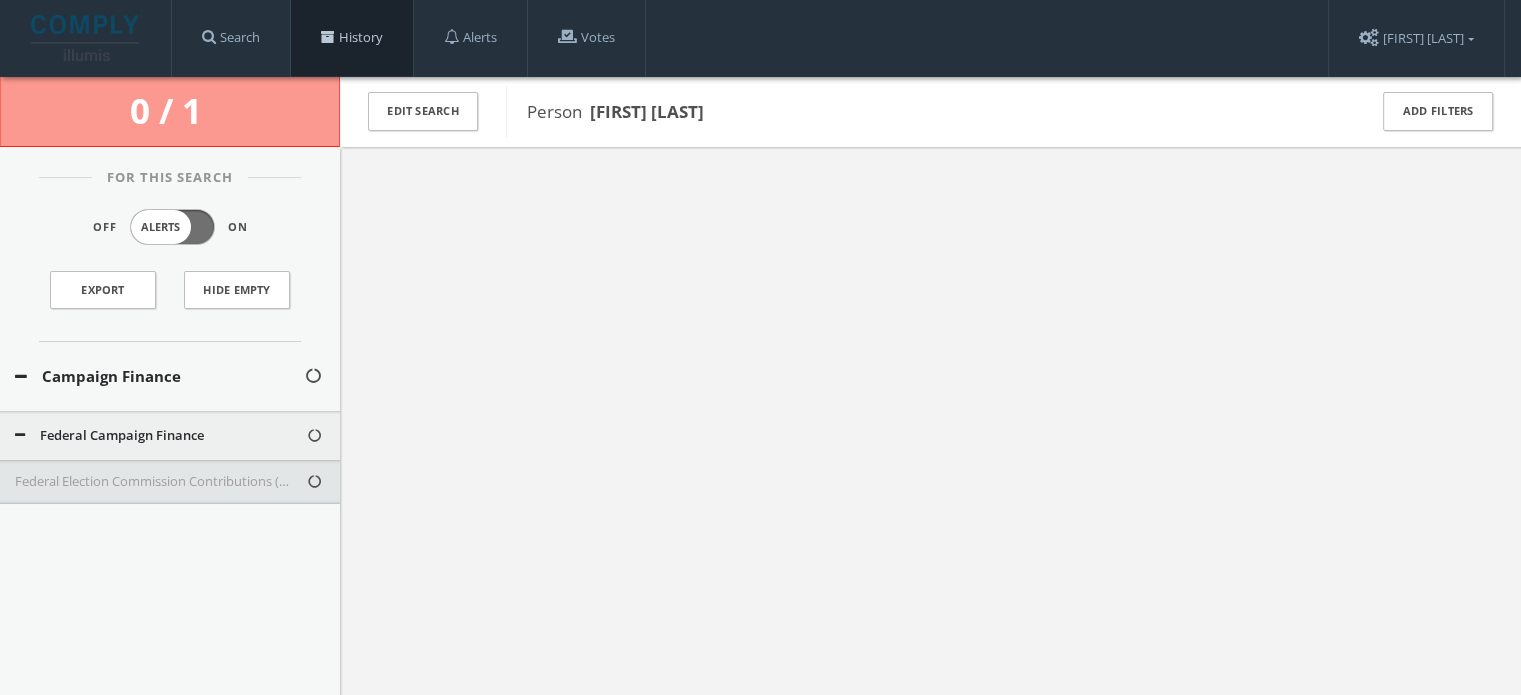 click on "History" at bounding box center (352, 38) 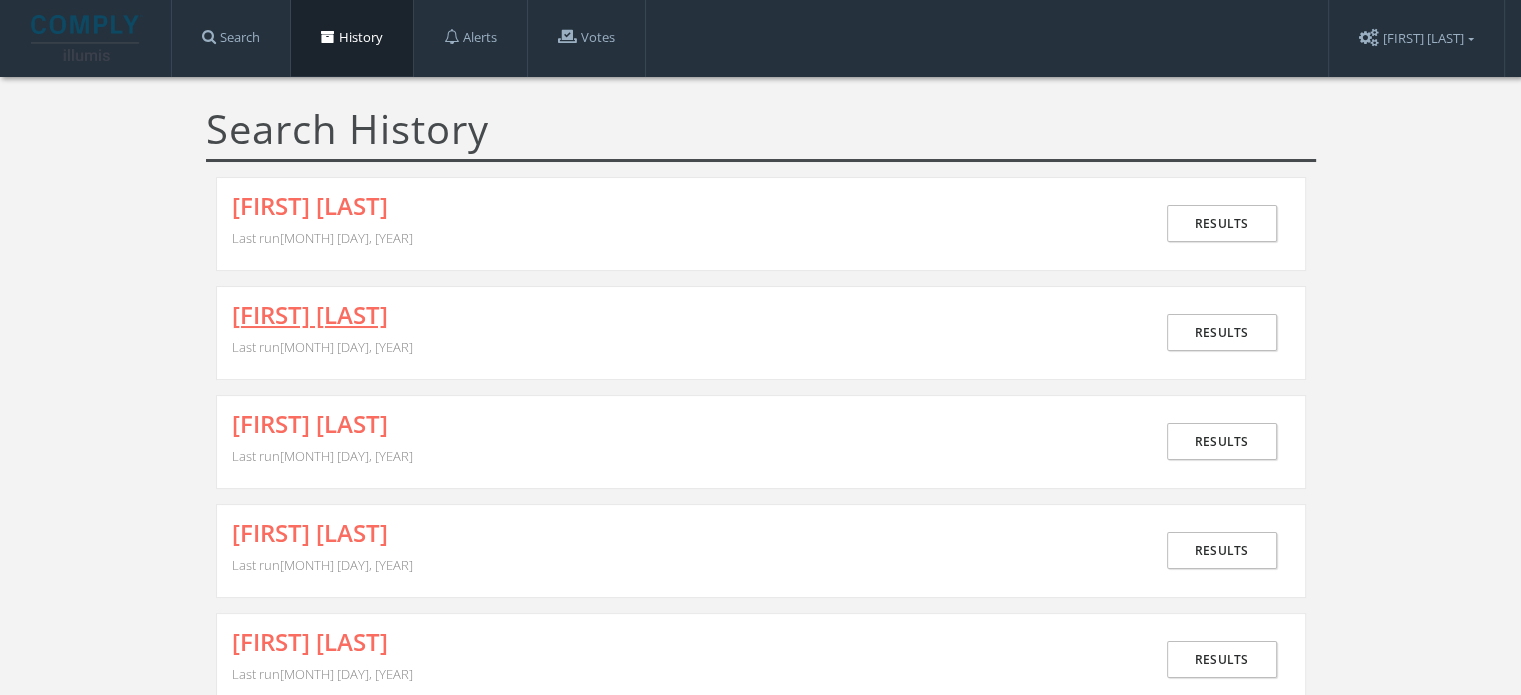 click on "[FIRST] [LAST]" at bounding box center (310, 315) 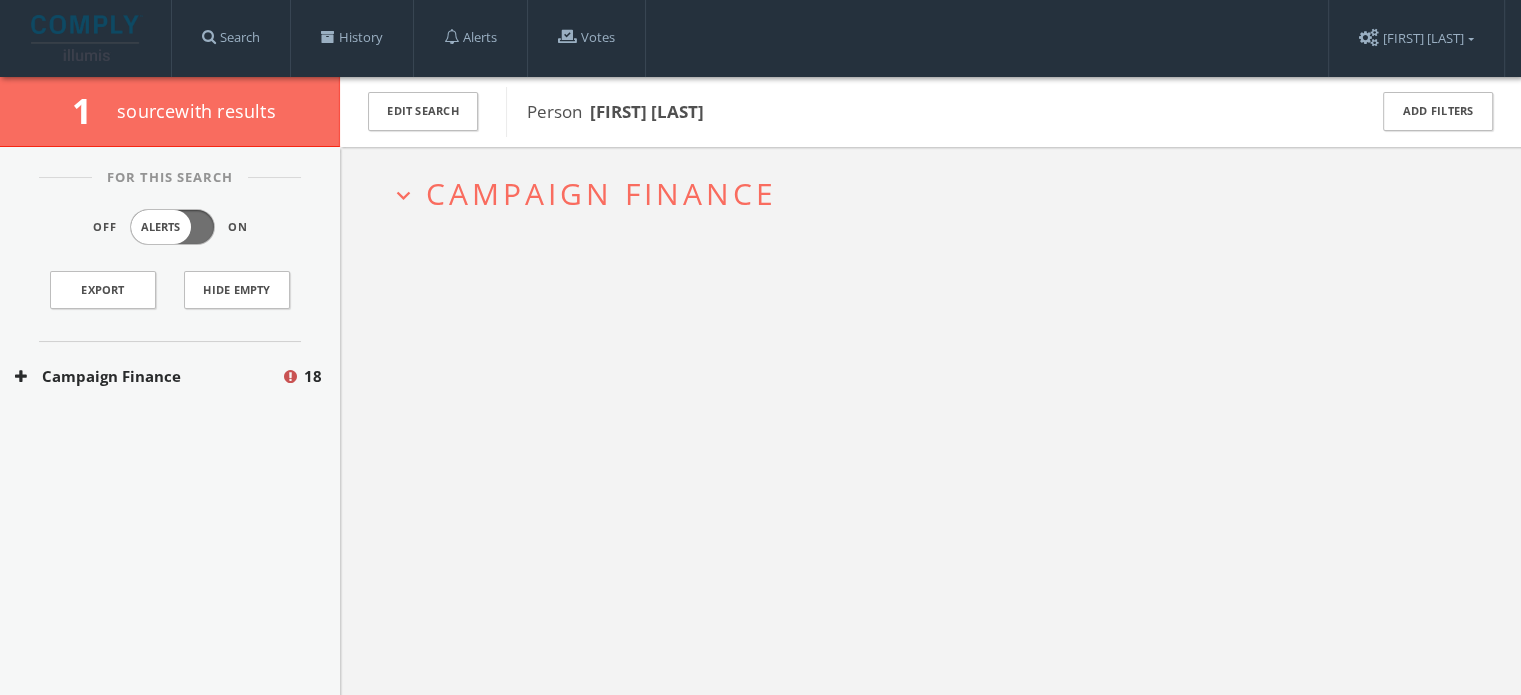 click on "Campaign Finance" at bounding box center (148, 376) 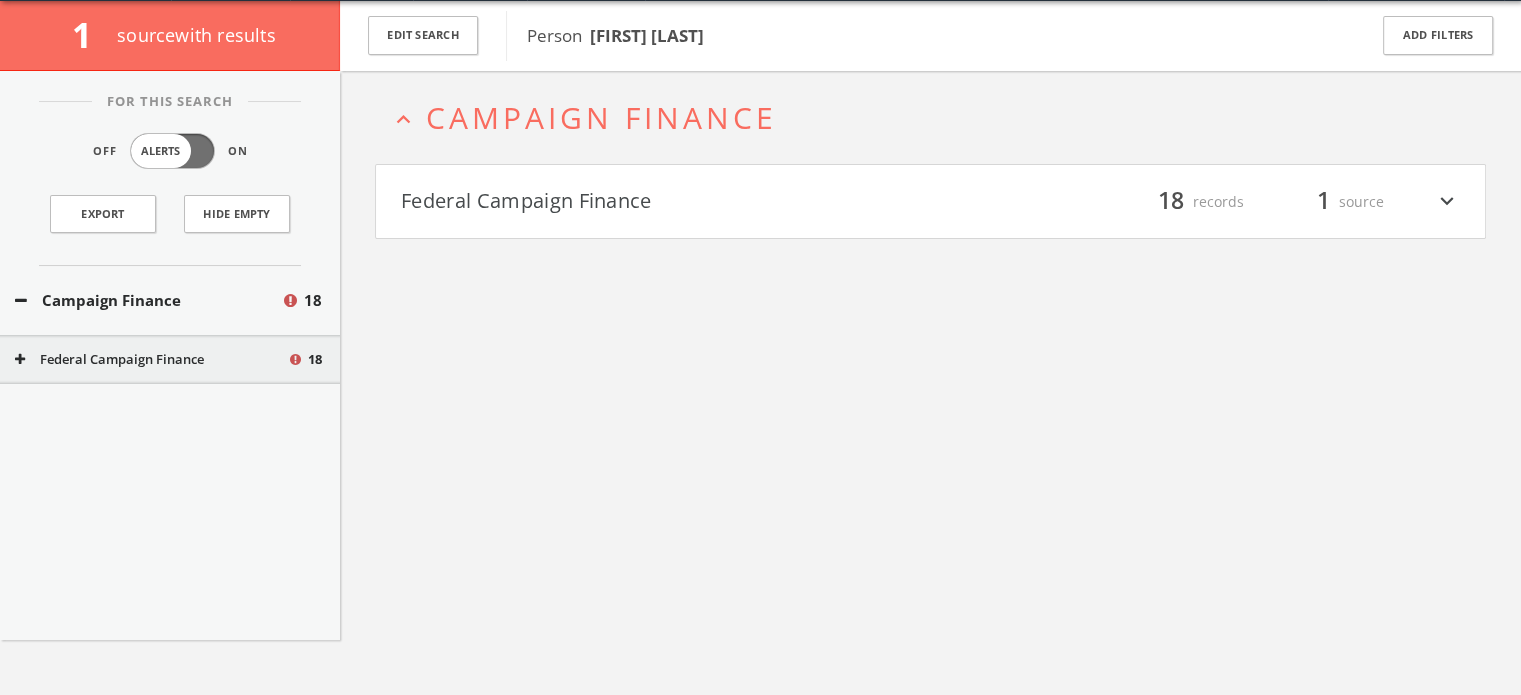 click on "Federal Campaign Finance filter_list 18 records 1 source  expand_more" at bounding box center (930, 202) 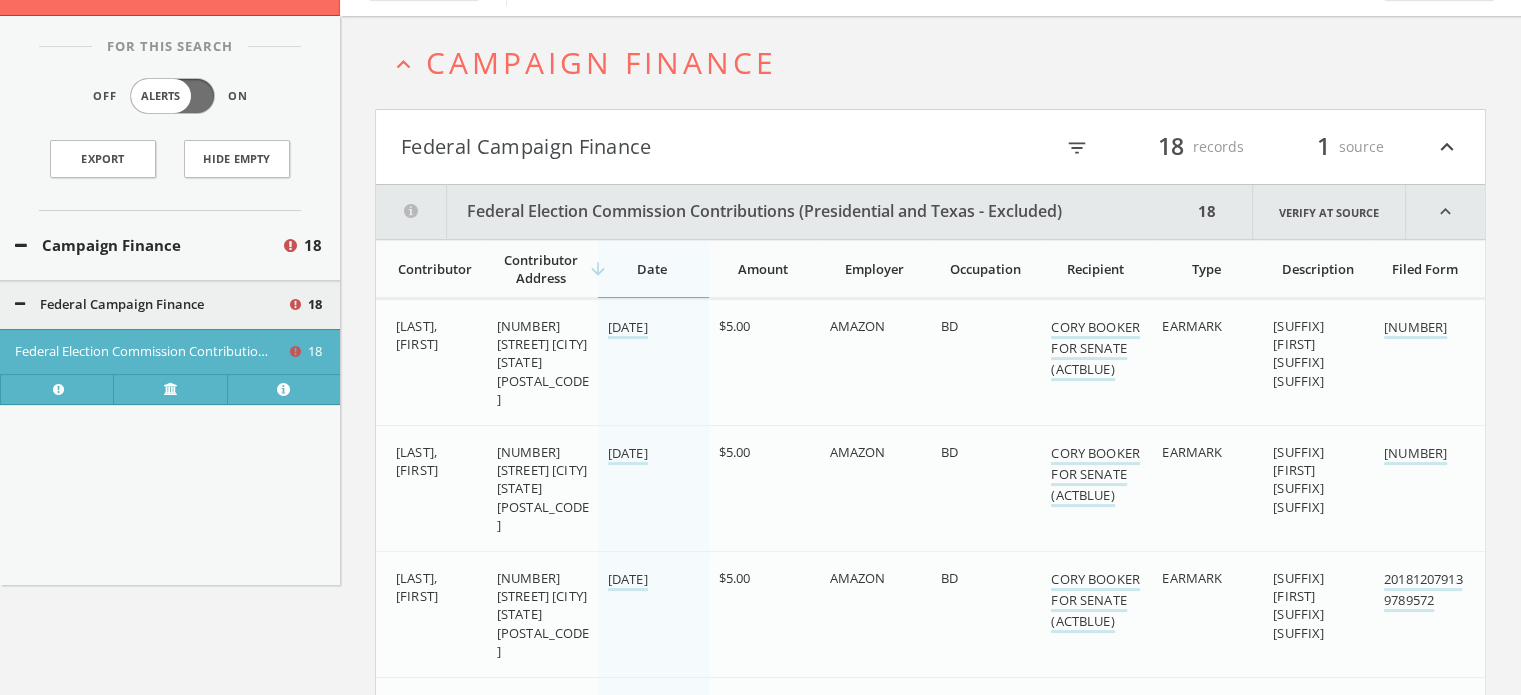 scroll, scrollTop: 0, scrollLeft: 0, axis: both 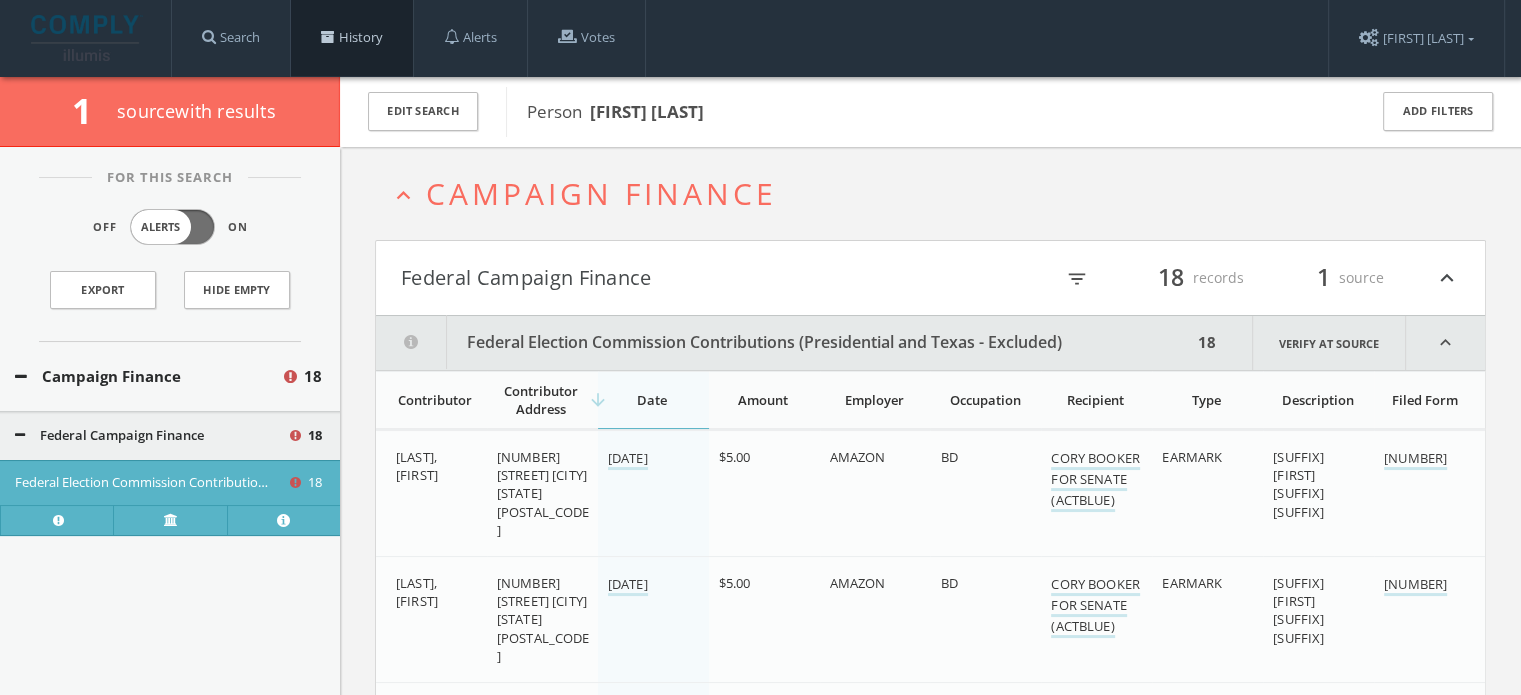 click on "History" at bounding box center [352, 38] 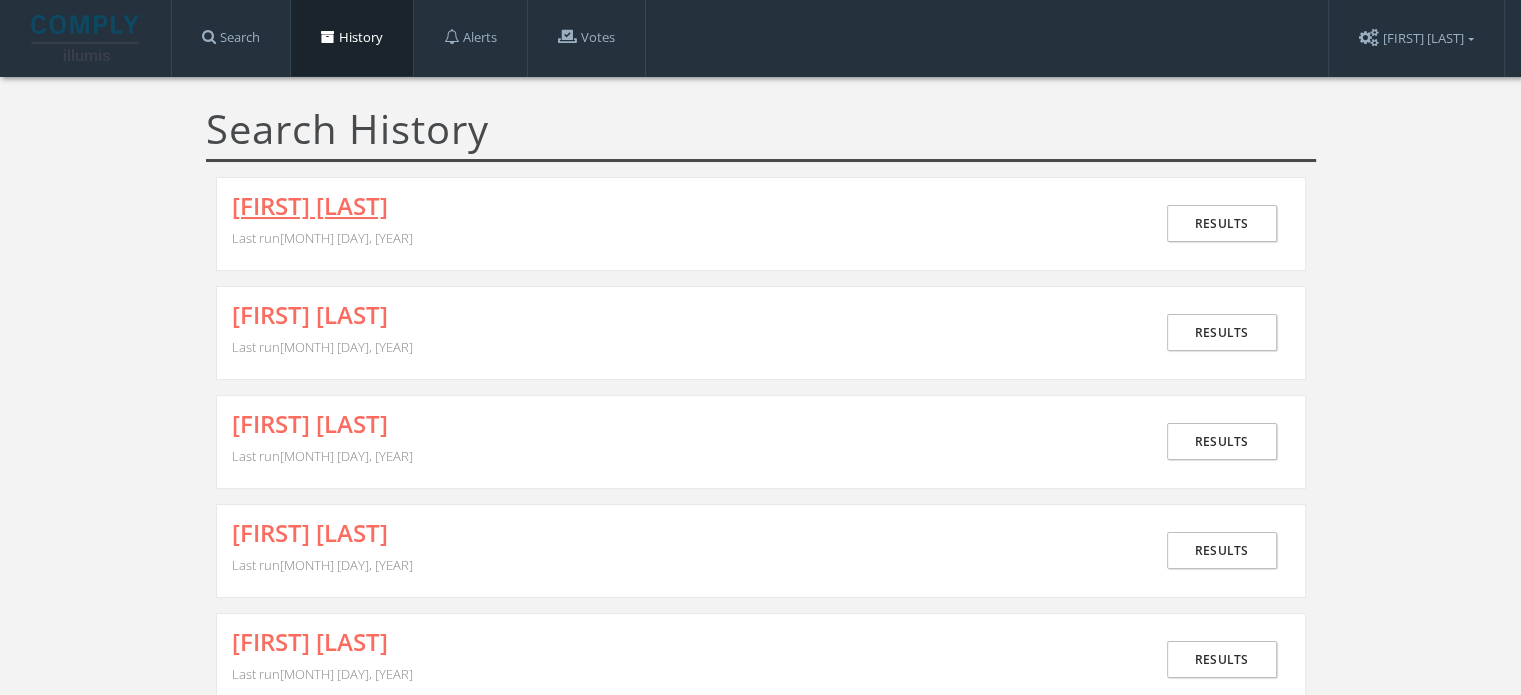 click on "PENG ZHAO" at bounding box center (310, 206) 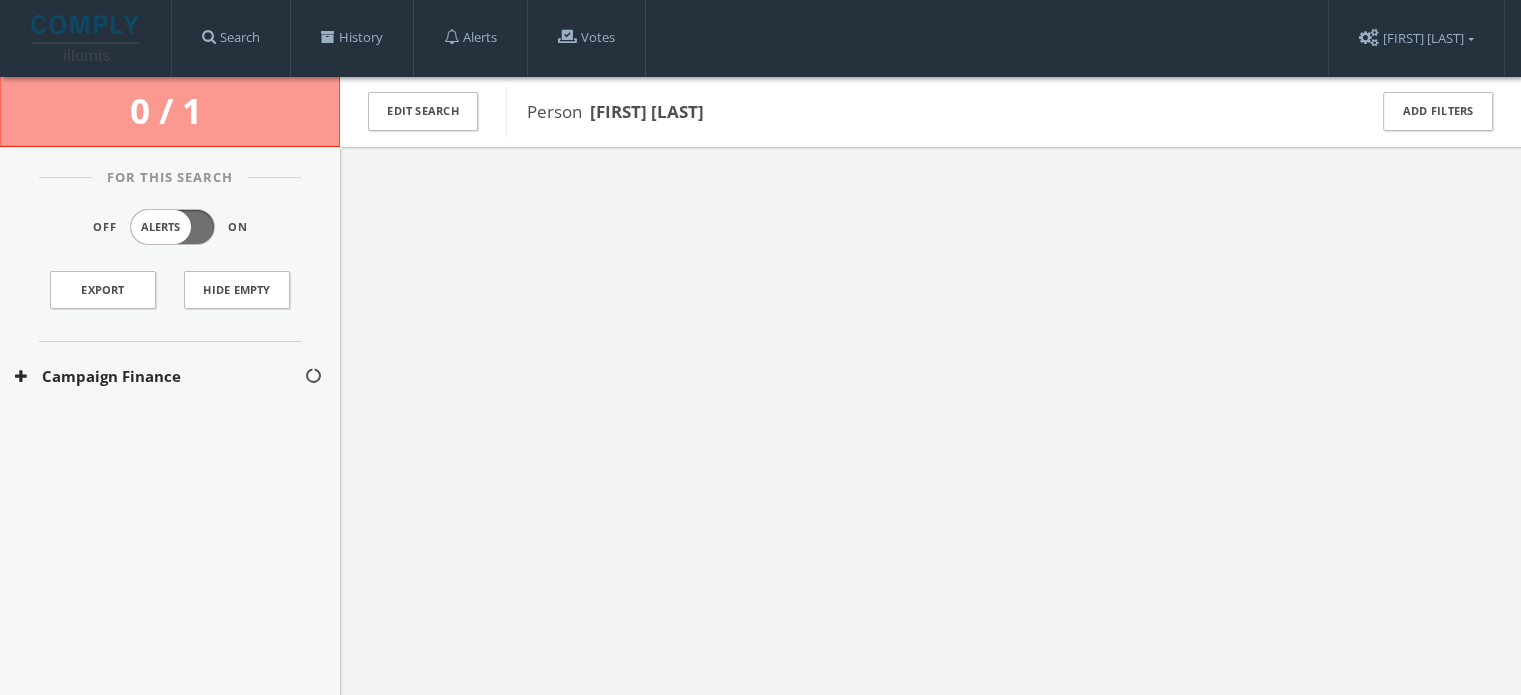 click on "Campaign Finance" at bounding box center [159, 376] 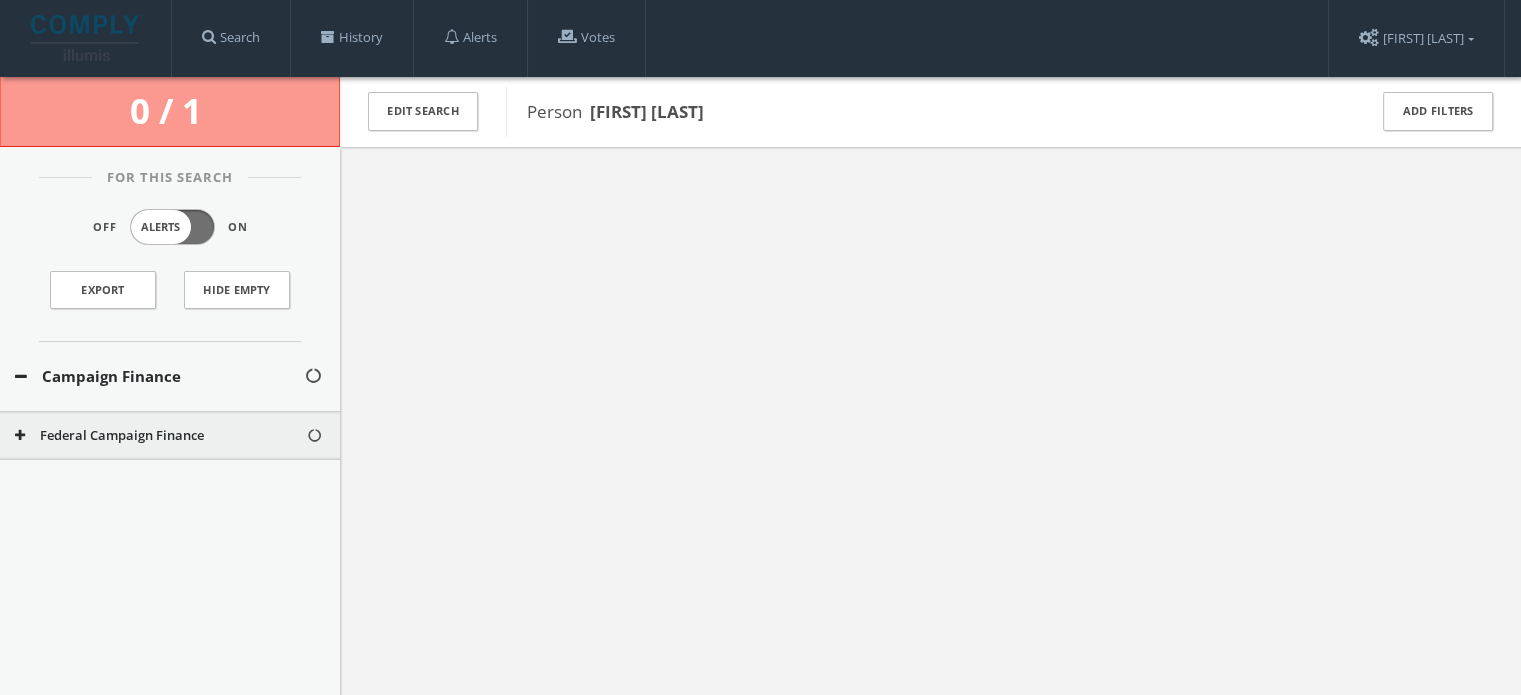 click on "Federal Campaign Finance" at bounding box center (160, 436) 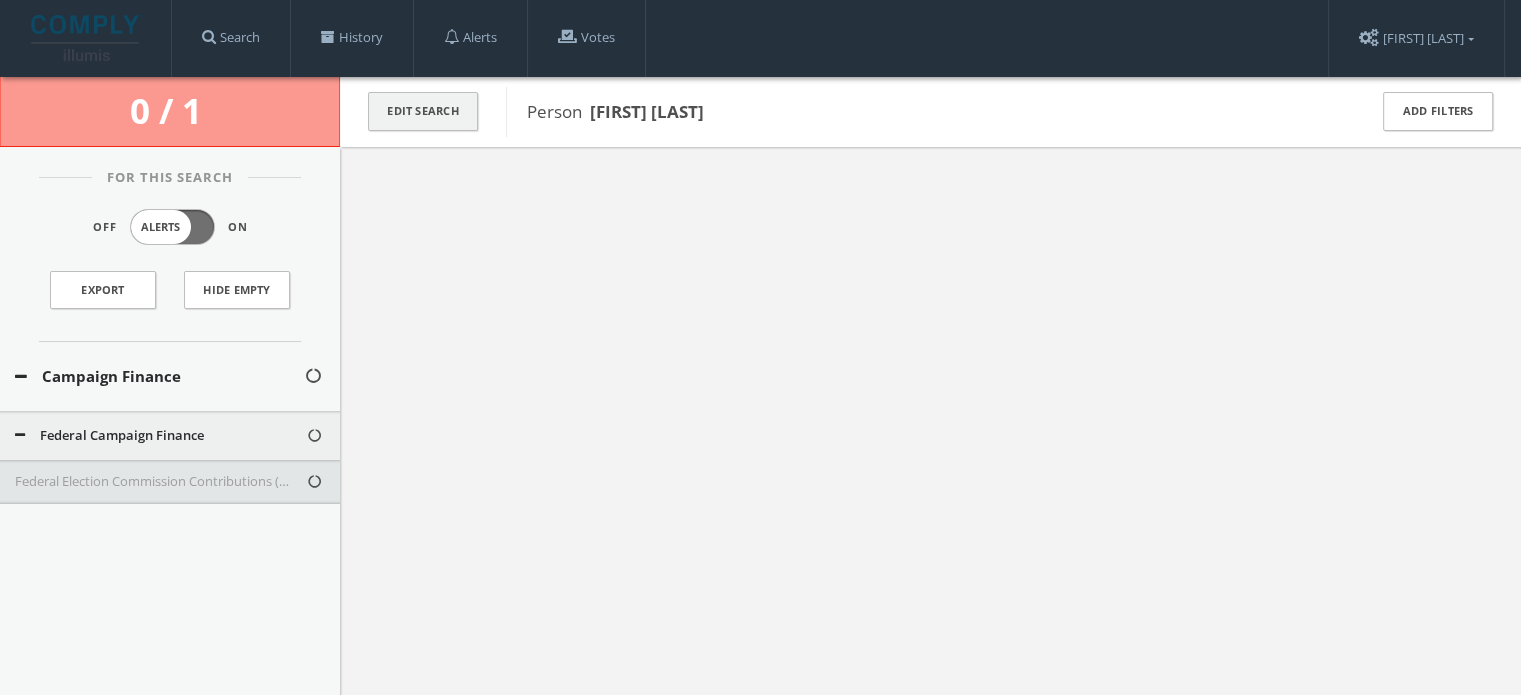 click on "Edit Search" at bounding box center (423, 111) 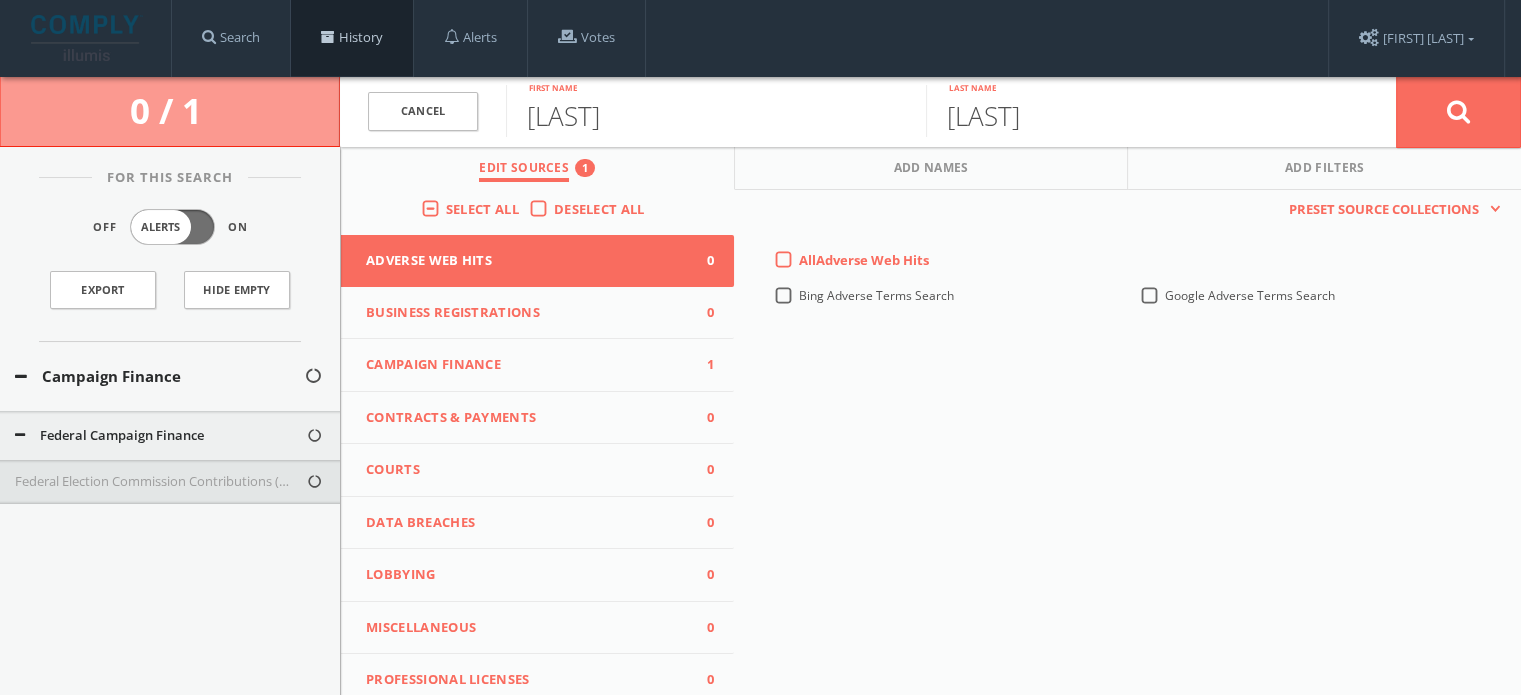 click on "History" at bounding box center [352, 38] 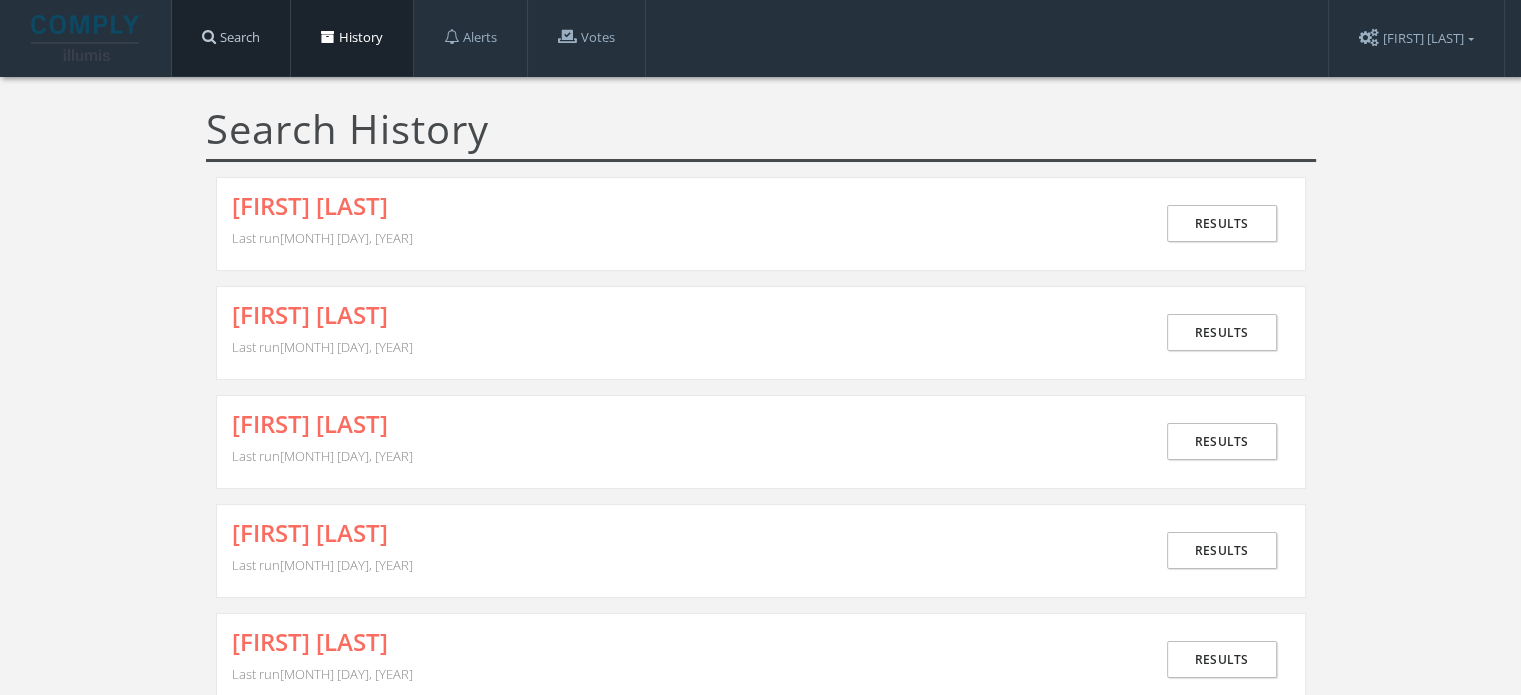 click on "Search" at bounding box center (231, 38) 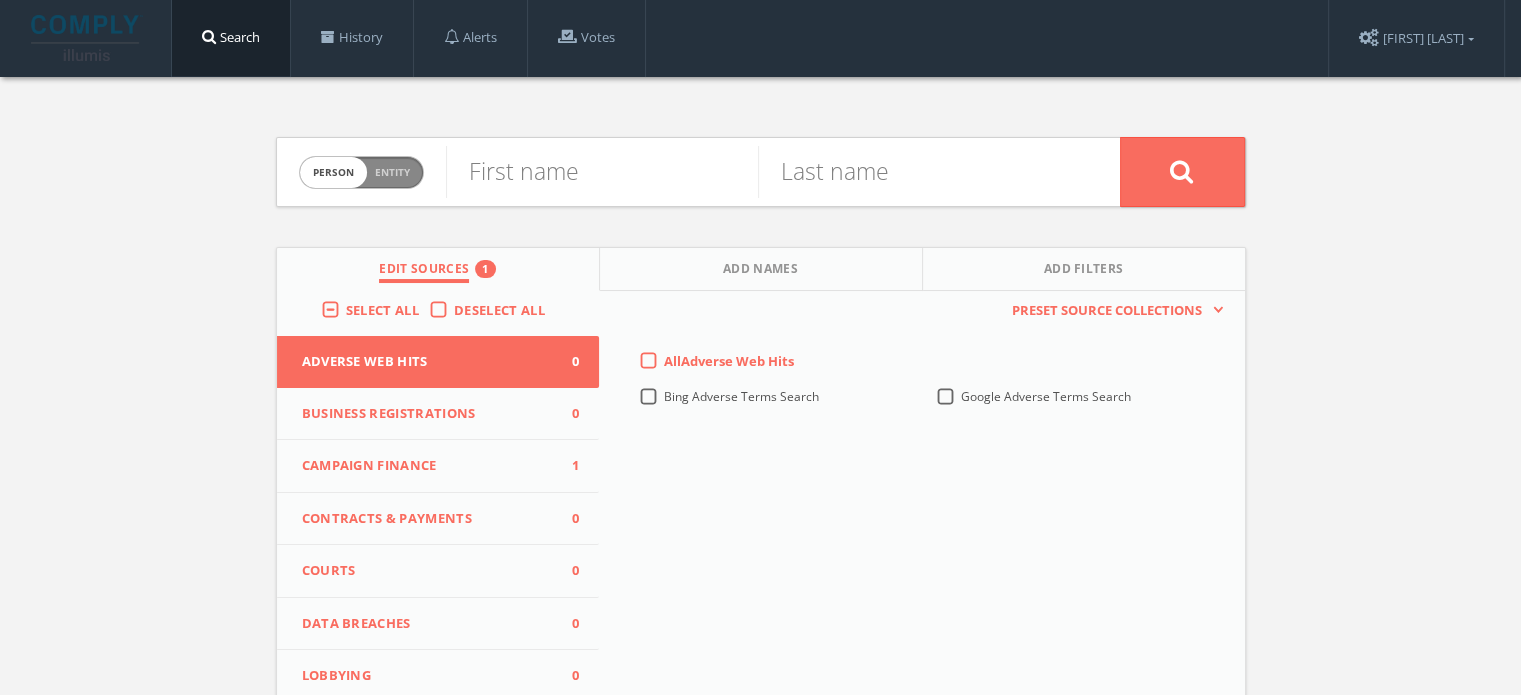 click on "Campaign Finance" at bounding box center (426, 466) 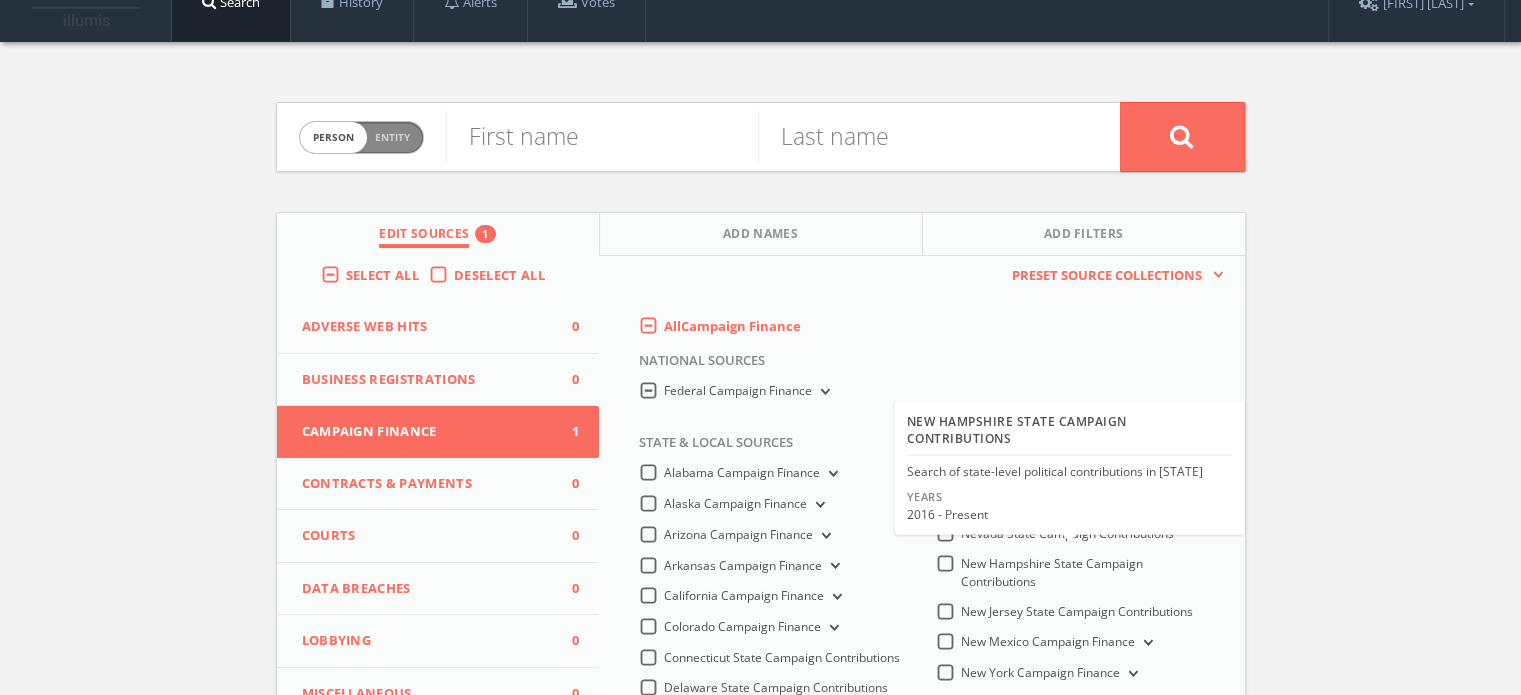scroll, scrollTop: 0, scrollLeft: 0, axis: both 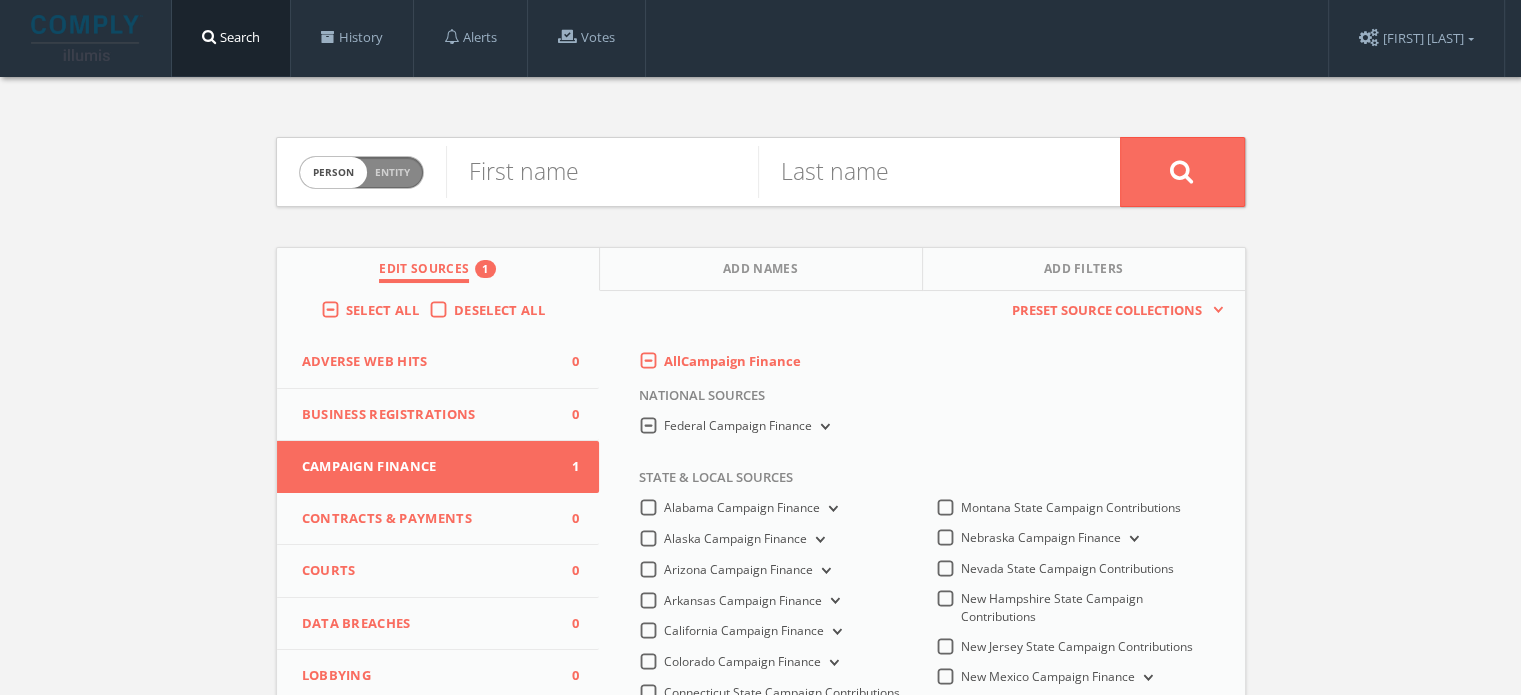 click at bounding box center [823, 427] 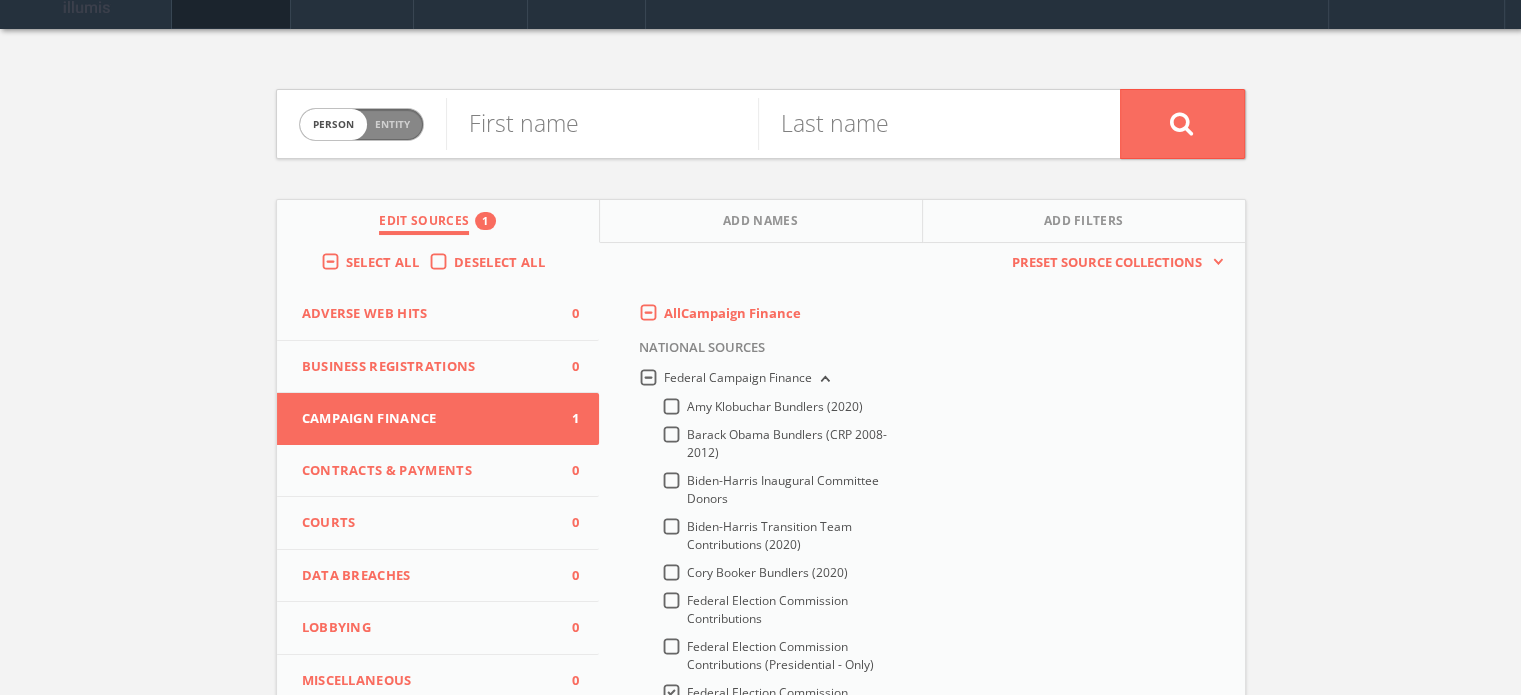 scroll, scrollTop: 0, scrollLeft: 0, axis: both 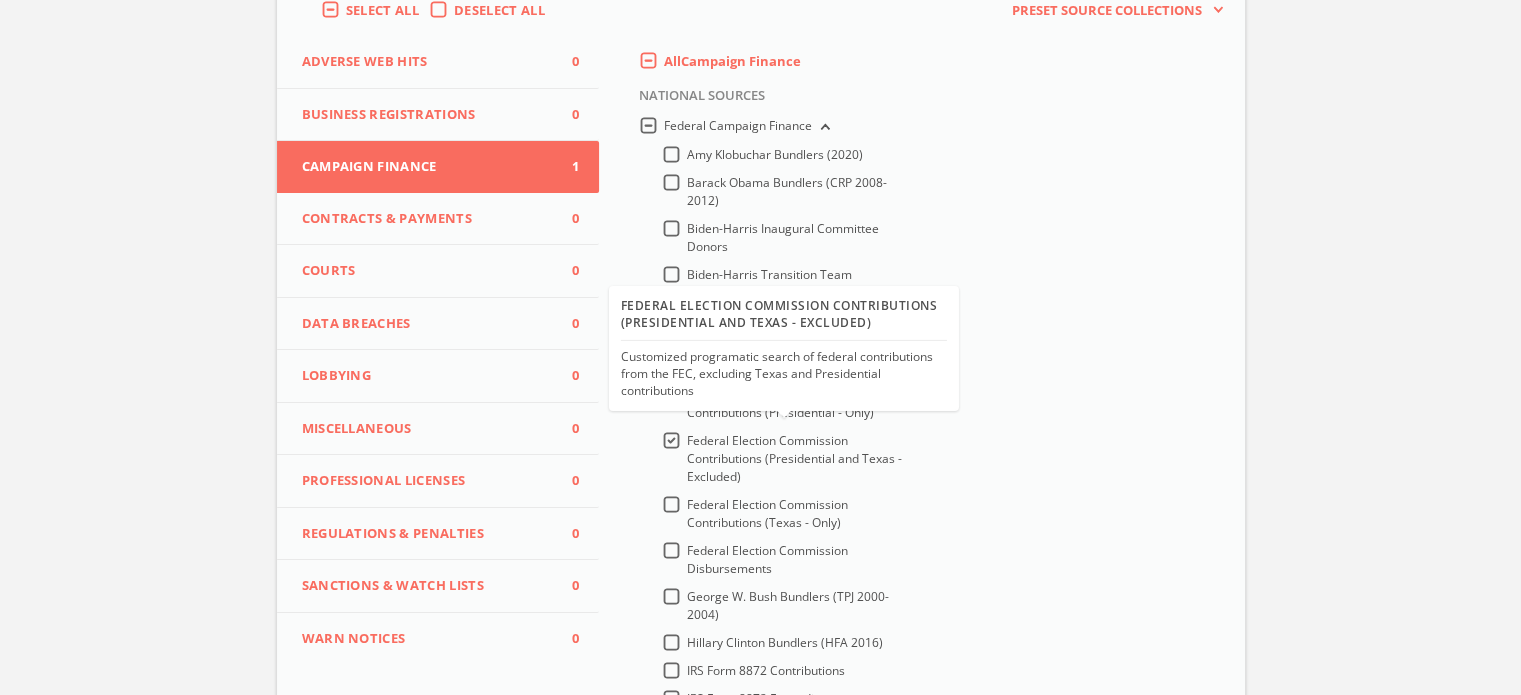 click on "Federal Election Commission Contributions (Presidential and Texas - Excluded)" at bounding box center (794, 458) 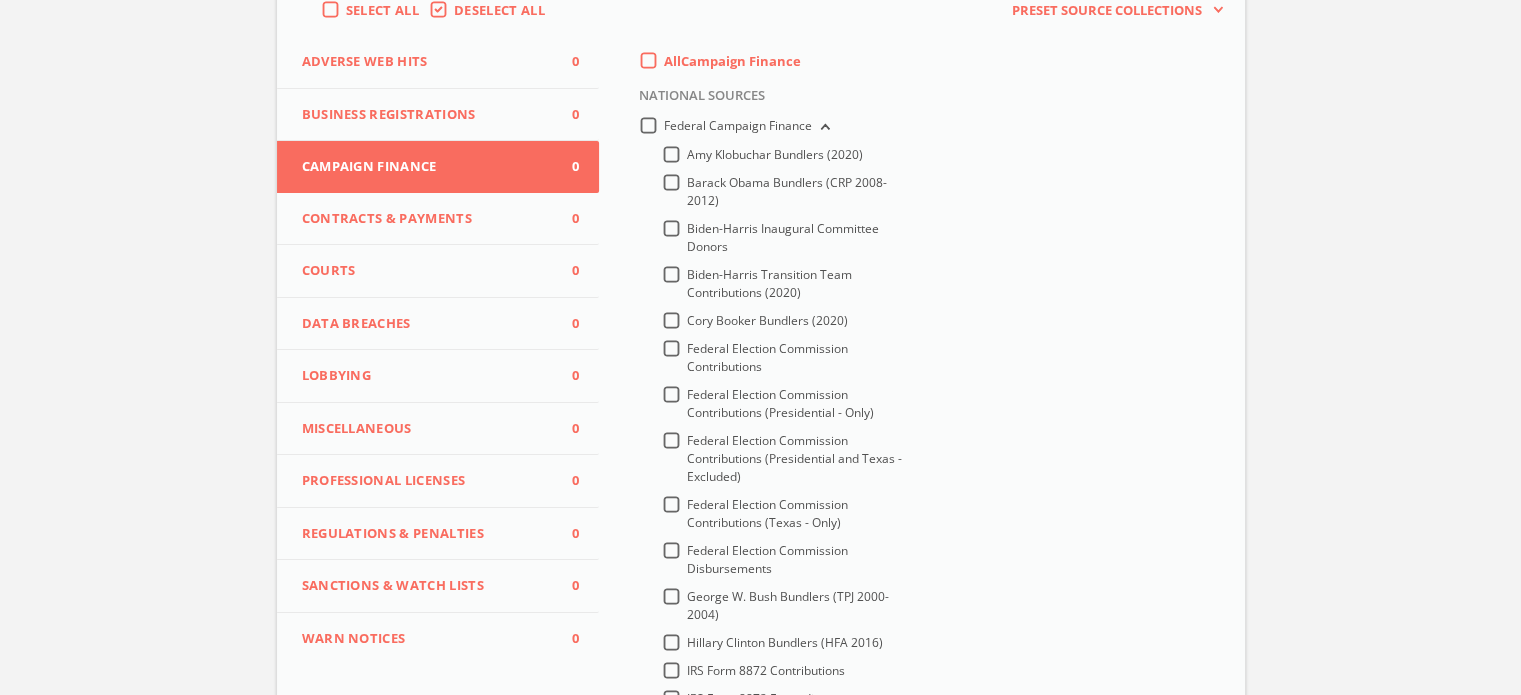 click on "Federal Election Commission Contributions (Presidential - Only)" at bounding box center [780, 403] 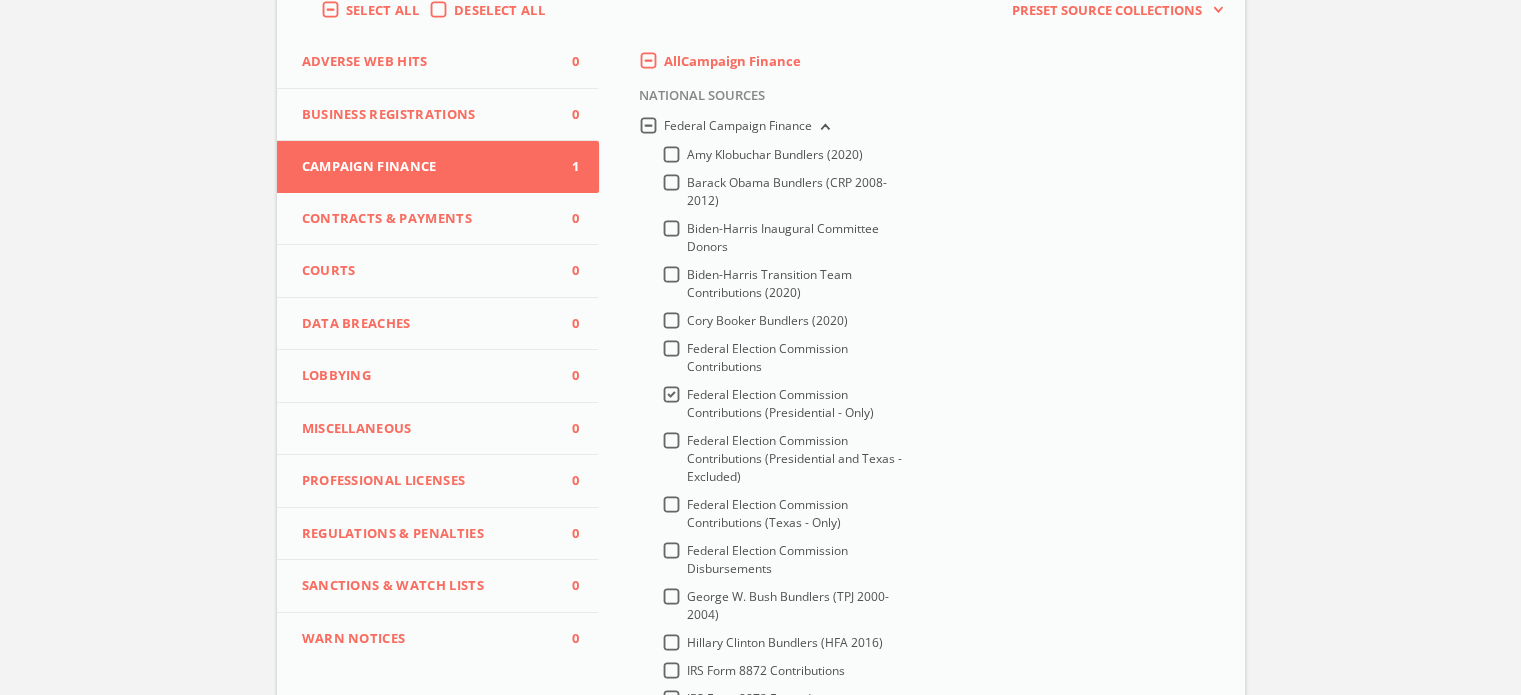 click on "Federal Election Commission Contributions (Presidential - Only)" at bounding box center (780, 403) 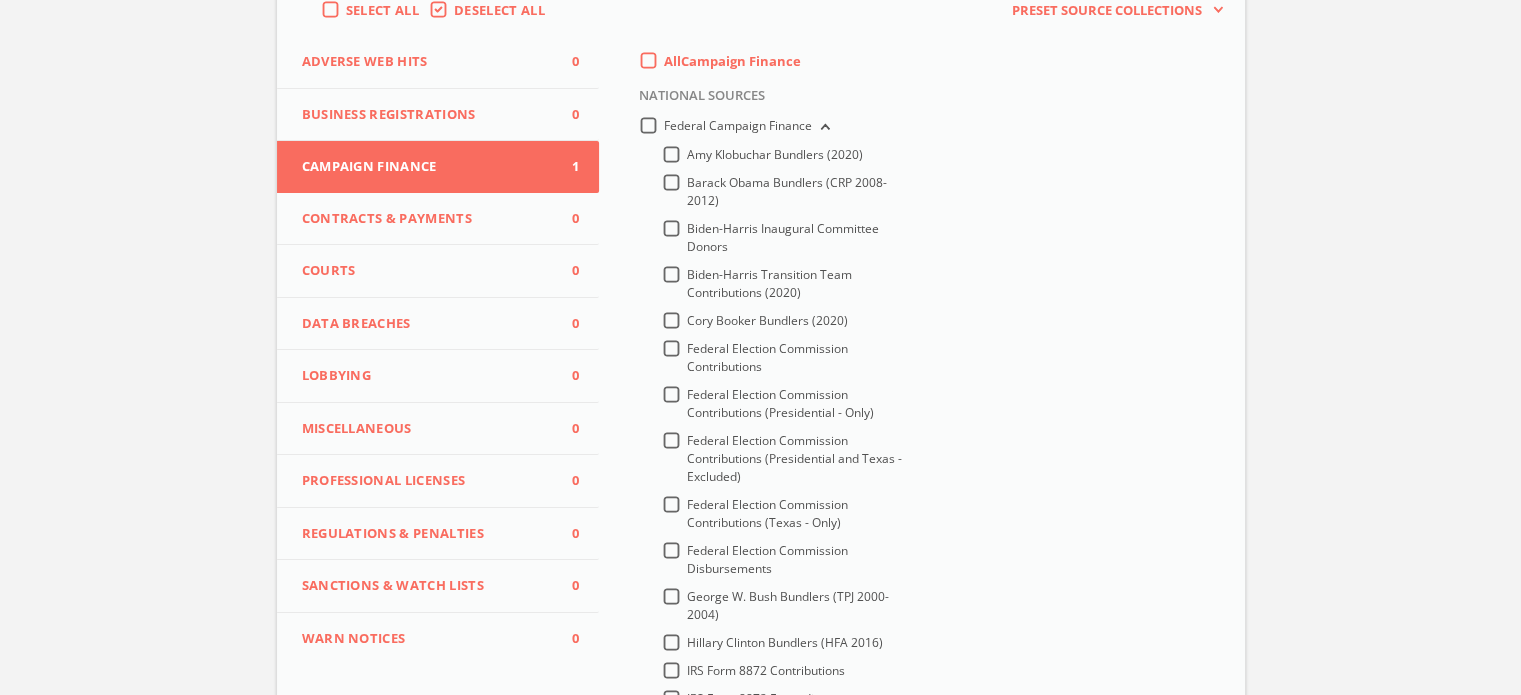 scroll, scrollTop: 299, scrollLeft: 0, axis: vertical 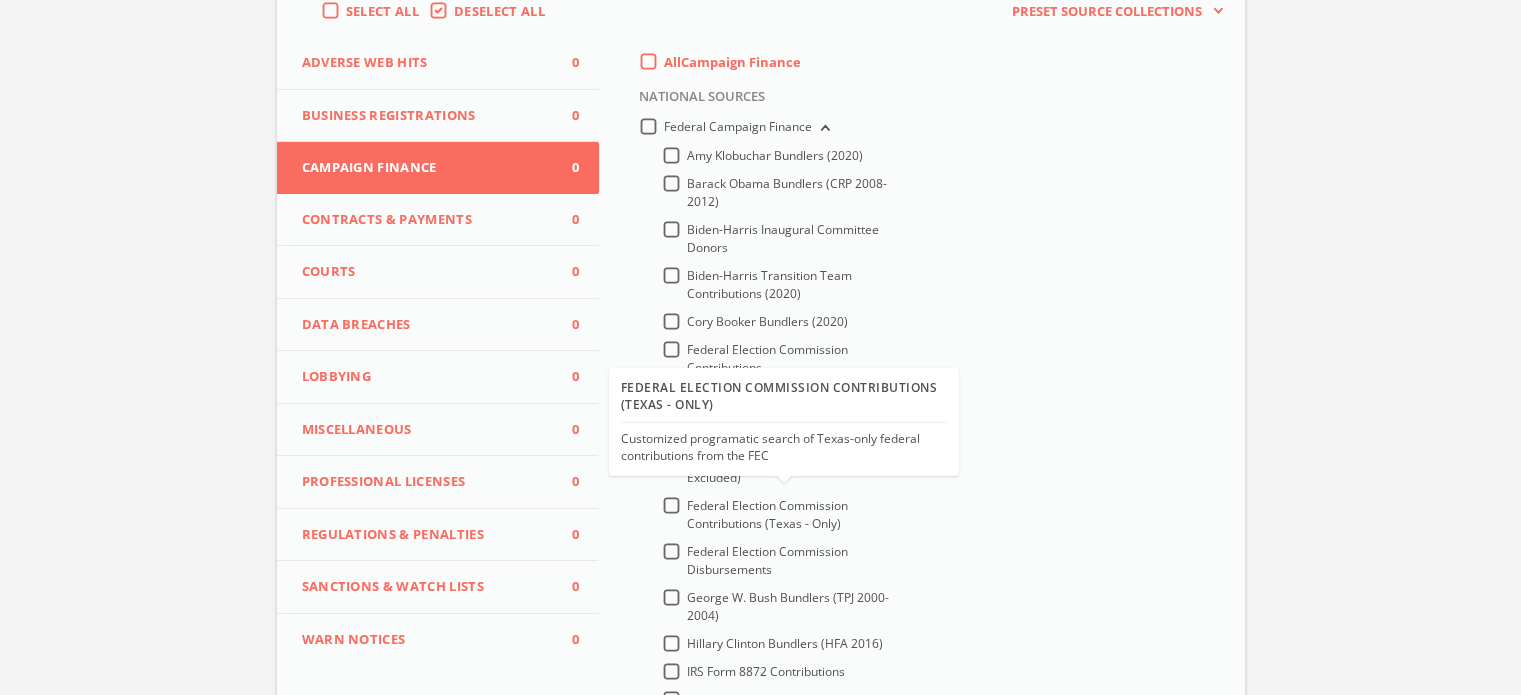 click on "Federal Election Commission Contributions (Texas - Only)" at bounding box center [767, 514] 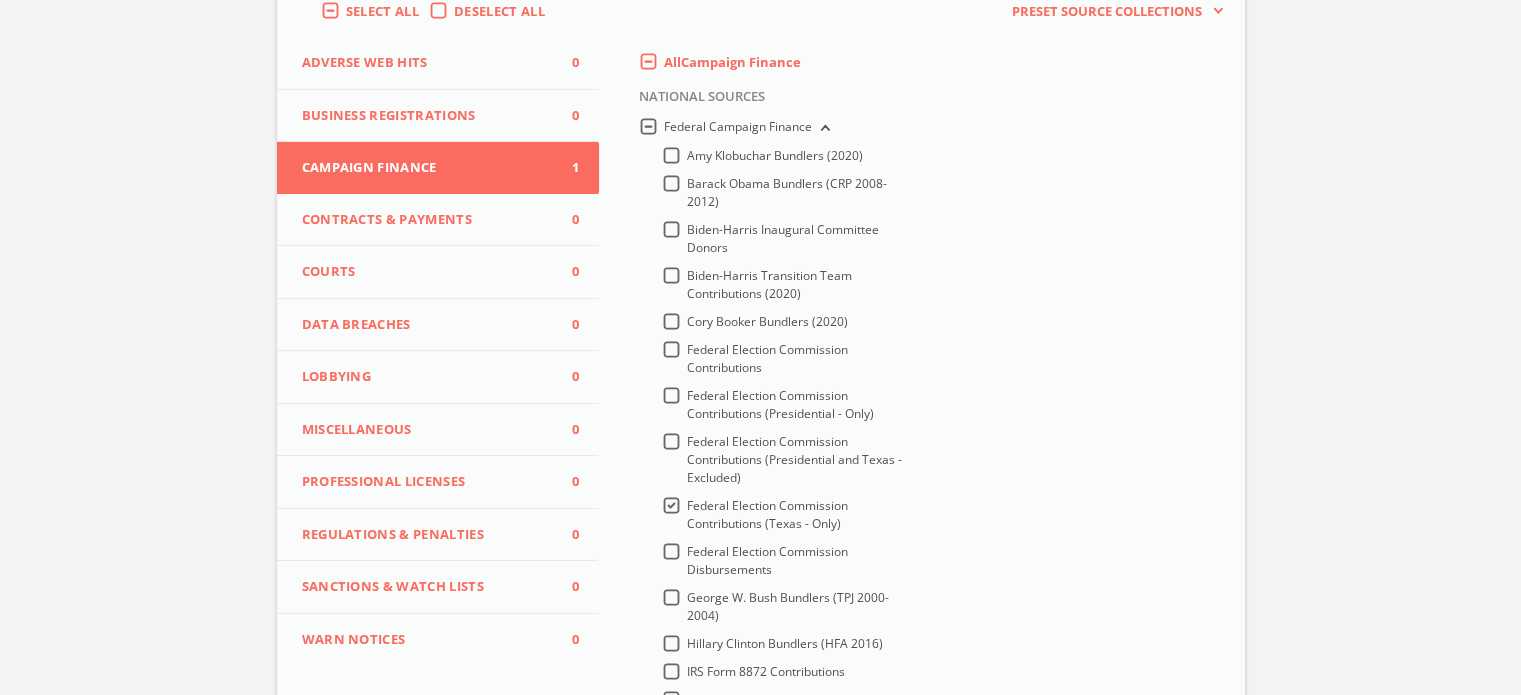 scroll, scrollTop: 0, scrollLeft: 0, axis: both 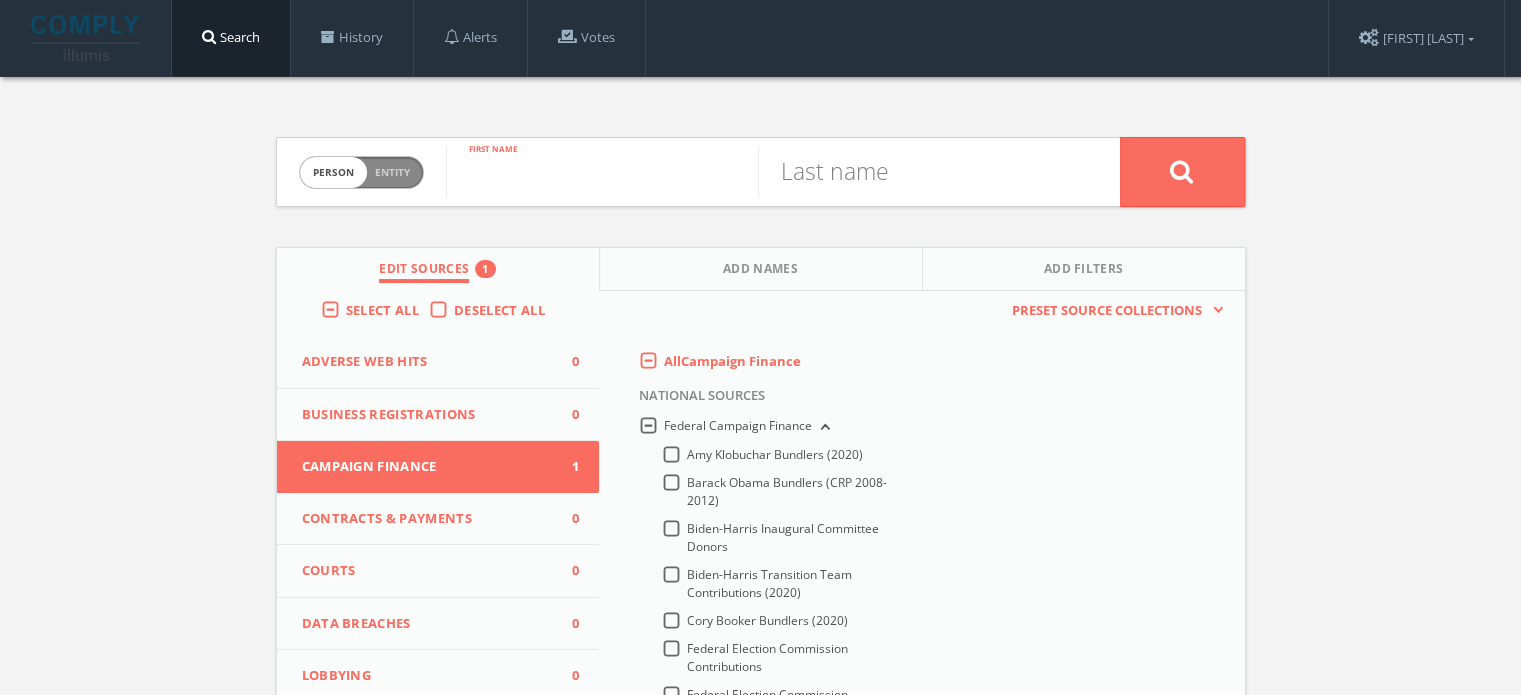 click at bounding box center [602, 172] 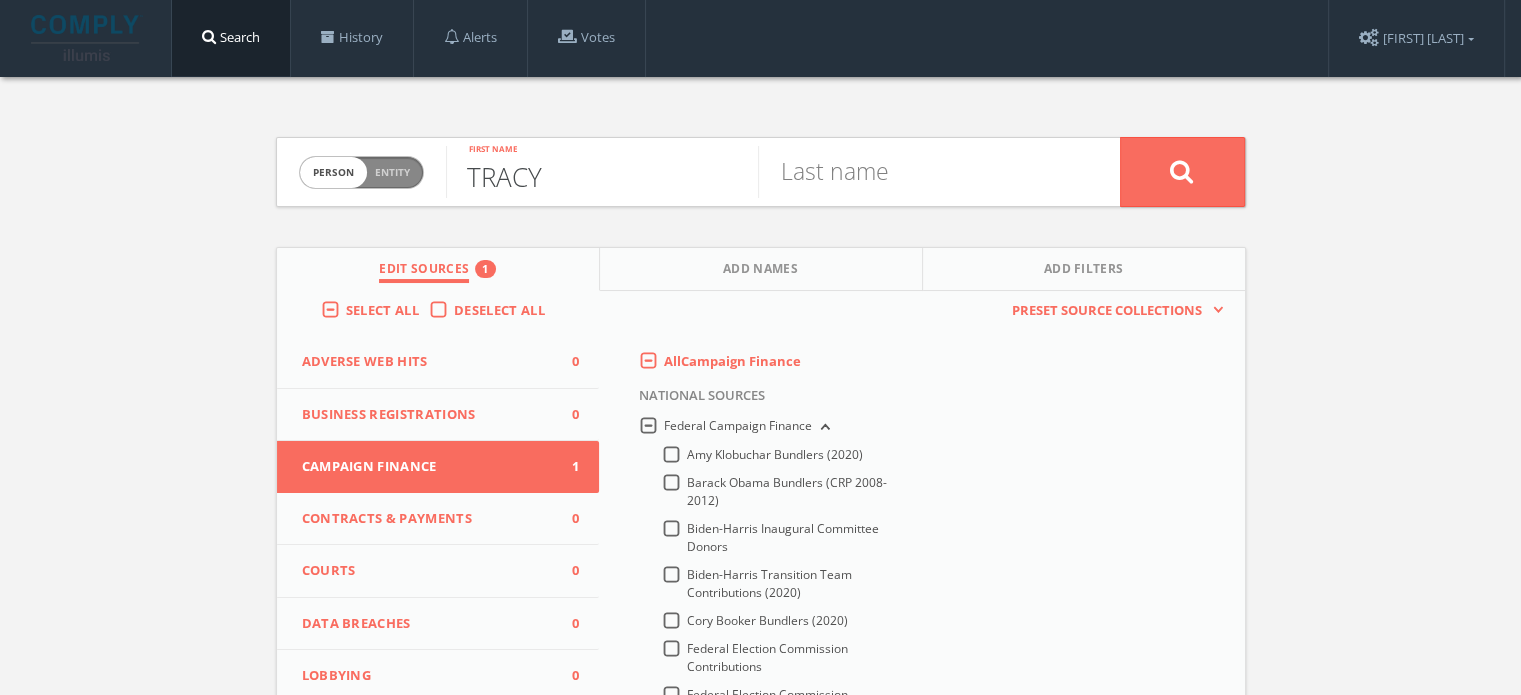 type on "TRACY" 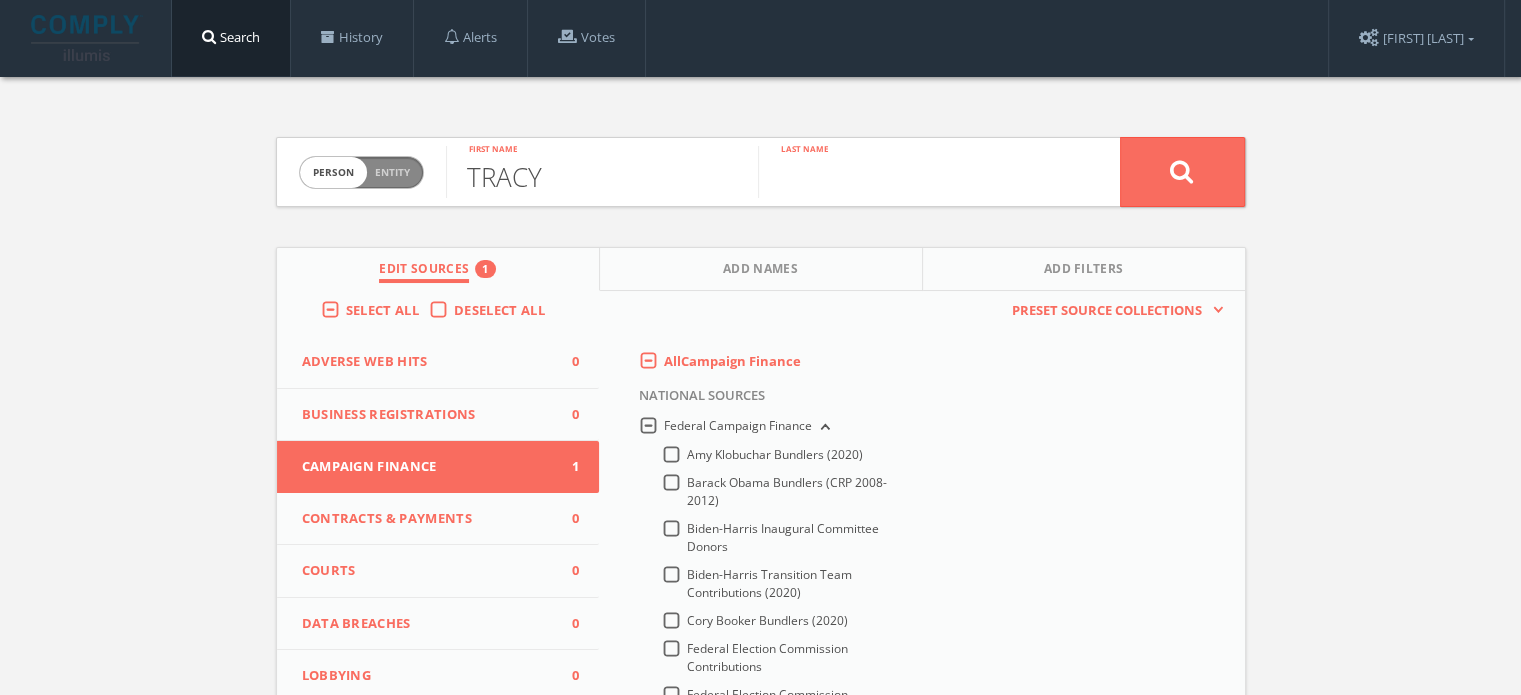 click at bounding box center [914, 172] 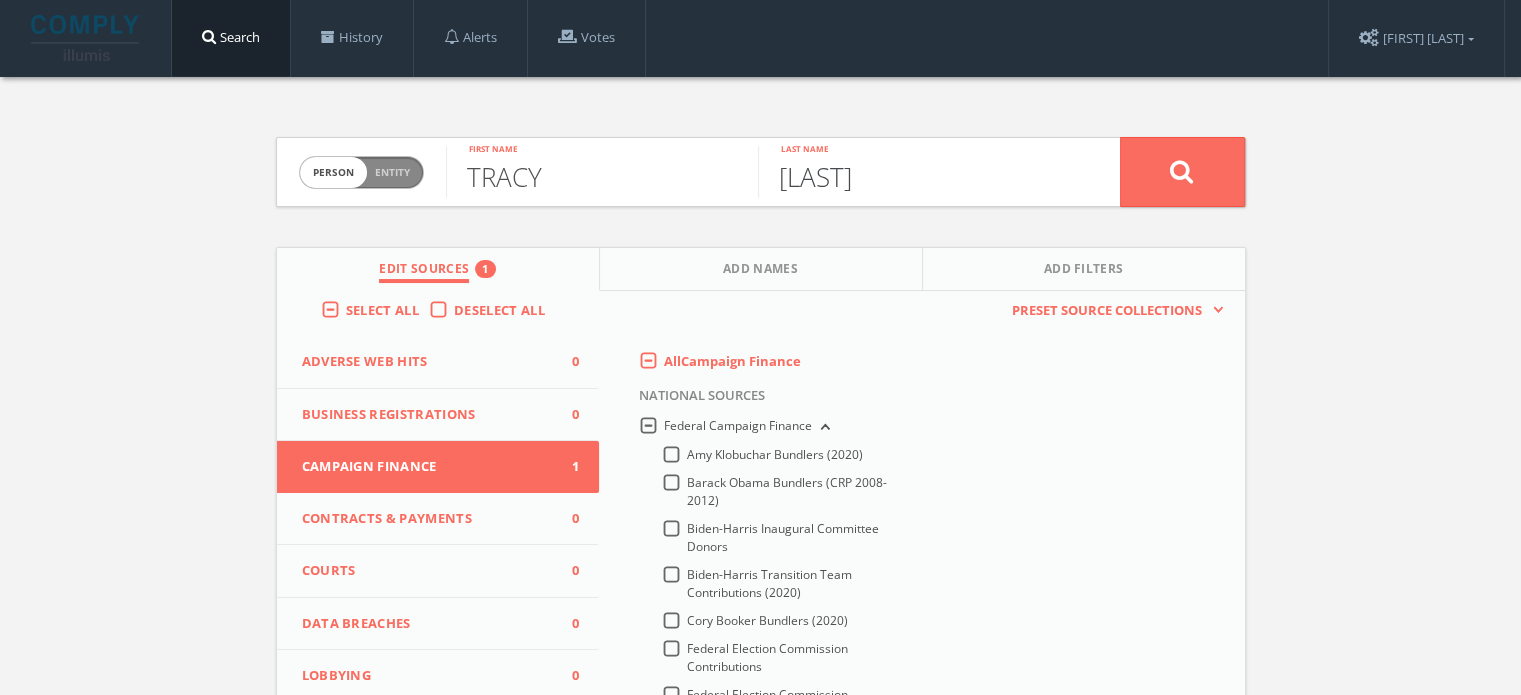 type on "STUART" 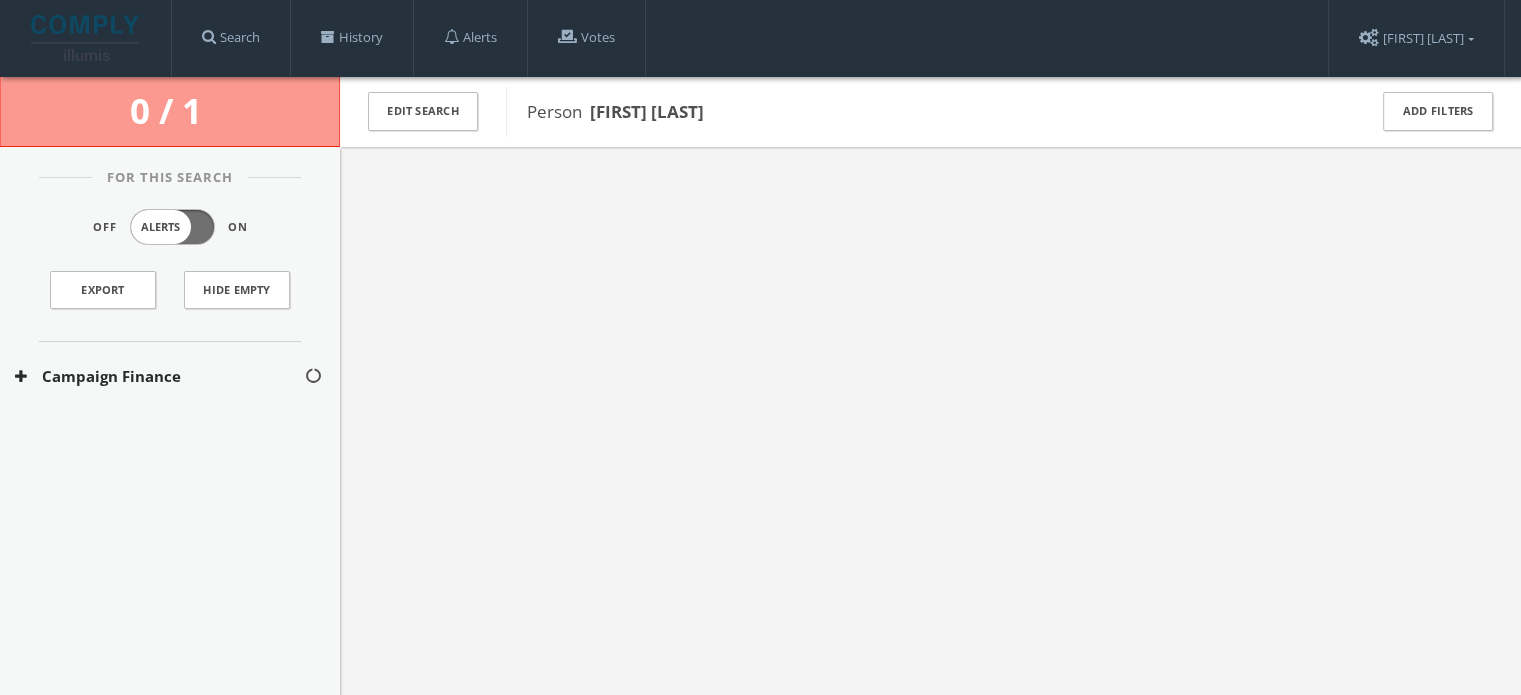 click on "Campaign Finance" at bounding box center [159, 376] 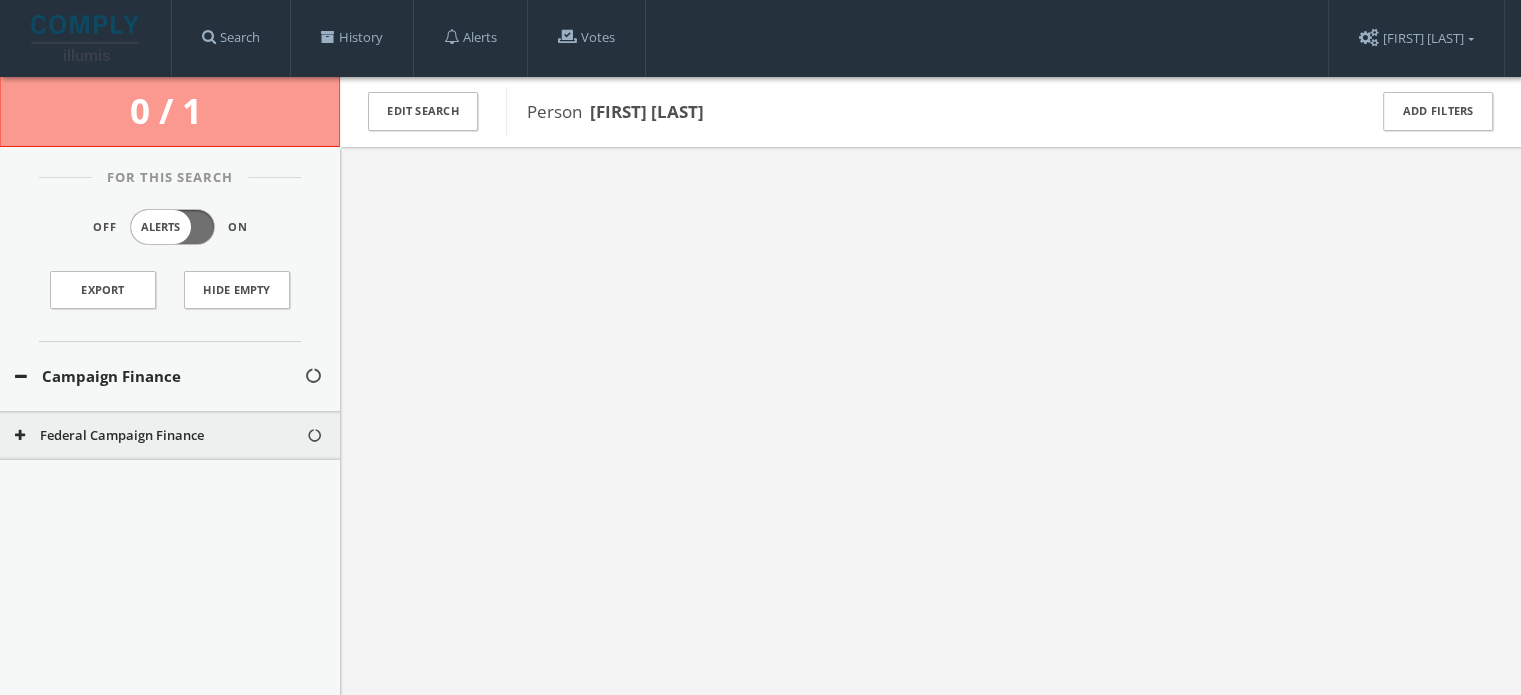 click on "Federal Campaign Finance" at bounding box center (160, 436) 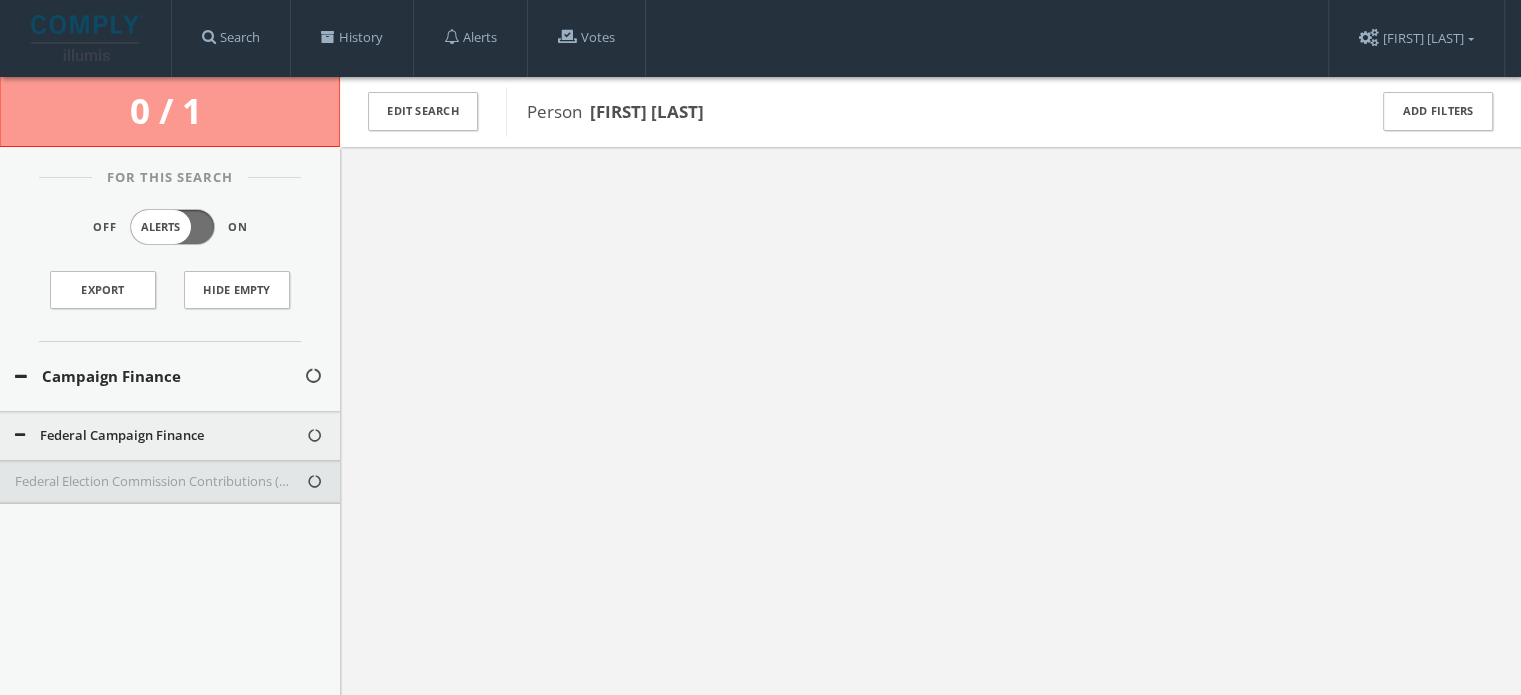 click on "Federal Election Commission Contributions (Texas - Only)" at bounding box center [160, 482] 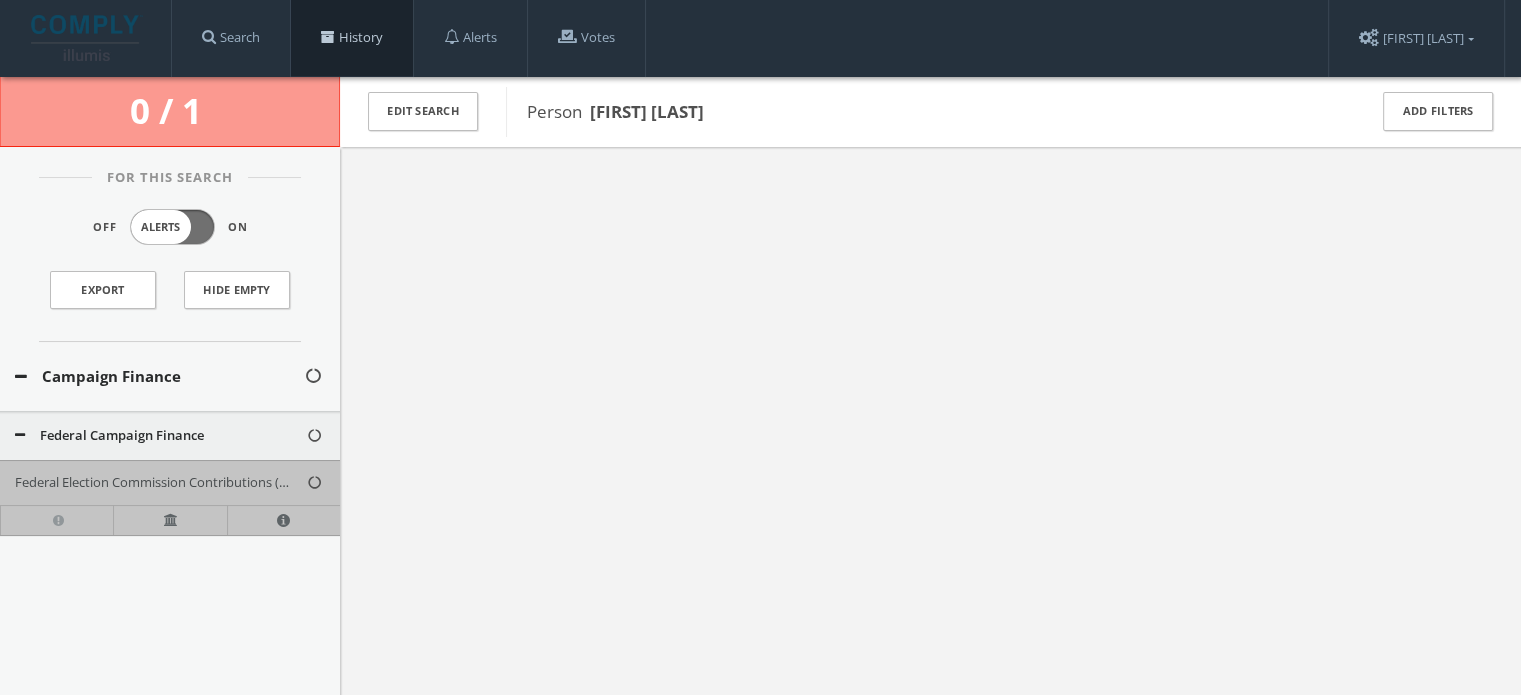 click on "History" at bounding box center [352, 38] 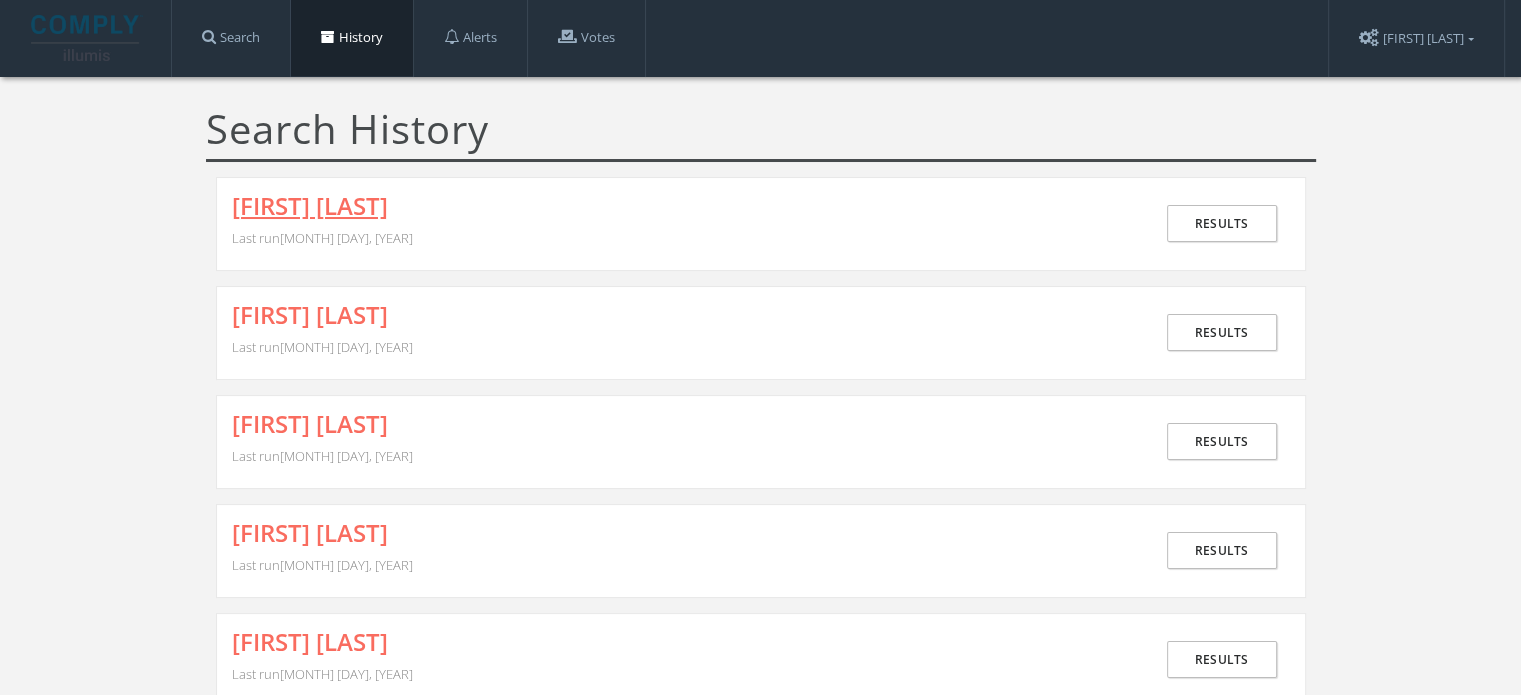 click on "TRACY STUART" at bounding box center (310, 206) 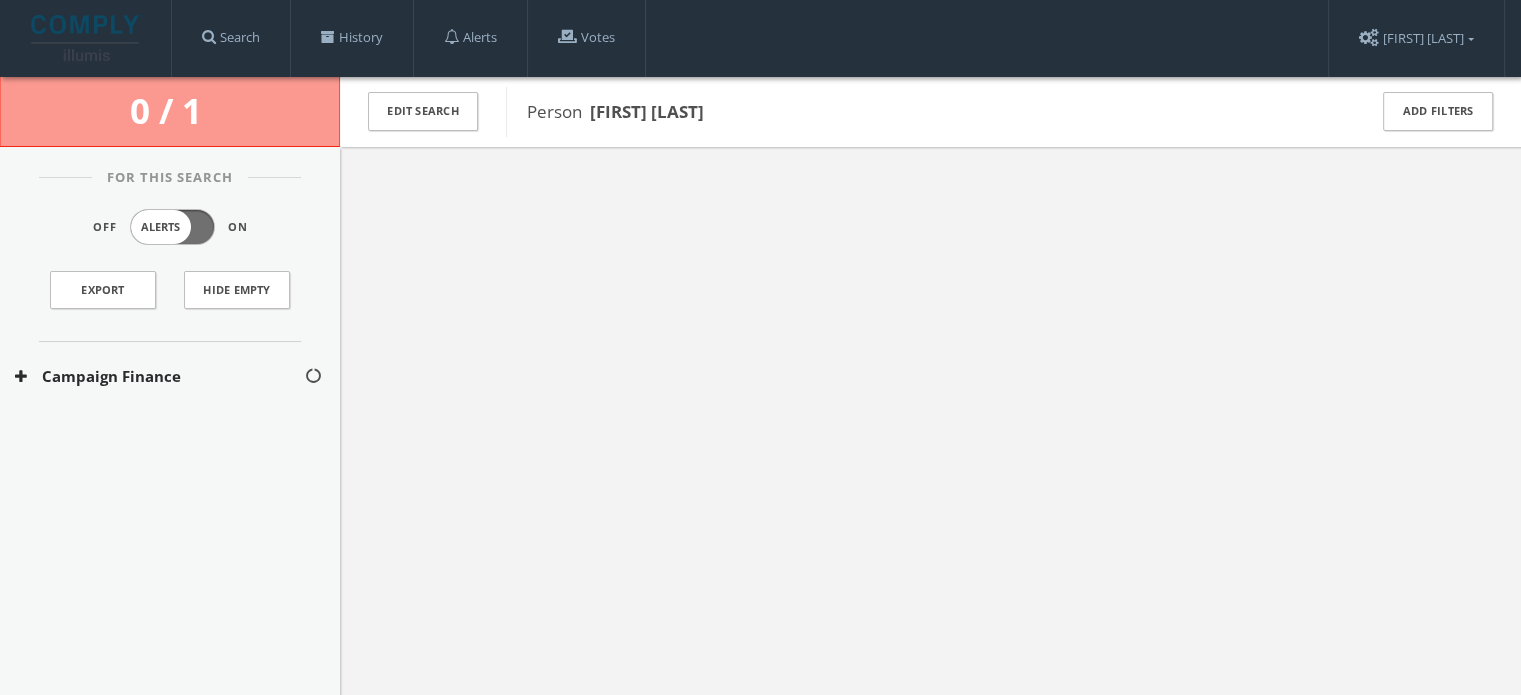 click on "Campaign Finance" at bounding box center [159, 376] 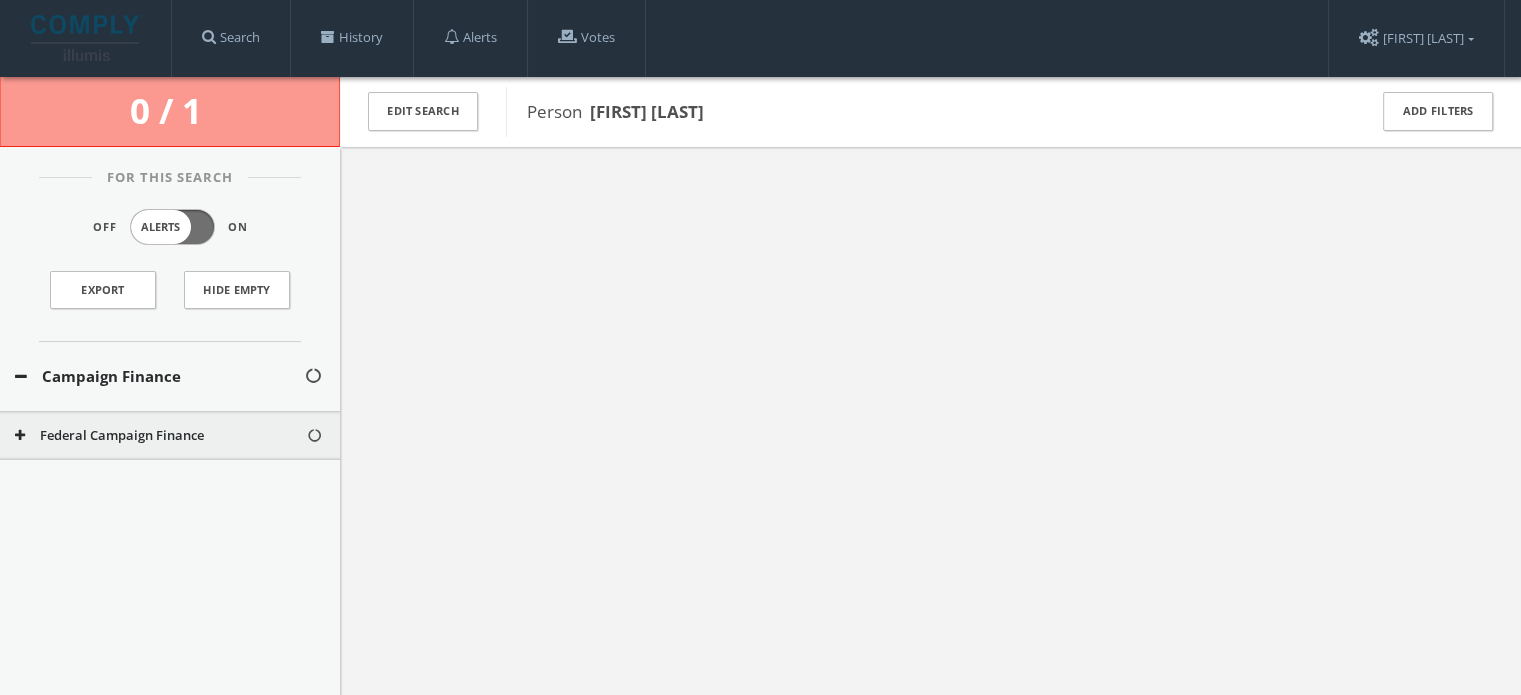 click on "Federal Campaign Finance" at bounding box center [160, 436] 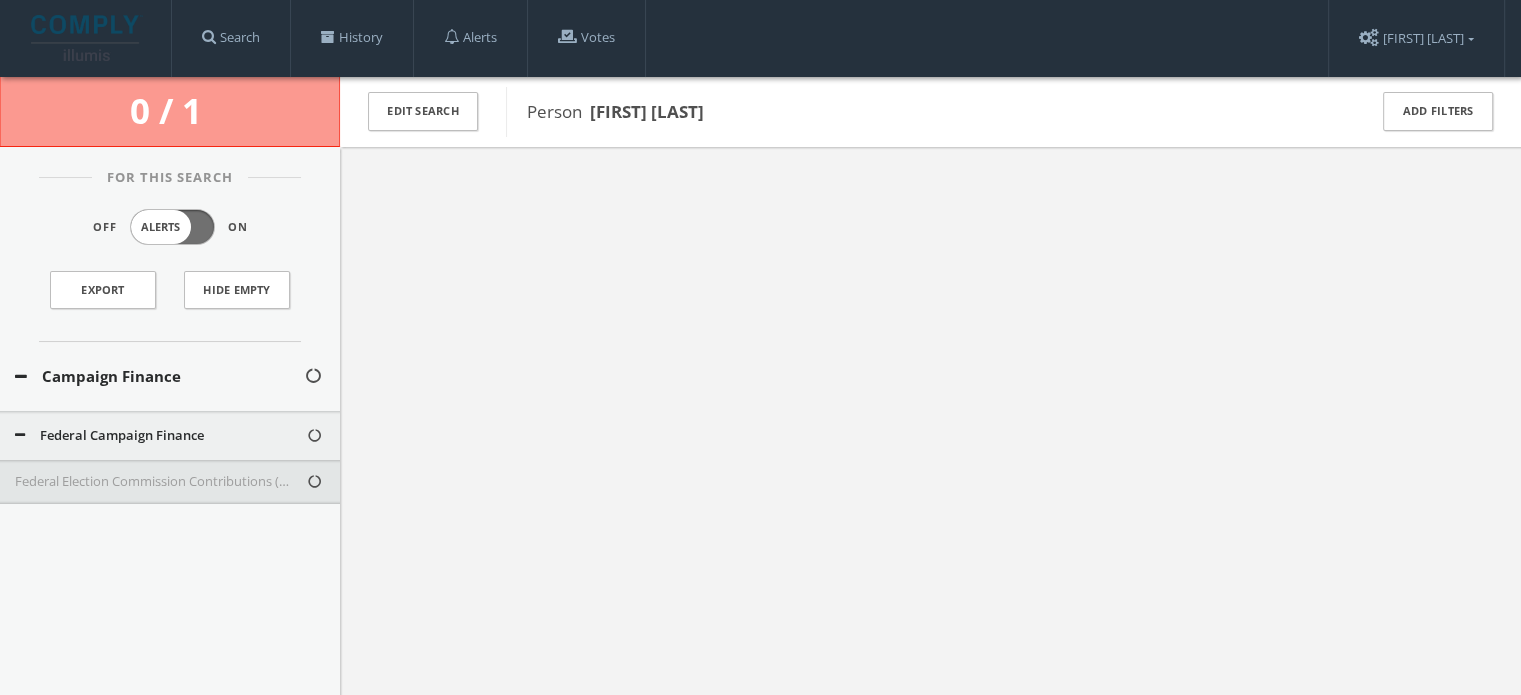 click on "Federal Election Commission Contributions (Texas - Only)" at bounding box center [160, 482] 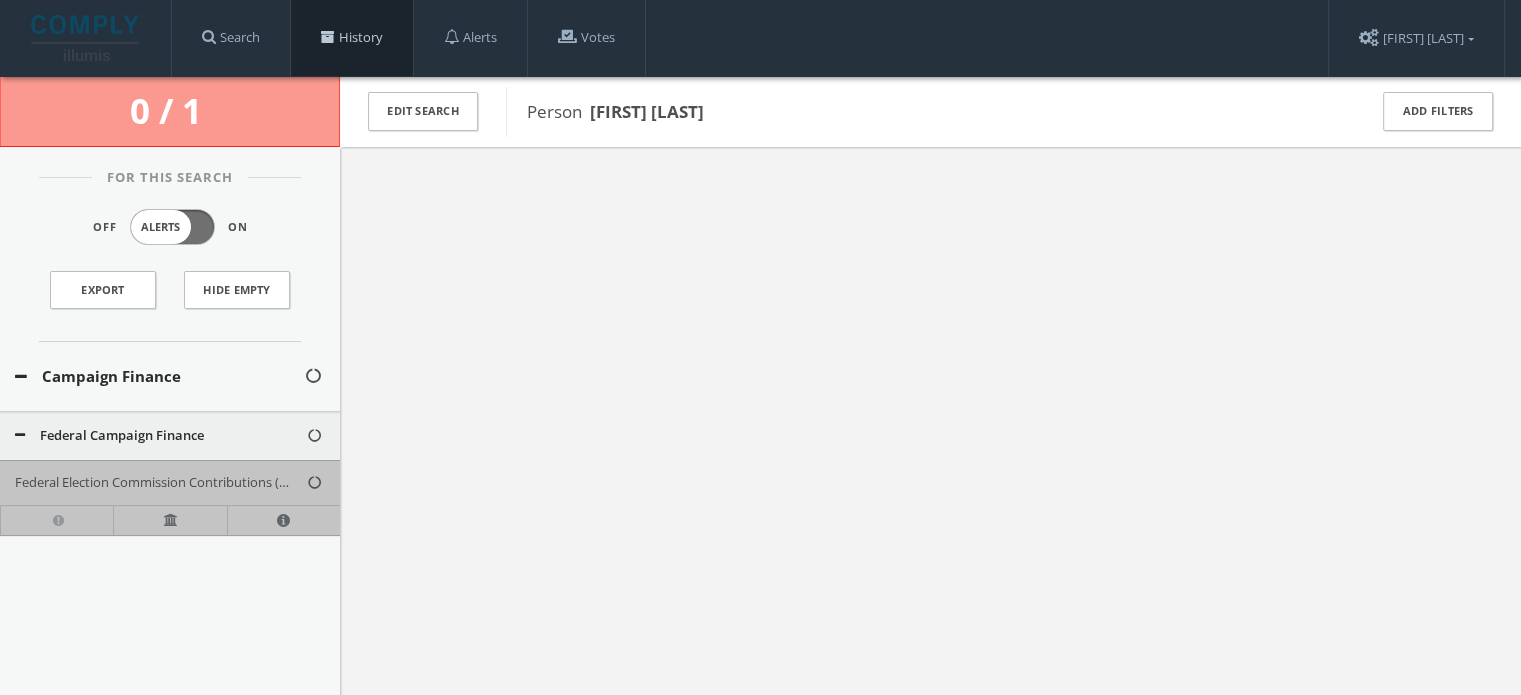 click on "History" at bounding box center (352, 38) 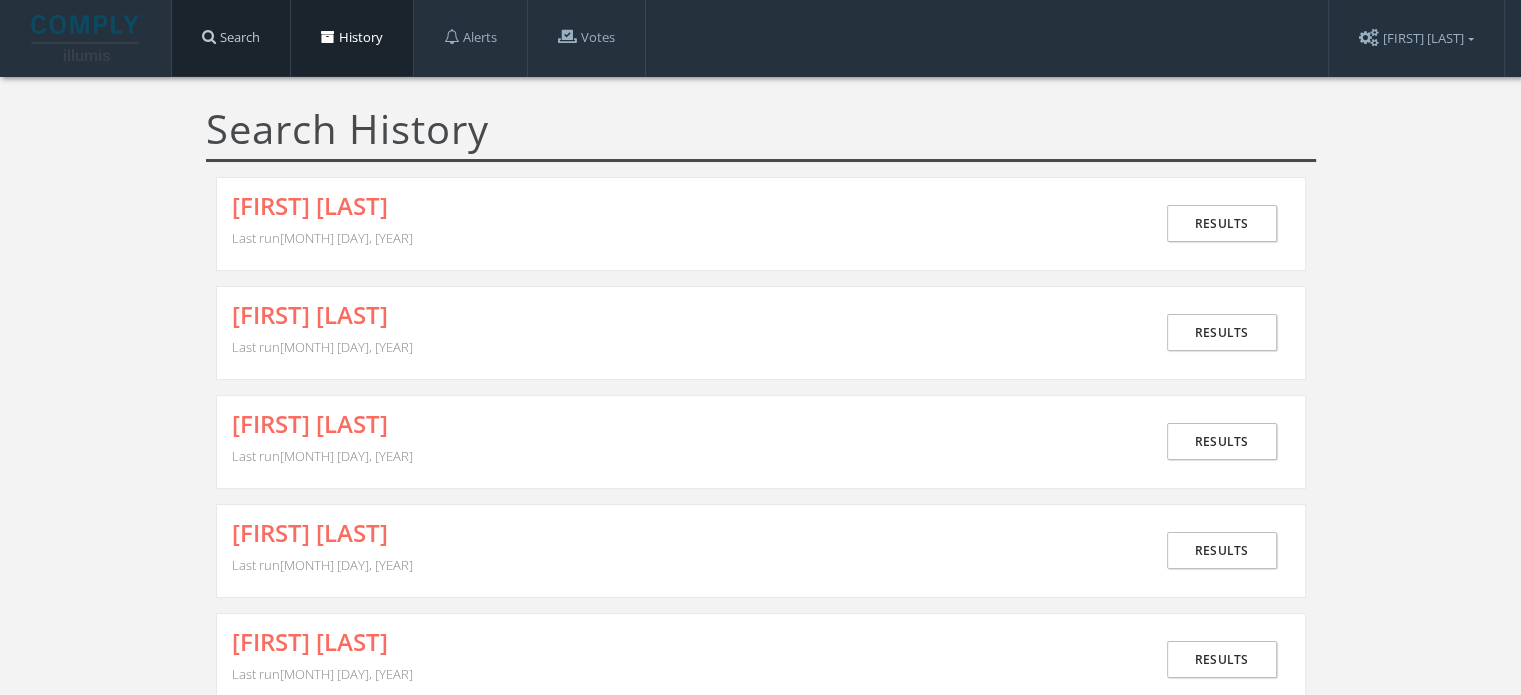 click on "Search" at bounding box center [231, 38] 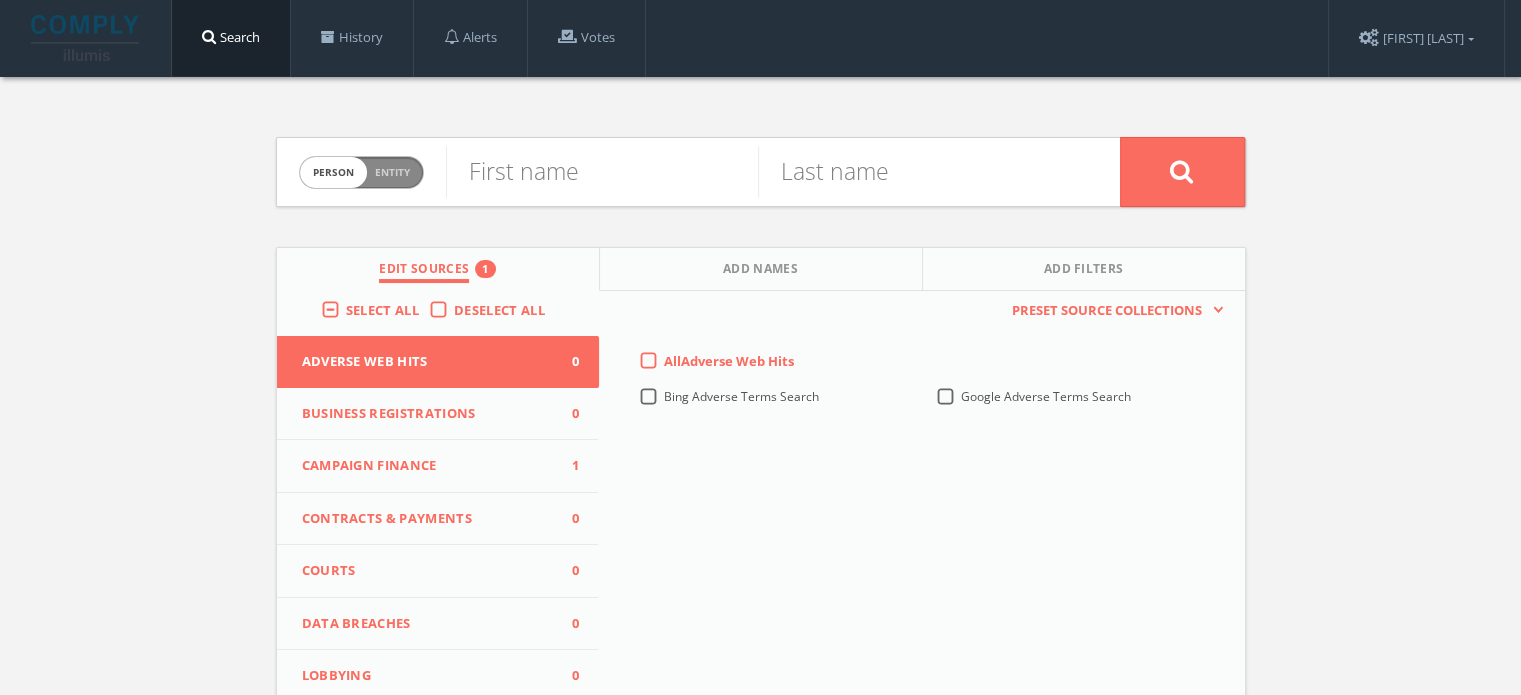 click on "Campaign Finance" at bounding box center (426, 466) 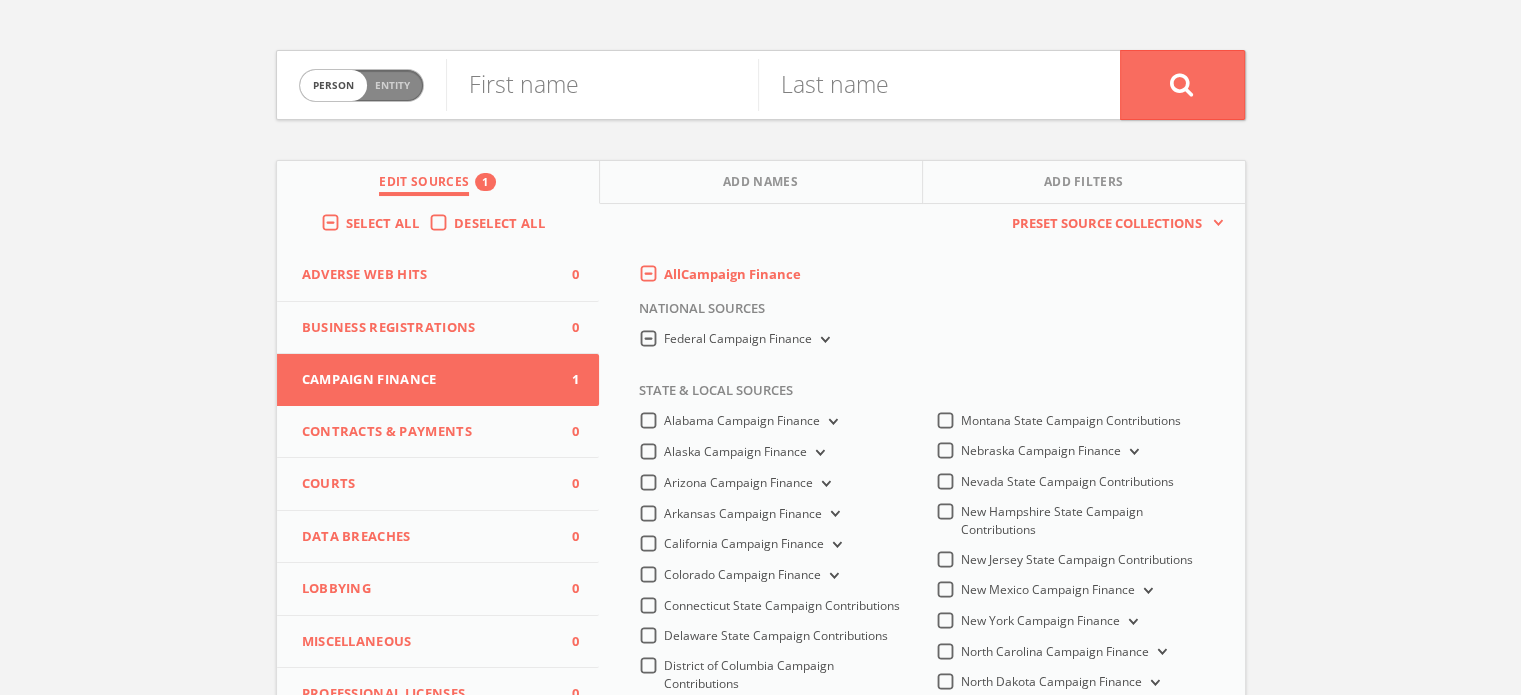 scroll, scrollTop: 300, scrollLeft: 0, axis: vertical 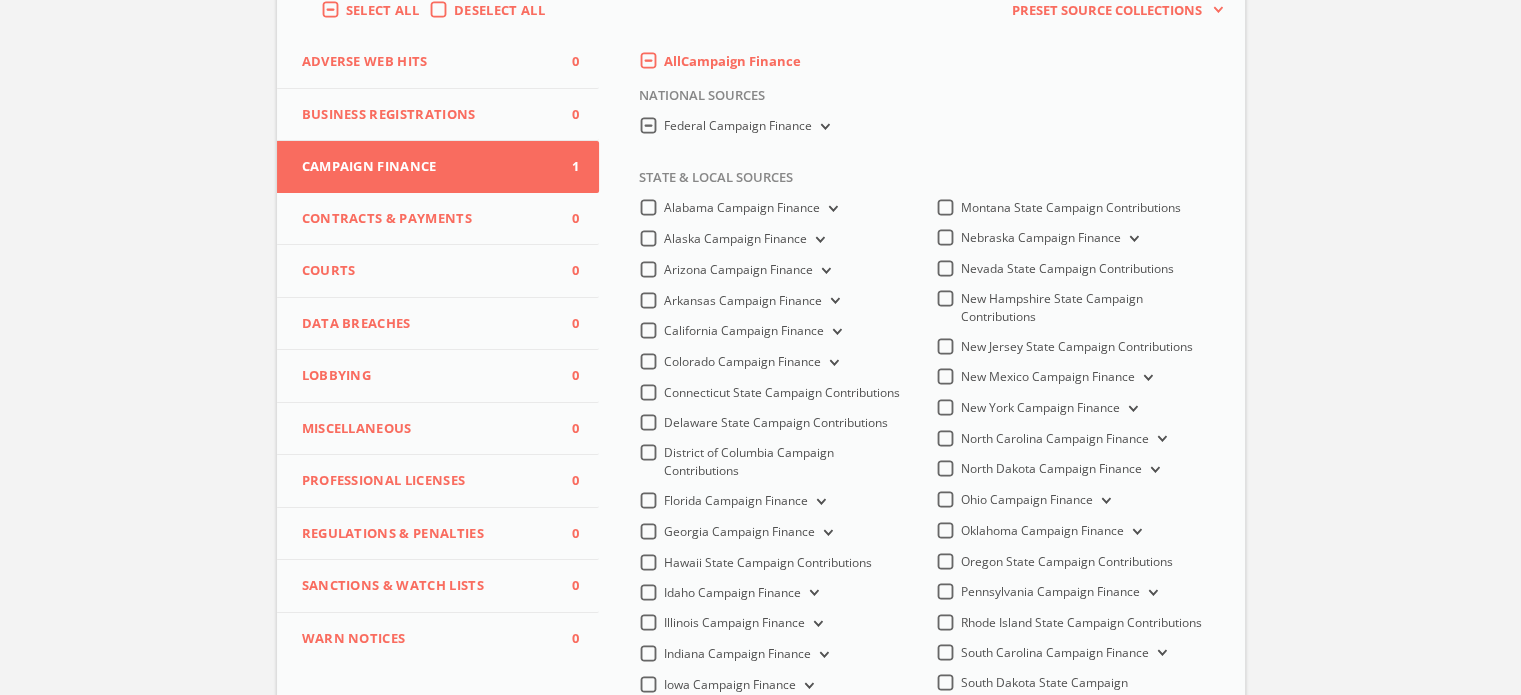 click on "Federal Campaign Finance" at bounding box center (823, 127) 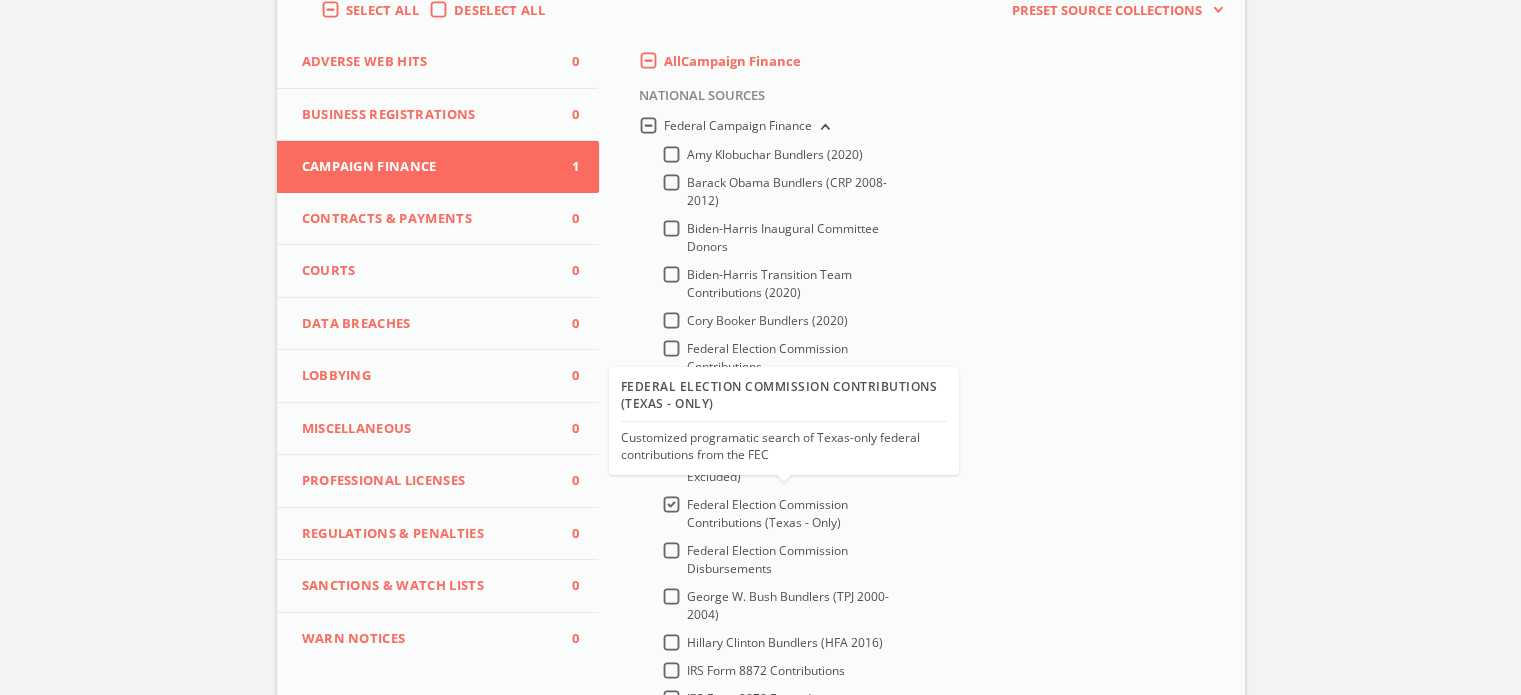 click on "Federal Election Commission Contributions (Texas - Only)" at bounding box center [767, 513] 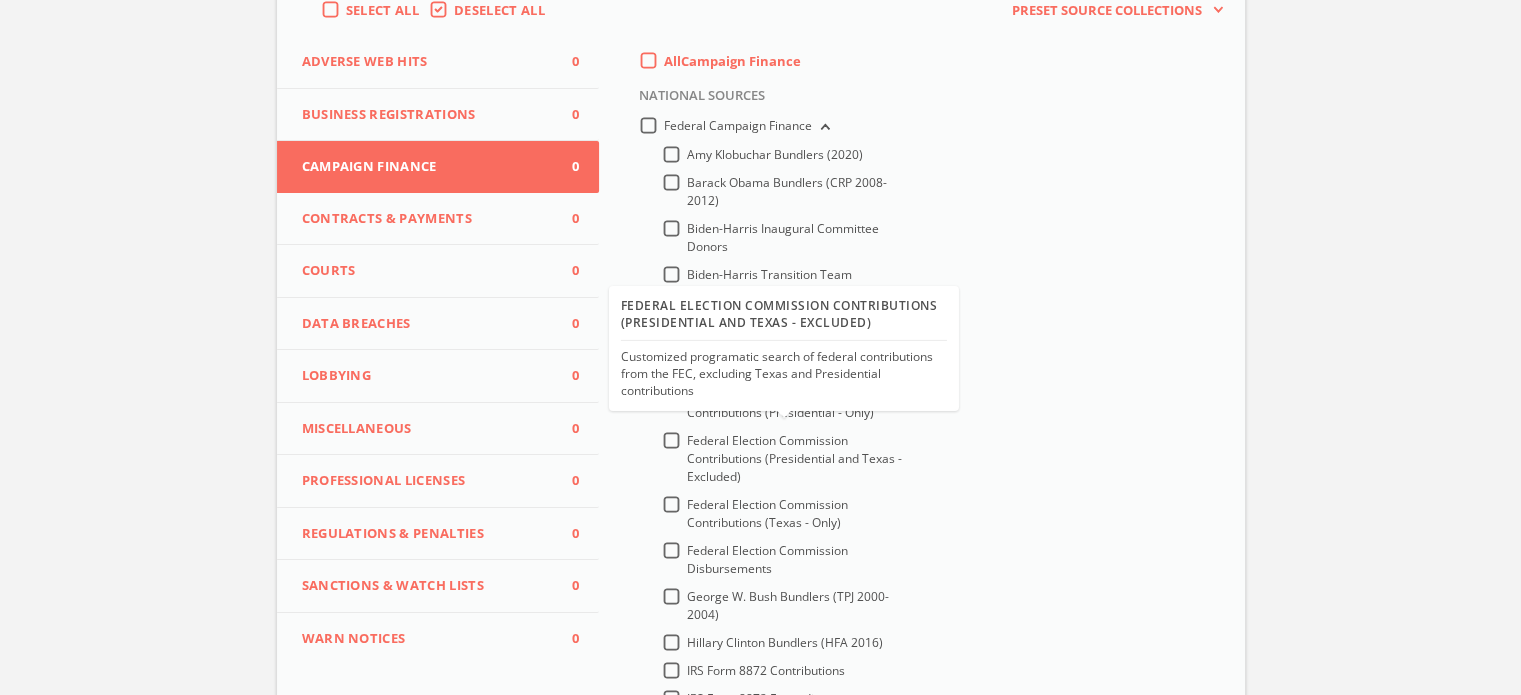 click on "Customized programatic search of federal contributions from the FEC, excluding Texas and Presidential contributions" at bounding box center (784, 374) 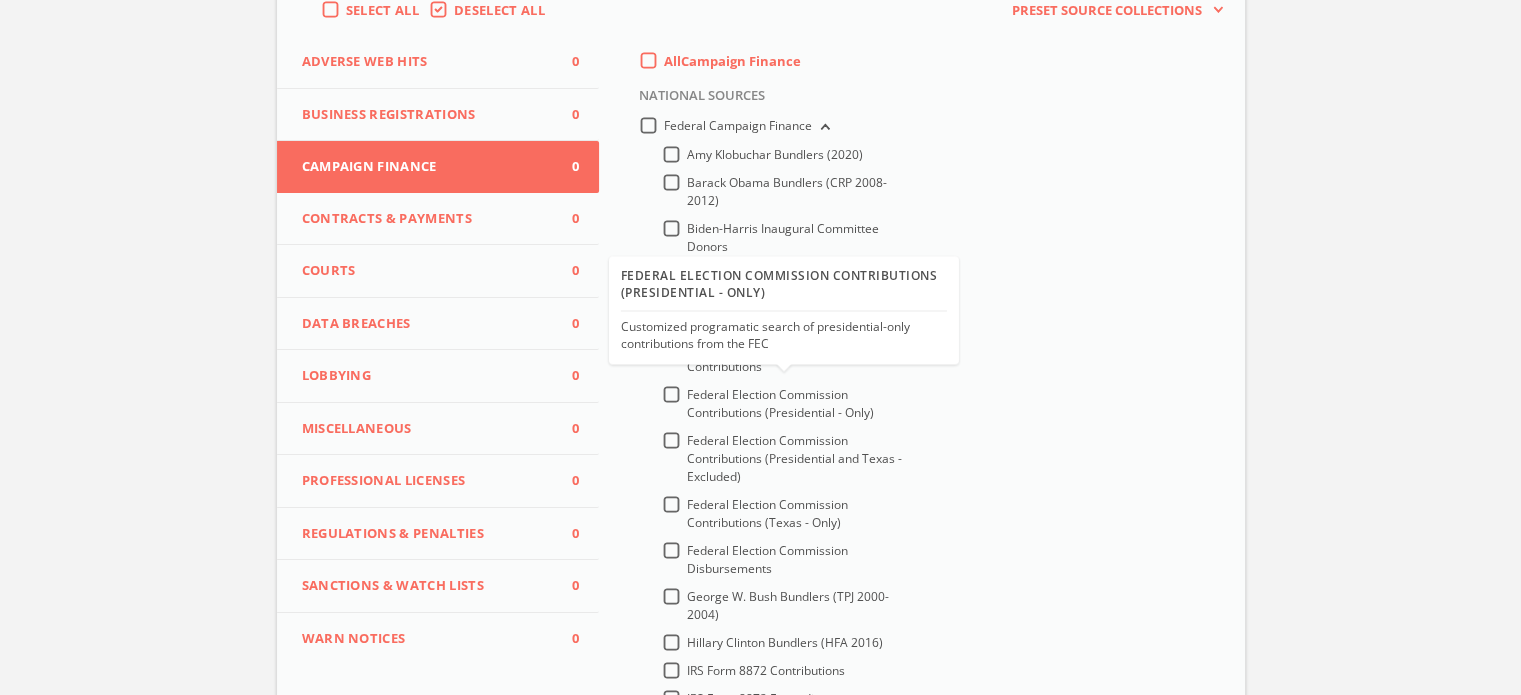 click on "Federal Election Commission Contributions (Presidential - Only)" at bounding box center (796, 404) 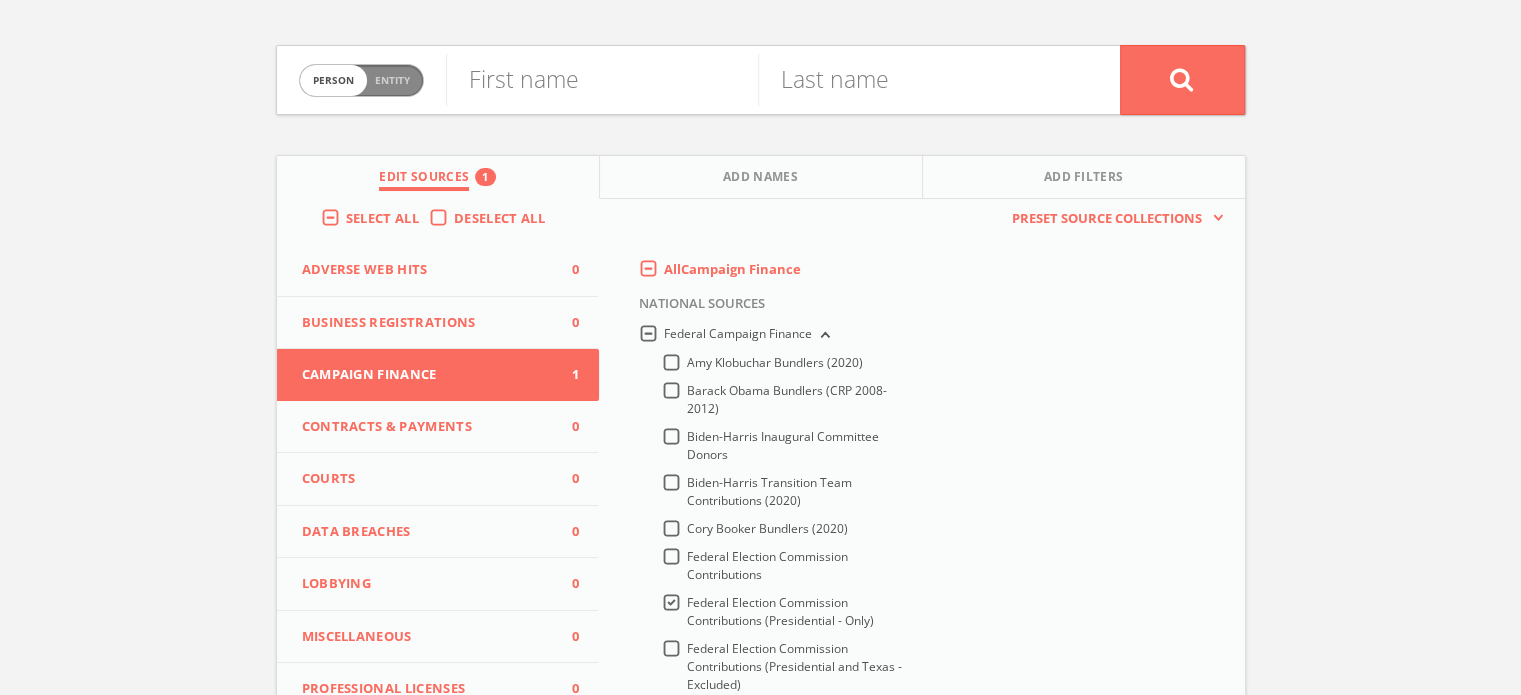 scroll, scrollTop: 0, scrollLeft: 0, axis: both 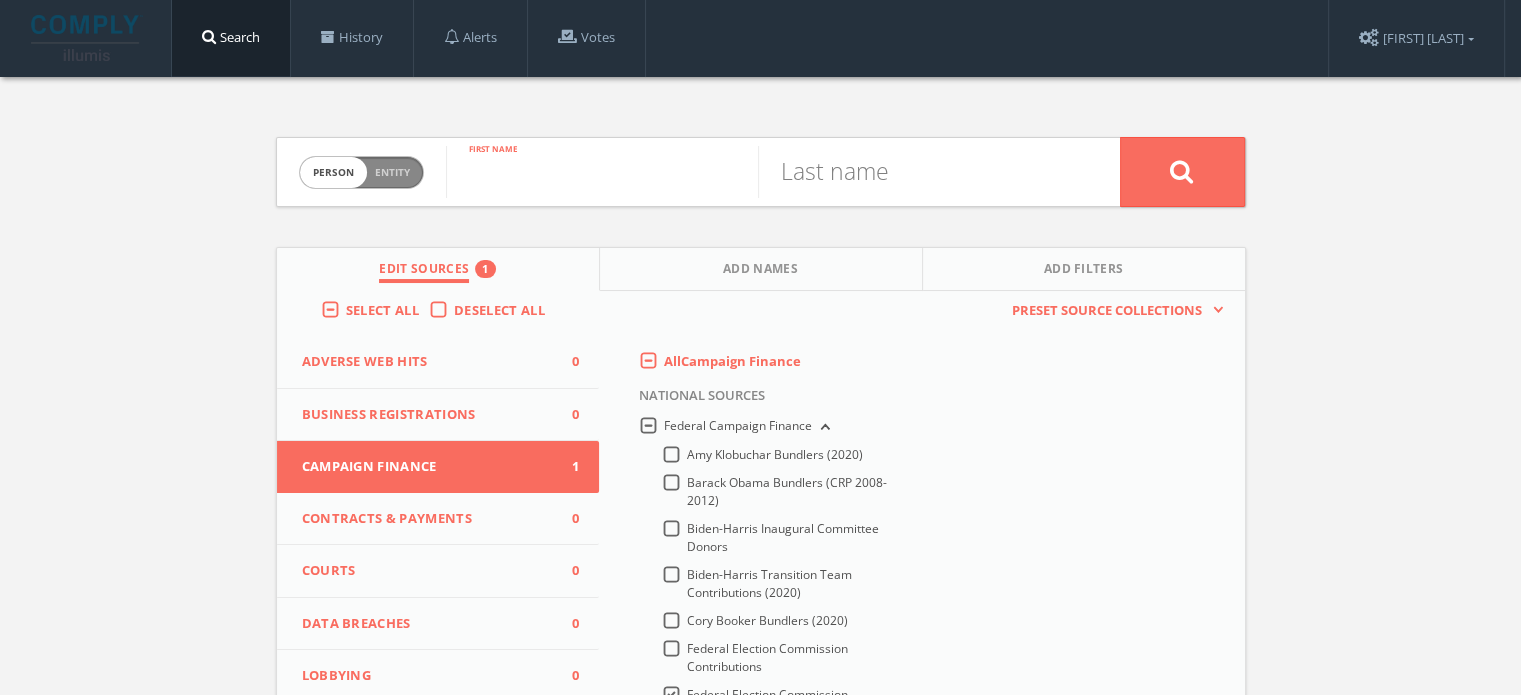click at bounding box center [602, 172] 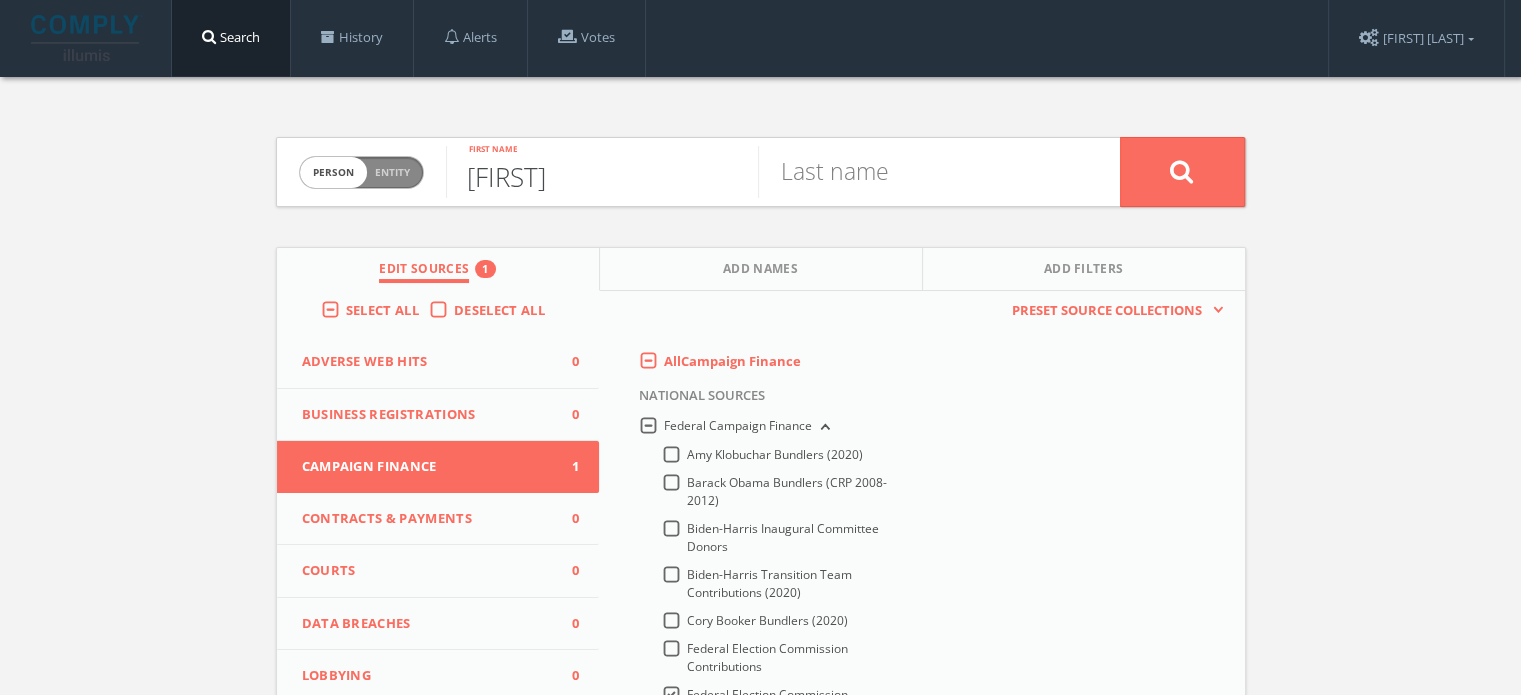 type on "MELINDA" 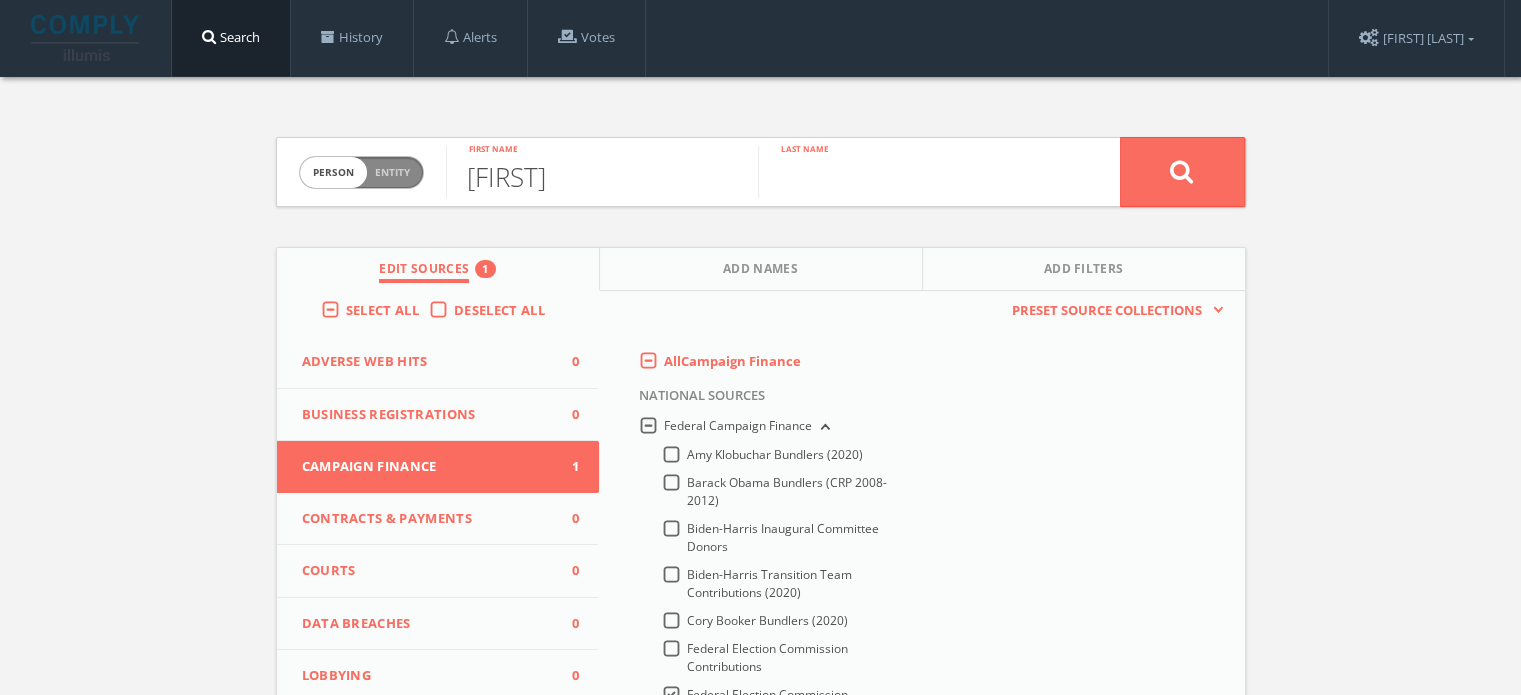 click at bounding box center [914, 172] 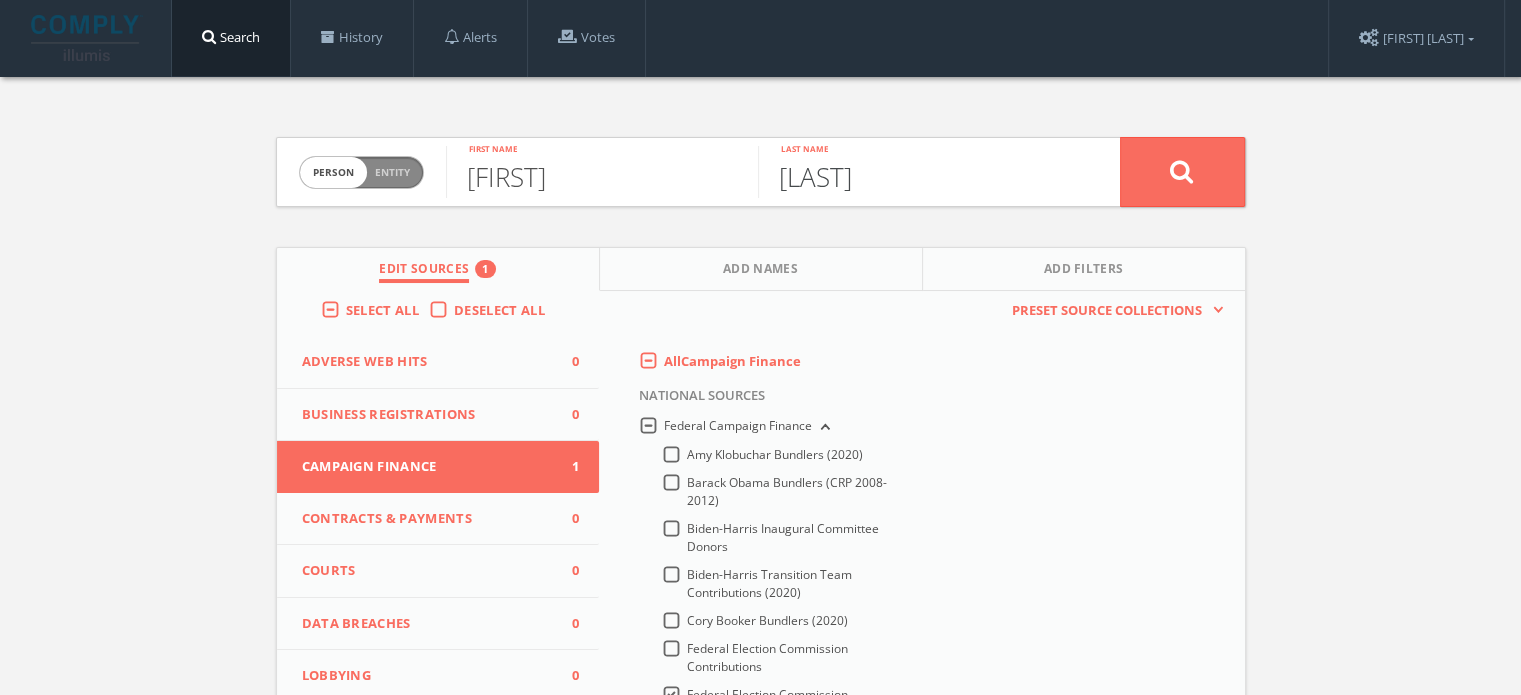 type on "GATES" 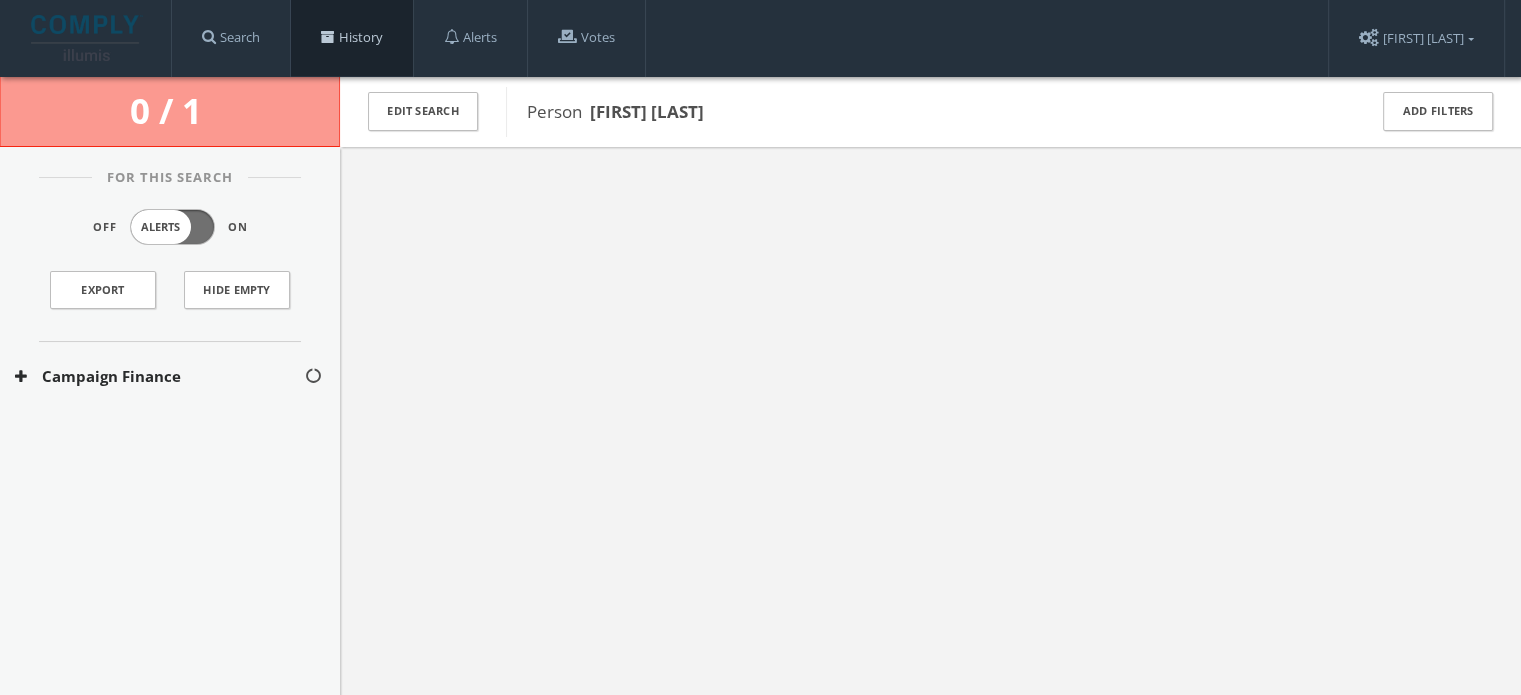 click on "History" at bounding box center (352, 38) 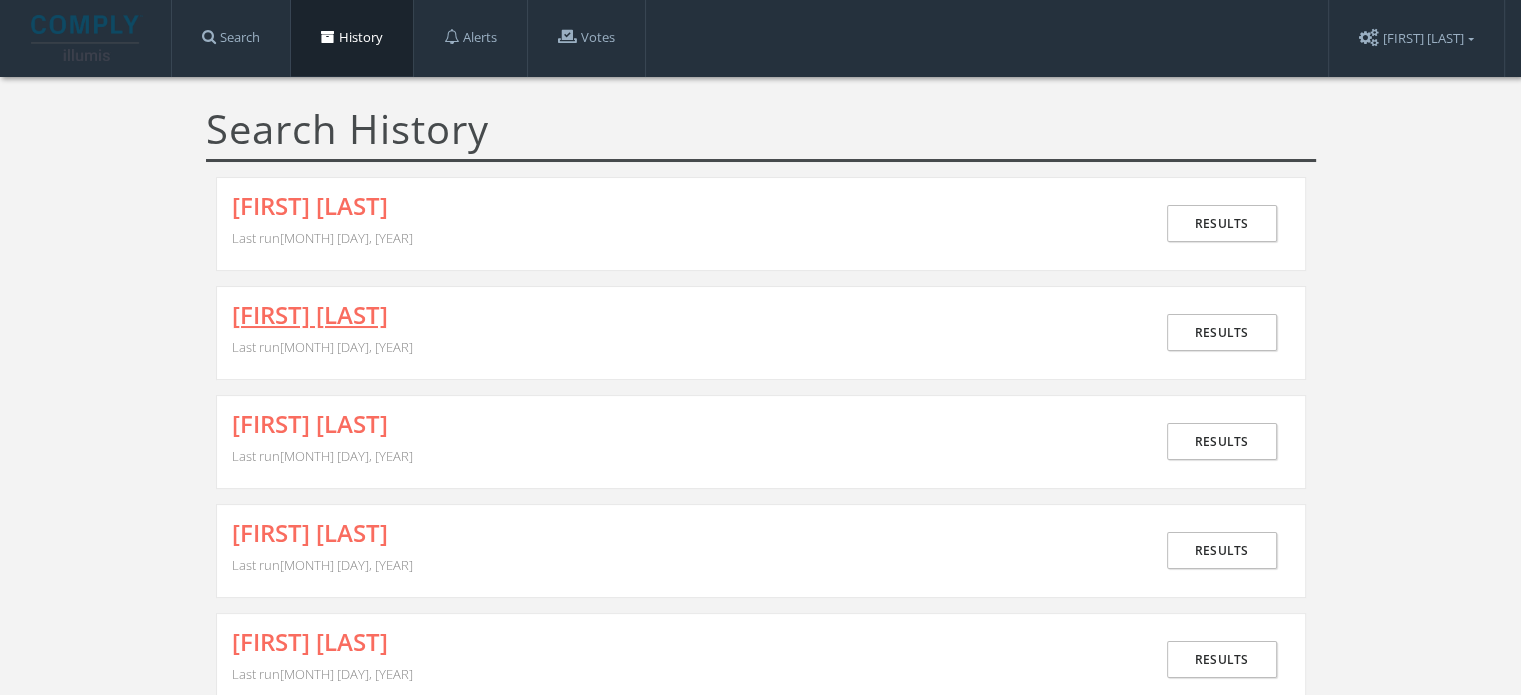 click on "TRACY STUART" at bounding box center [310, 315] 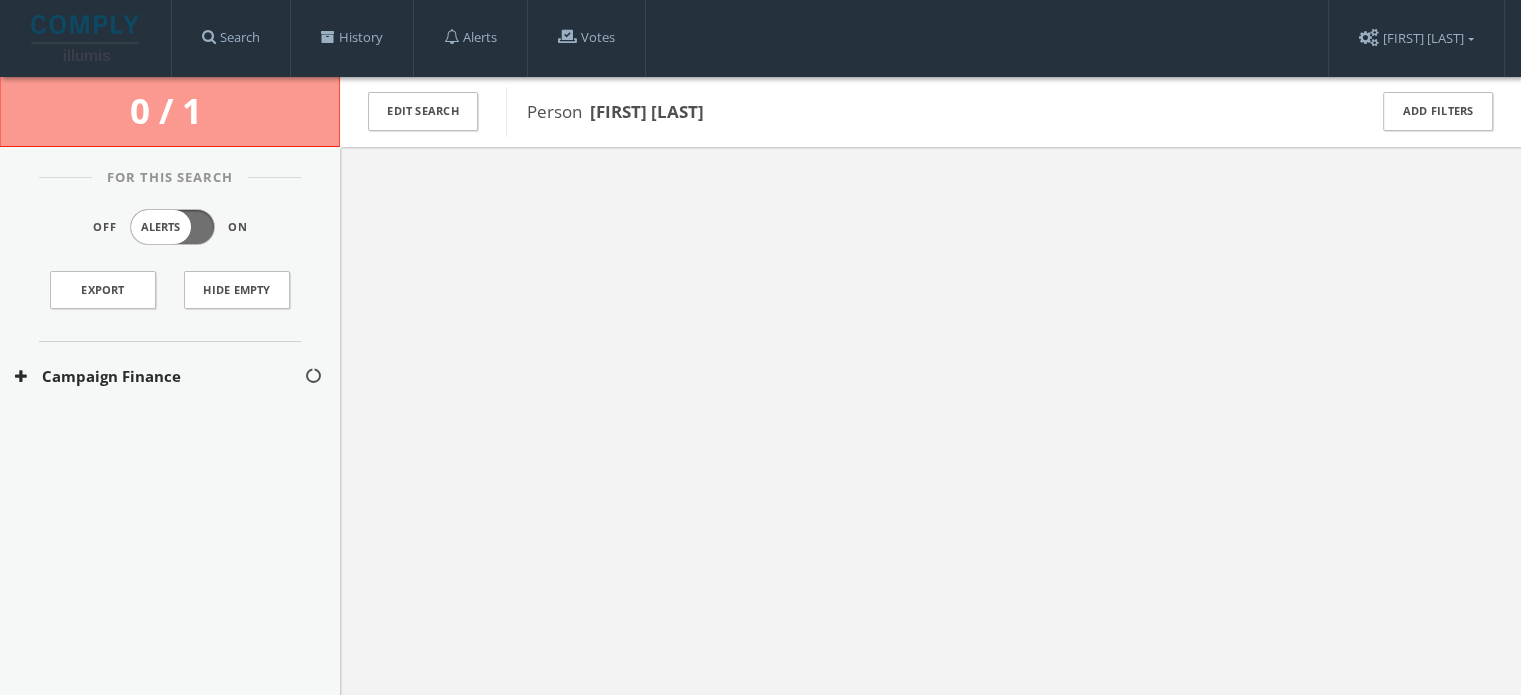click on "Campaign Finance" at bounding box center (170, 376) 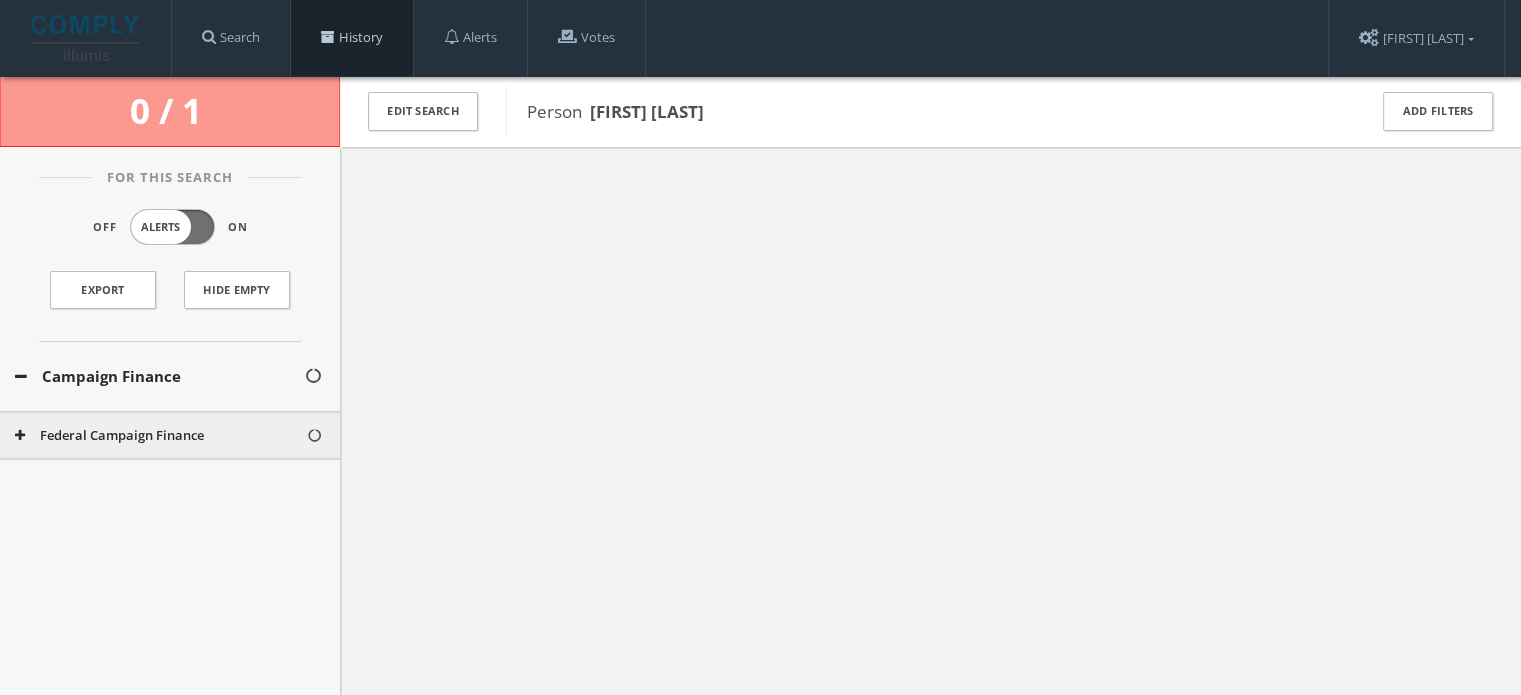 click on "History" at bounding box center [352, 38] 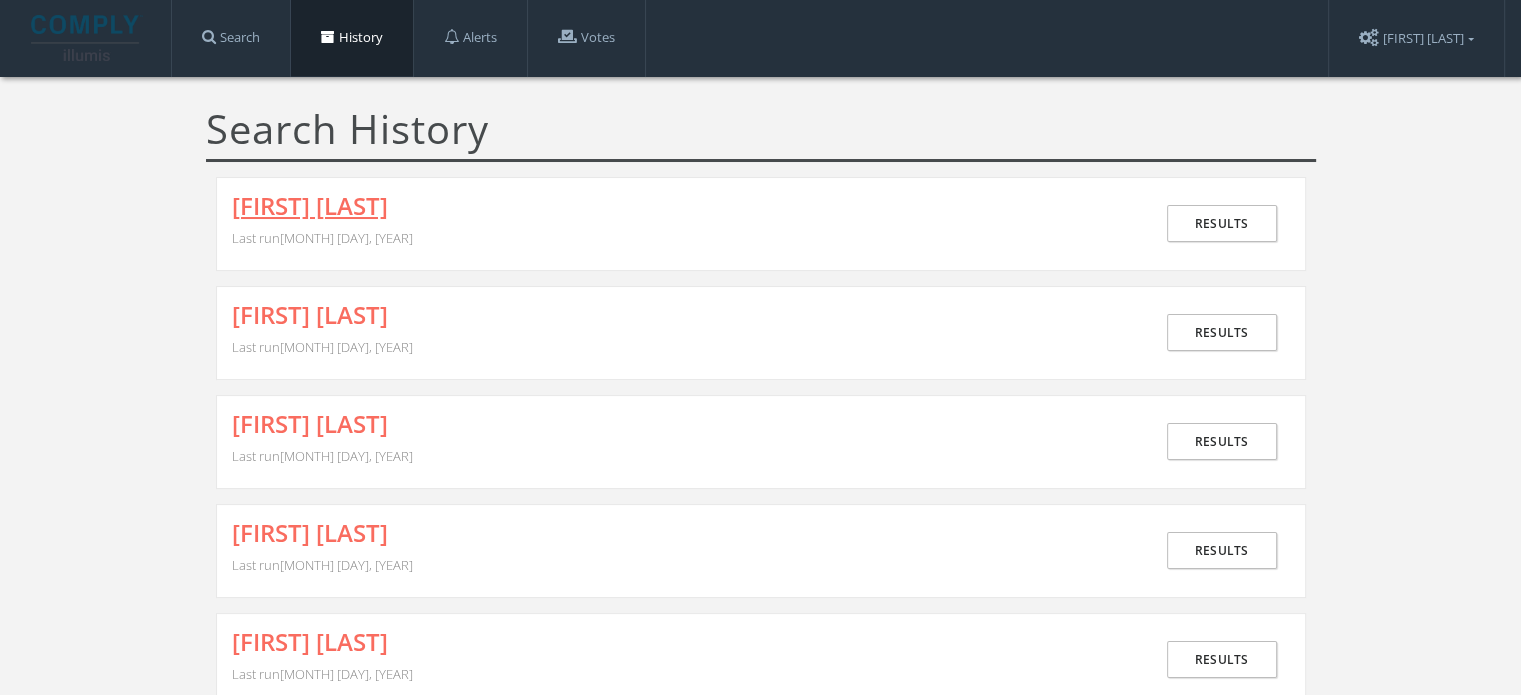 click on "MELINDA GATES" at bounding box center [310, 206] 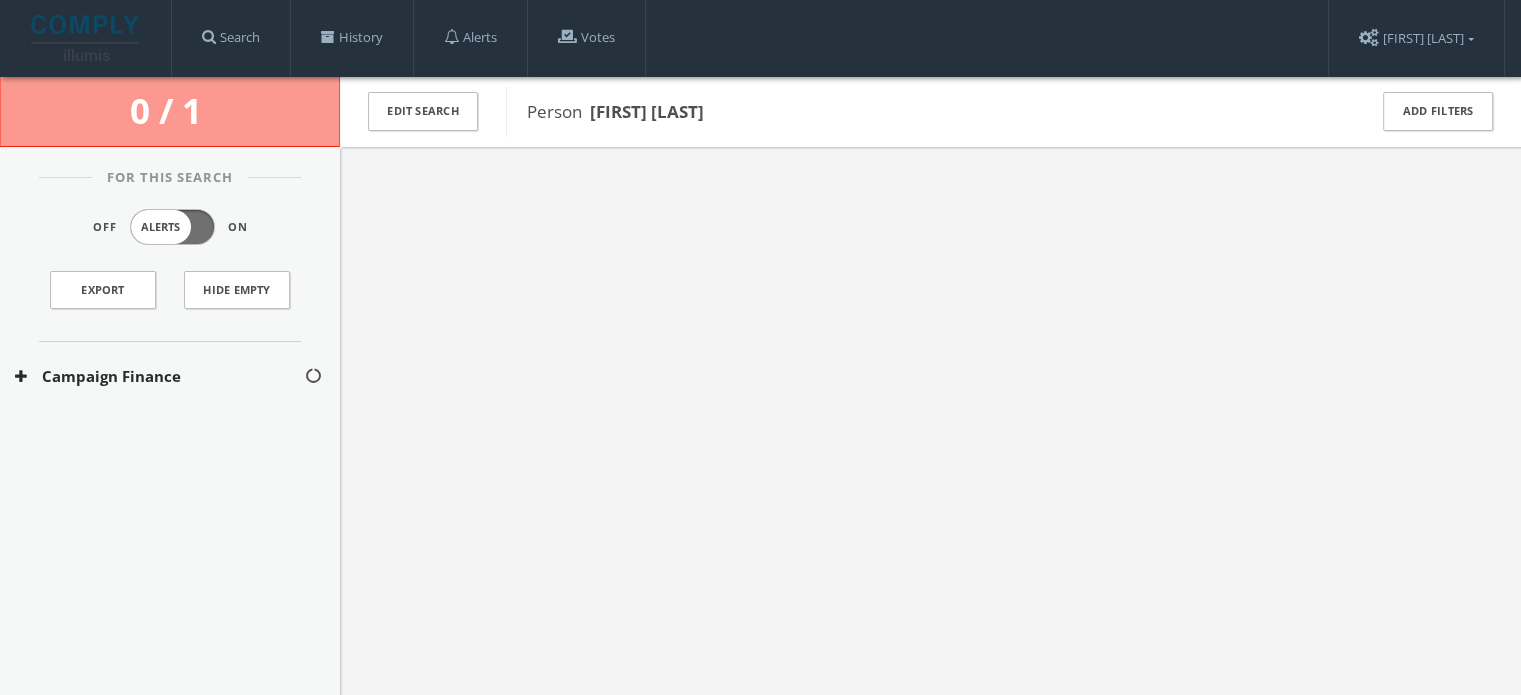 click on "Campaign Finance" at bounding box center [159, 376] 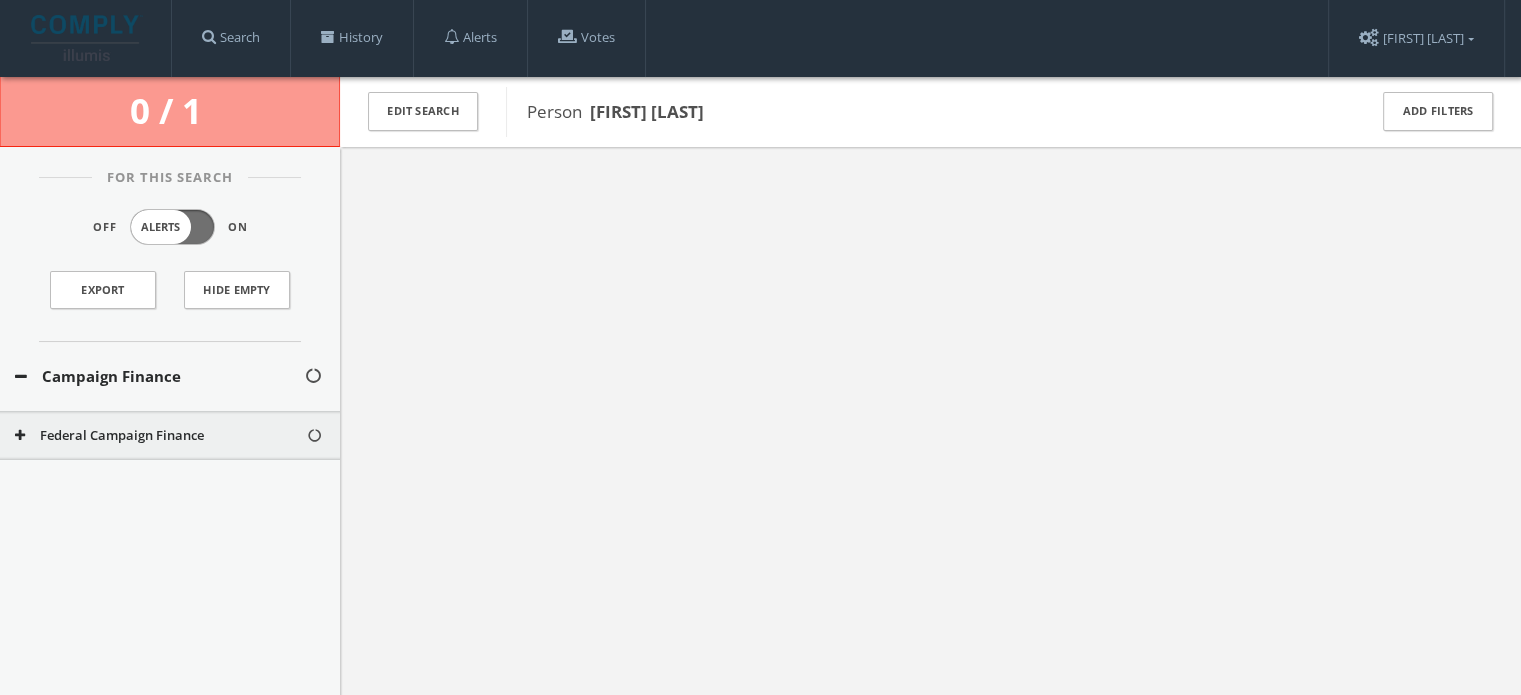 click on "Federal Campaign Finance" at bounding box center [160, 436] 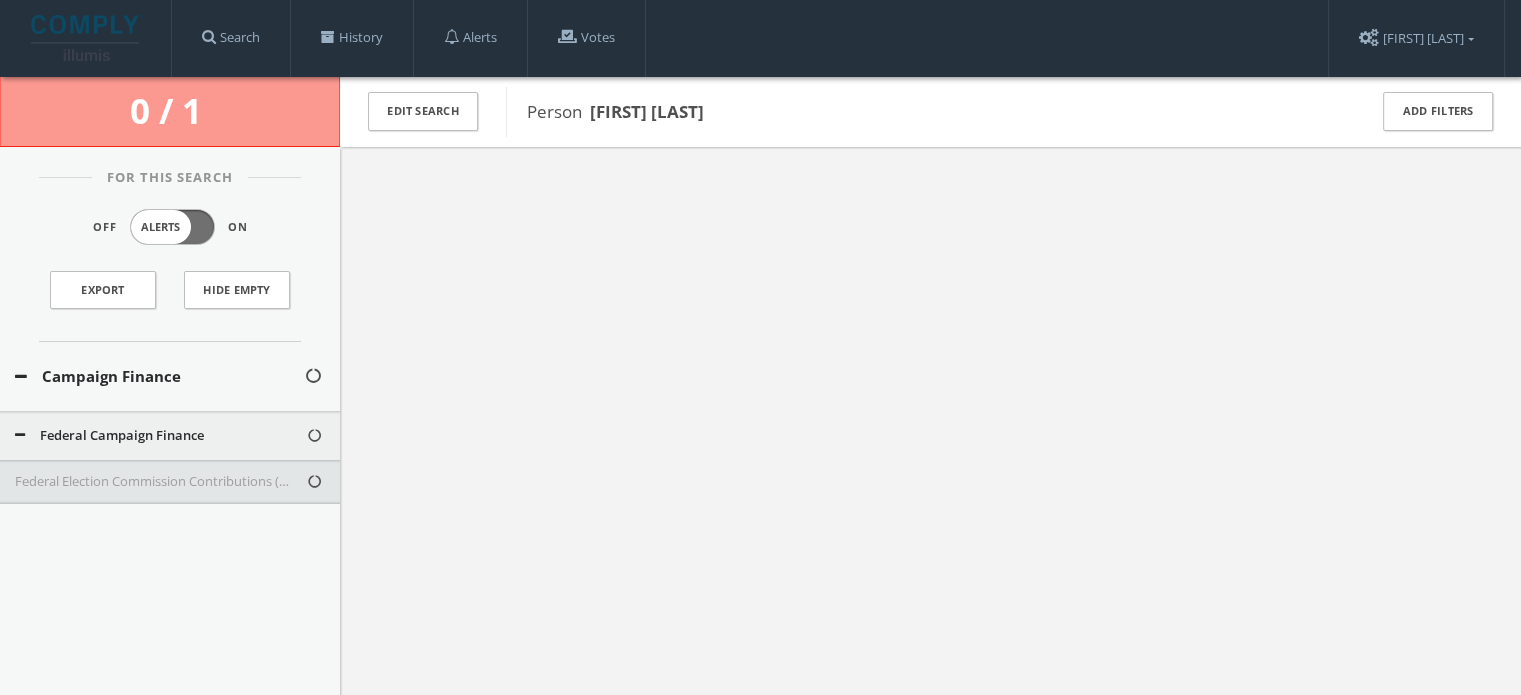 click on "Federal Election Commission Contributions (Presidential - Only)" at bounding box center [160, 482] 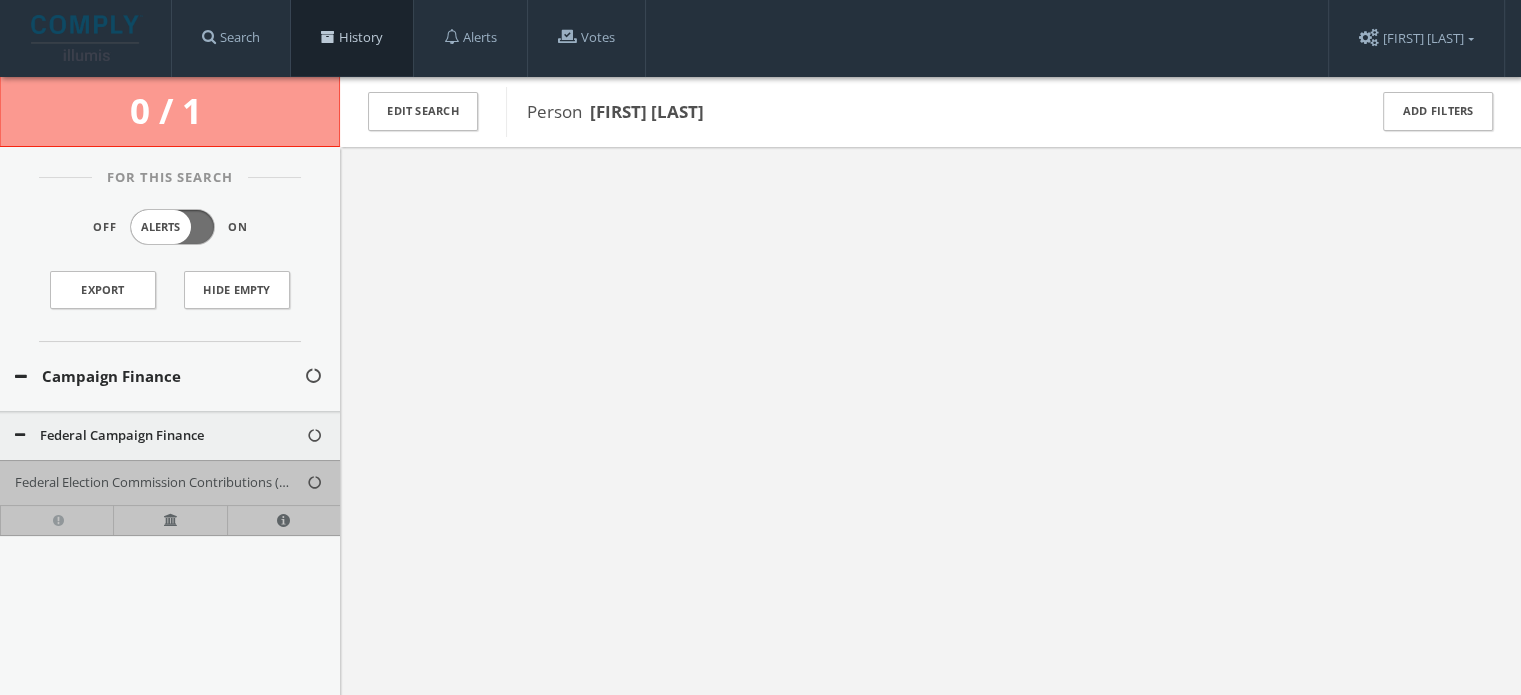click on "History" at bounding box center (352, 38) 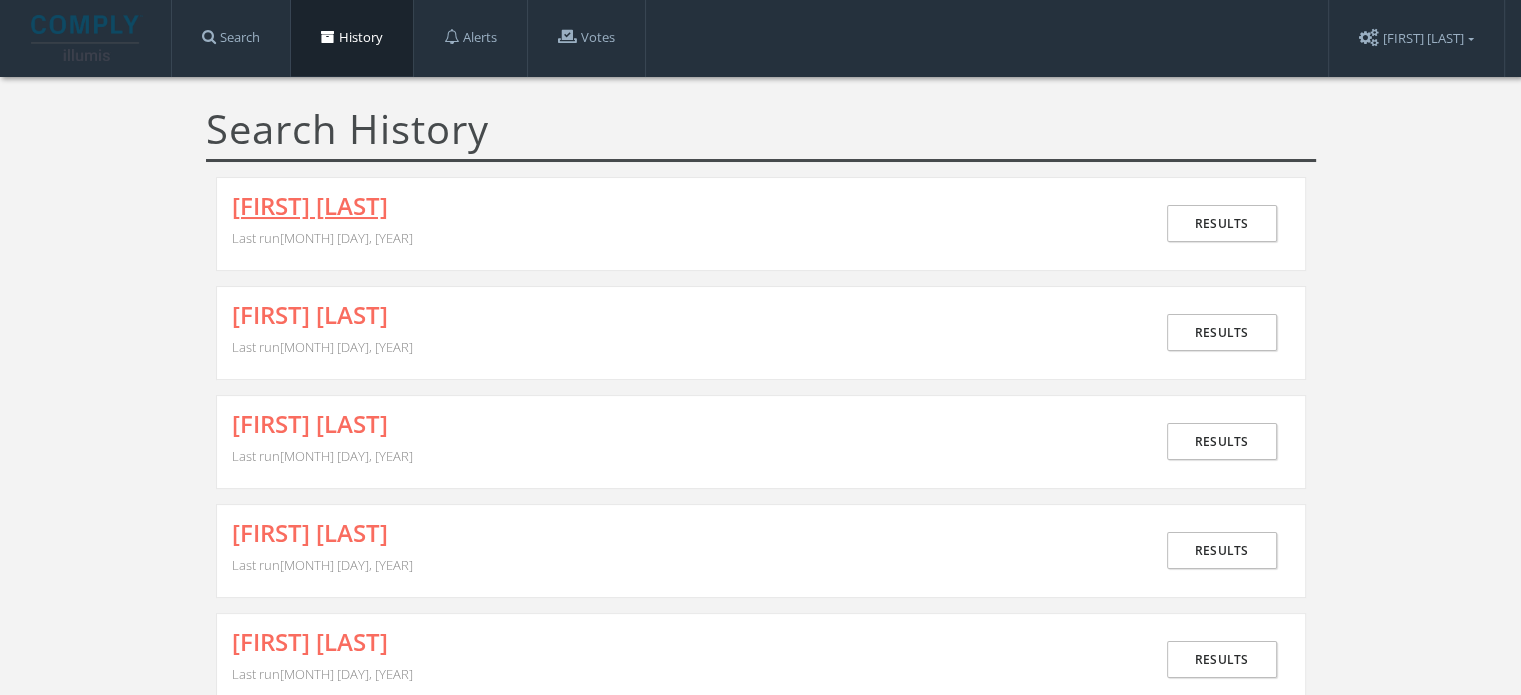 click on "MELINDA GATES" at bounding box center (310, 206) 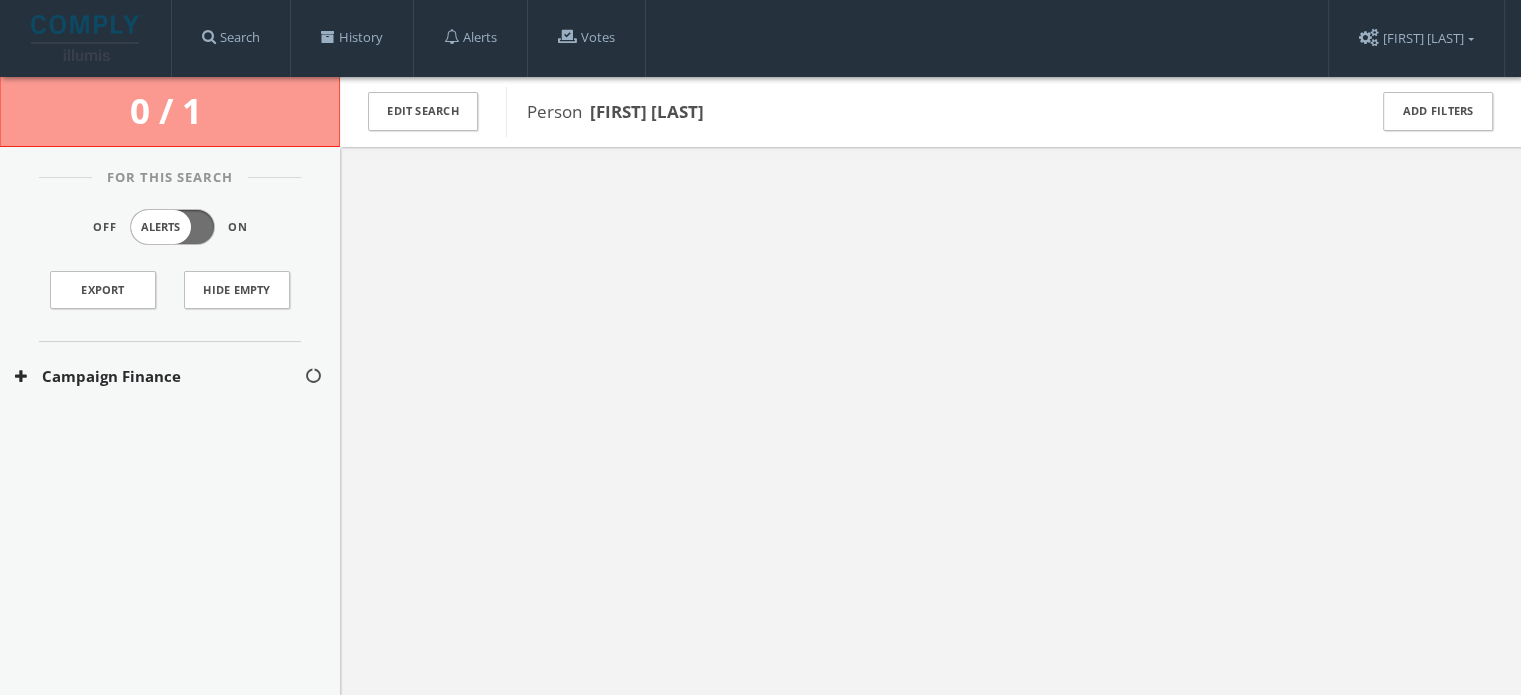 click on "Campaign Finance" at bounding box center [170, 376] 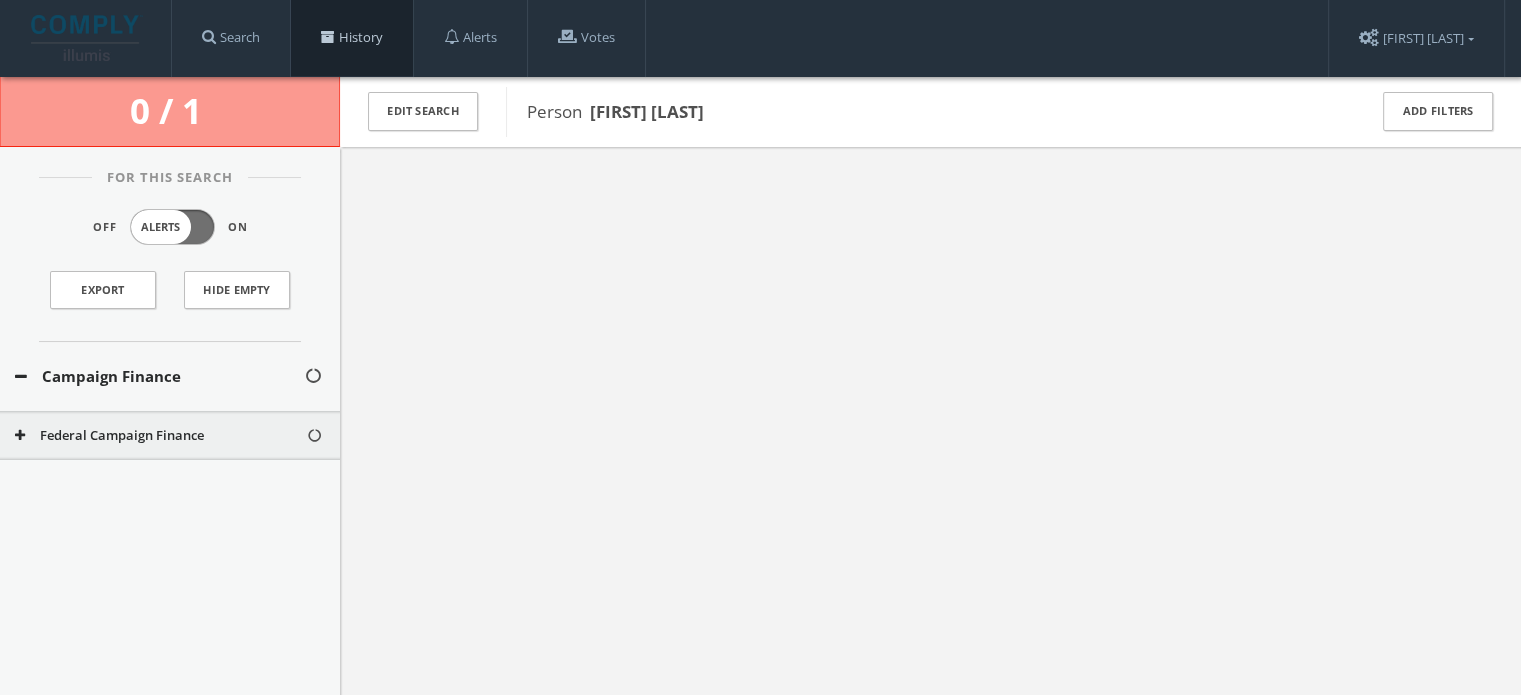 click at bounding box center (328, 37) 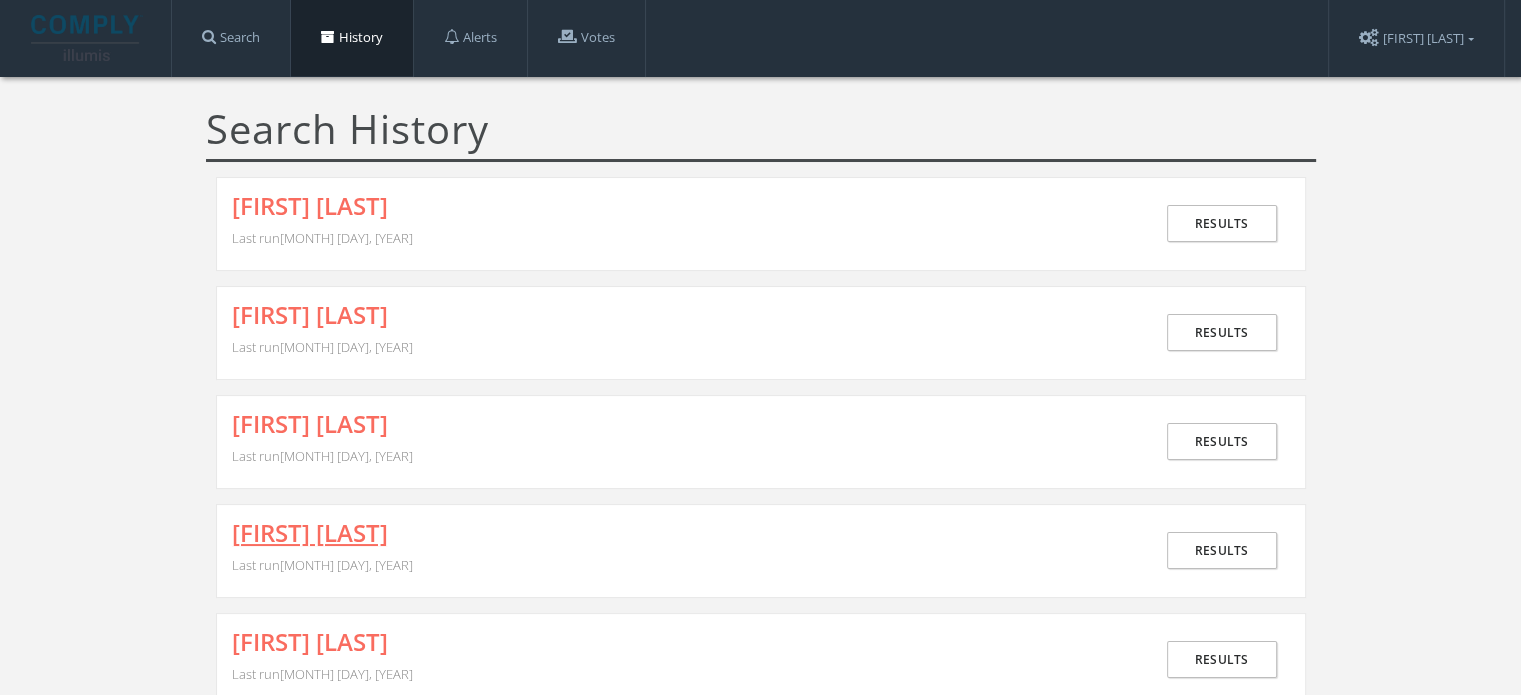 click on "[FIRST] [LAST]" at bounding box center [310, 533] 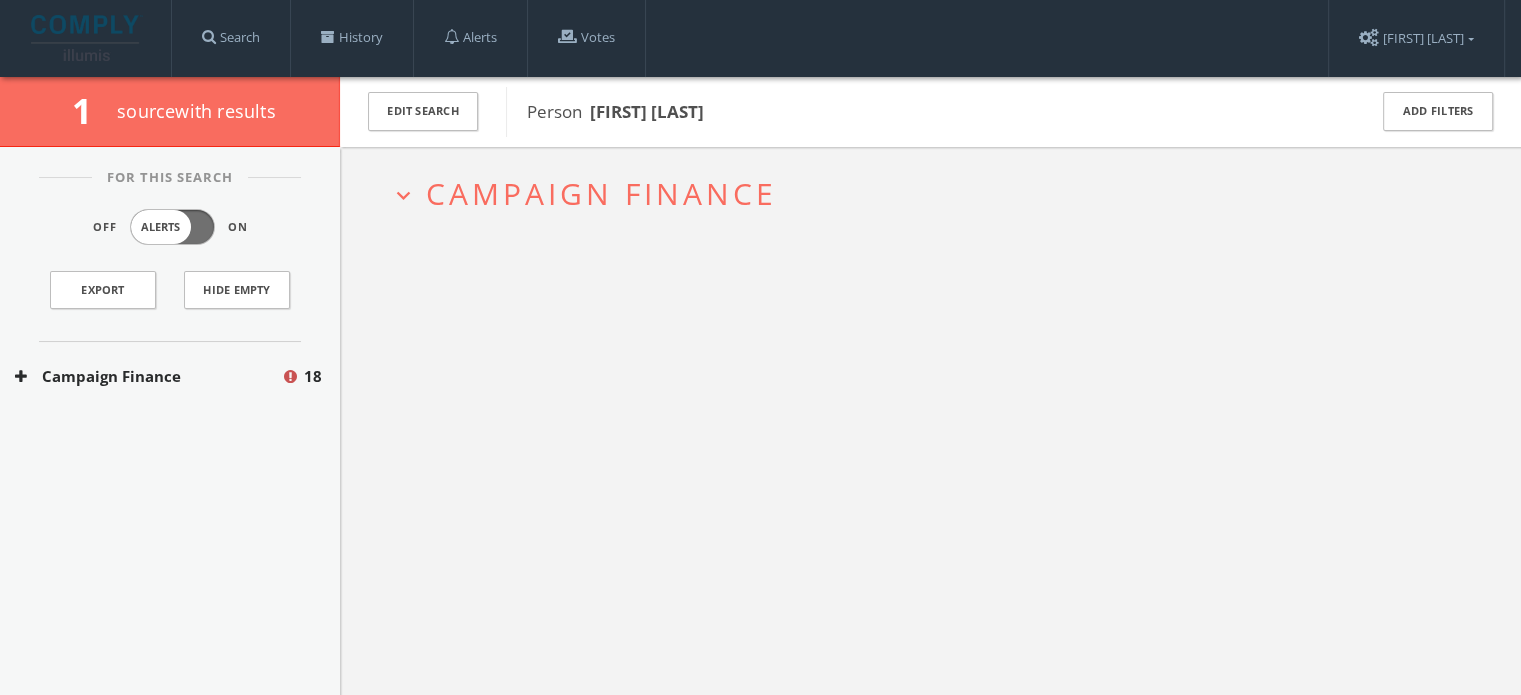 click on "Campaign Finance" at bounding box center (601, 193) 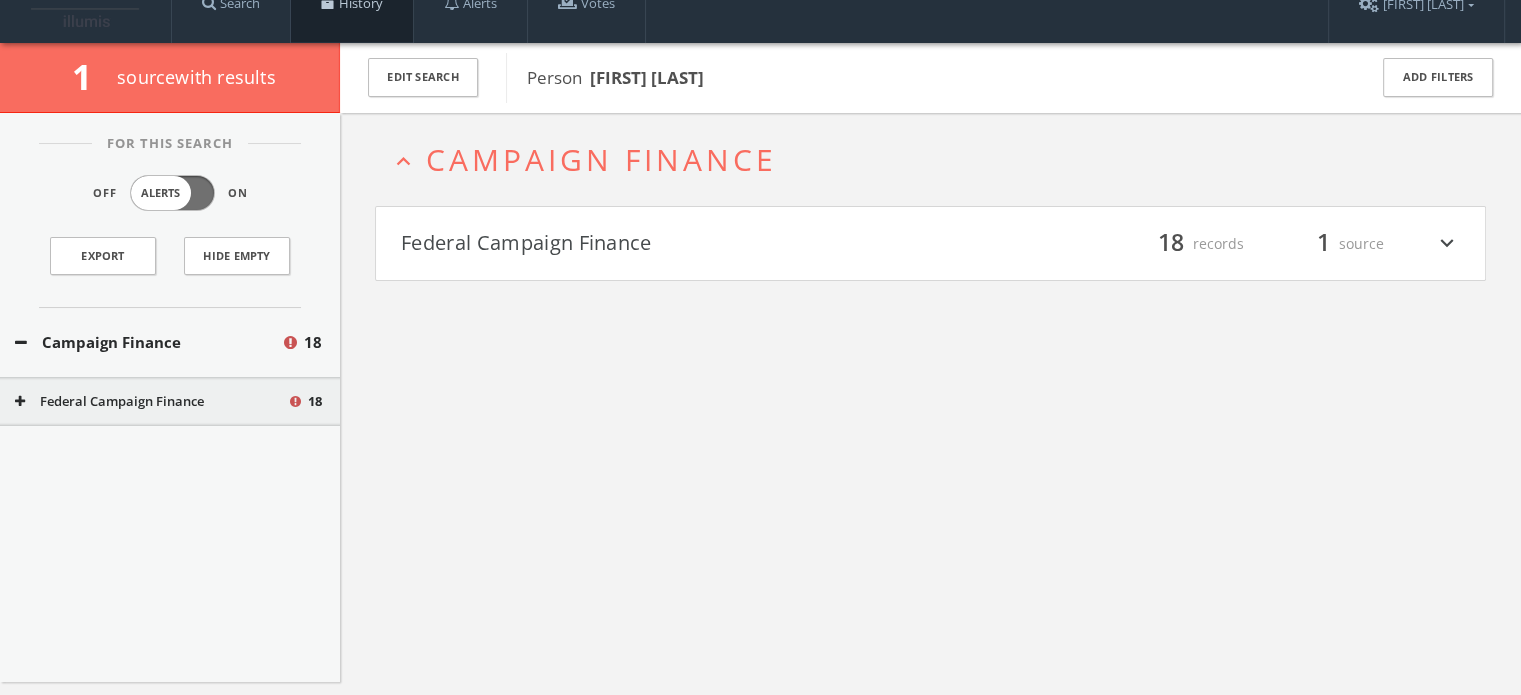 scroll, scrollTop: 50, scrollLeft: 0, axis: vertical 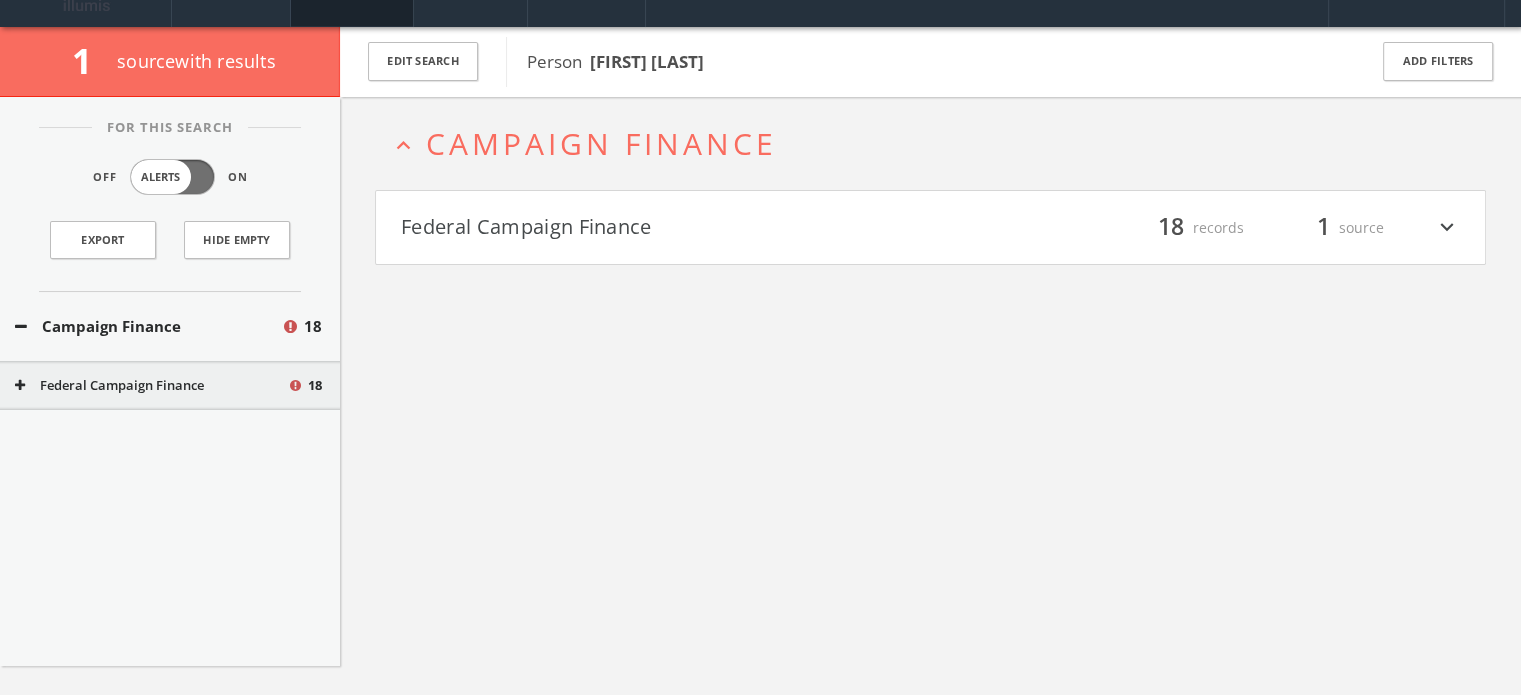 click on "History" at bounding box center (352, -12) 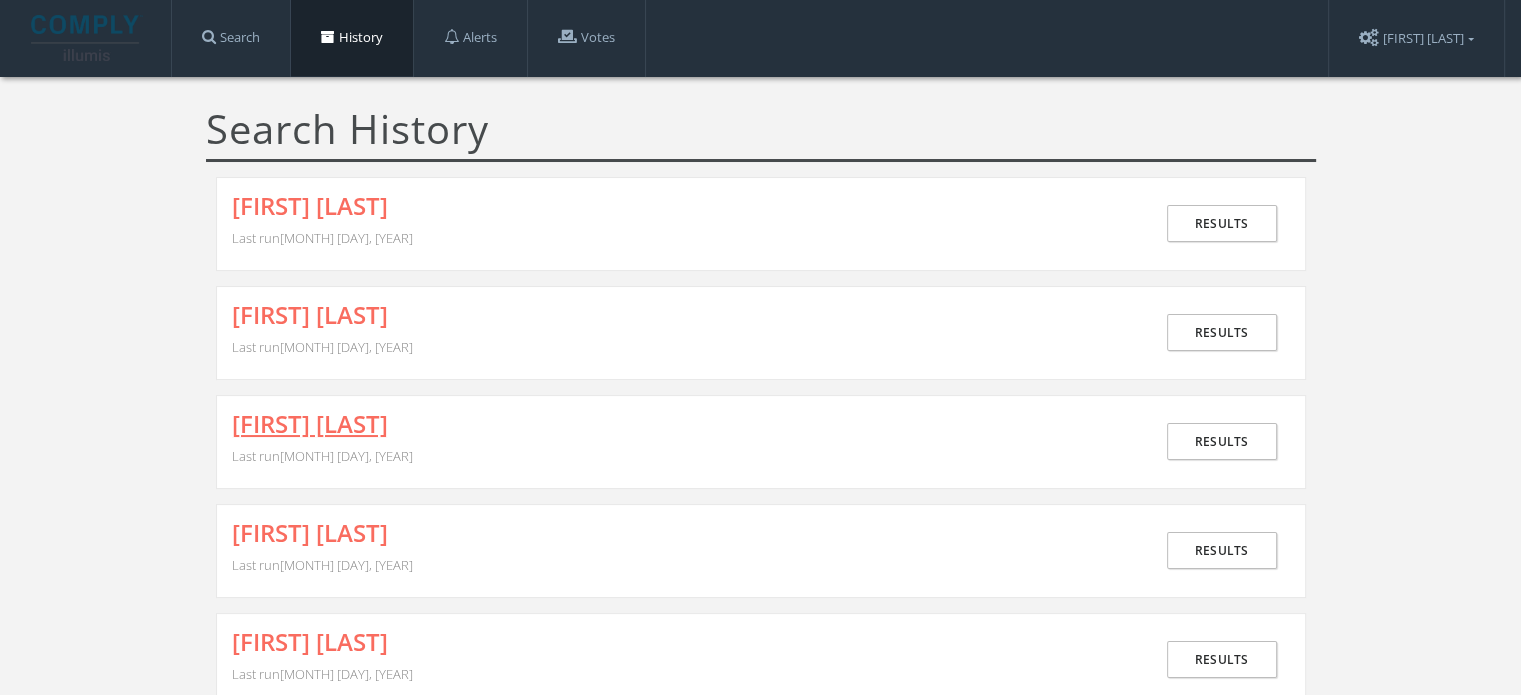 click on "PENG ZHAO" at bounding box center [310, 424] 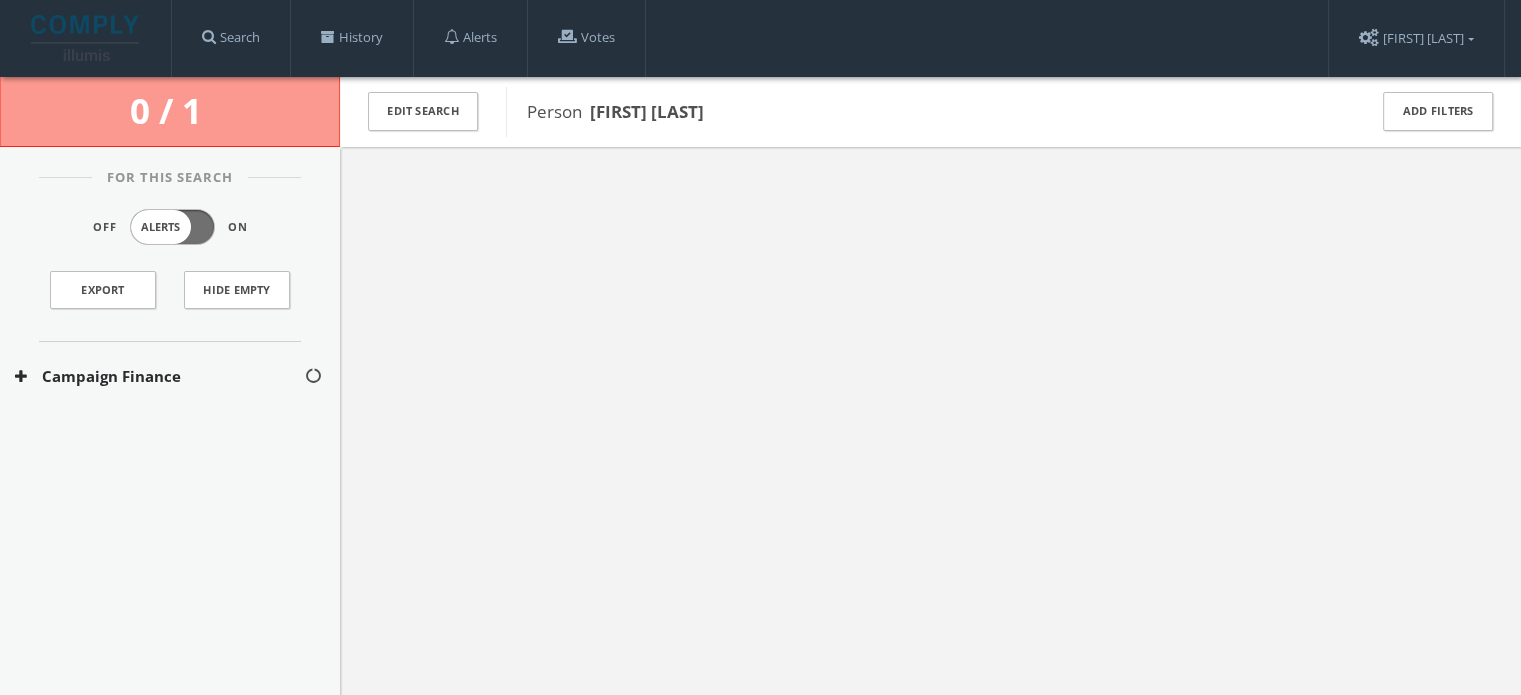 click on "Campaign Finance" at bounding box center [159, 376] 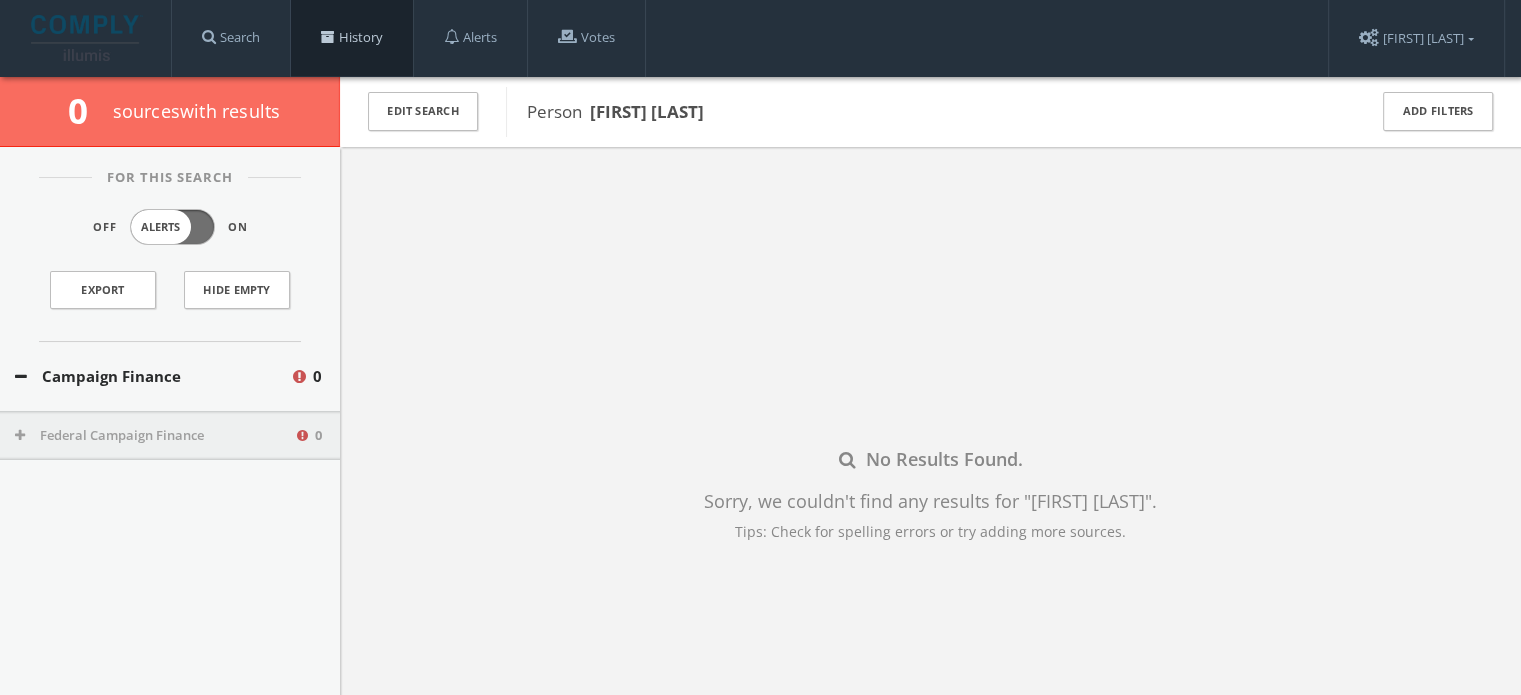 click on "History" at bounding box center (352, 38) 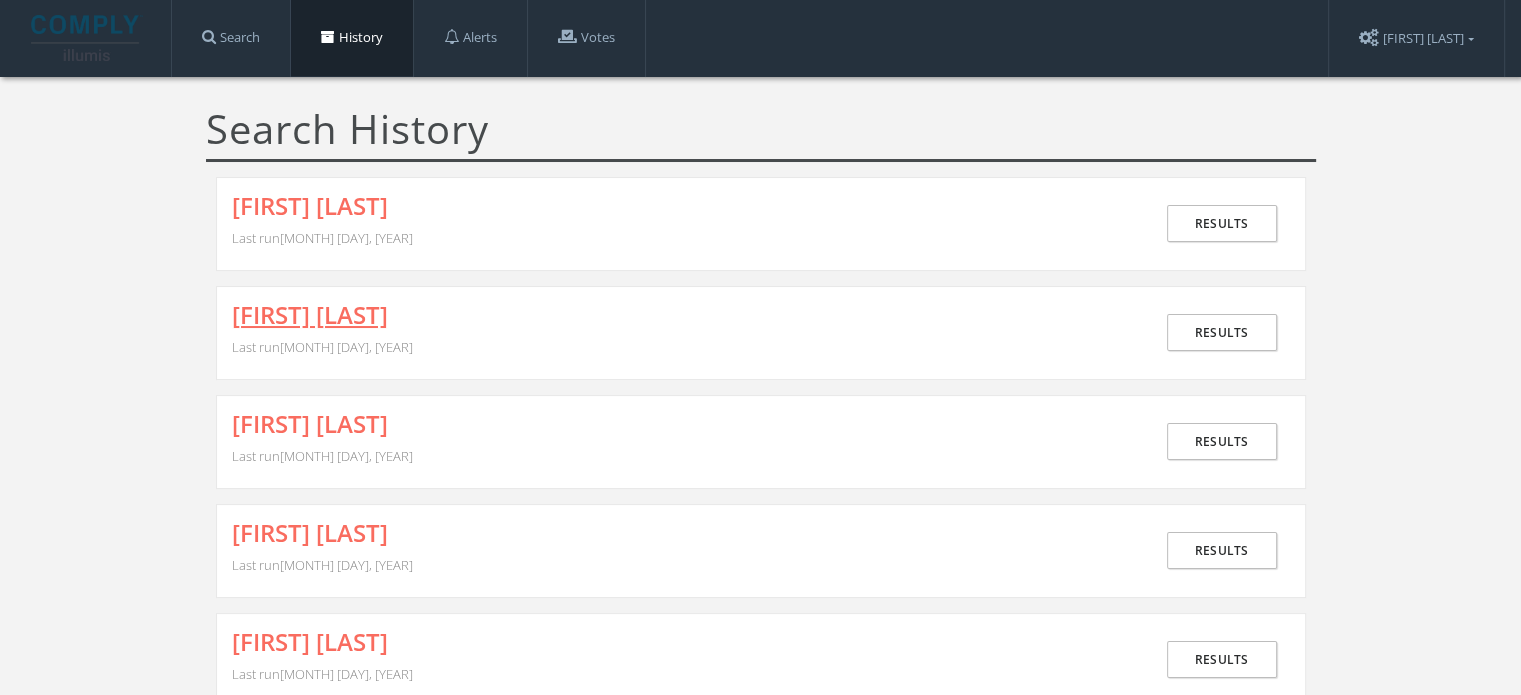 click on "TRACY STUART" at bounding box center (310, 315) 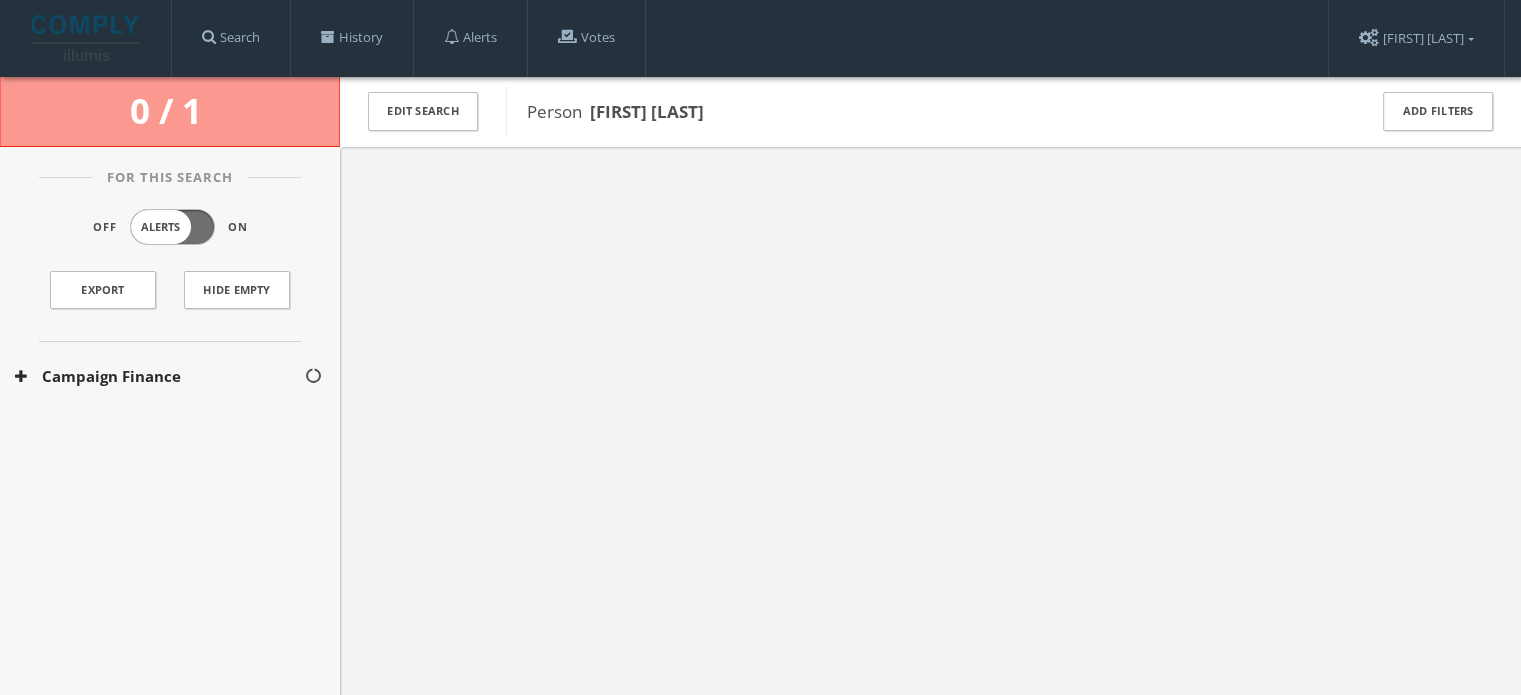 click on "Campaign Finance" at bounding box center [159, 376] 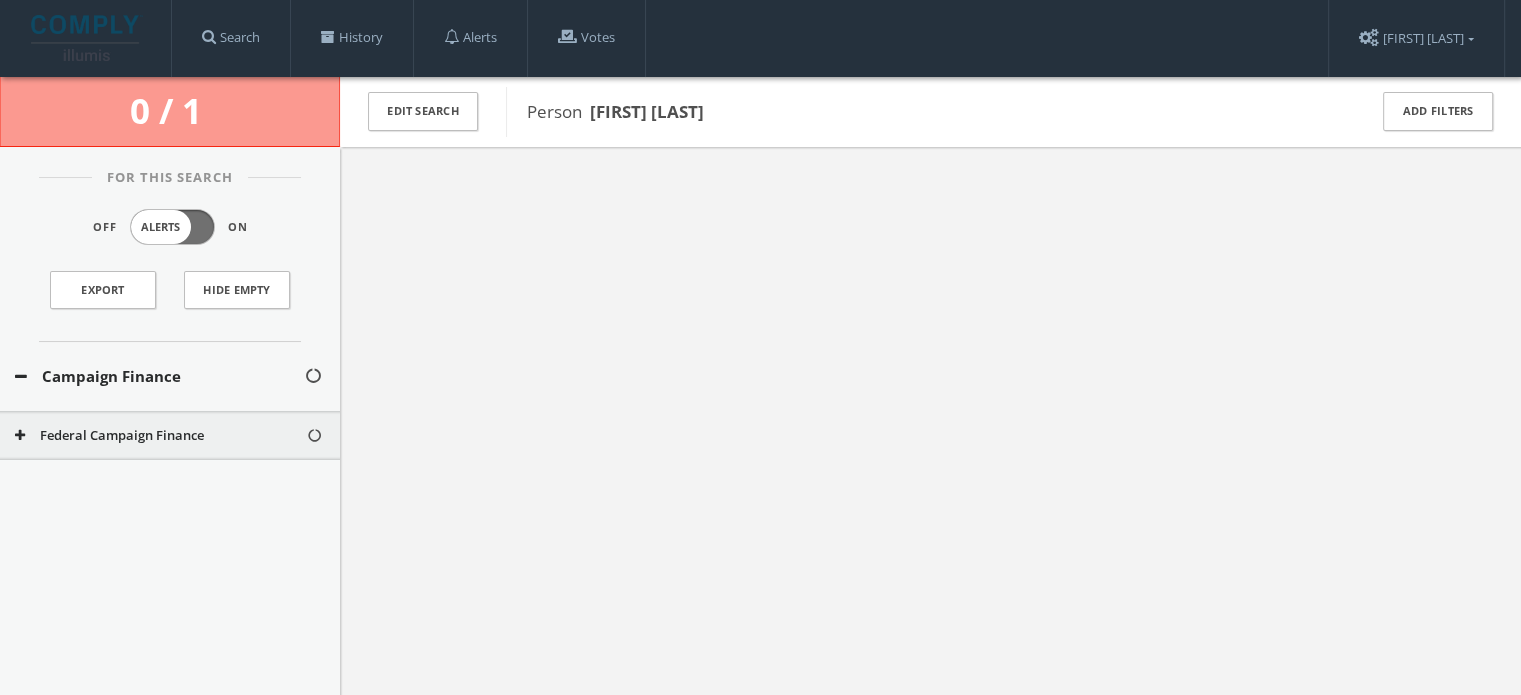 click on "Federal Campaign Finance" at bounding box center [160, 436] 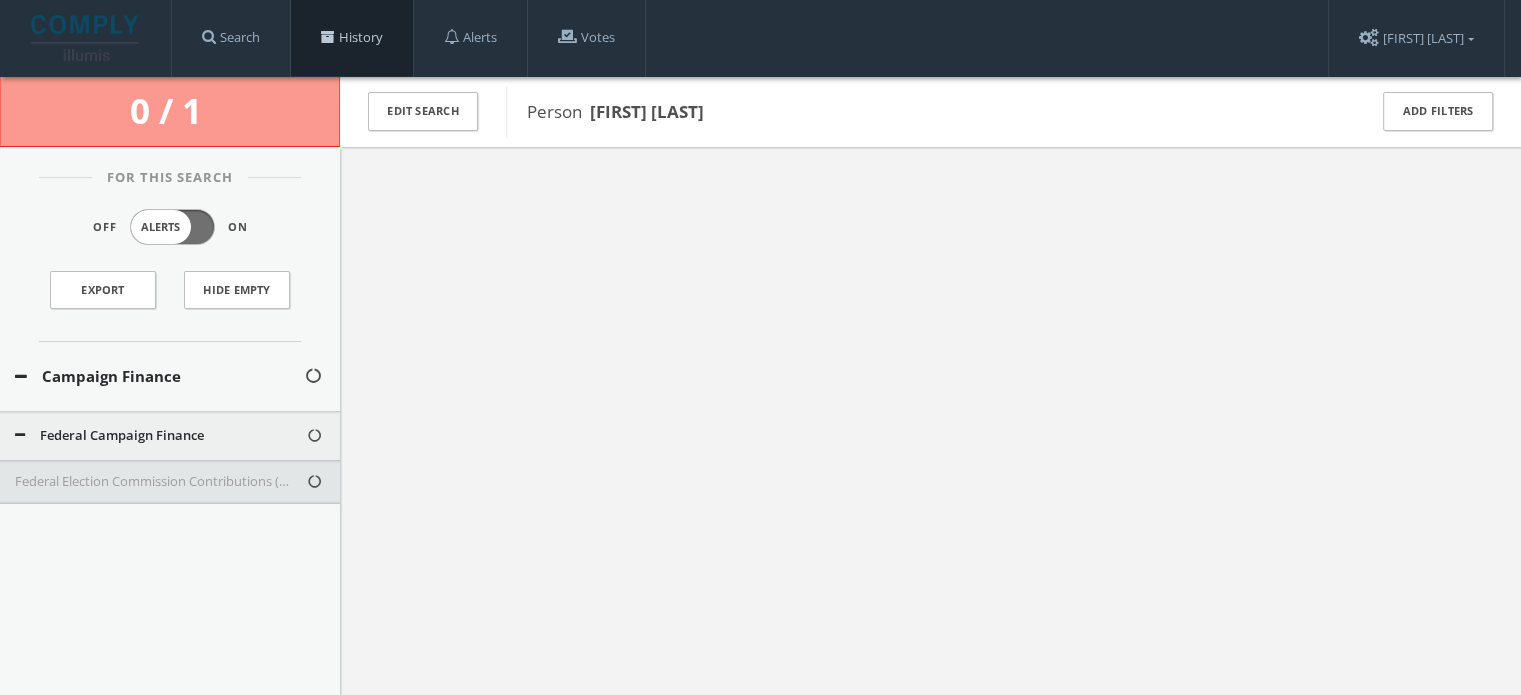click on "History" at bounding box center (352, 38) 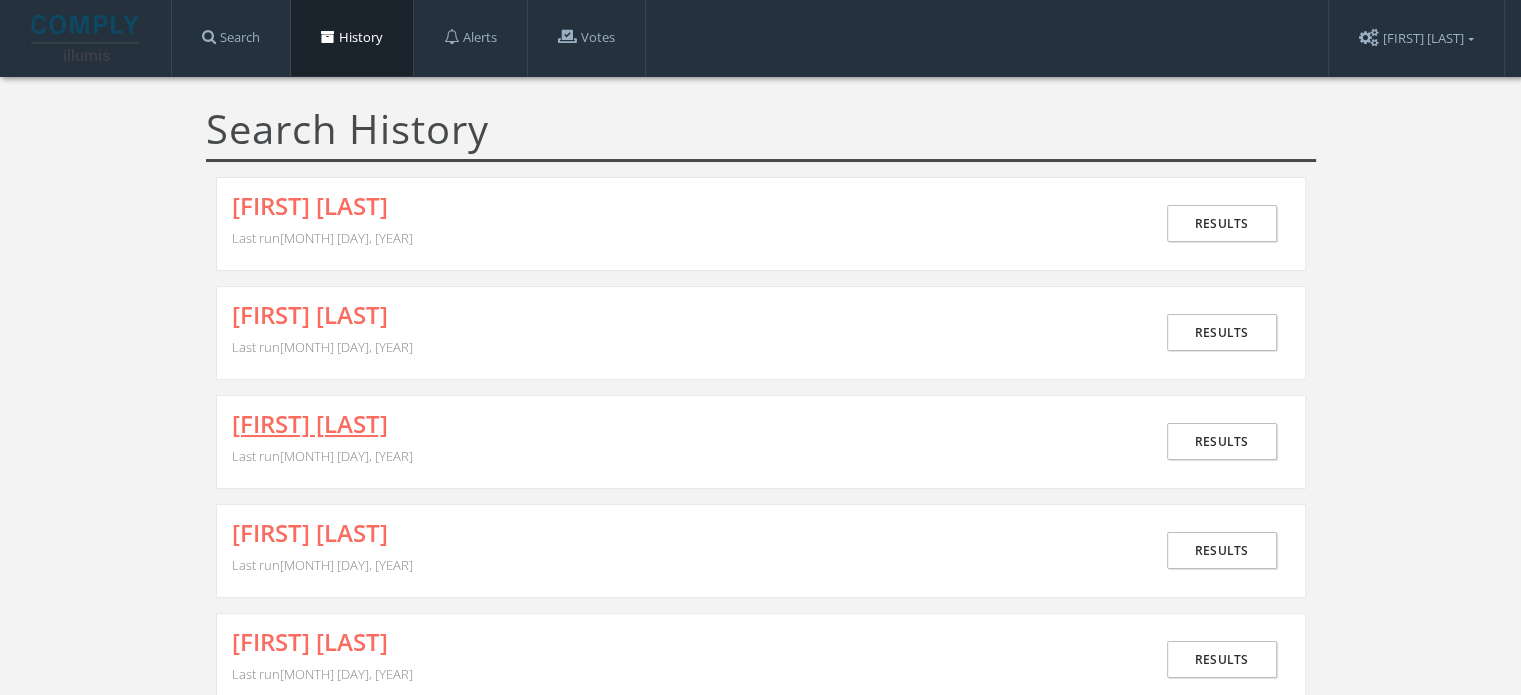 click on "PENG ZHAO" at bounding box center [310, 424] 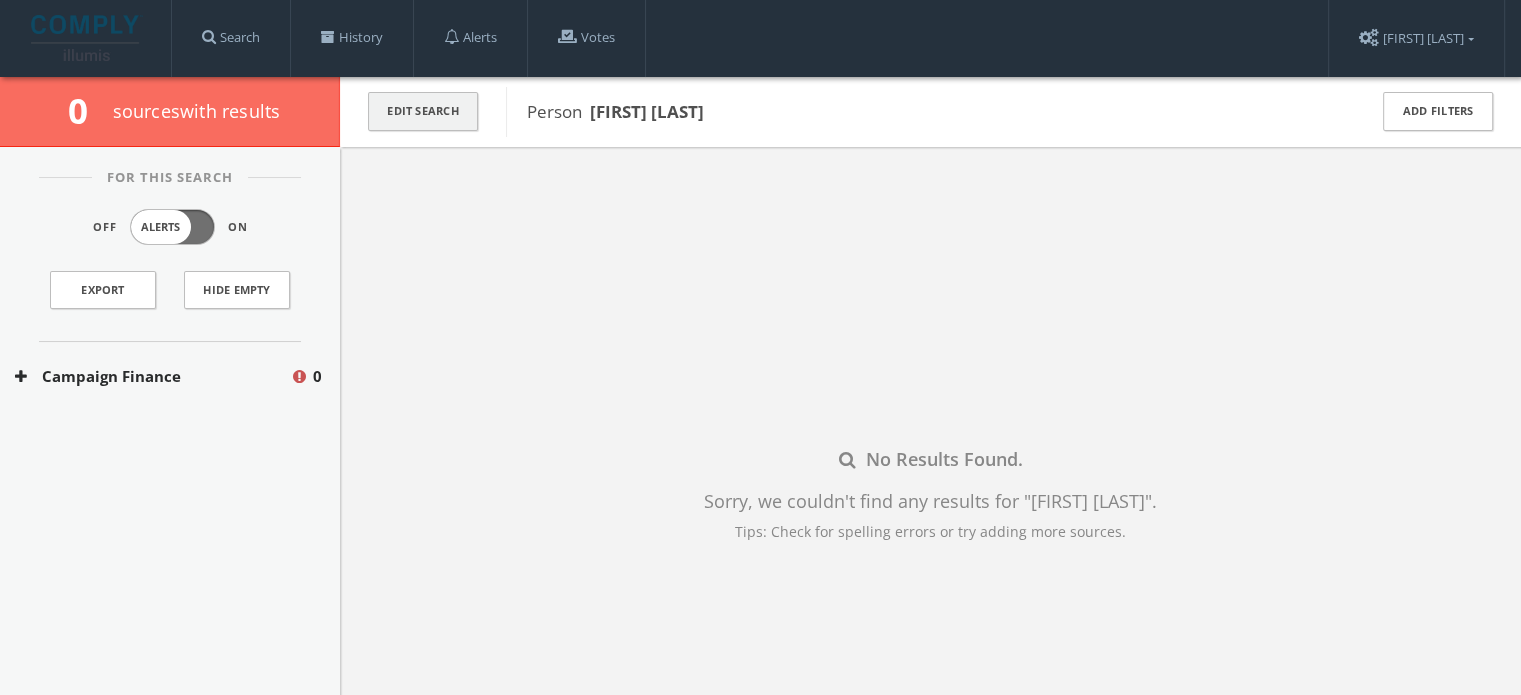 click on "Edit Search" at bounding box center [423, 111] 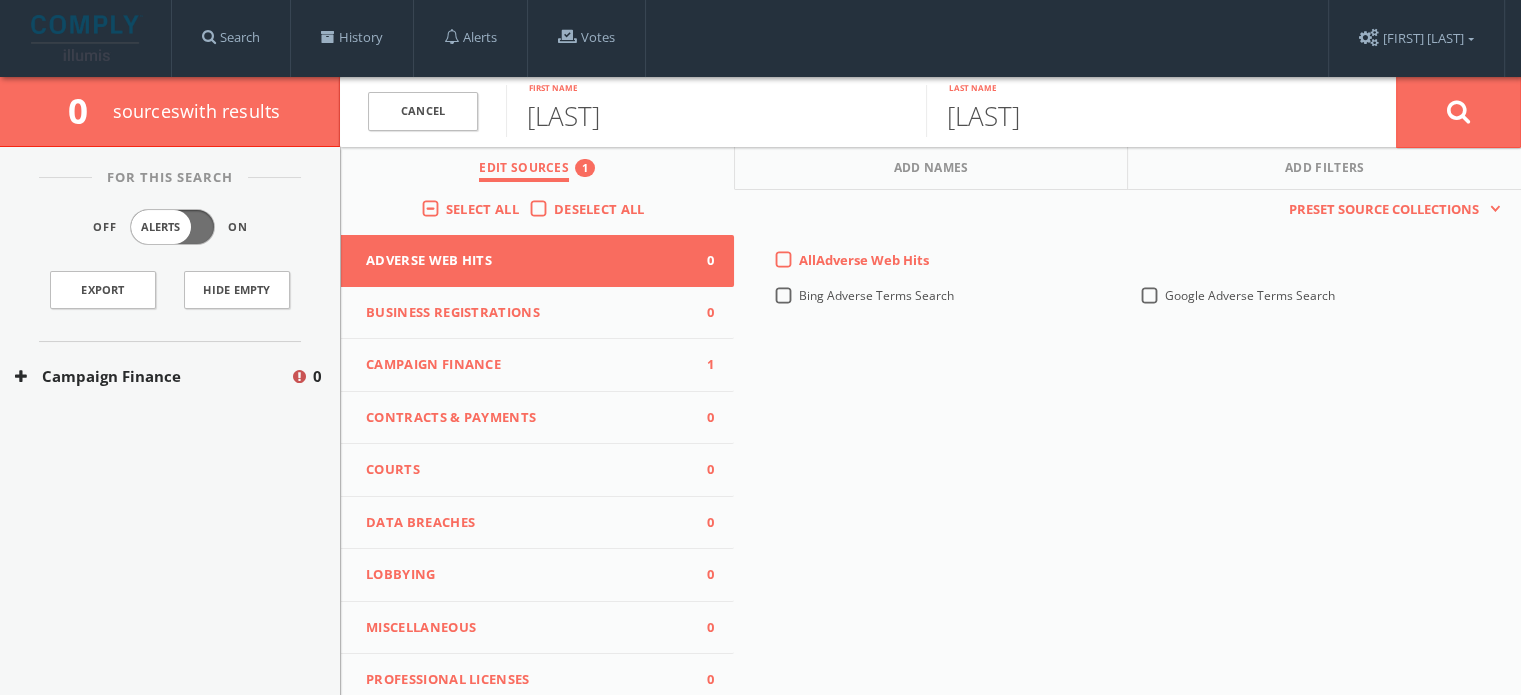 click on "Campaign Finance 1" at bounding box center (537, 365) 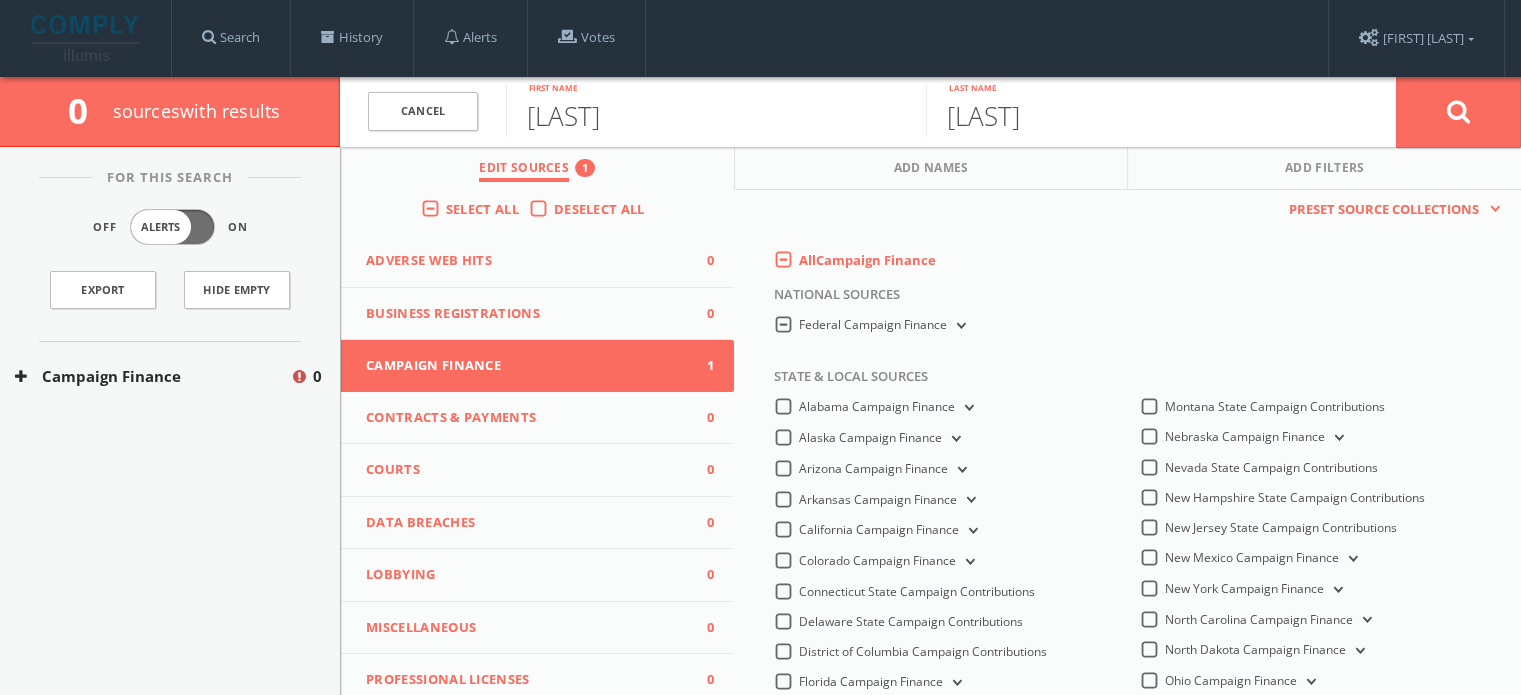 click at bounding box center (958, 326) 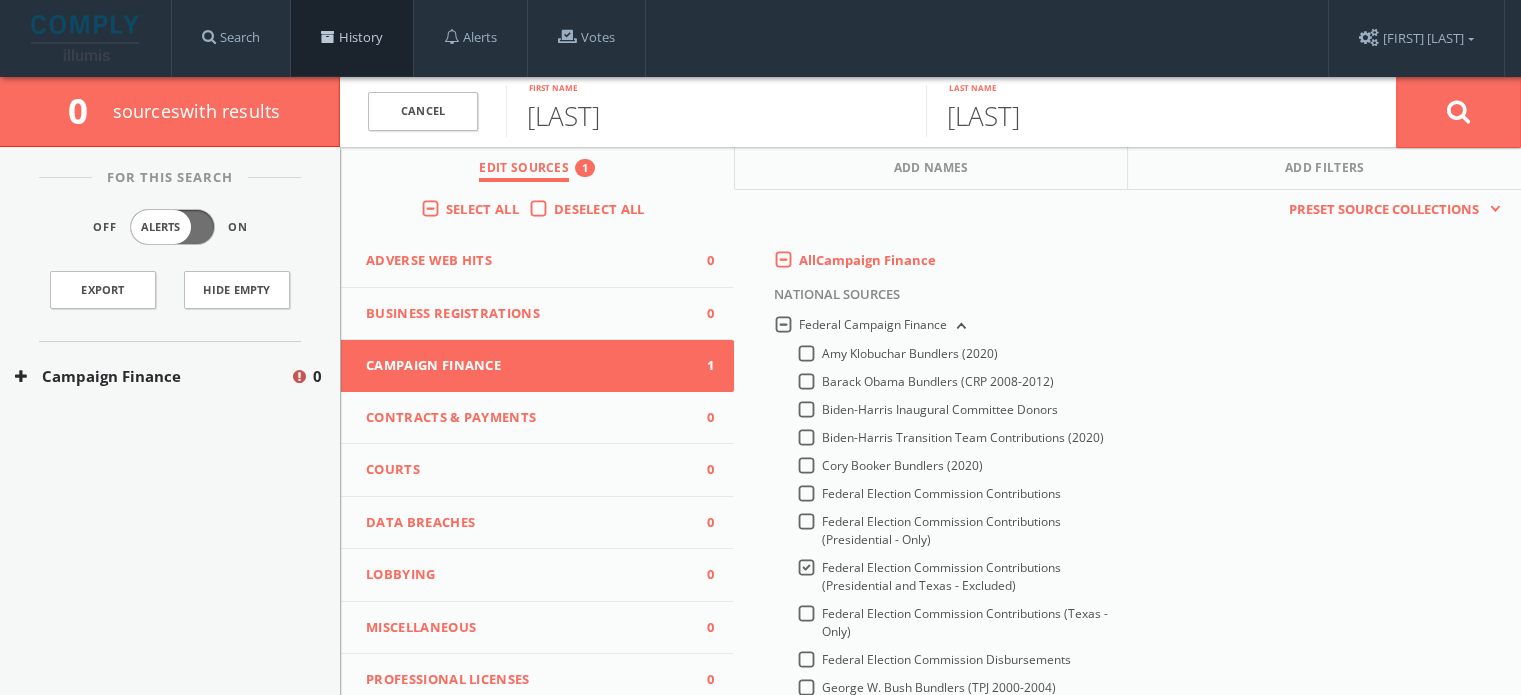 click on "History" at bounding box center (352, 38) 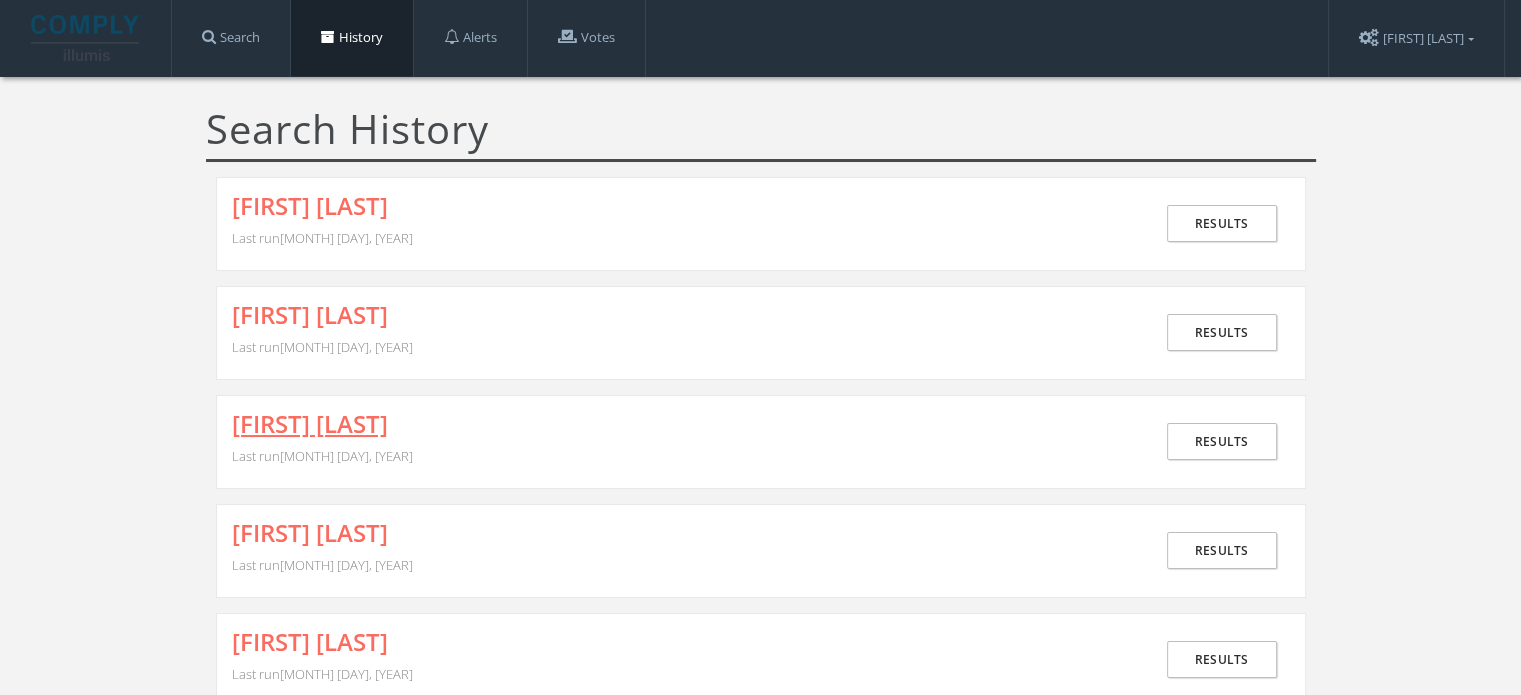 click on "PENG ZHAO" at bounding box center (310, 424) 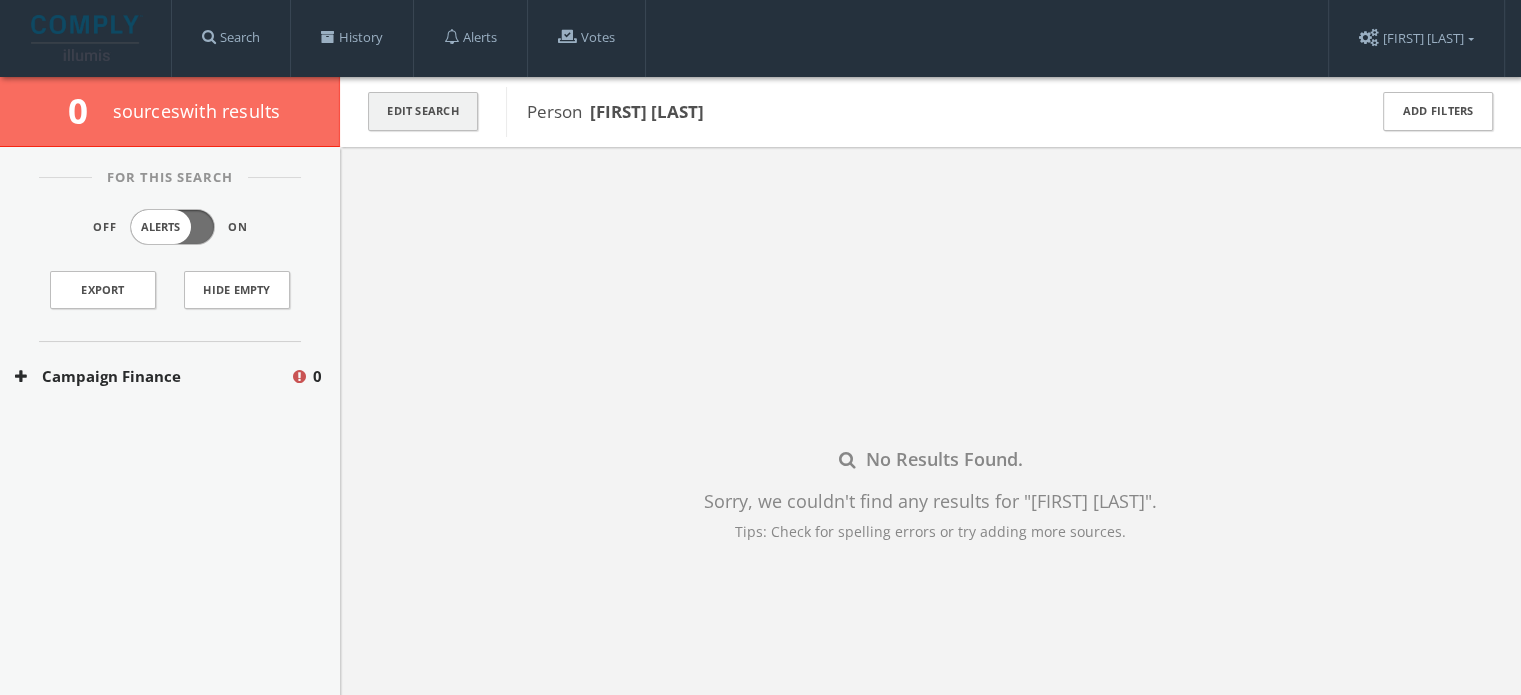 click on "Edit Search" at bounding box center [423, 111] 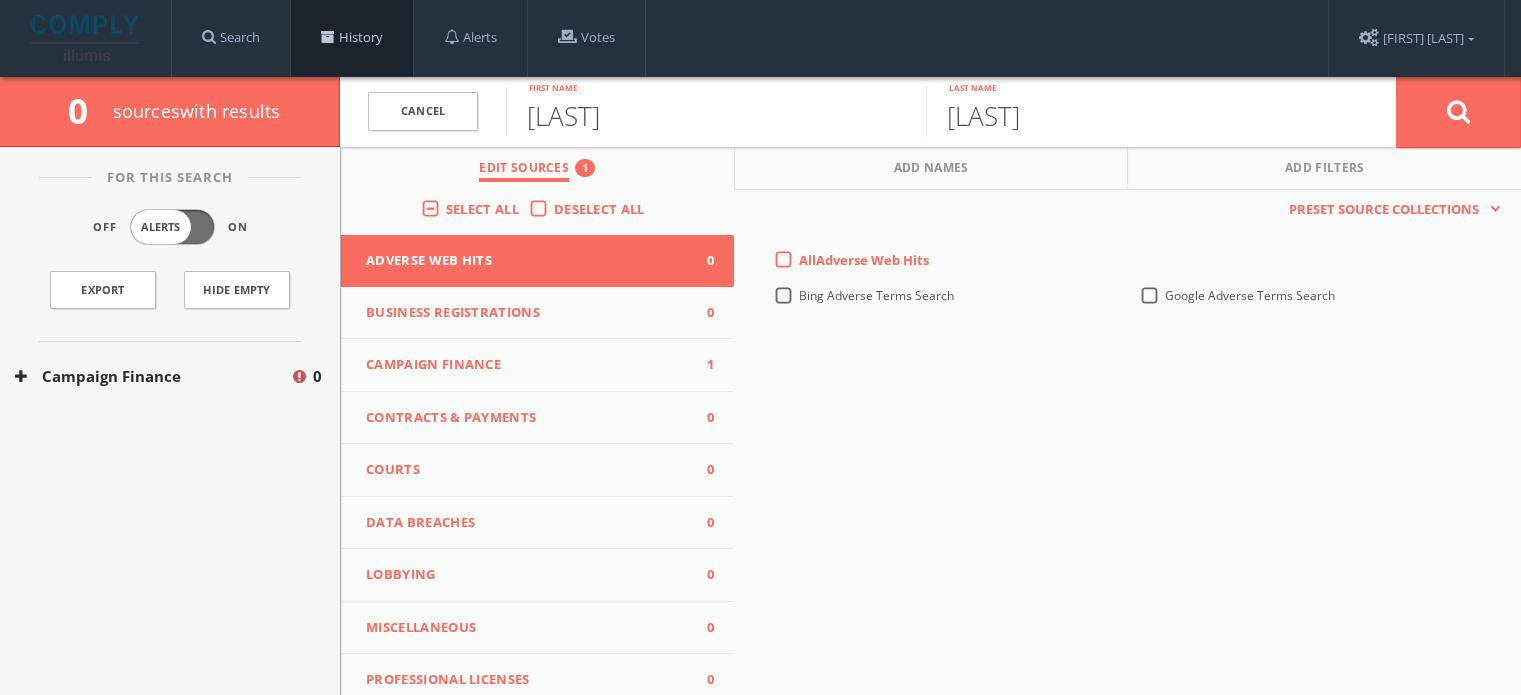 click on "History" at bounding box center [352, 38] 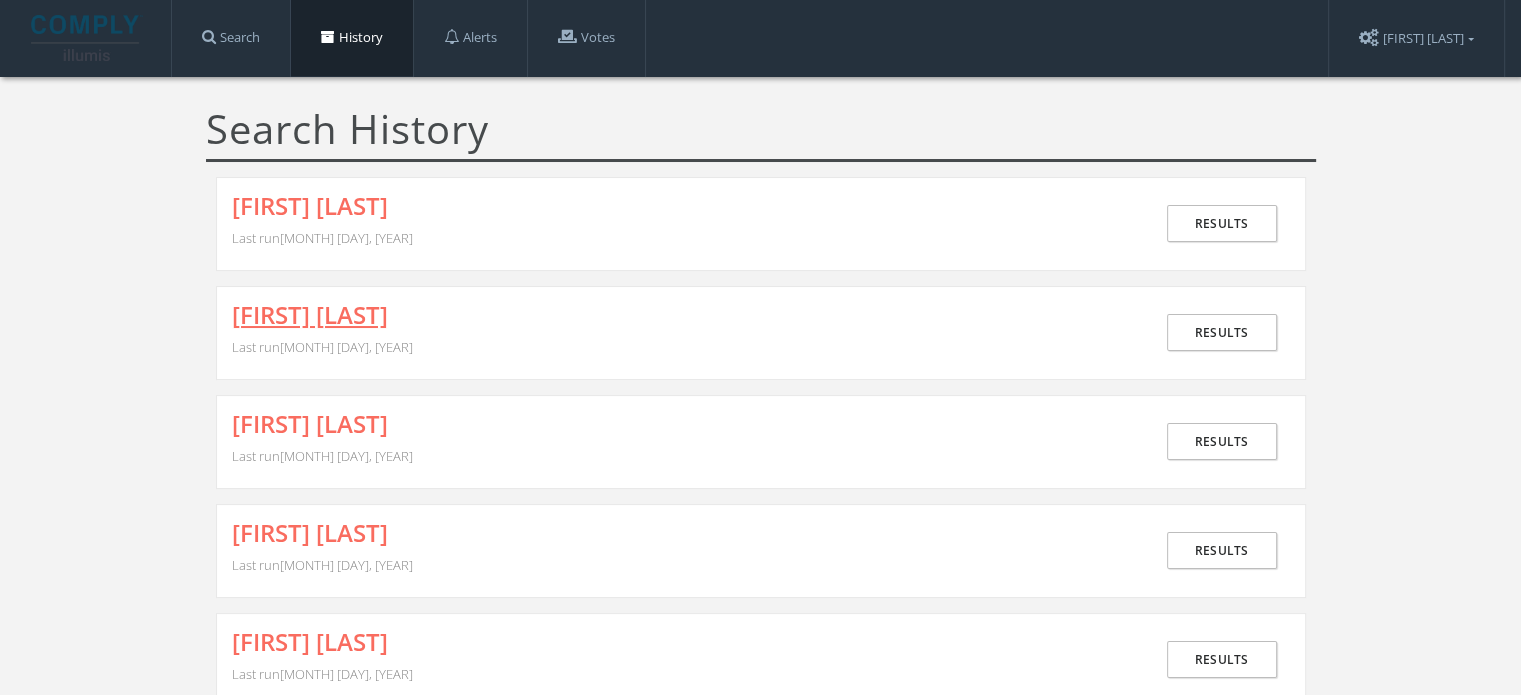 click on "TRACY STUART" at bounding box center [310, 315] 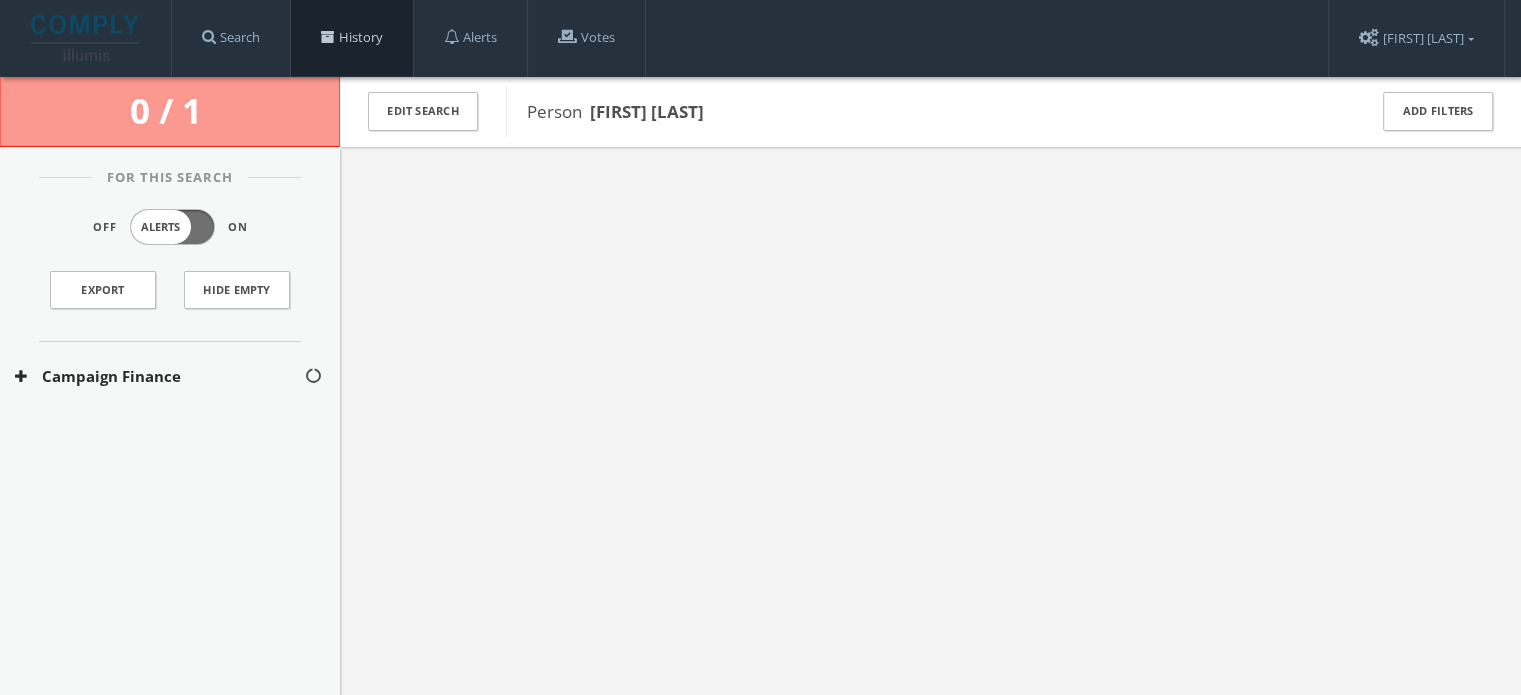 click on "History" at bounding box center [352, 38] 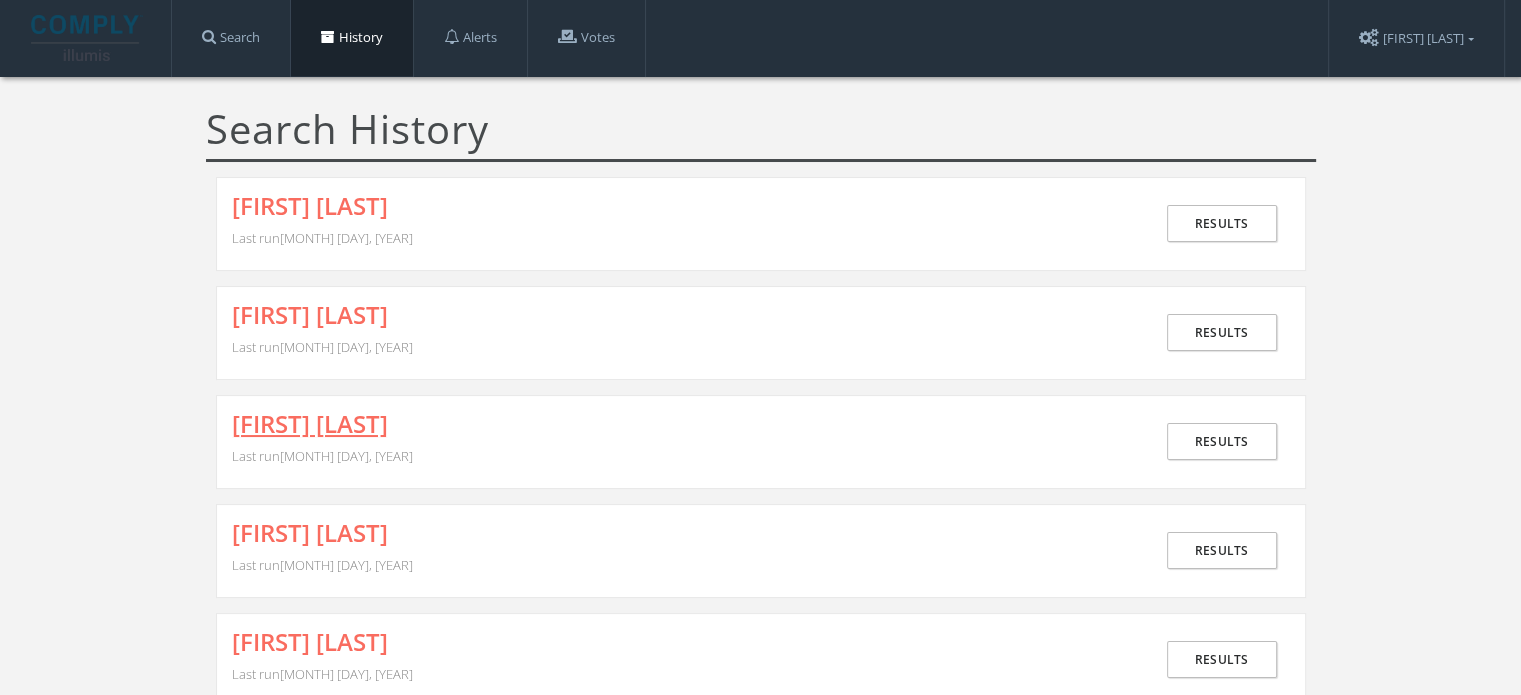 click on "PENG ZHAO" at bounding box center (310, 424) 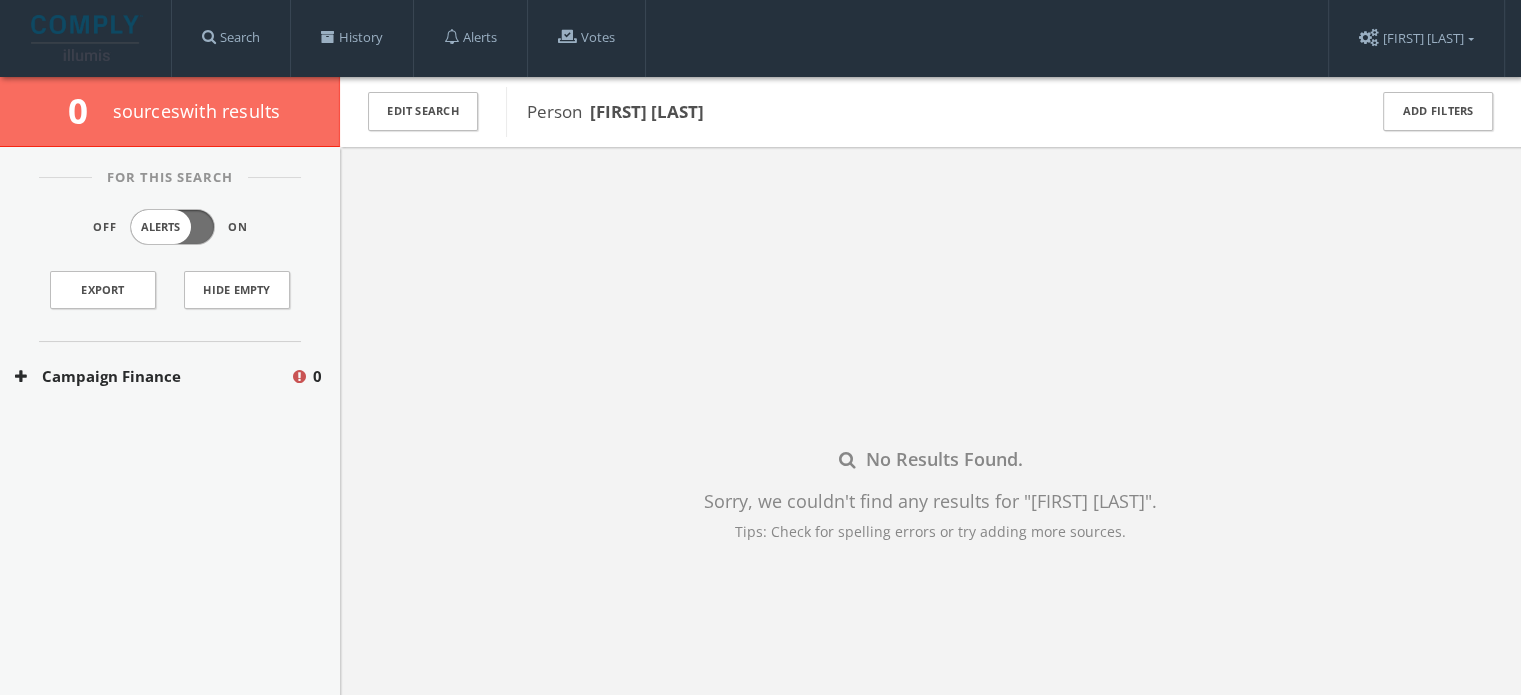 click on "Campaign Finance" at bounding box center [152, 376] 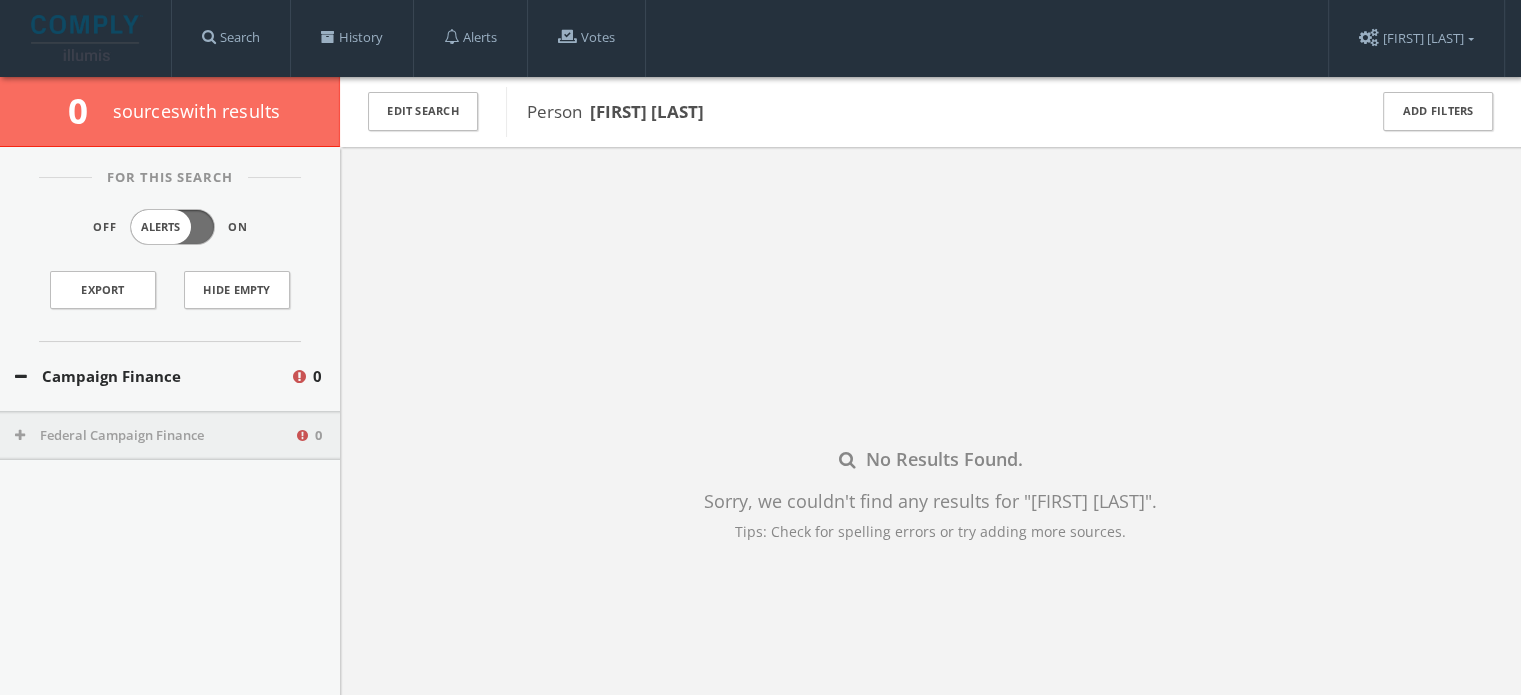 click on "Federal Campaign Finance" at bounding box center (154, 436) 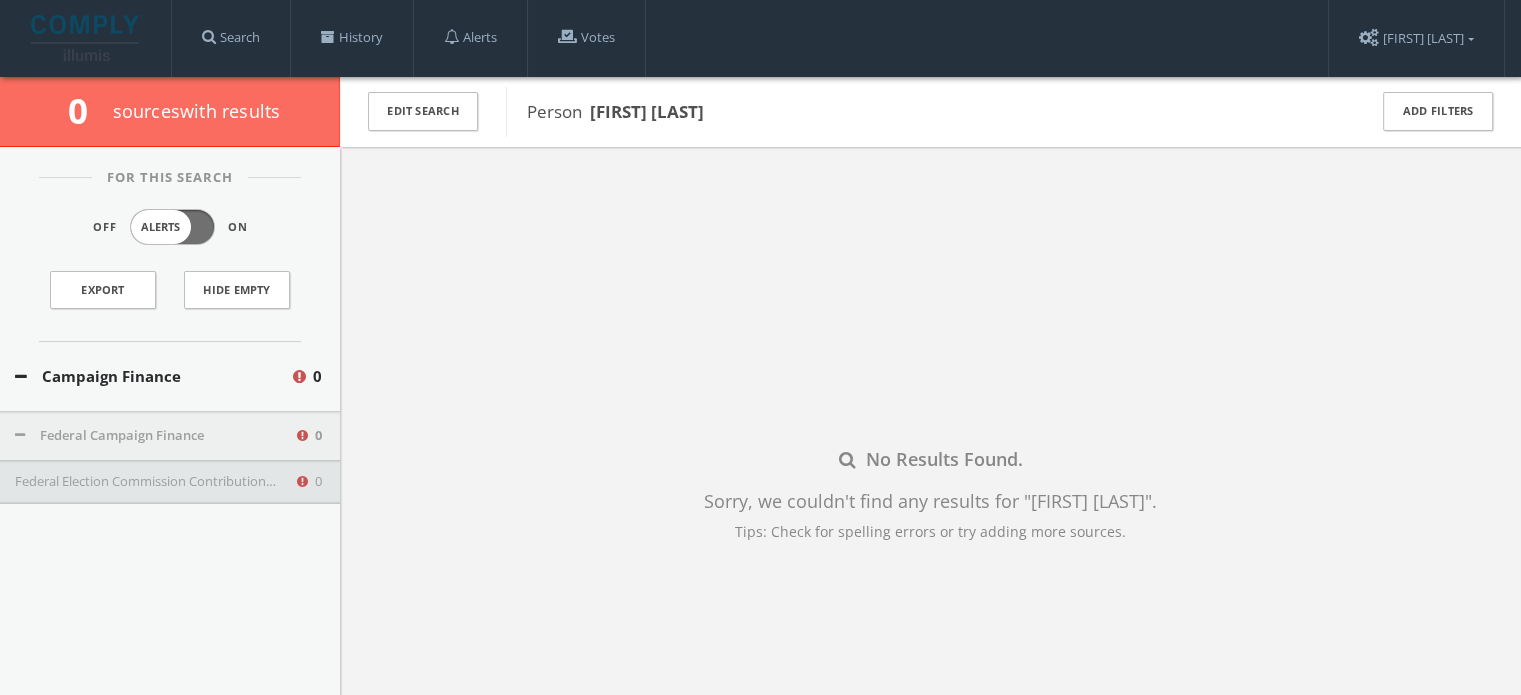 click on "Federal Election Commission Contributions (Presidential and Texas - Excluded)" at bounding box center (154, 482) 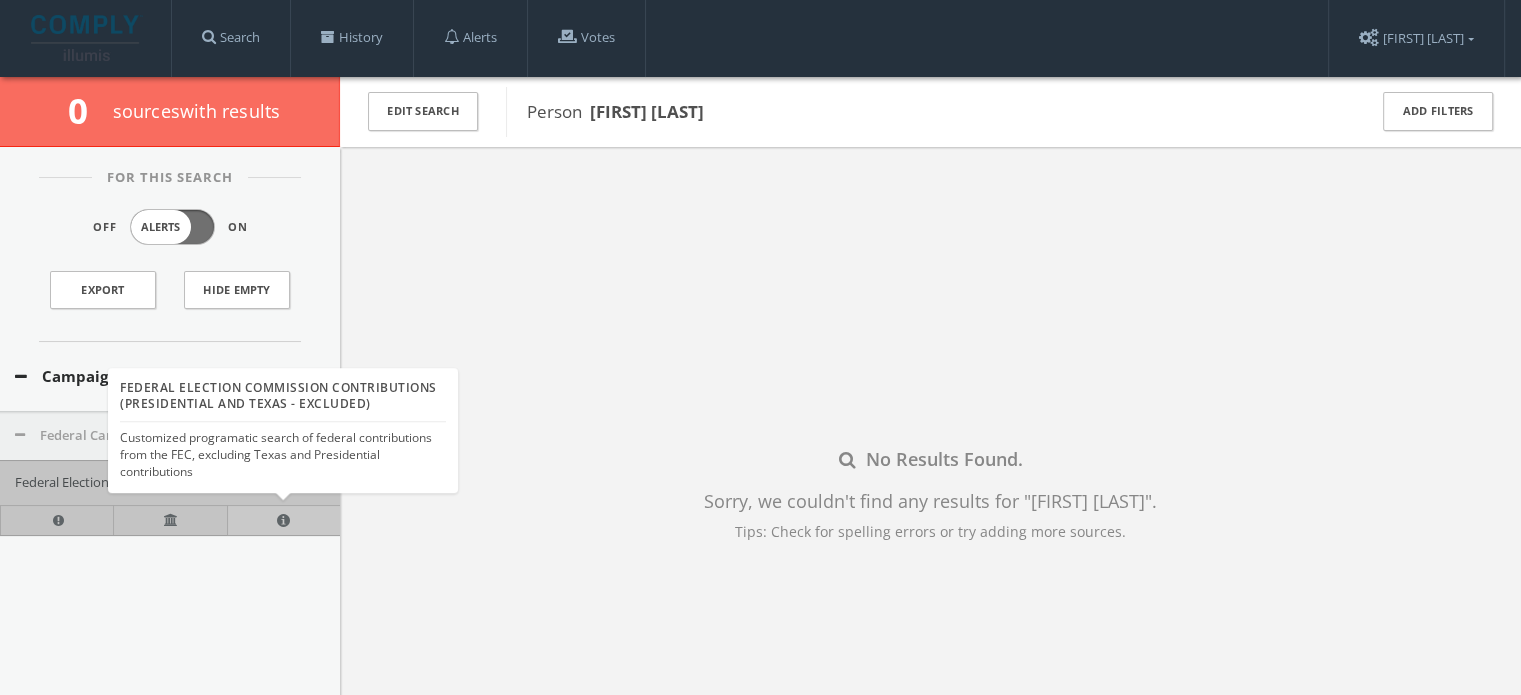 click at bounding box center (283, 520) 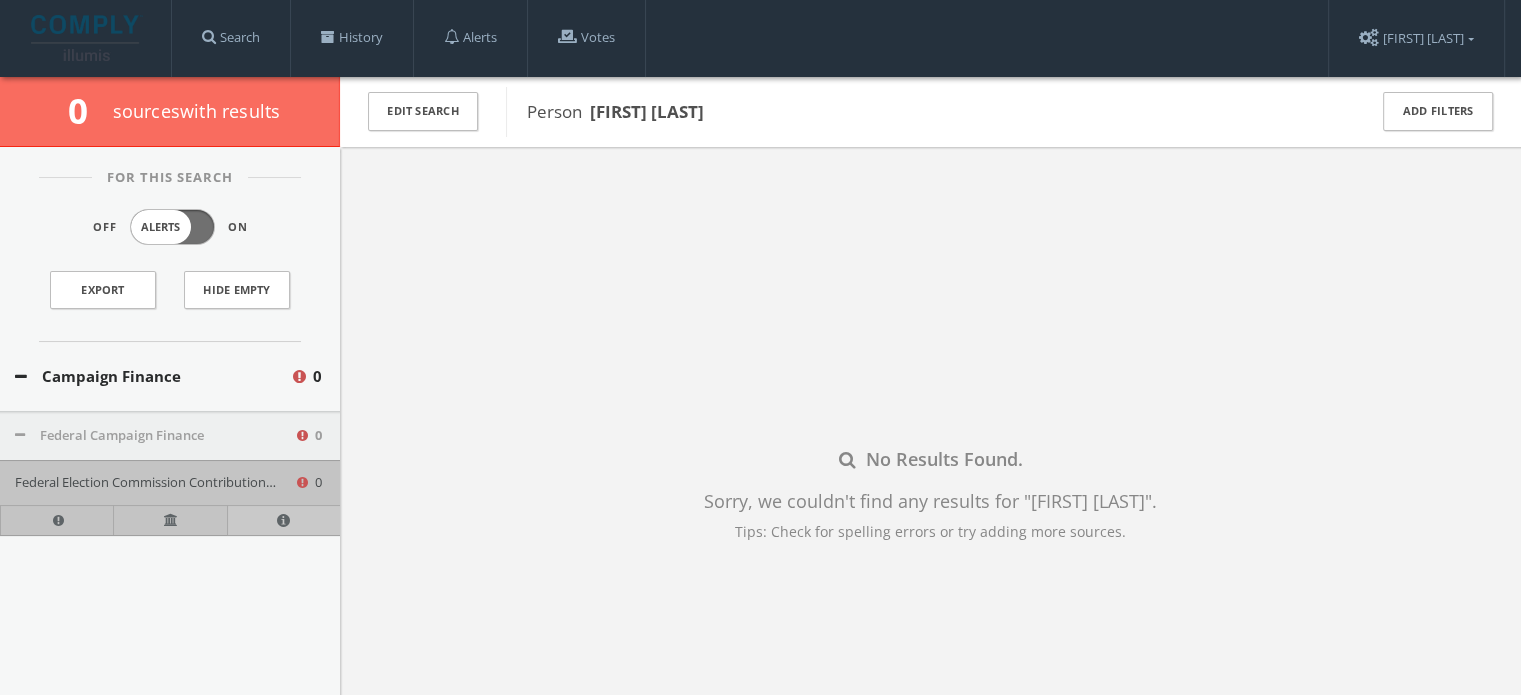 click at bounding box center [284, 520] 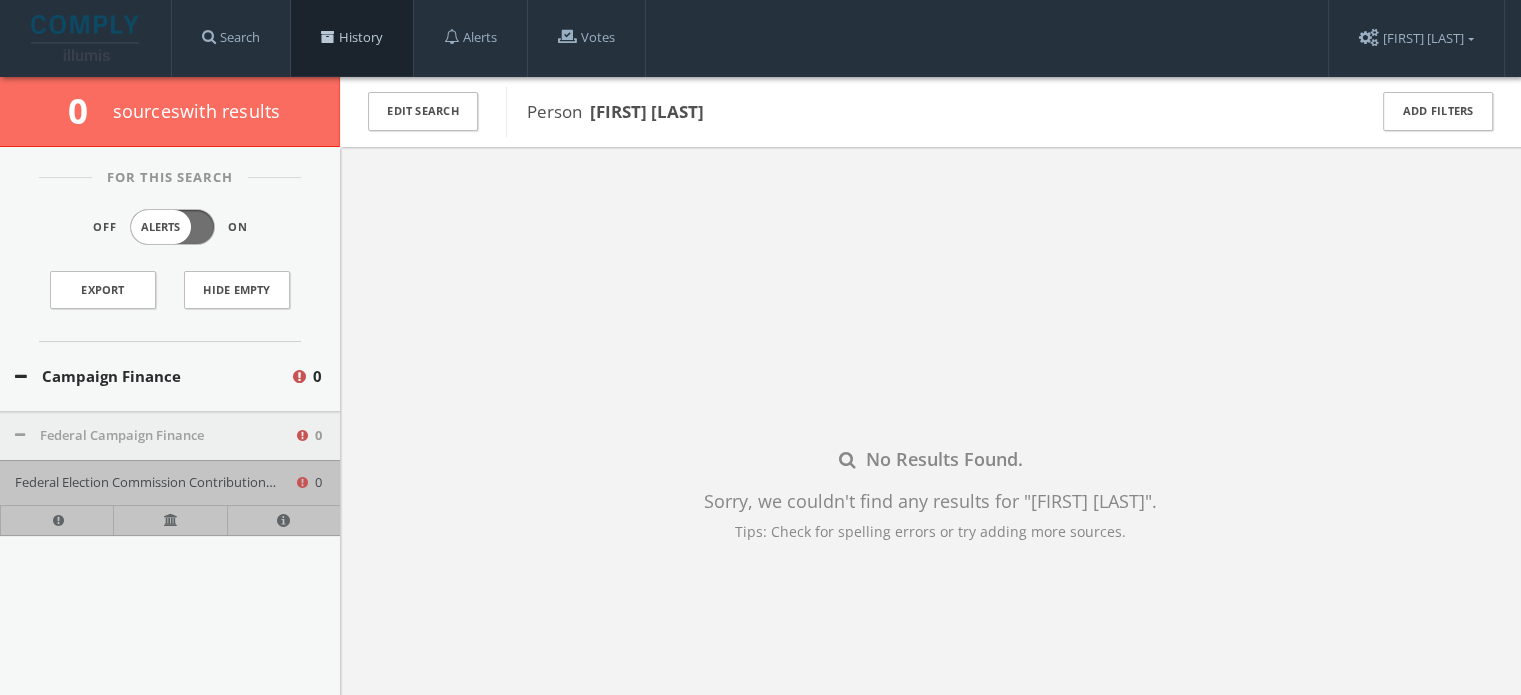 click on "History" at bounding box center [352, 38] 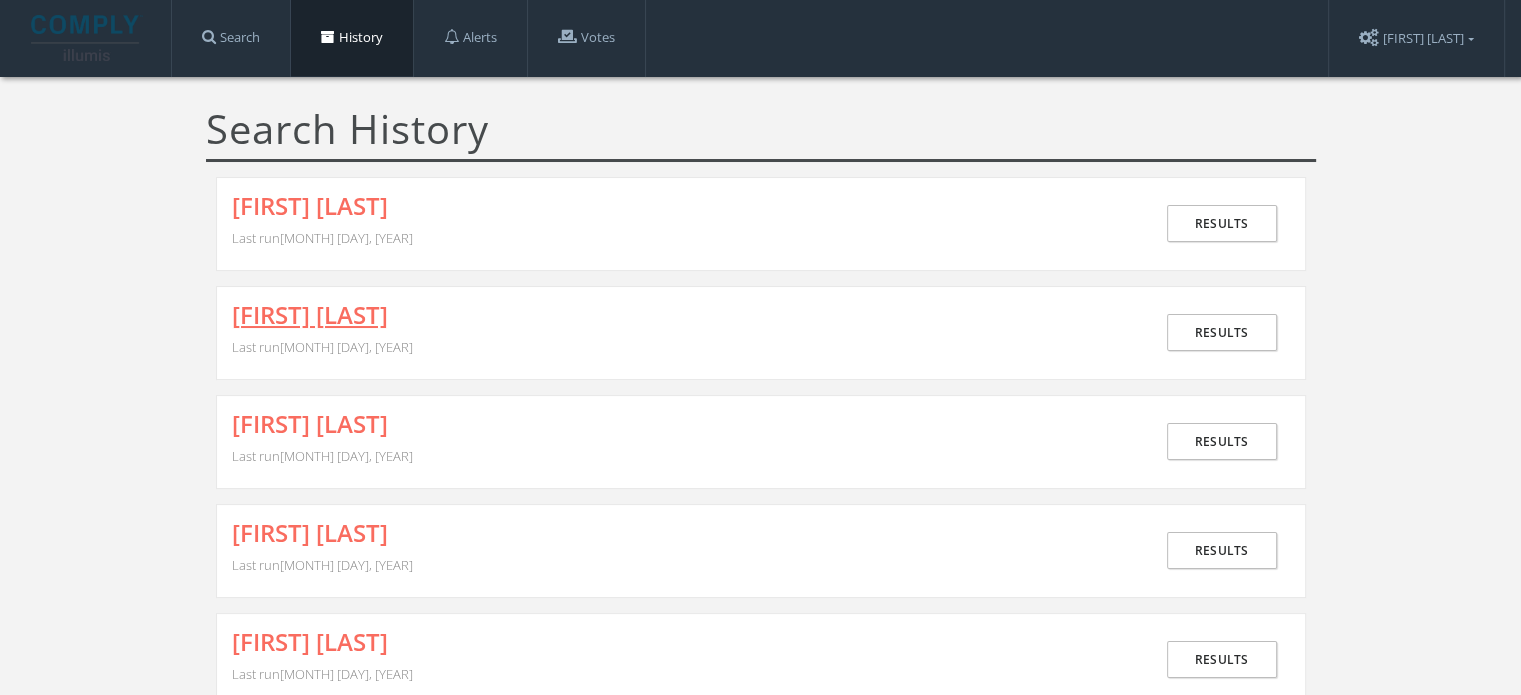 click on "TRACY STUART" at bounding box center [310, 315] 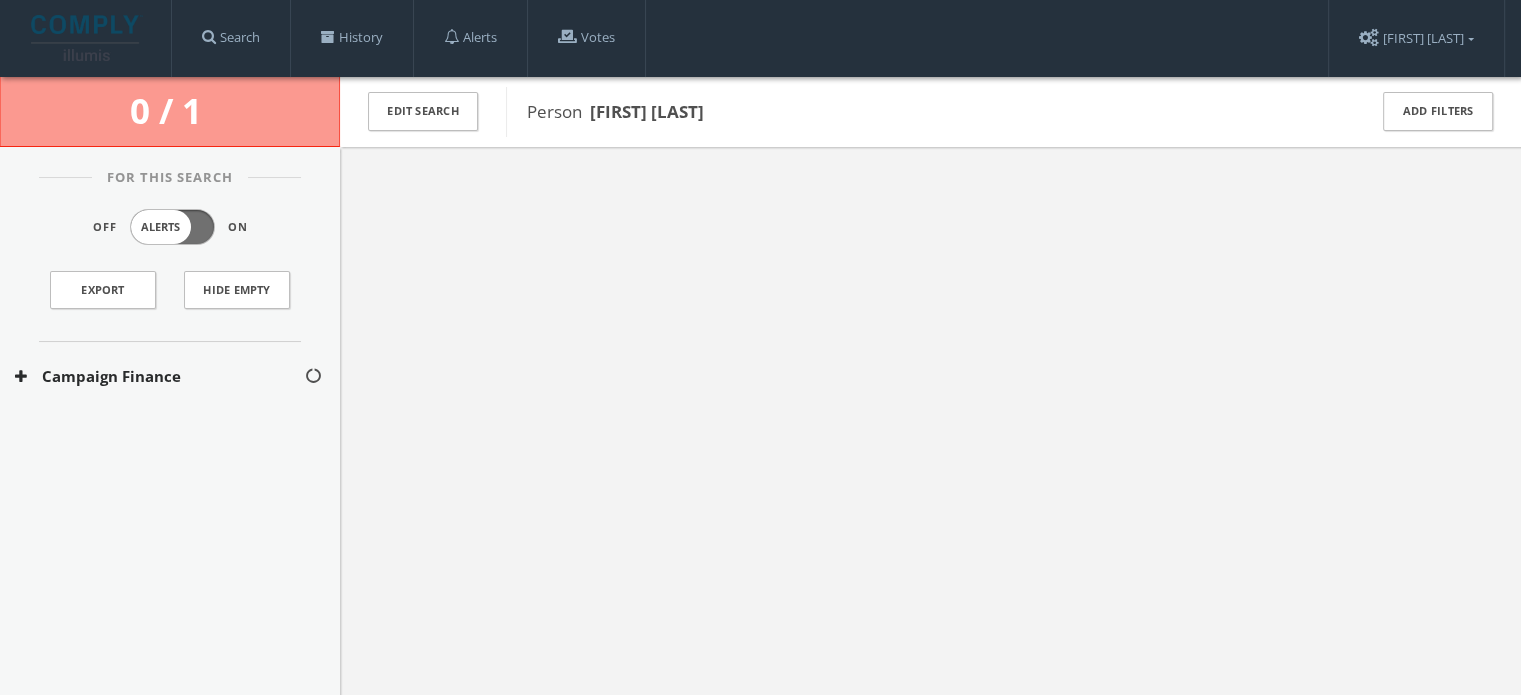 click on "Campaign Finance" at bounding box center (159, 376) 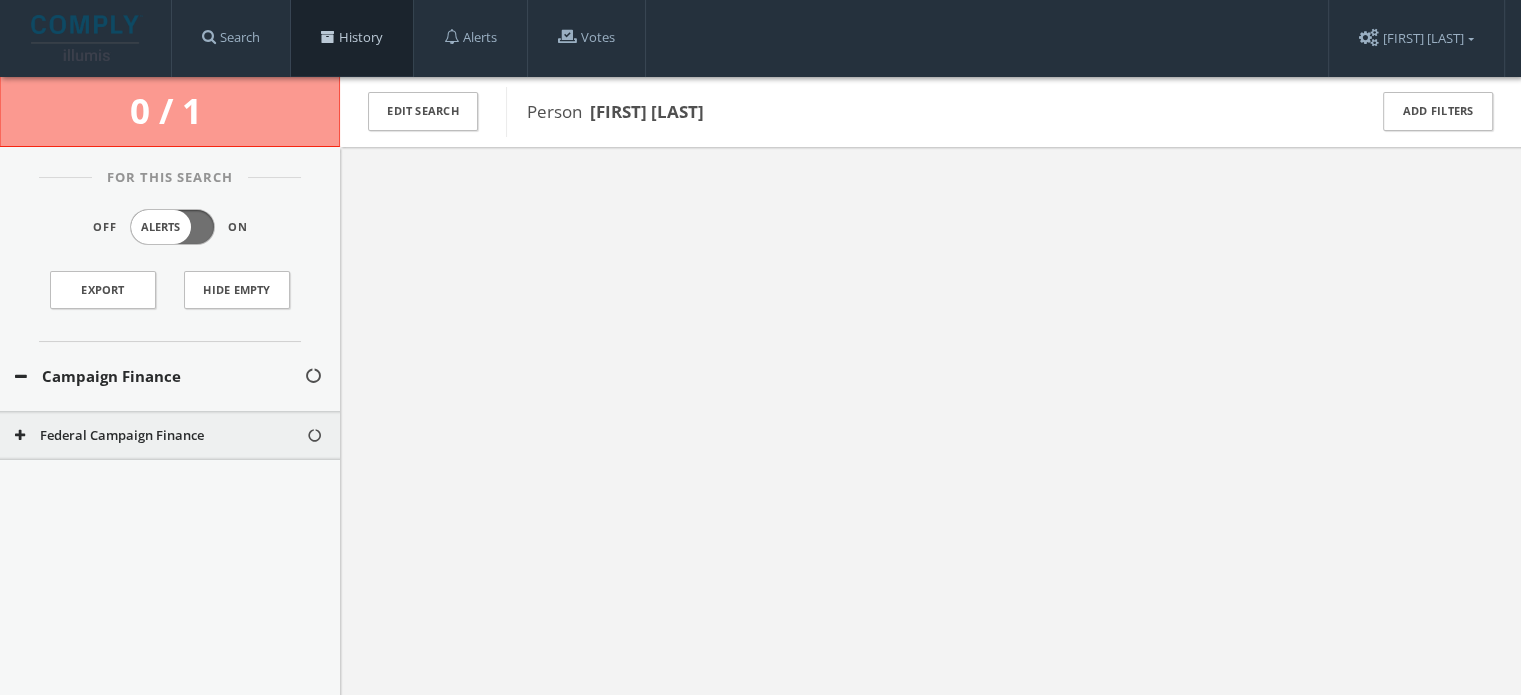 click on "History" at bounding box center [352, 38] 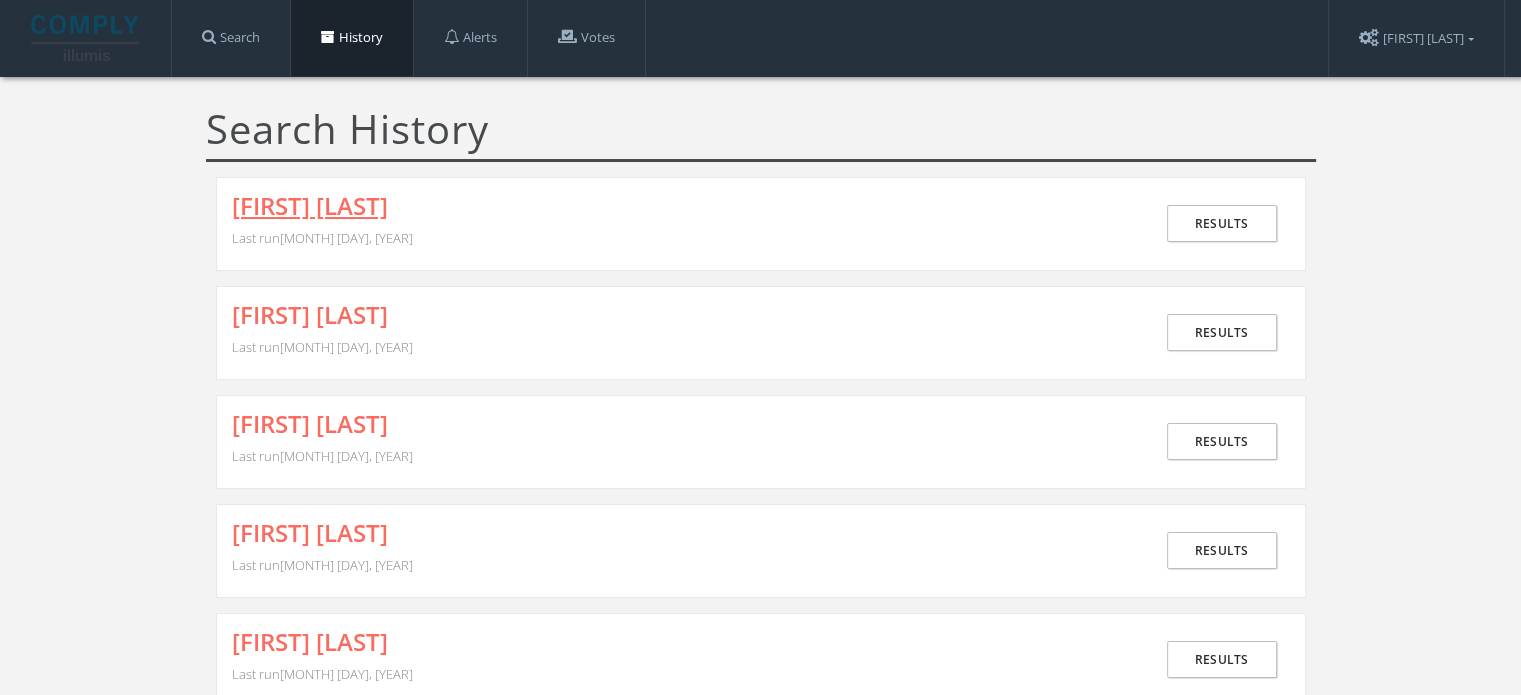 click on "MELINDA GATES" at bounding box center (310, 206) 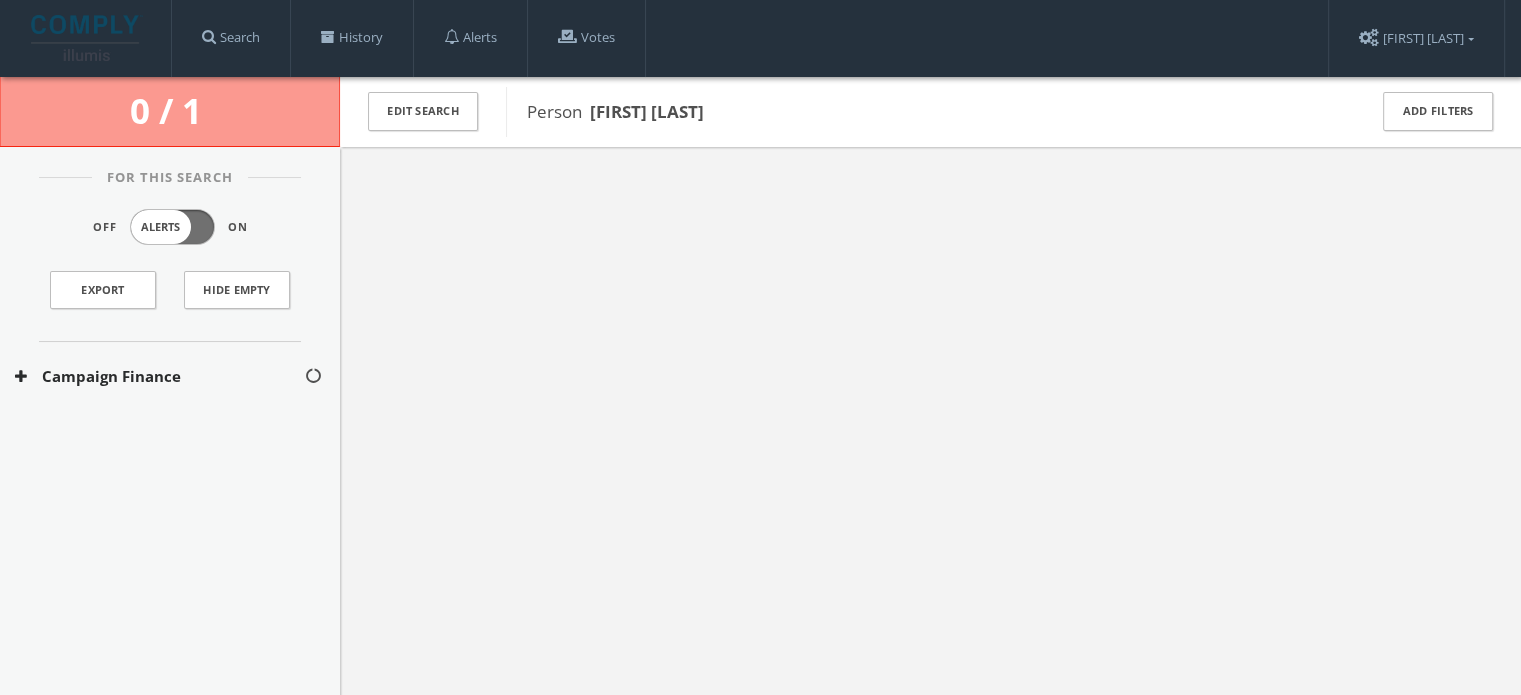 click on "Campaign Finance" at bounding box center [159, 376] 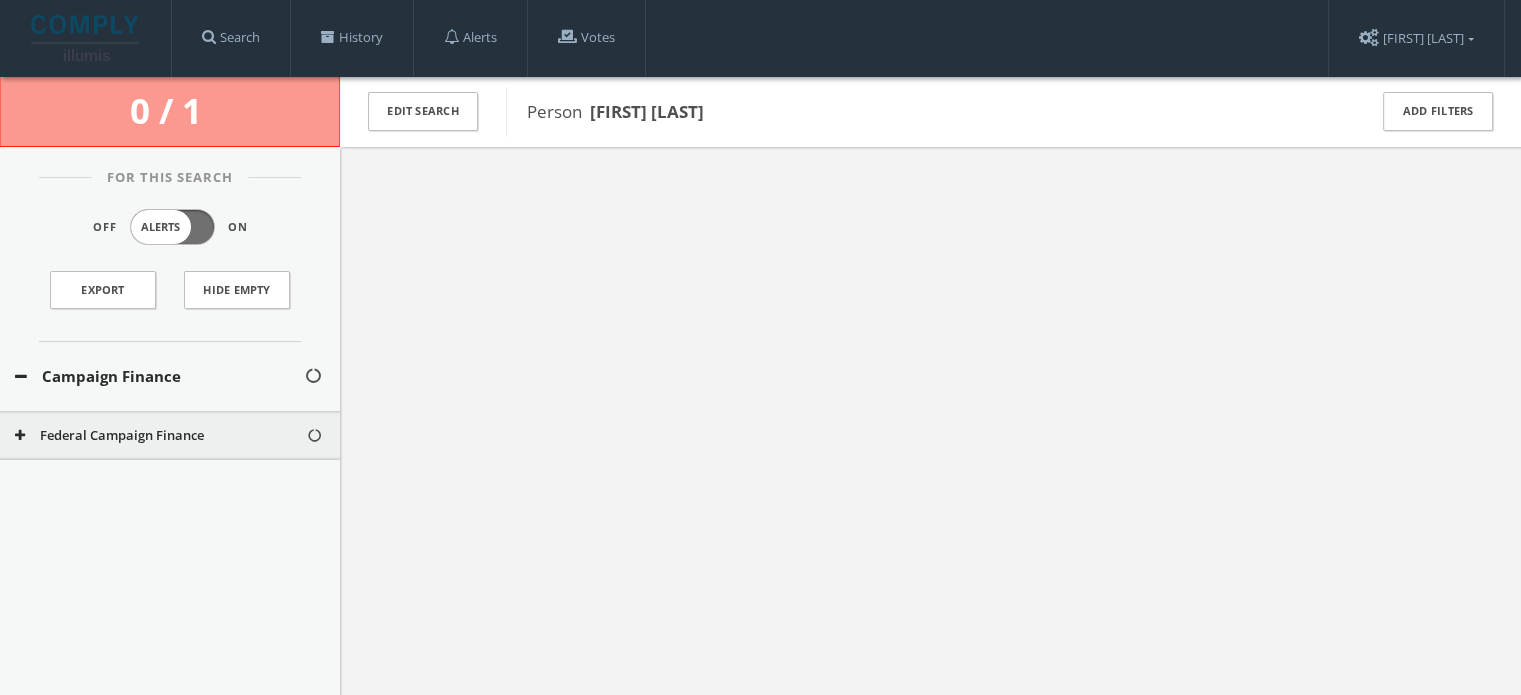 click on "Federal Campaign Finance" at bounding box center [160, 436] 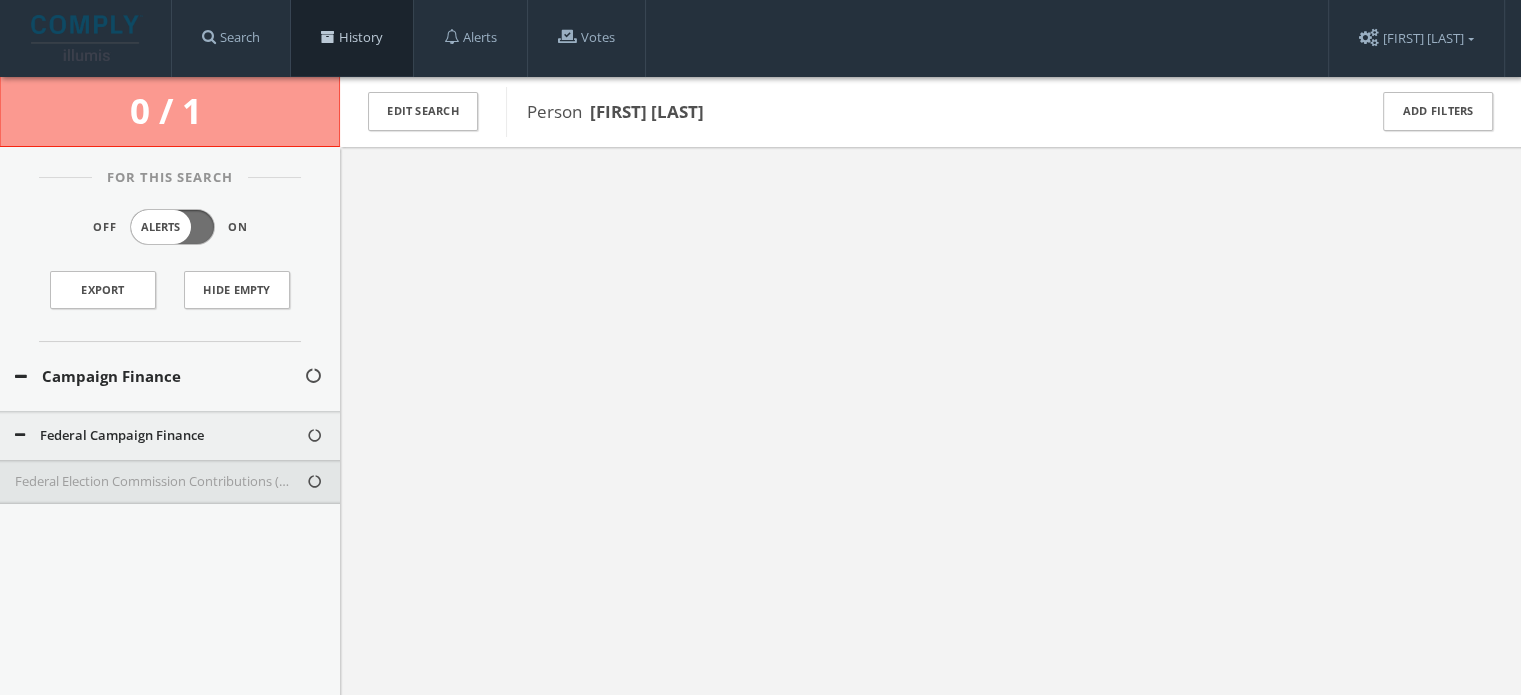 click on "History" at bounding box center [352, 38] 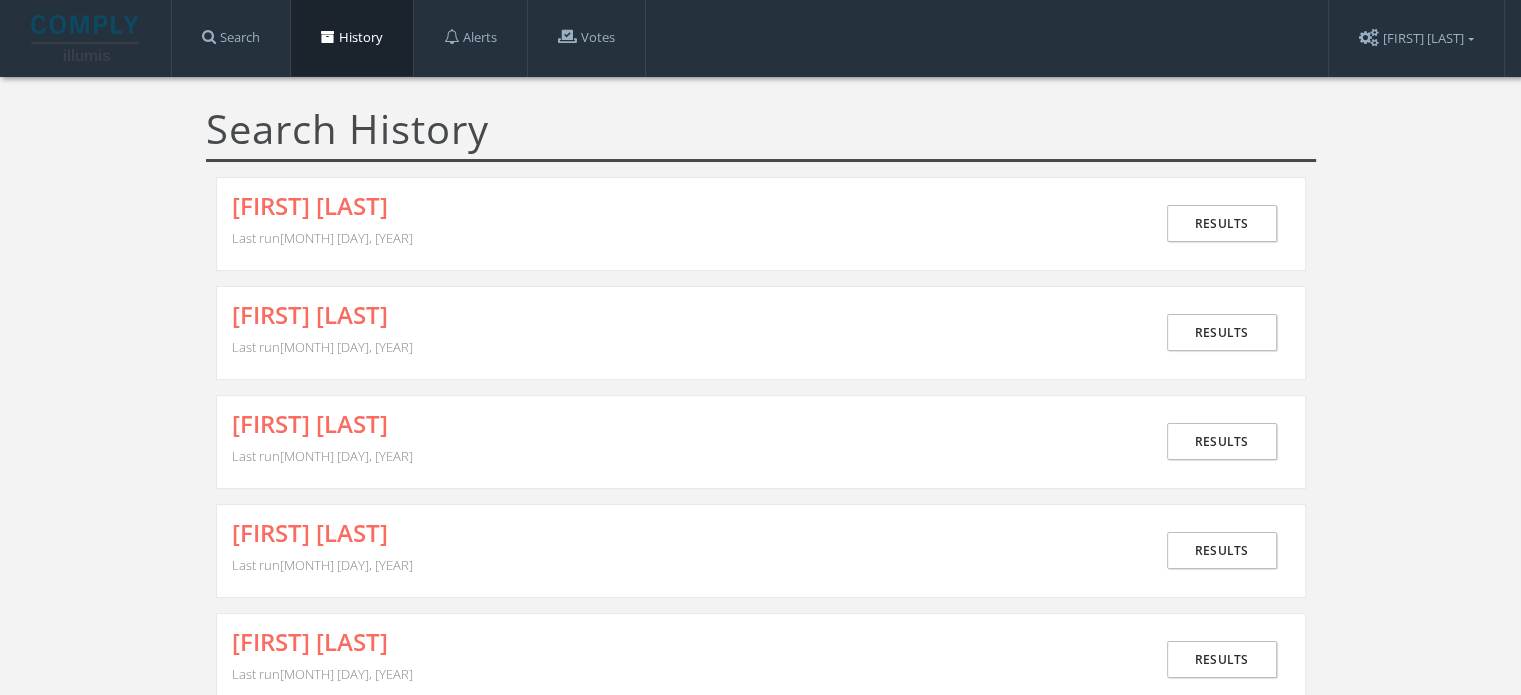 click on "TRACY STUART Last run  August 7th, 2025" at bounding box center (693, 333) 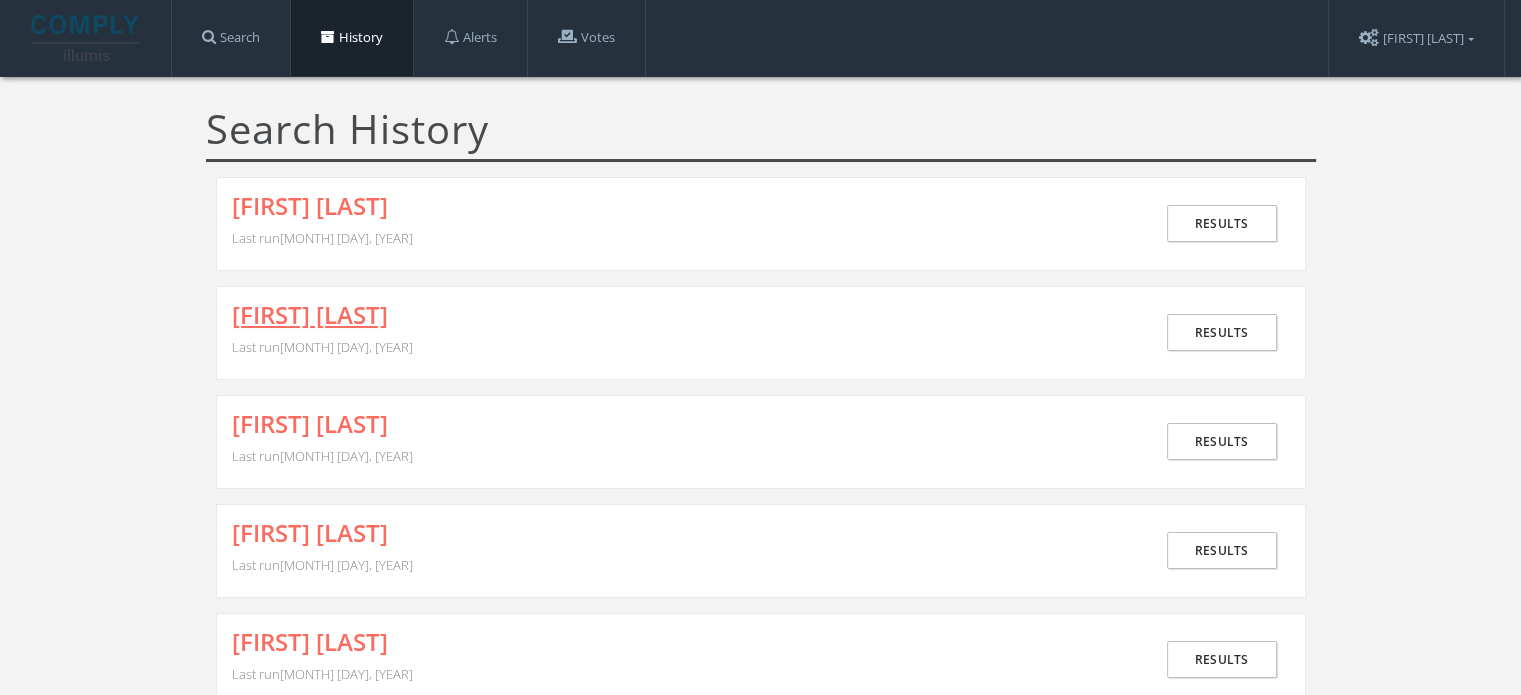click on "TRACY STUART" at bounding box center [310, 315] 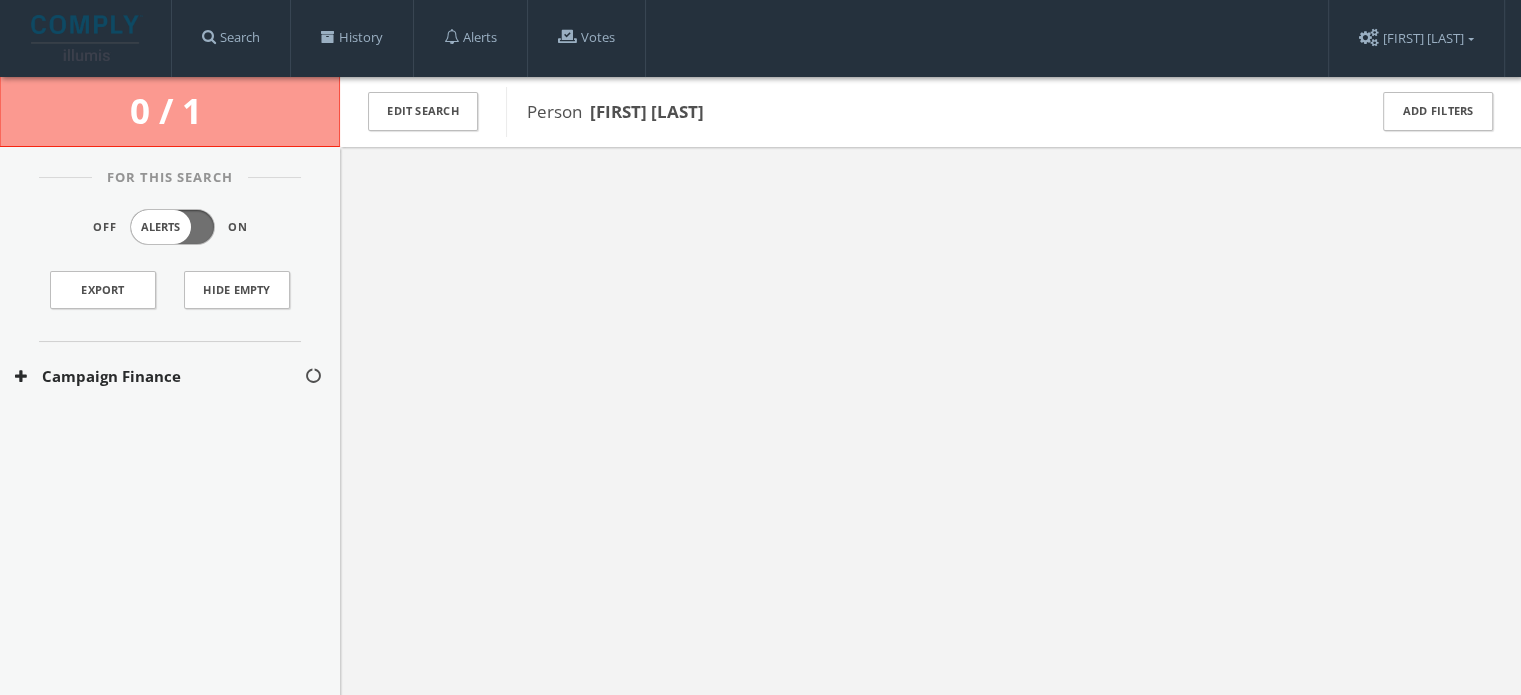 click on "Campaign Finance" at bounding box center [159, 376] 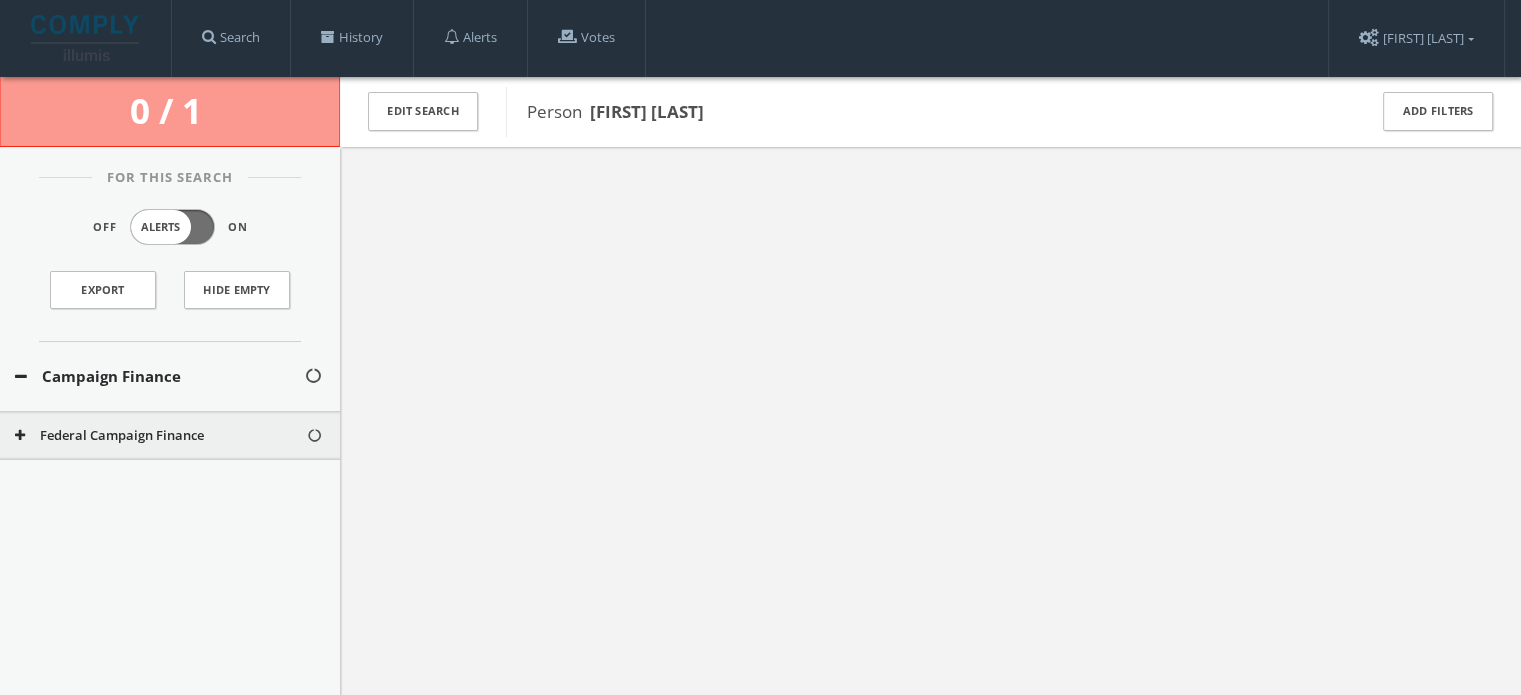 click on "Federal Campaign Finance" at bounding box center (160, 436) 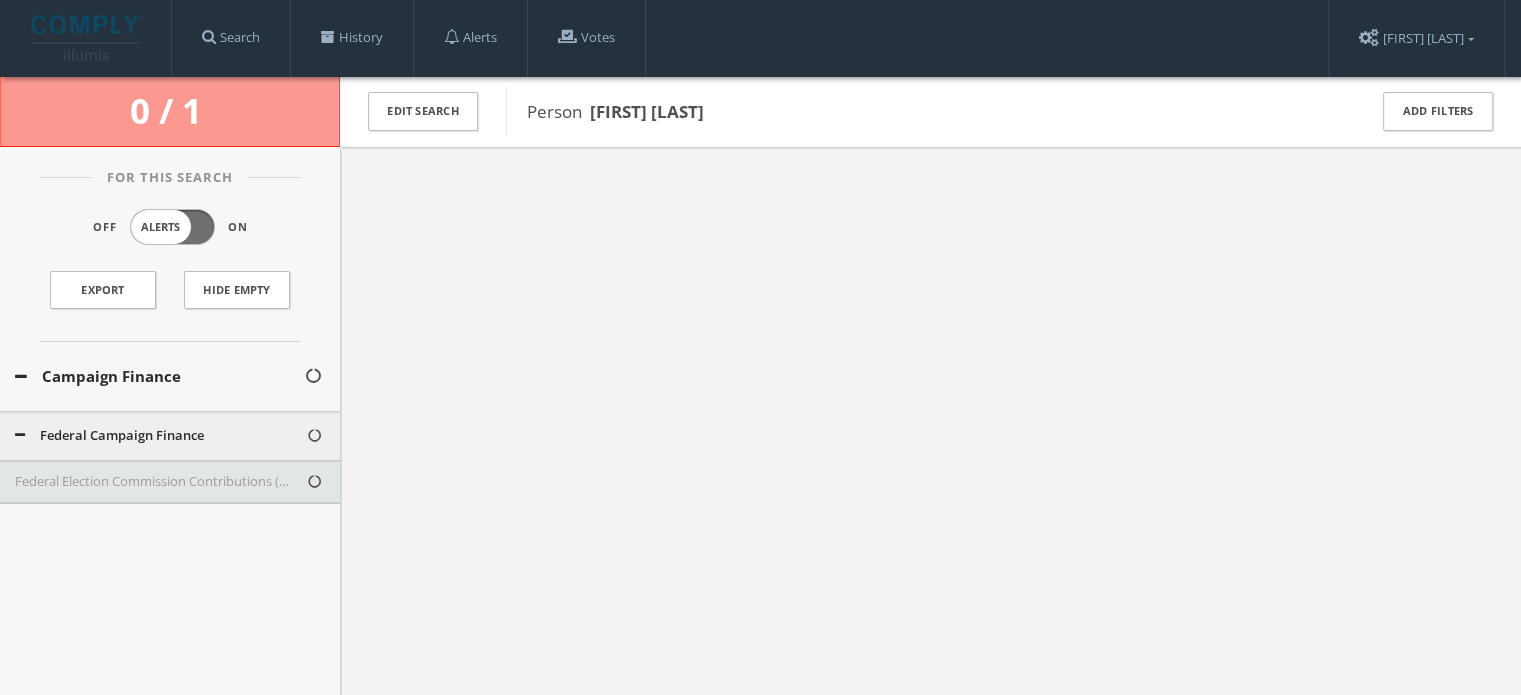 click on "Federal Election Commission Contributions (Texas - Only)" at bounding box center (160, 482) 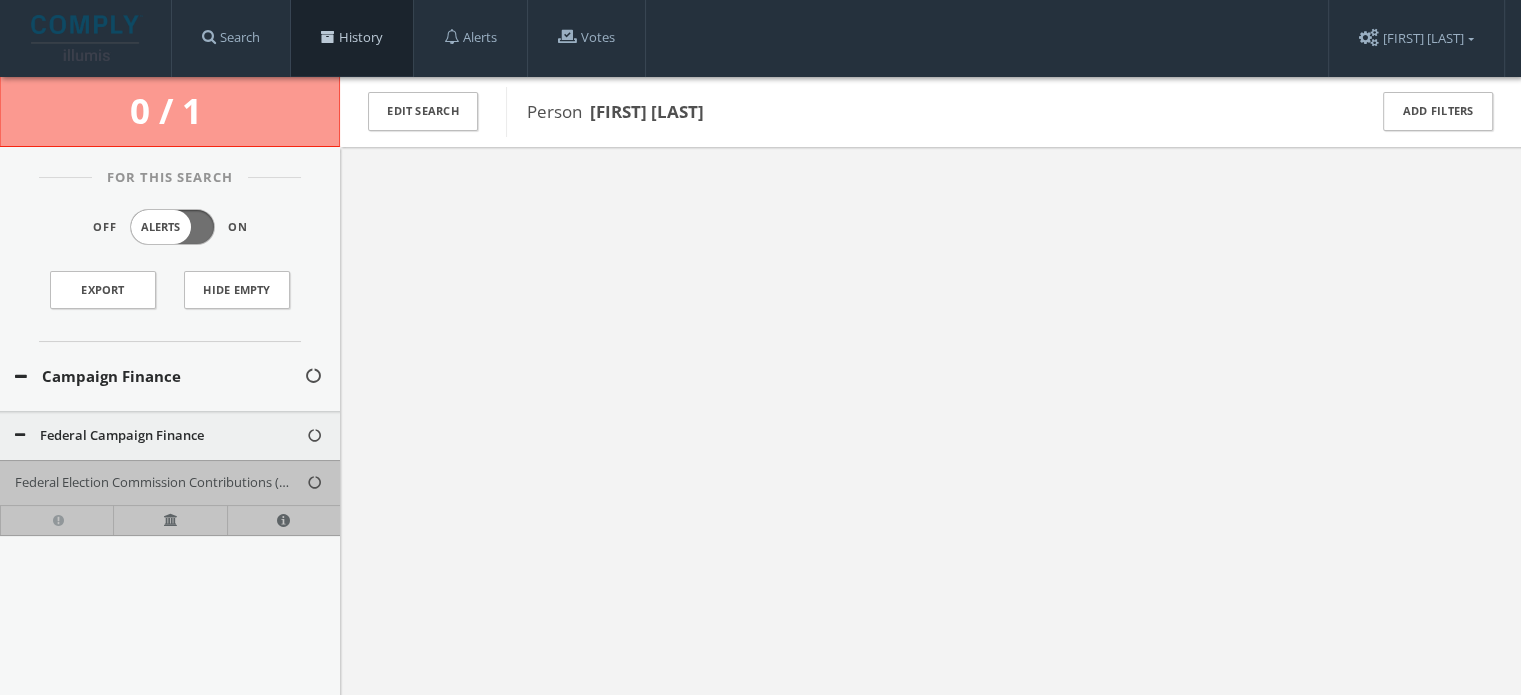click on "History" at bounding box center [352, 38] 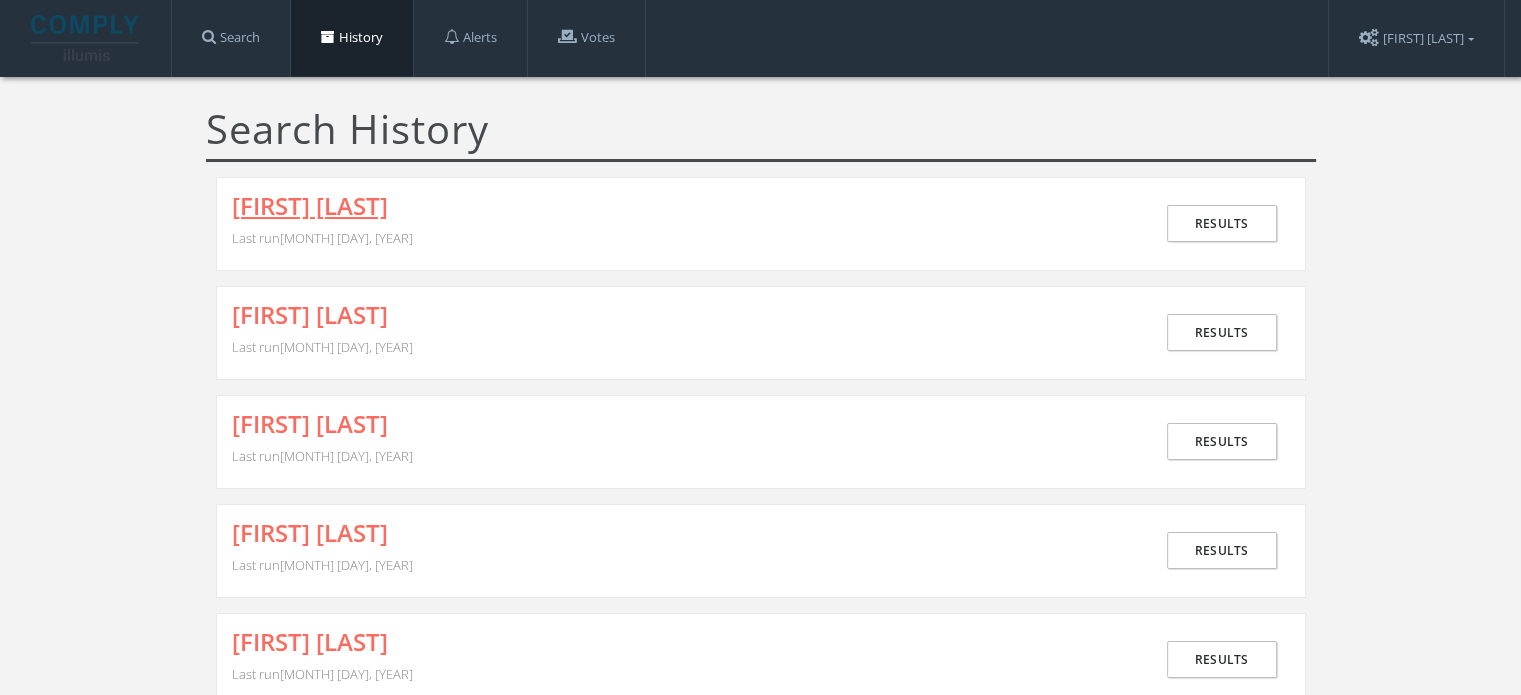 click on "MELINDA GATES" at bounding box center (310, 206) 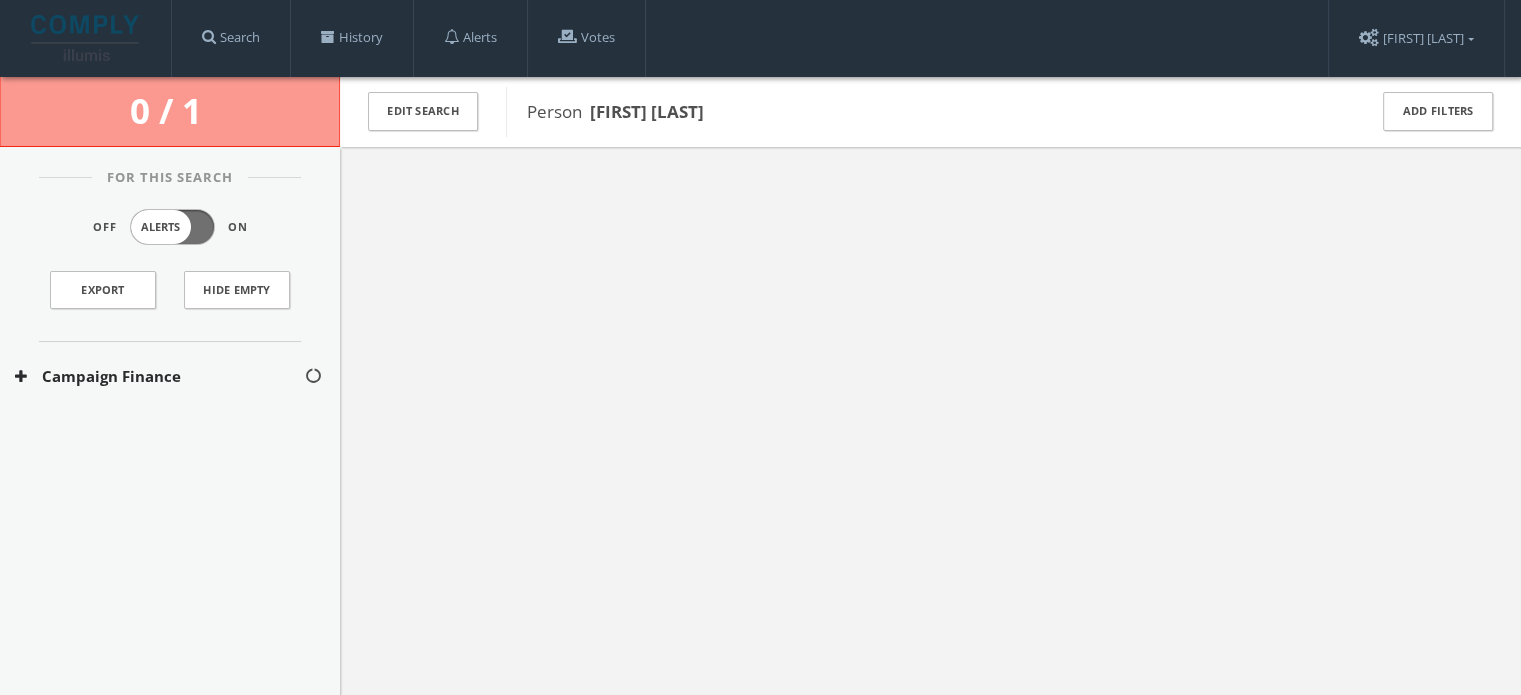 click on "Campaign Finance" at bounding box center [170, 376] 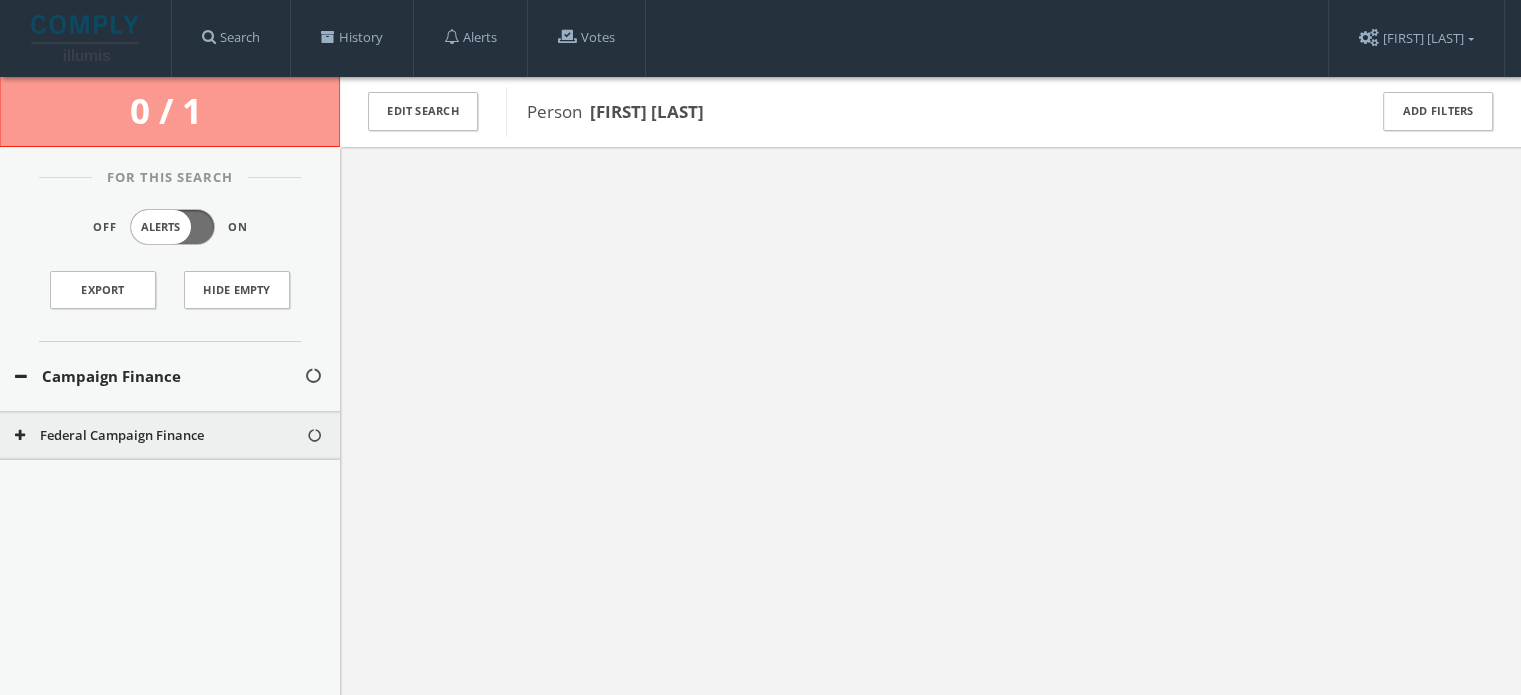click on "Federal Campaign Finance" at bounding box center [170, 436] 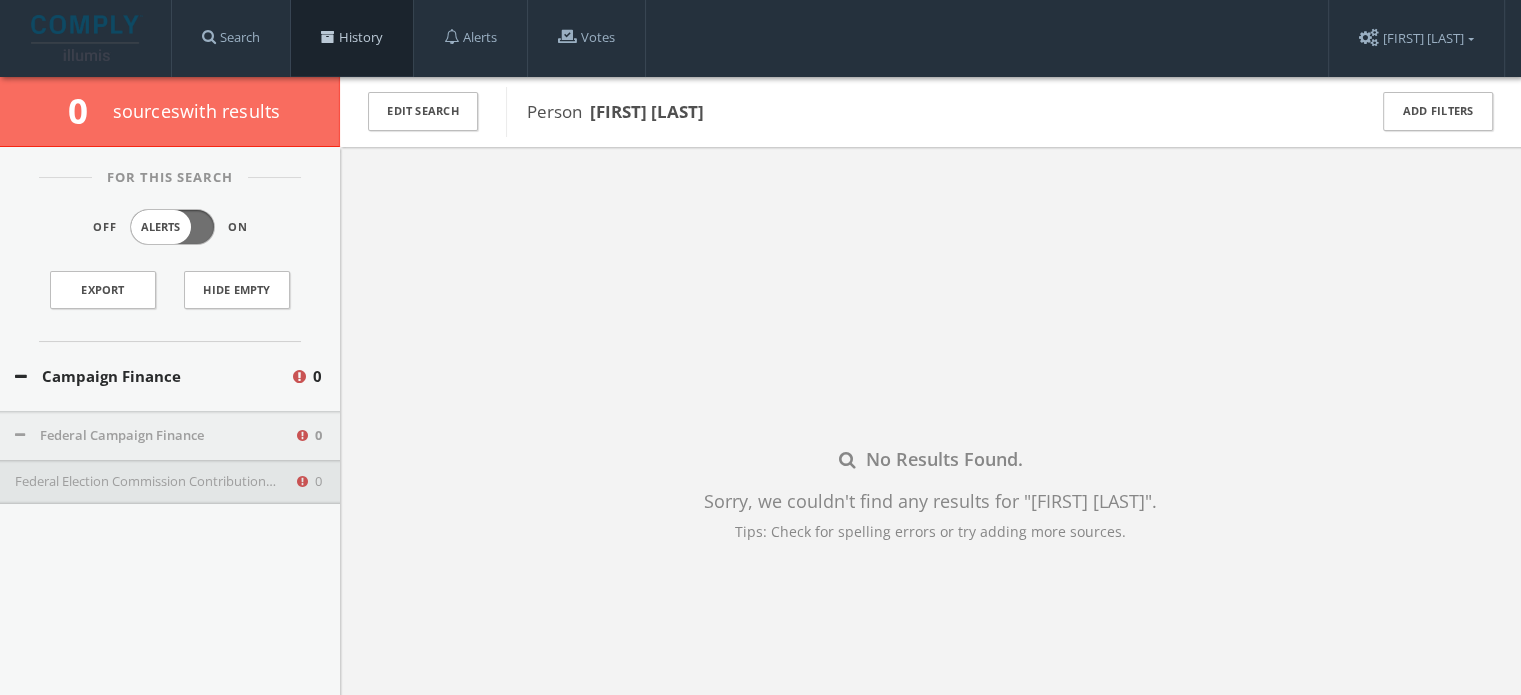 click on "History" at bounding box center [352, 38] 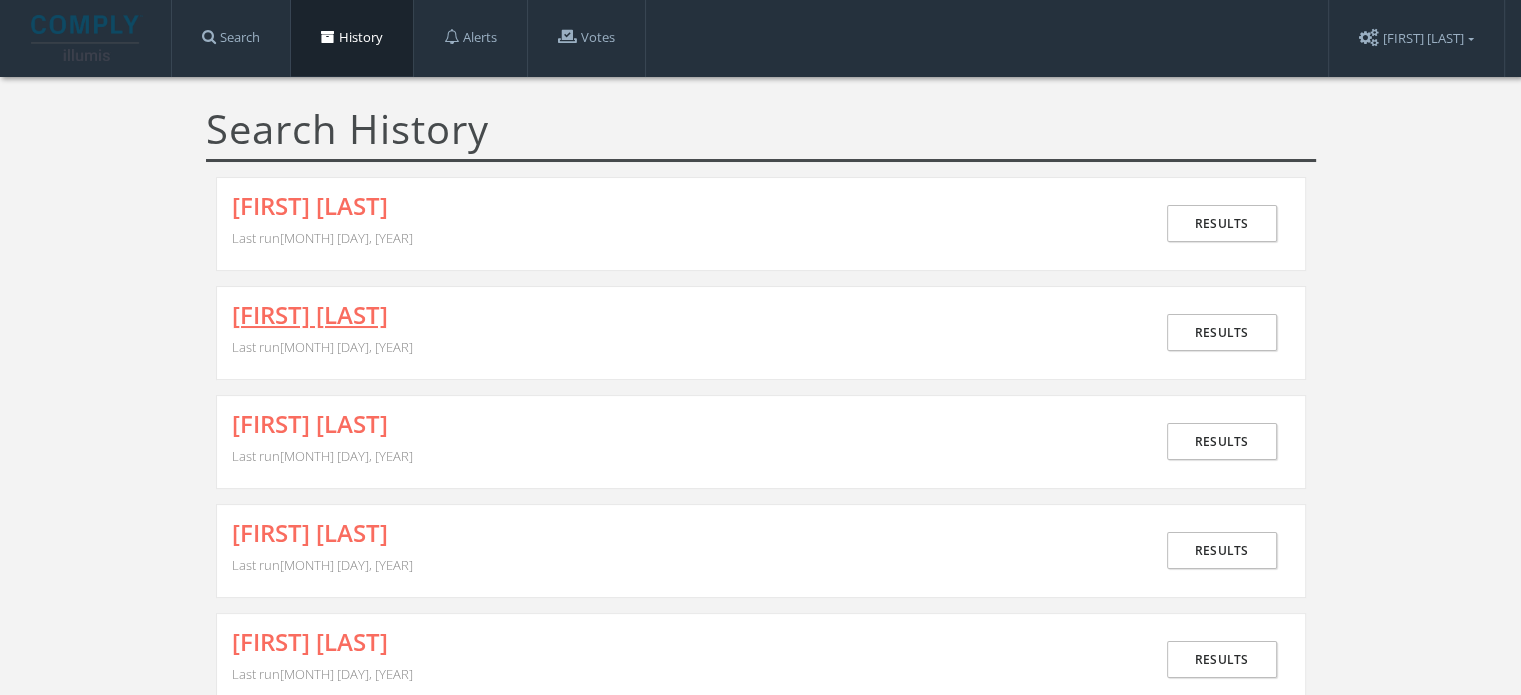 click on "TRACY STUART" at bounding box center (310, 315) 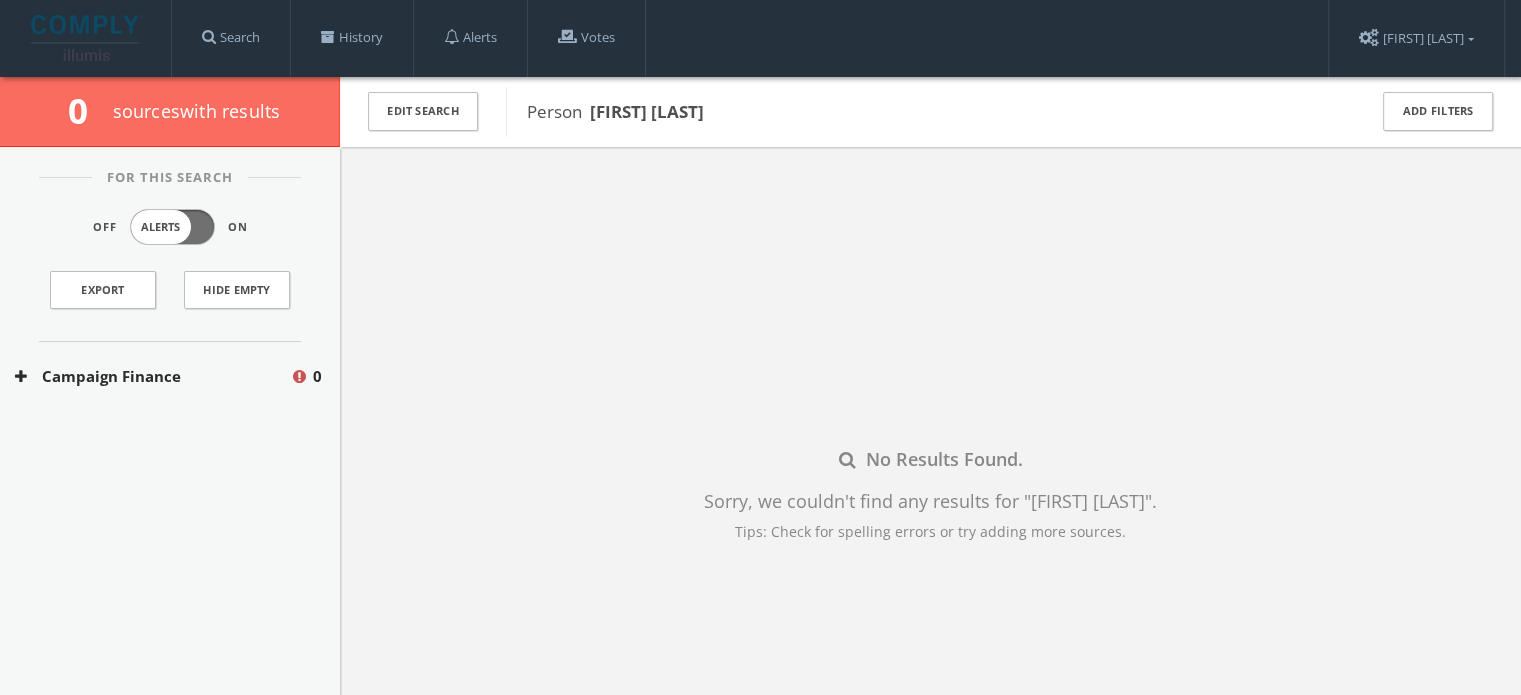 click on "Campaign Finance" at bounding box center (152, 376) 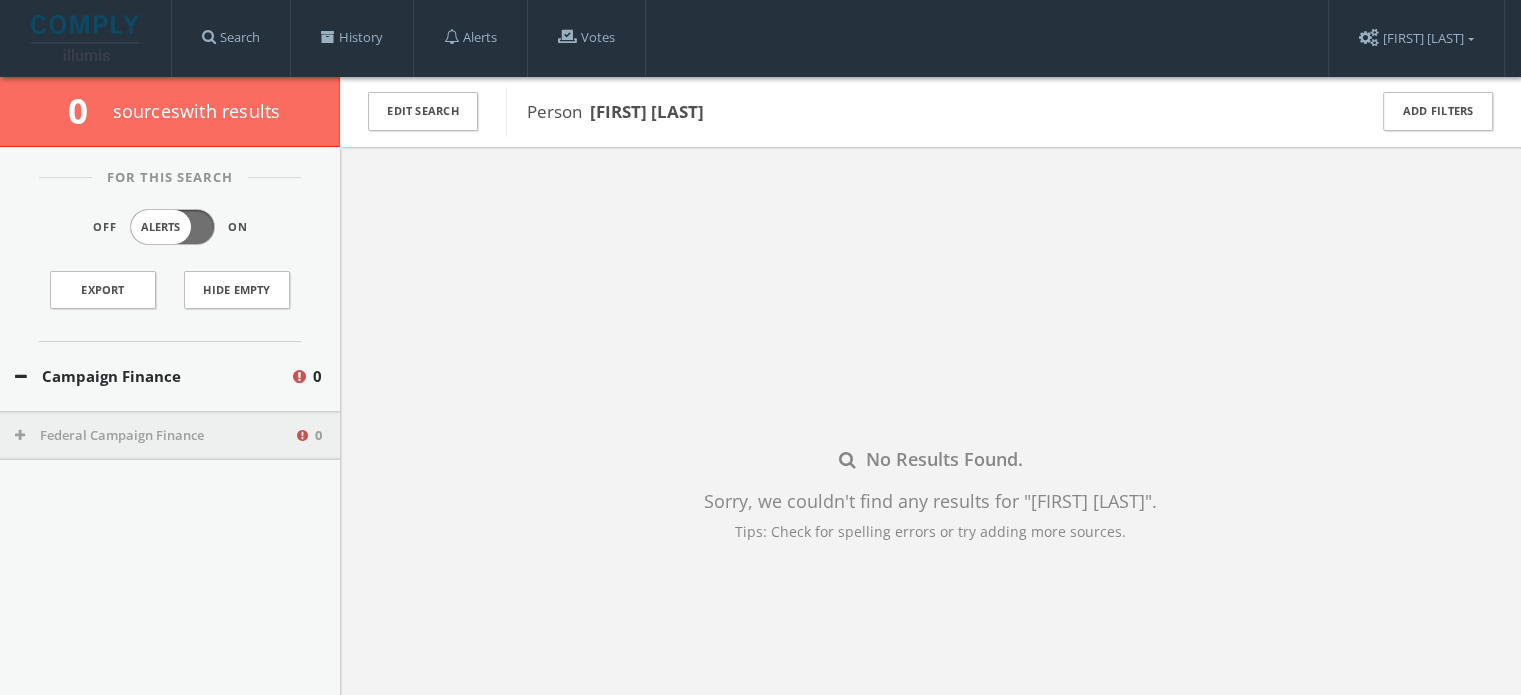 click on "Federal Campaign Finance" at bounding box center [154, 436] 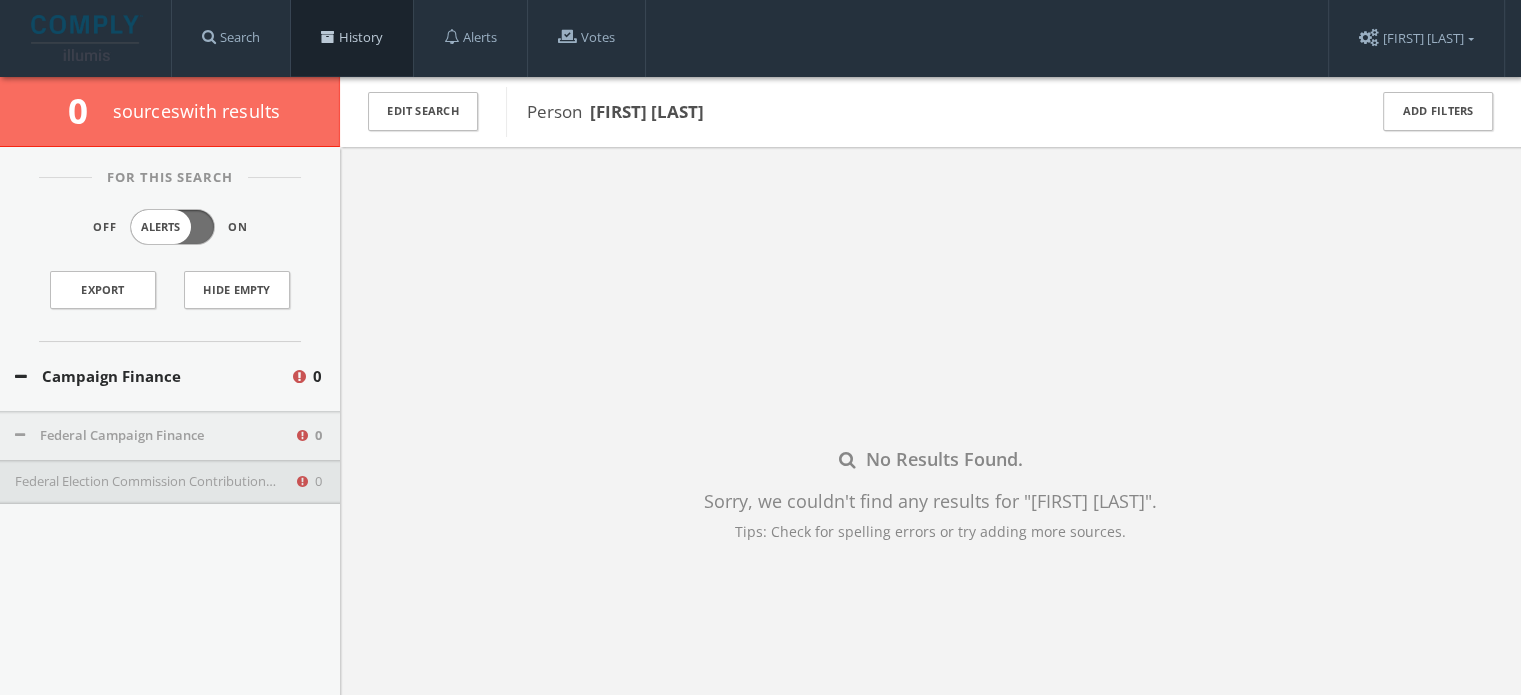 click on "History" at bounding box center (352, 38) 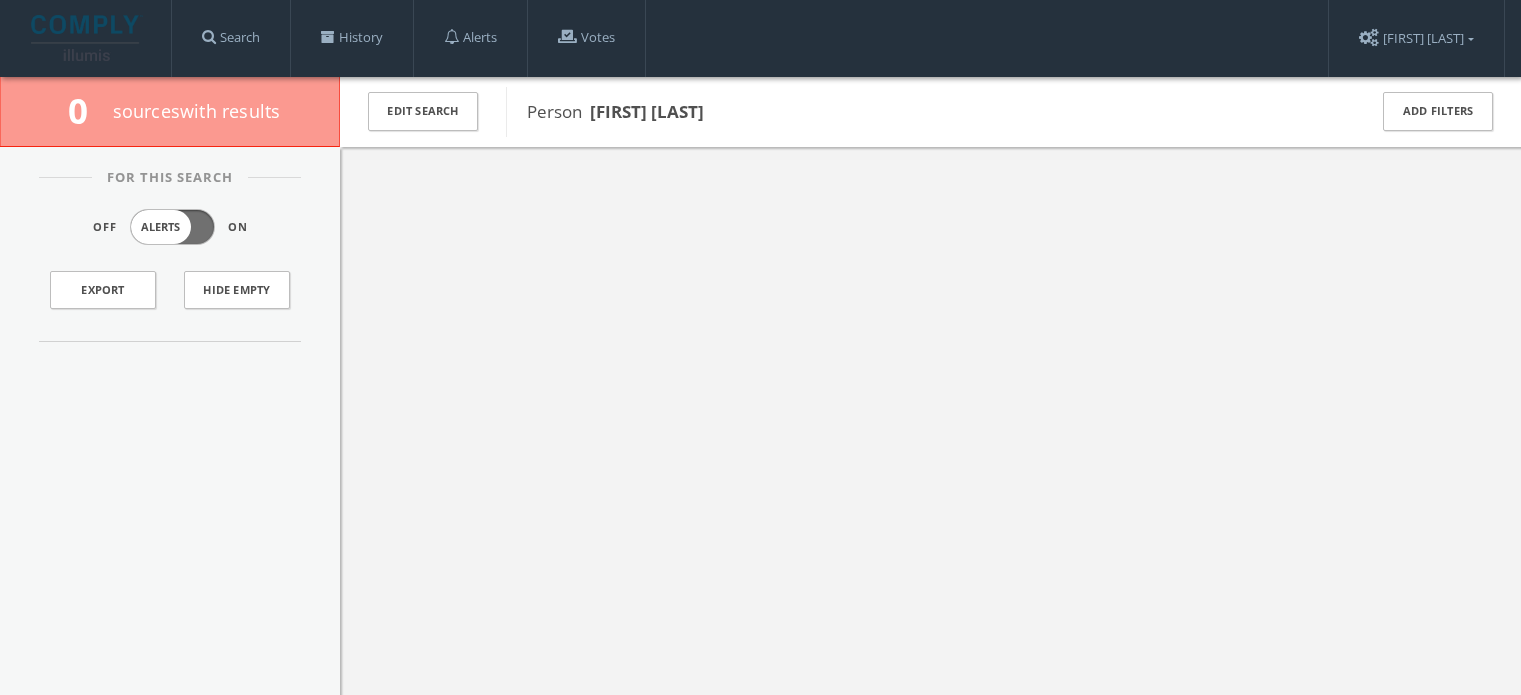 scroll, scrollTop: 0, scrollLeft: 0, axis: both 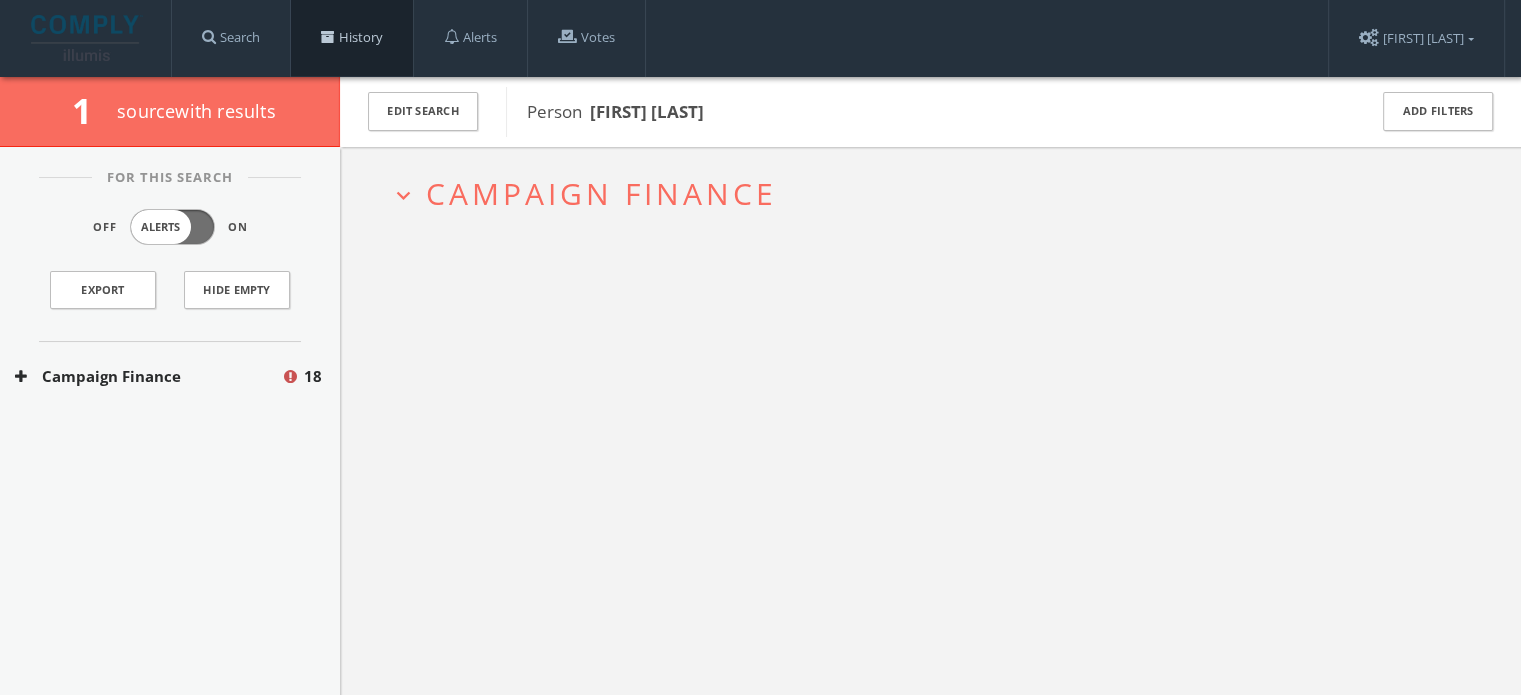 click on "History" at bounding box center (352, 38) 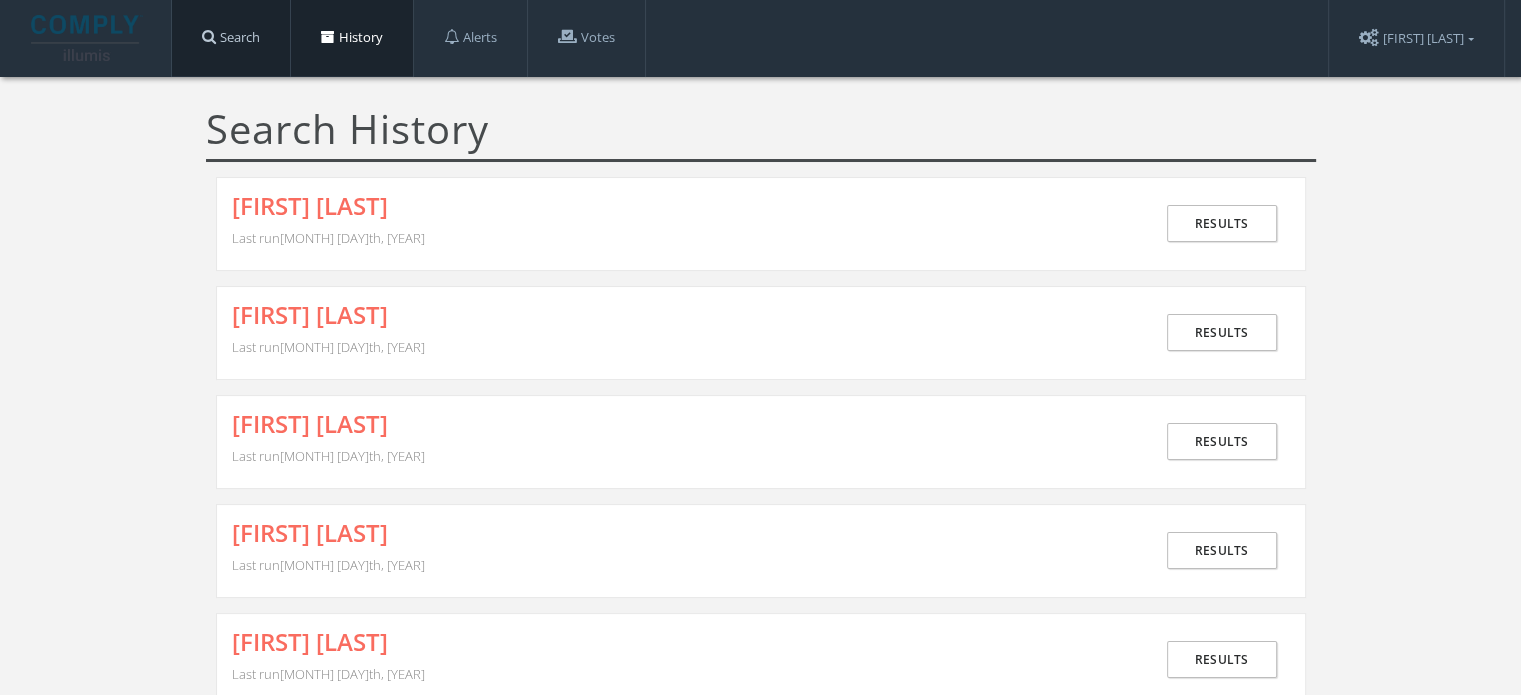 click on "Search" at bounding box center [231, 38] 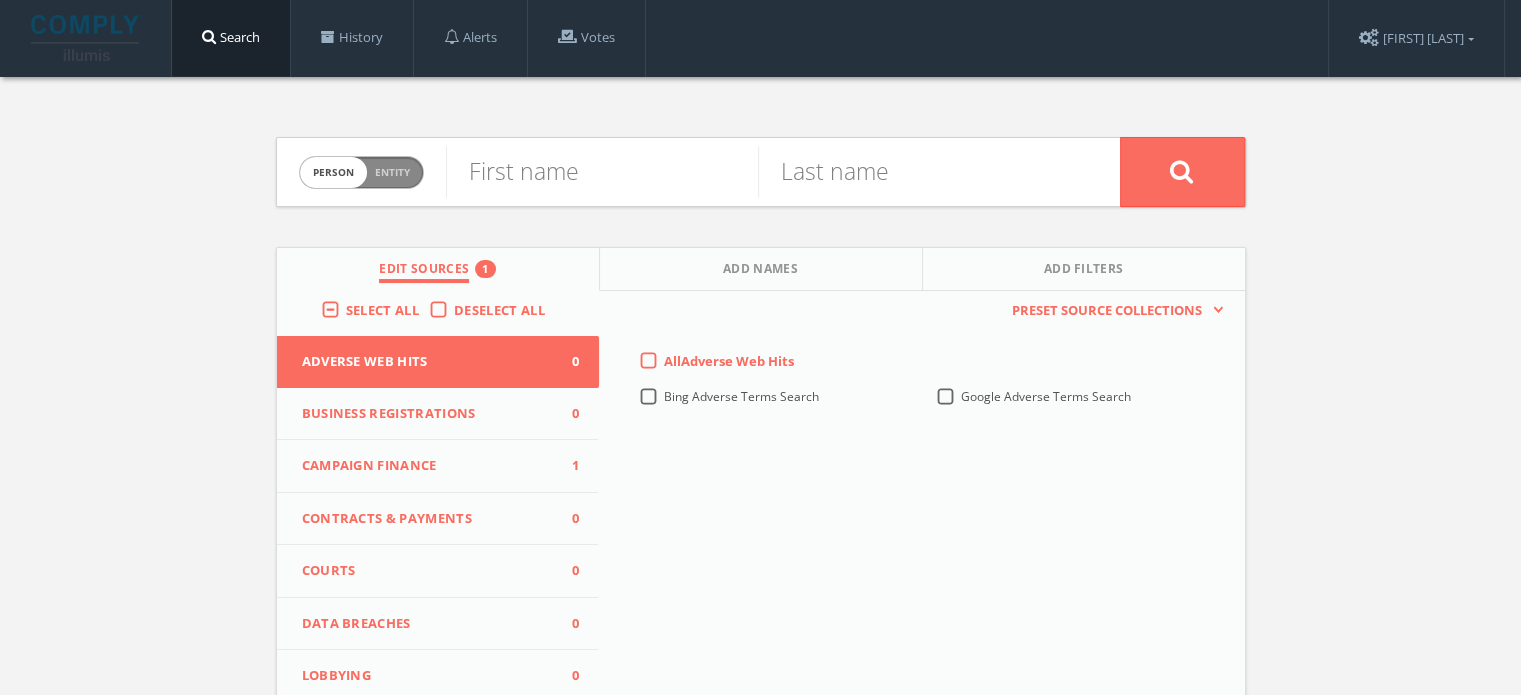 click on "Business Registrations" at bounding box center [426, 414] 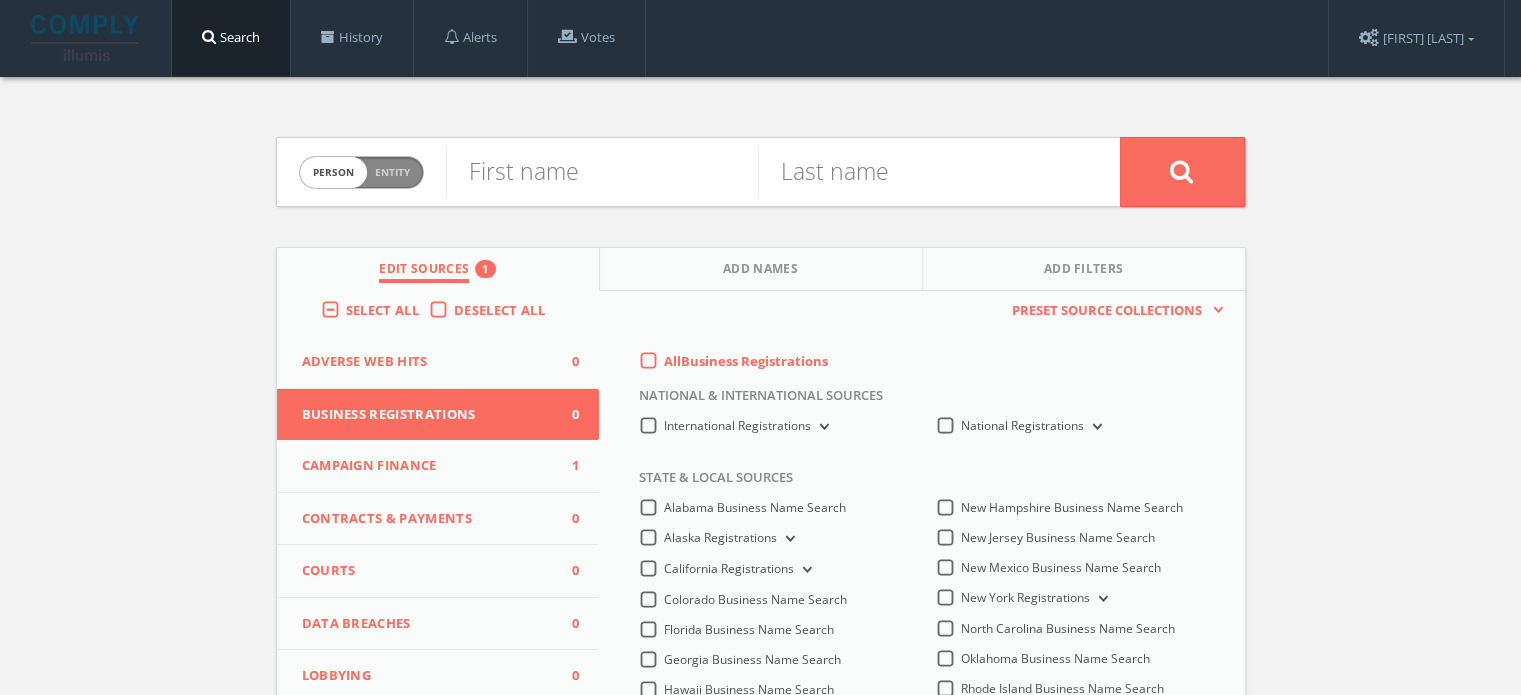 click on "Campaign Finance" at bounding box center (426, 466) 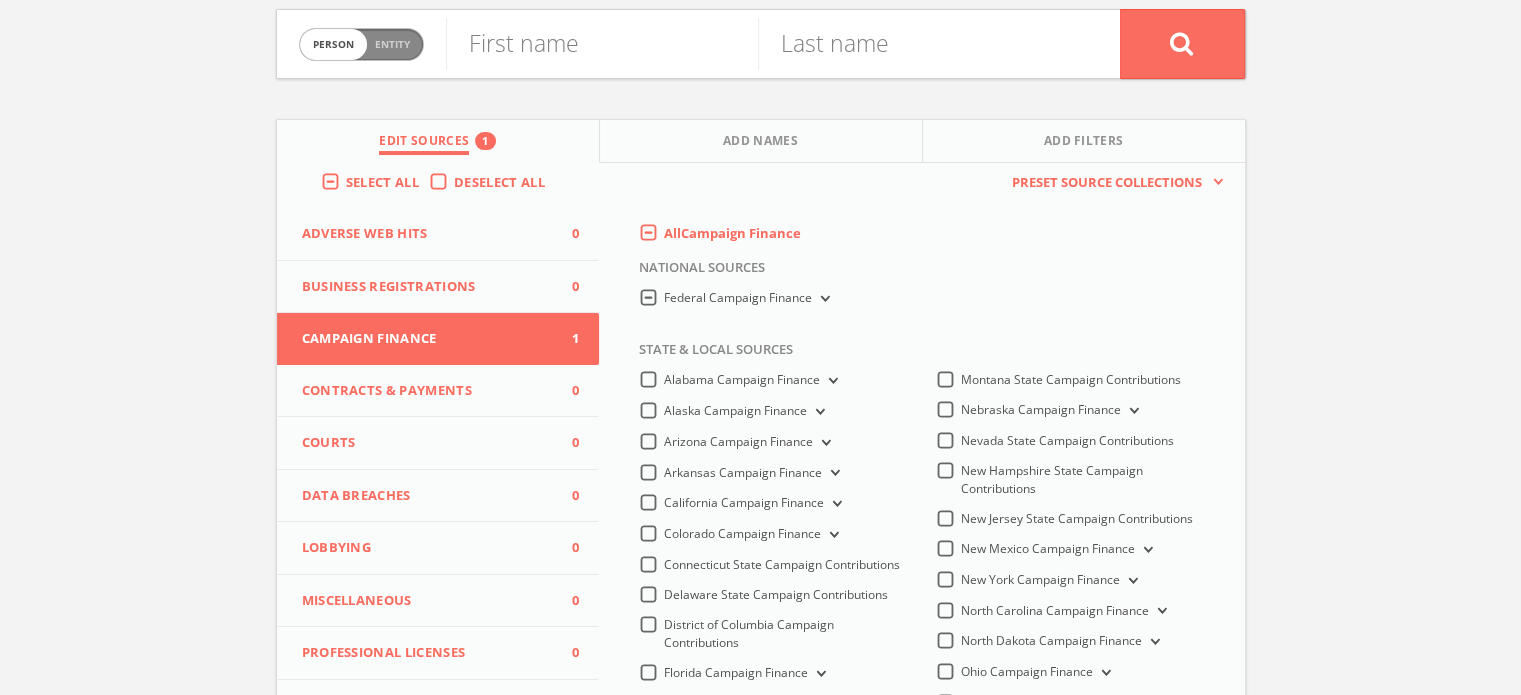scroll, scrollTop: 300, scrollLeft: 0, axis: vertical 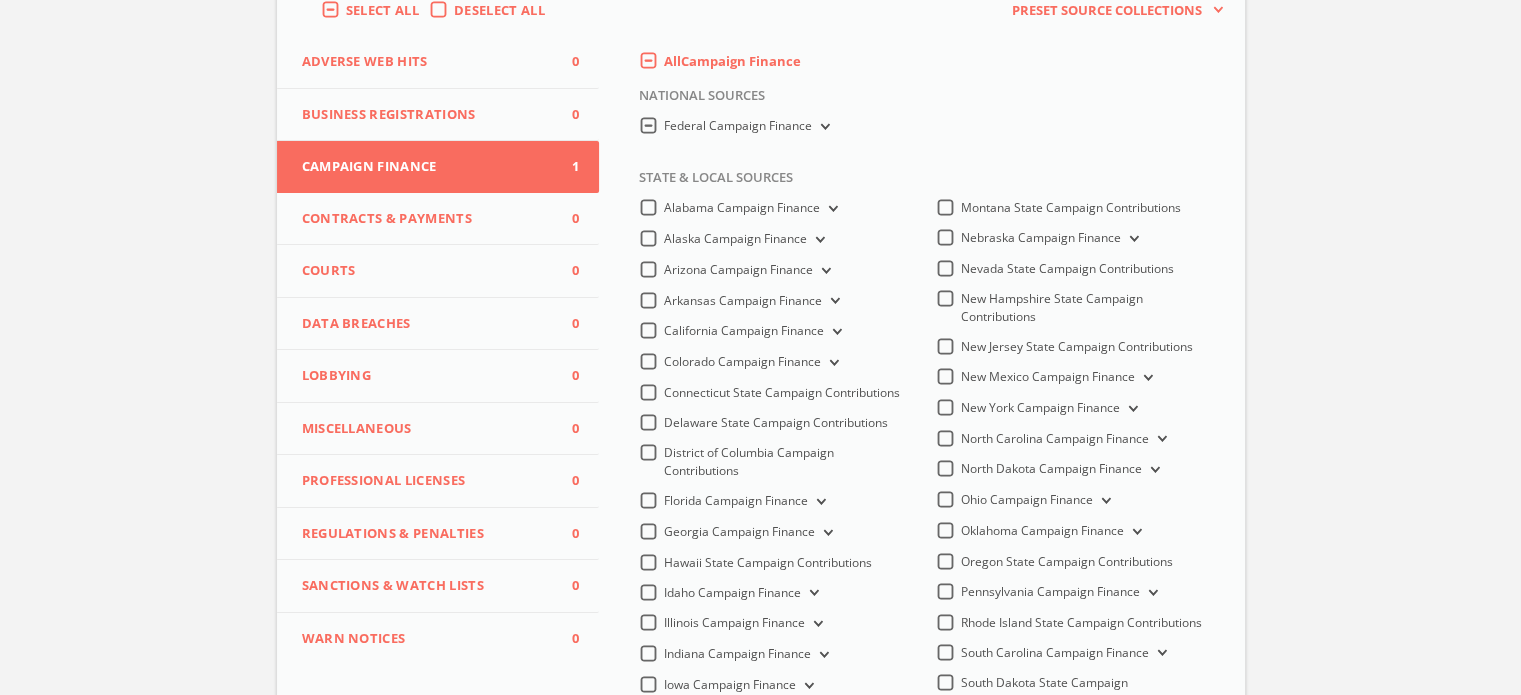 click at bounding box center [823, 127] 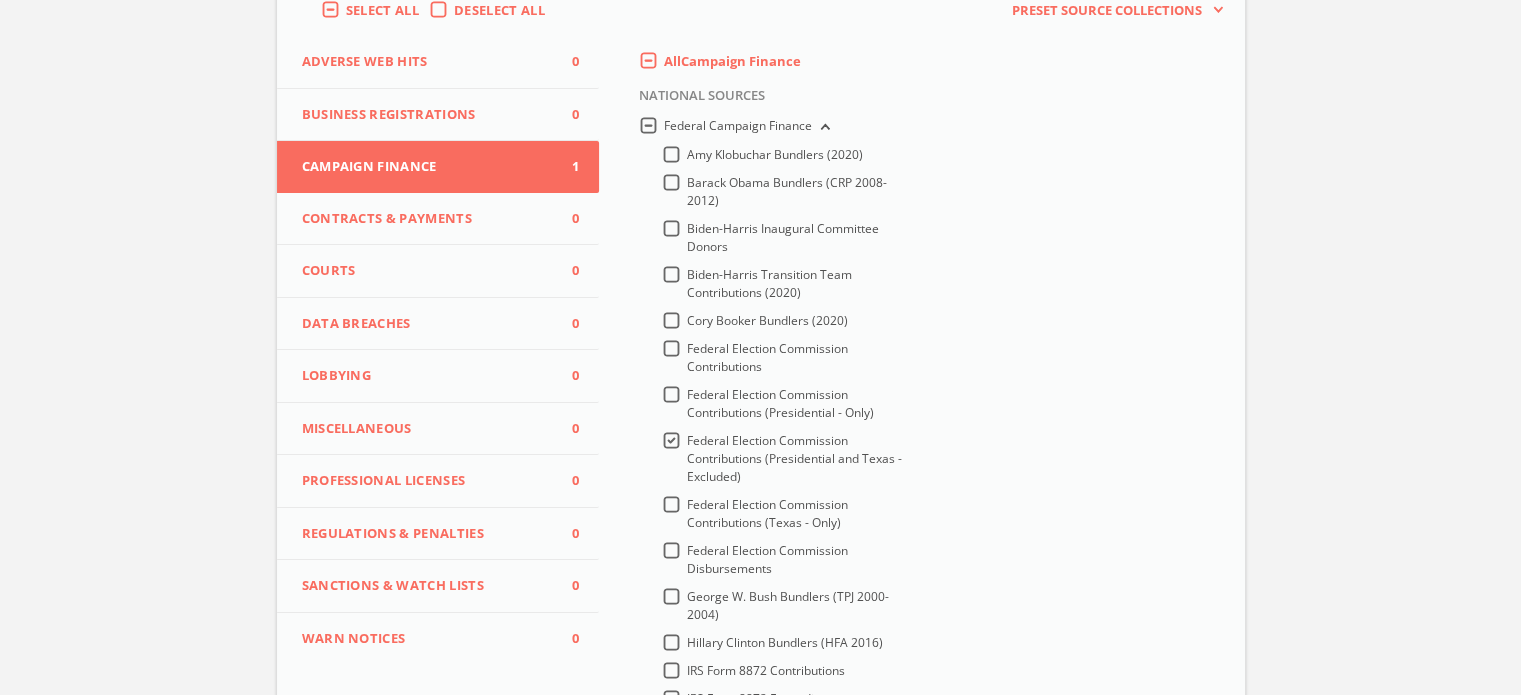 click on "Federal Election Commission Contributions (Presidential and Texas - Excluded)" at bounding box center (794, 458) 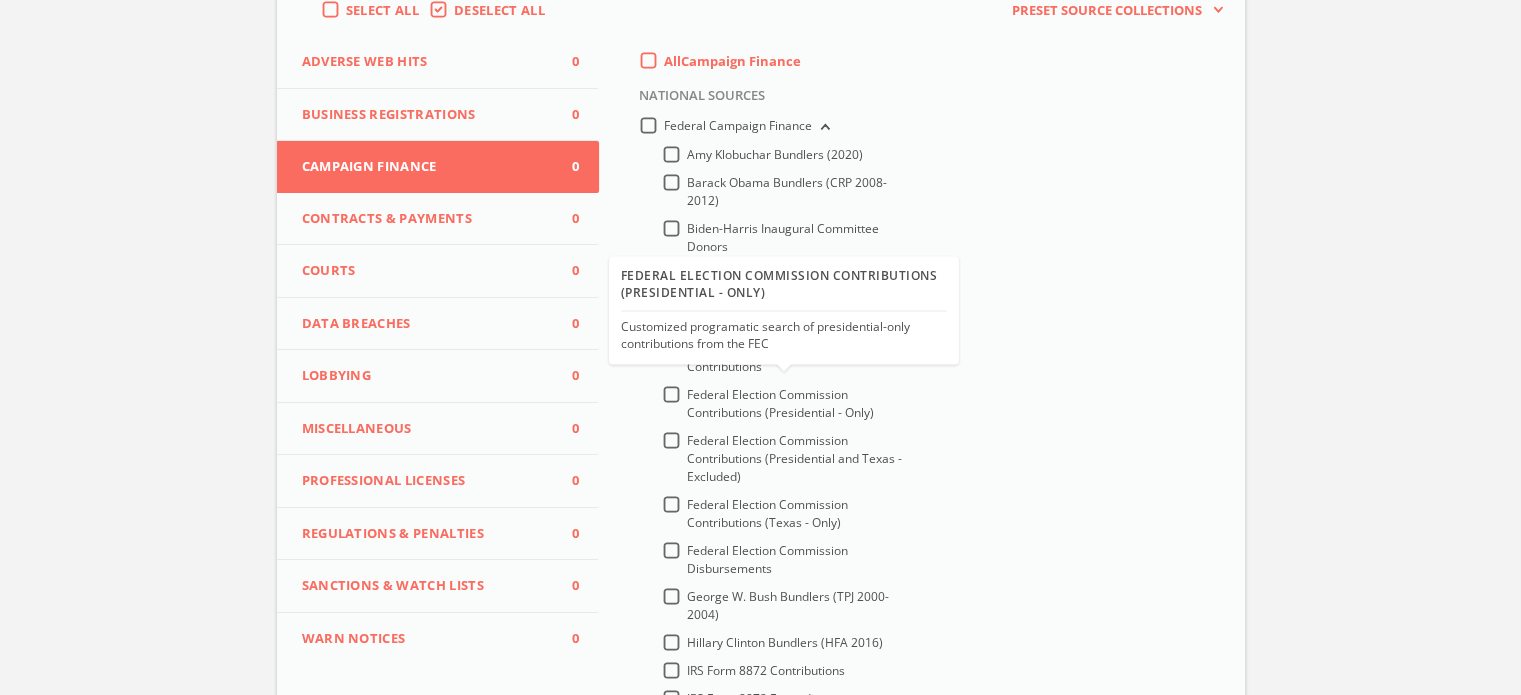 click on "Federal Election Commission Contributions (Presidential - Only)" at bounding box center (780, 403) 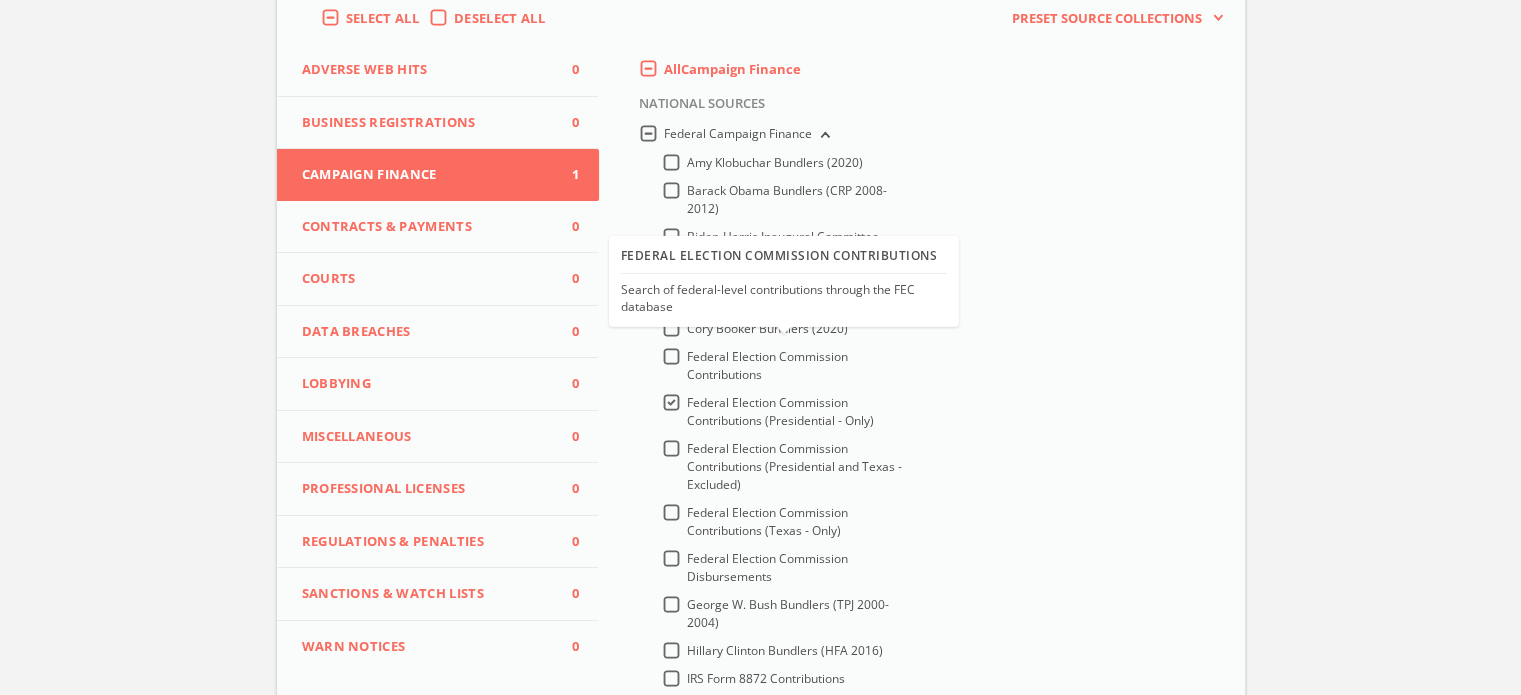 scroll, scrollTop: 0, scrollLeft: 0, axis: both 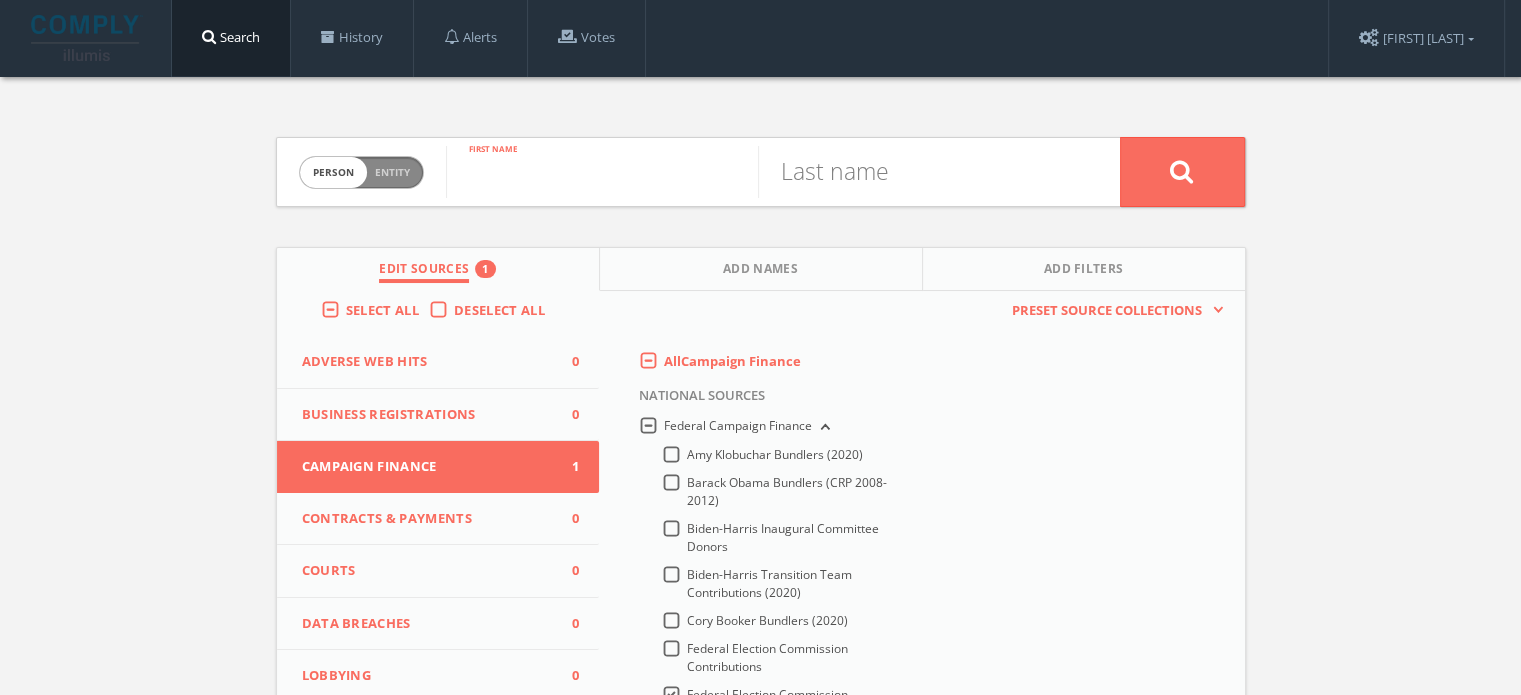 click at bounding box center (602, 172) 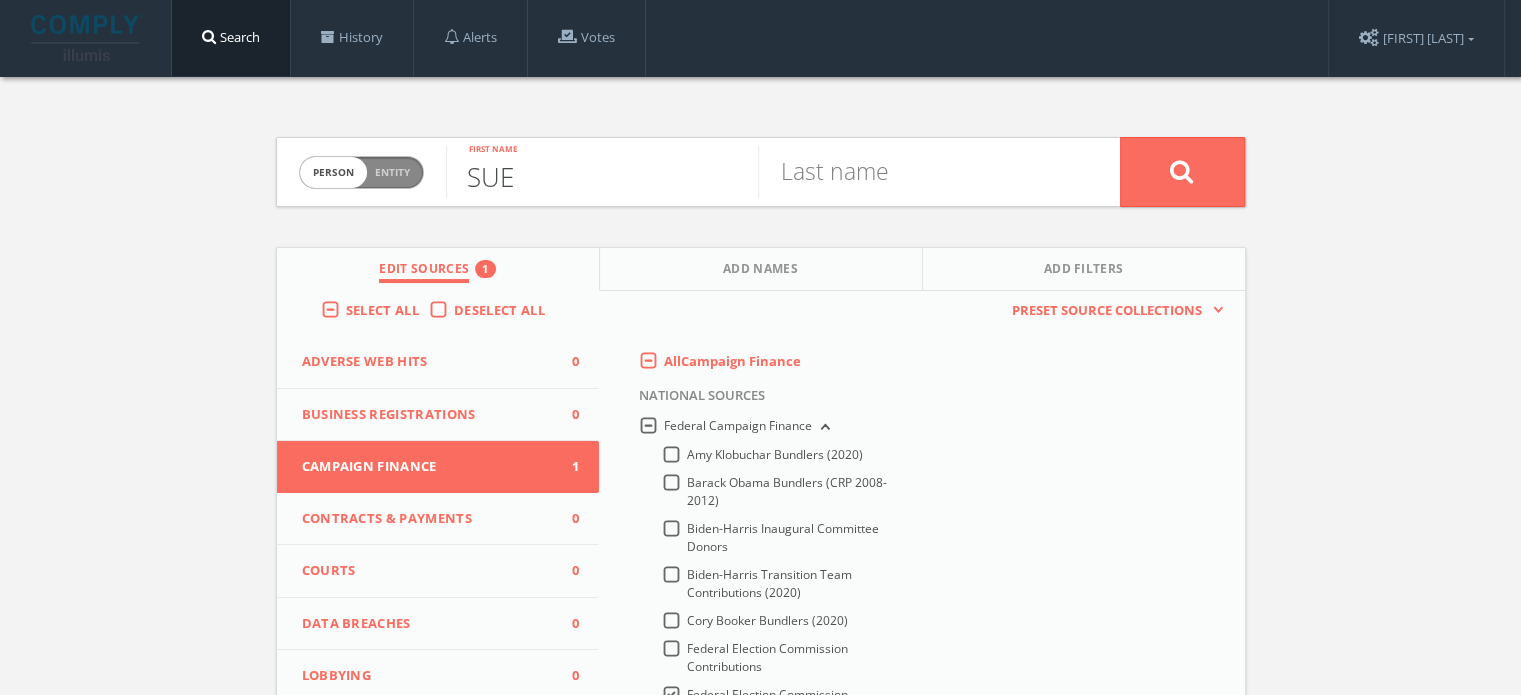 type on "SUE" 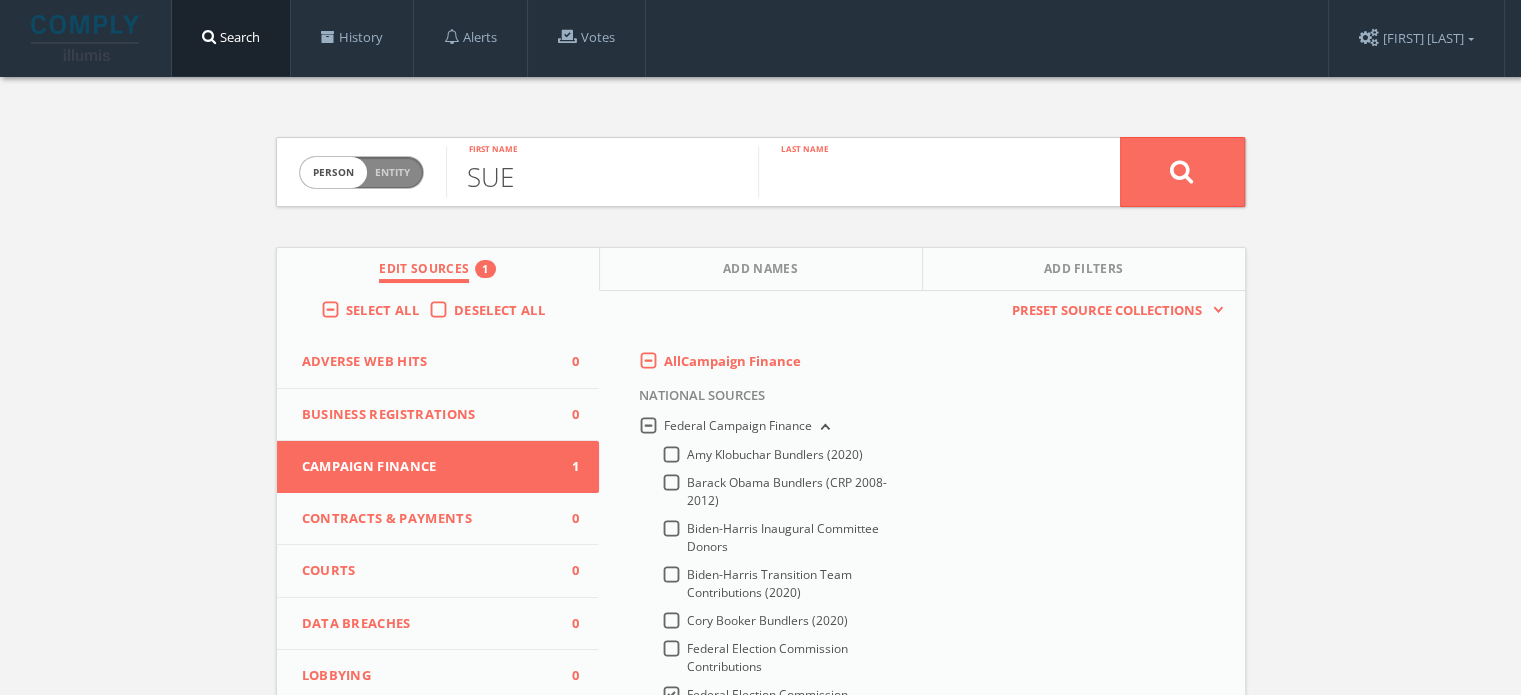 click at bounding box center [914, 172] 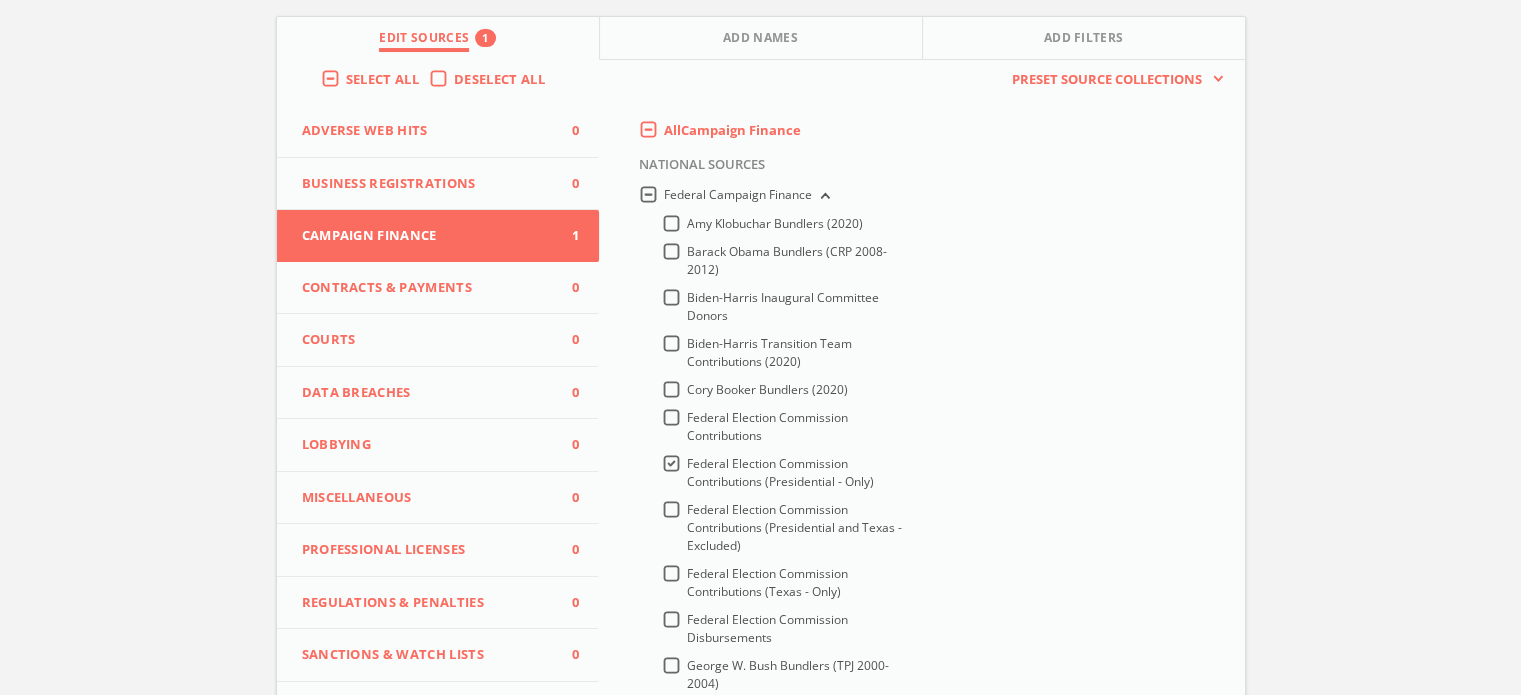 scroll, scrollTop: 0, scrollLeft: 0, axis: both 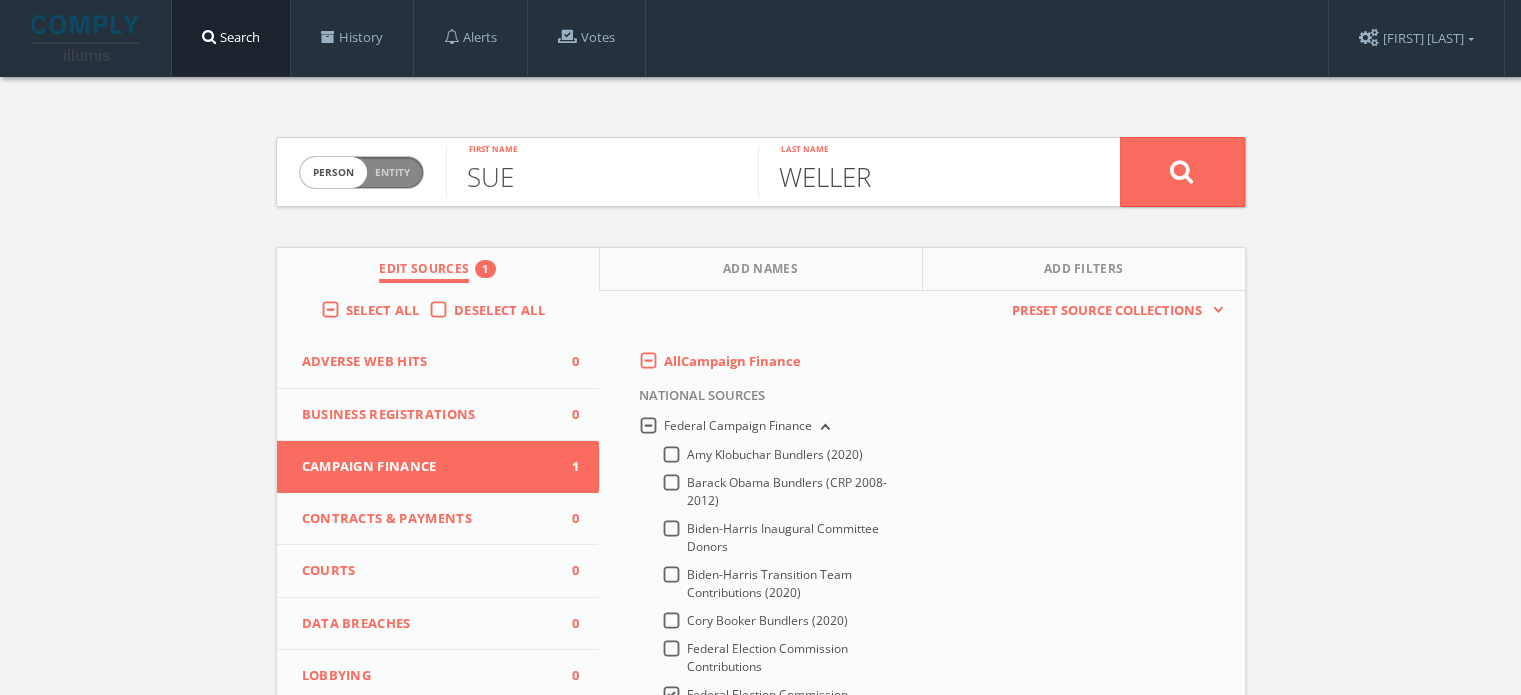 type on "WELLER" 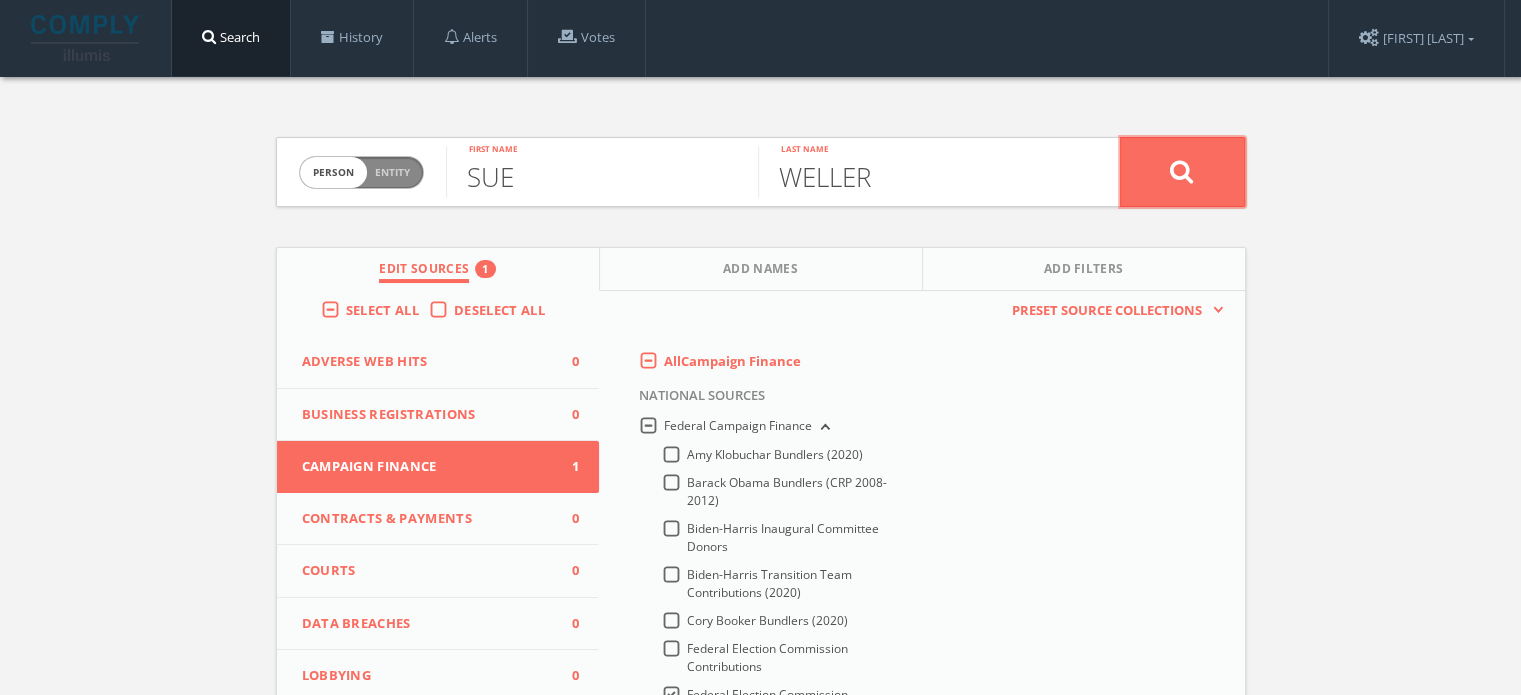 click at bounding box center (1182, 171) 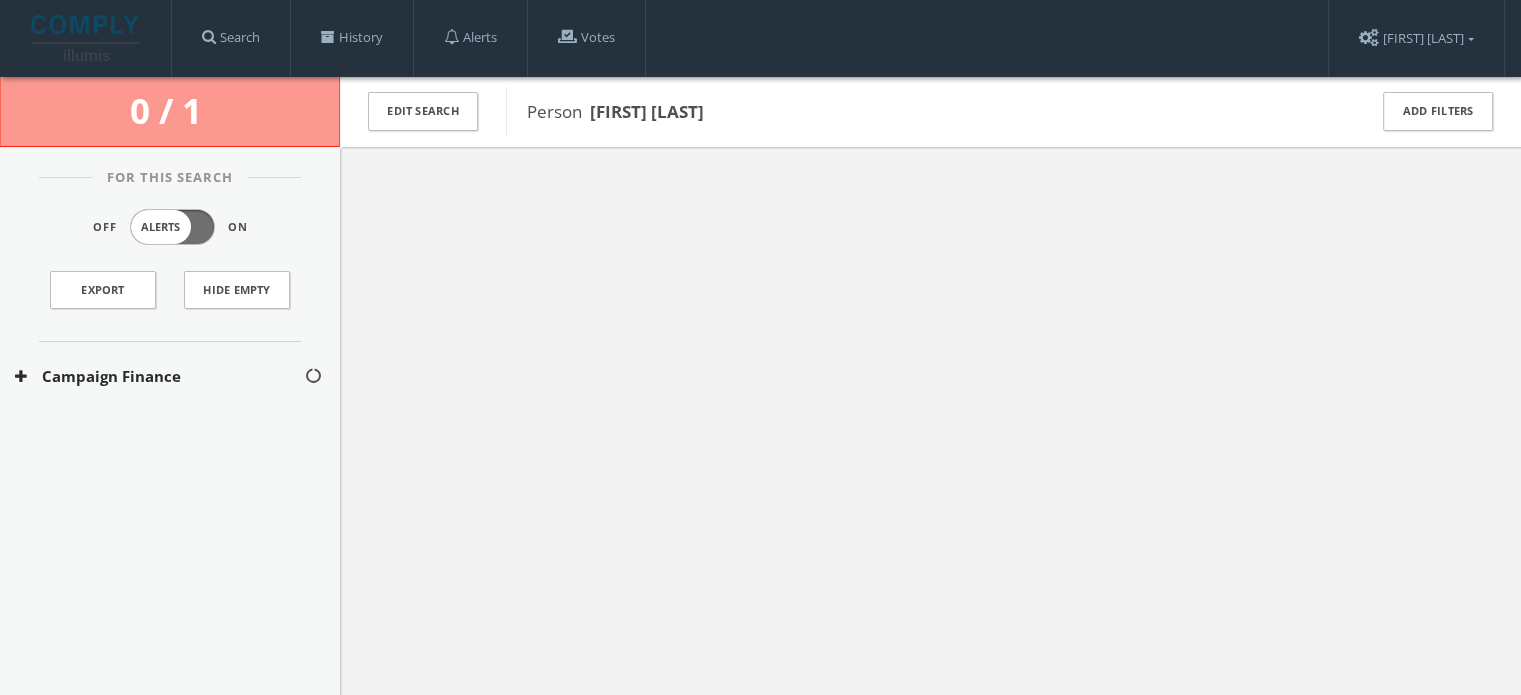 click on "Campaign Finance" at bounding box center [159, 376] 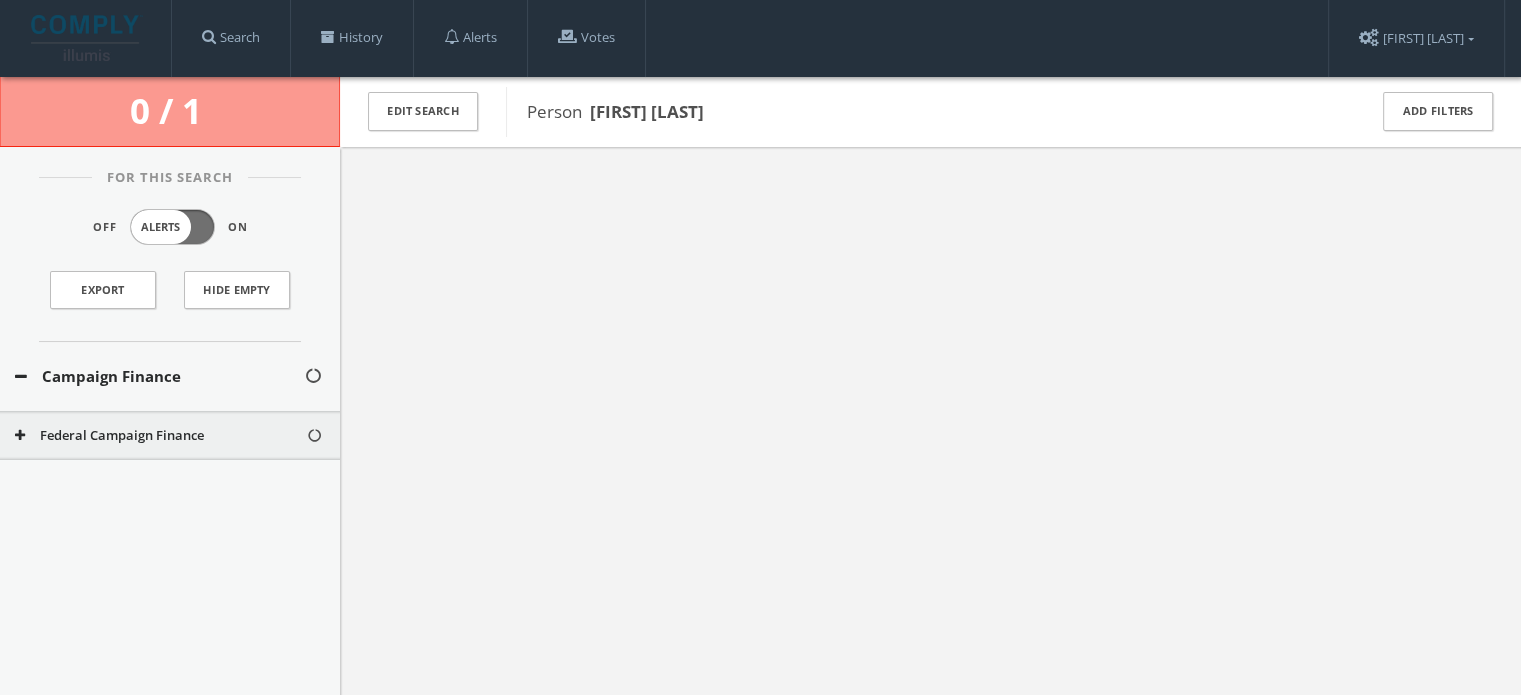 click on "Federal Campaign Finance" at bounding box center [160, 436] 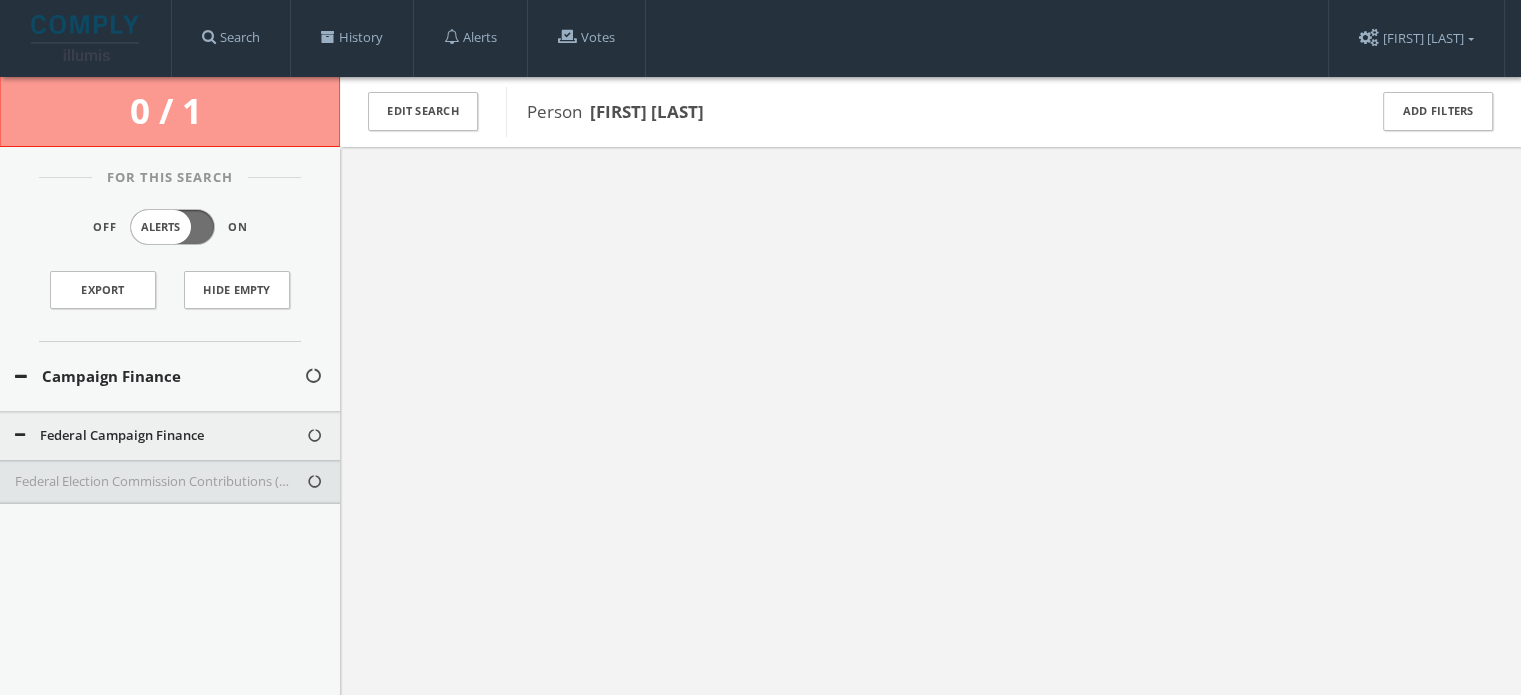 click on "Federal Election Commission Contributions (Presidential - Only)" at bounding box center [170, 482] 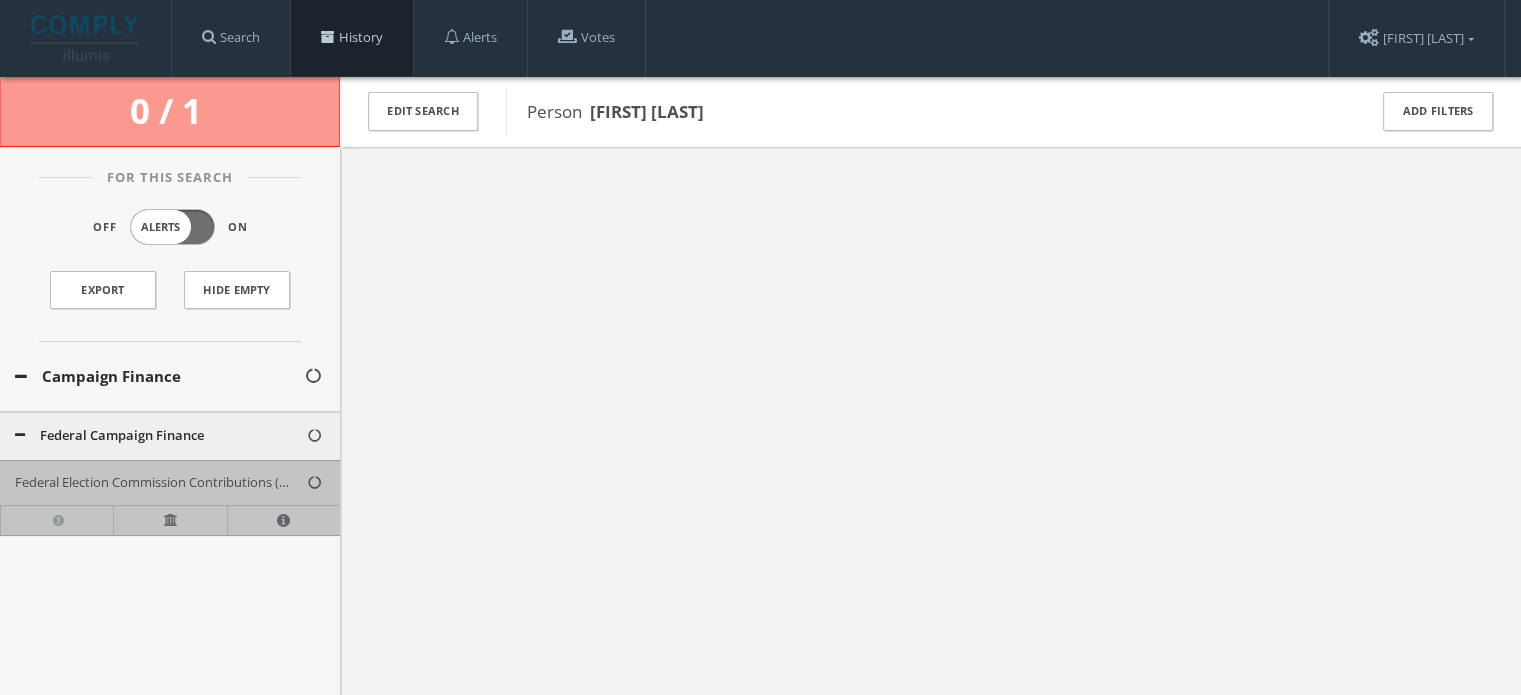 click on "History" at bounding box center [352, 38] 